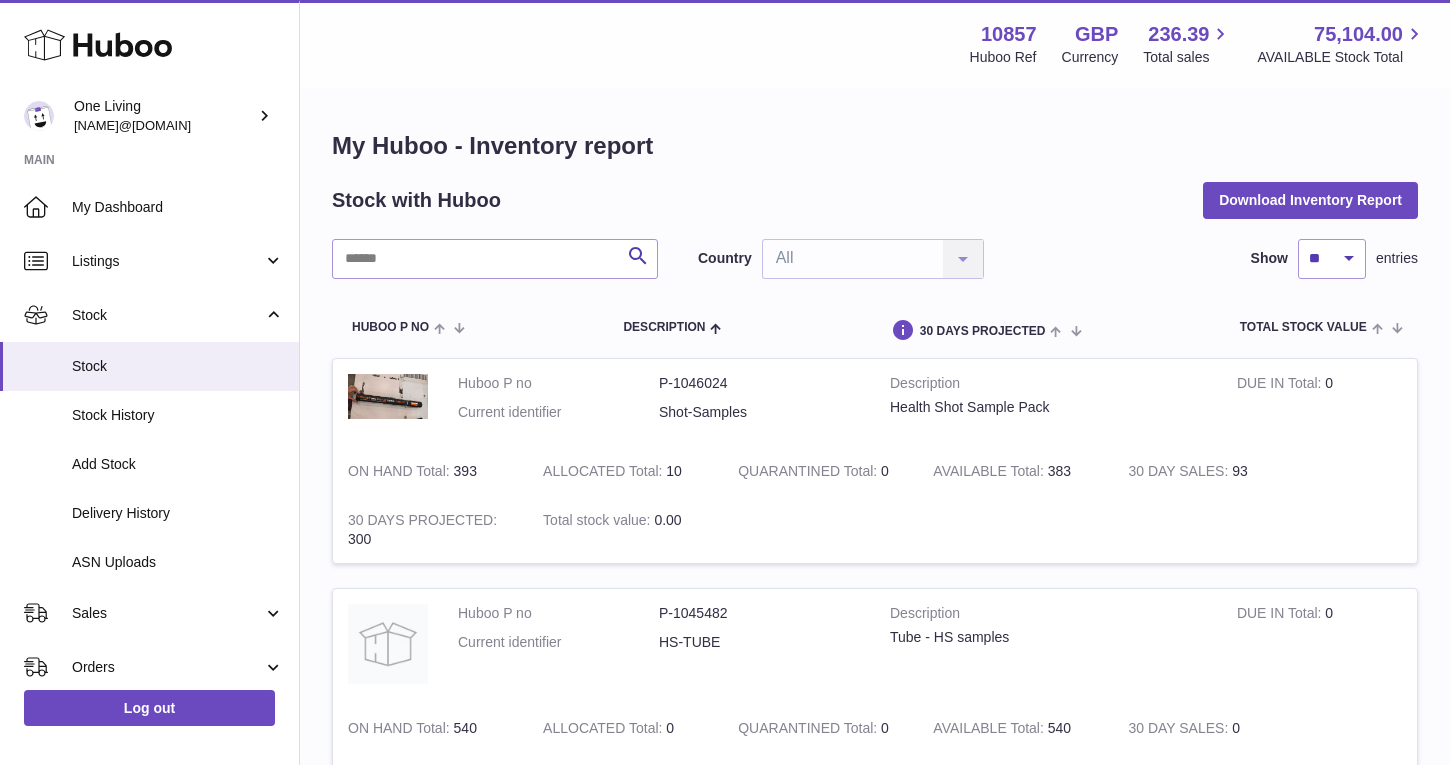 scroll, scrollTop: 0, scrollLeft: 0, axis: both 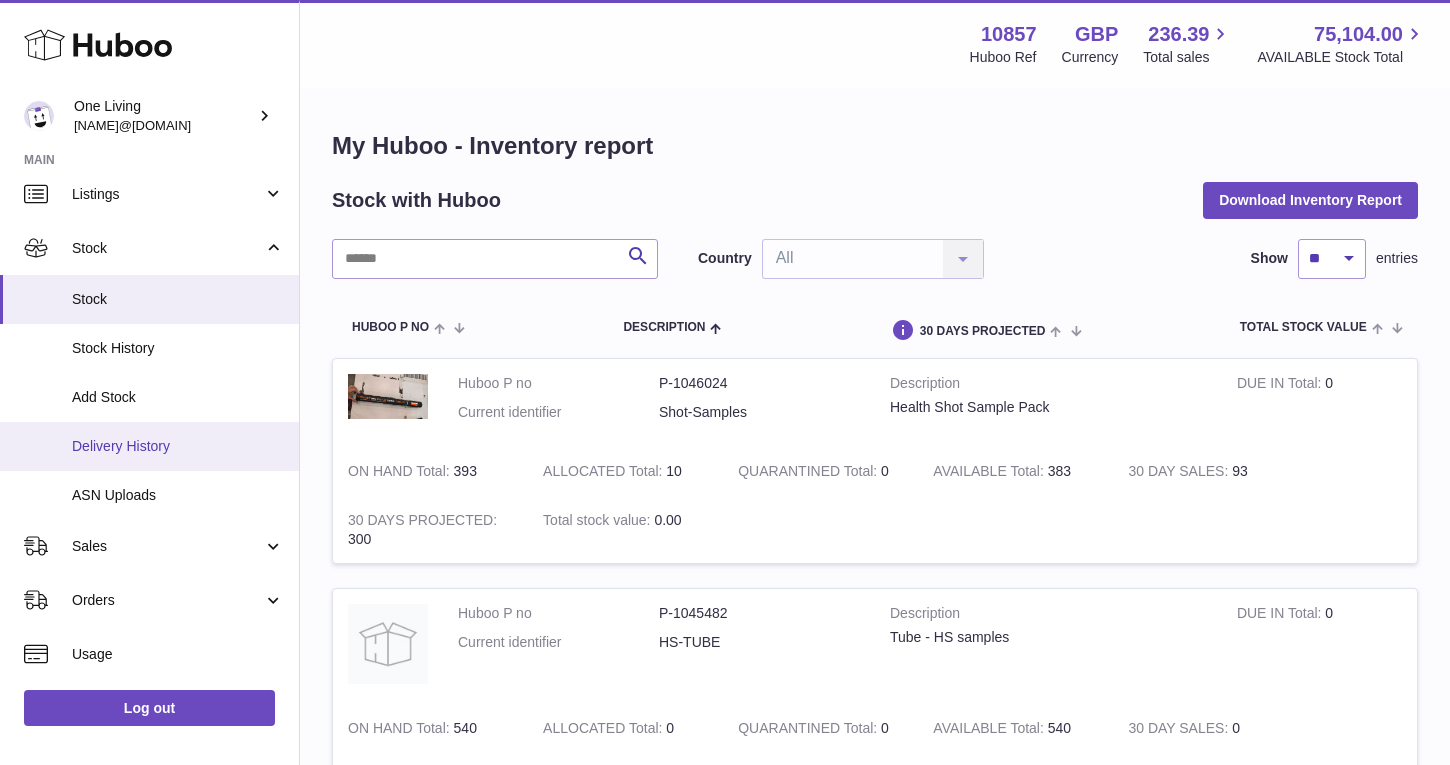 click on "Delivery History" at bounding box center [149, 446] 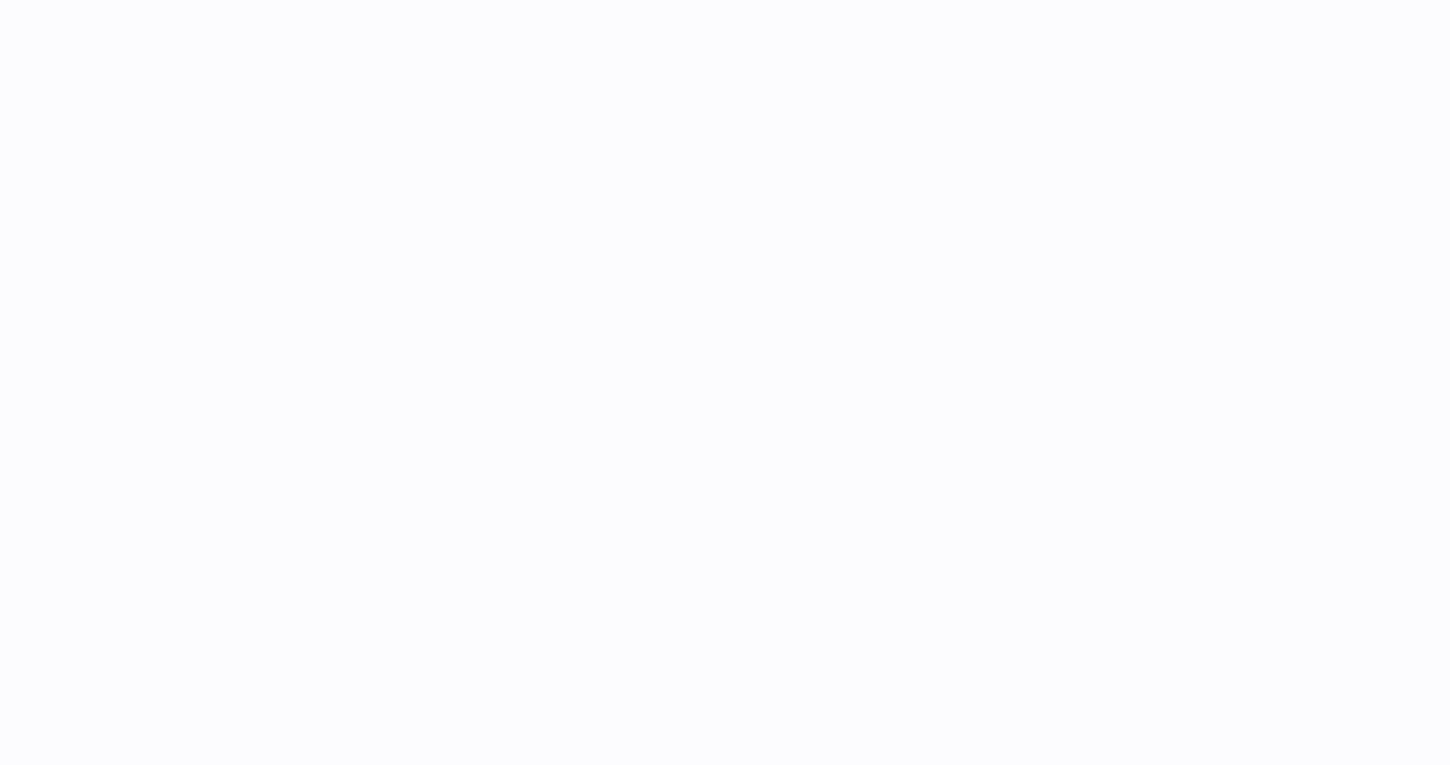 scroll, scrollTop: 0, scrollLeft: 0, axis: both 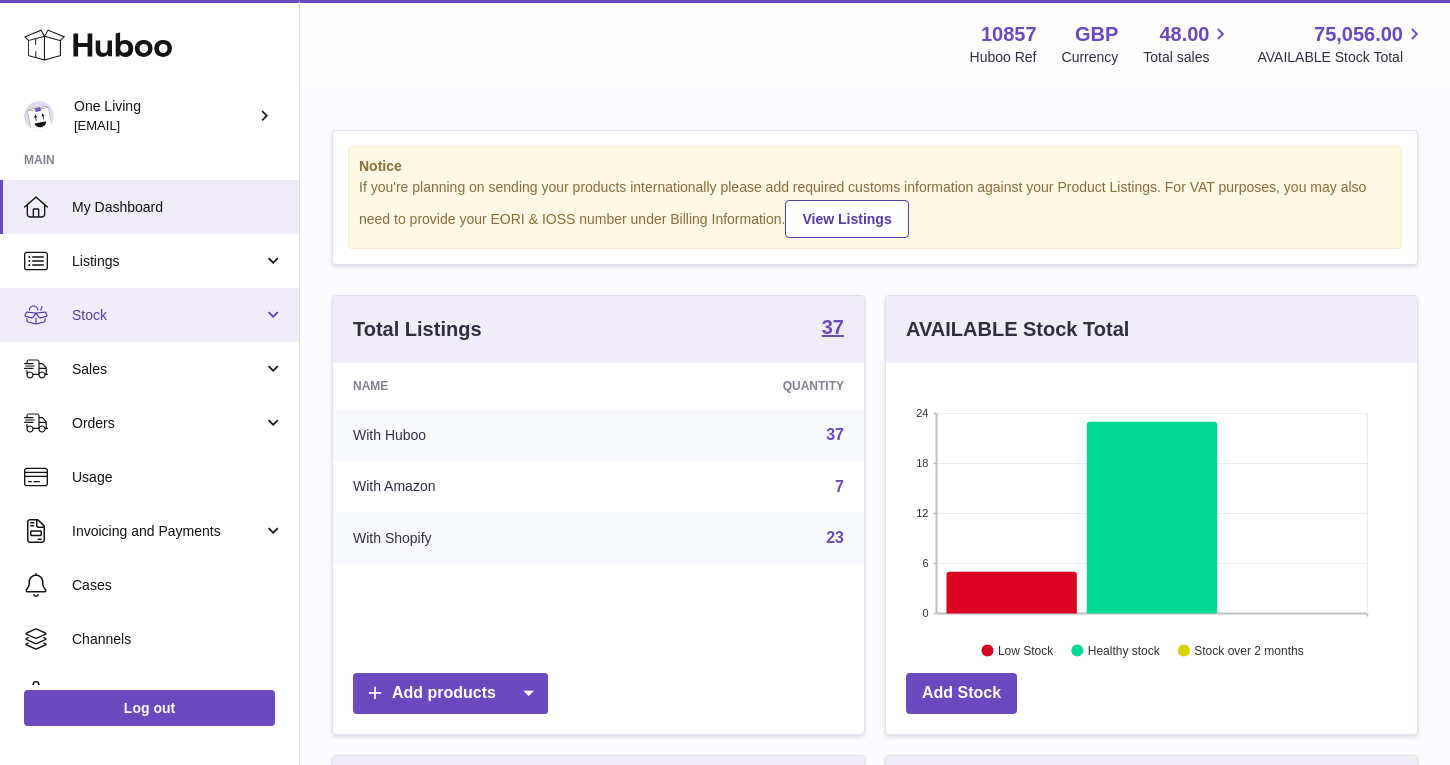 click on "Stock" at bounding box center (149, 315) 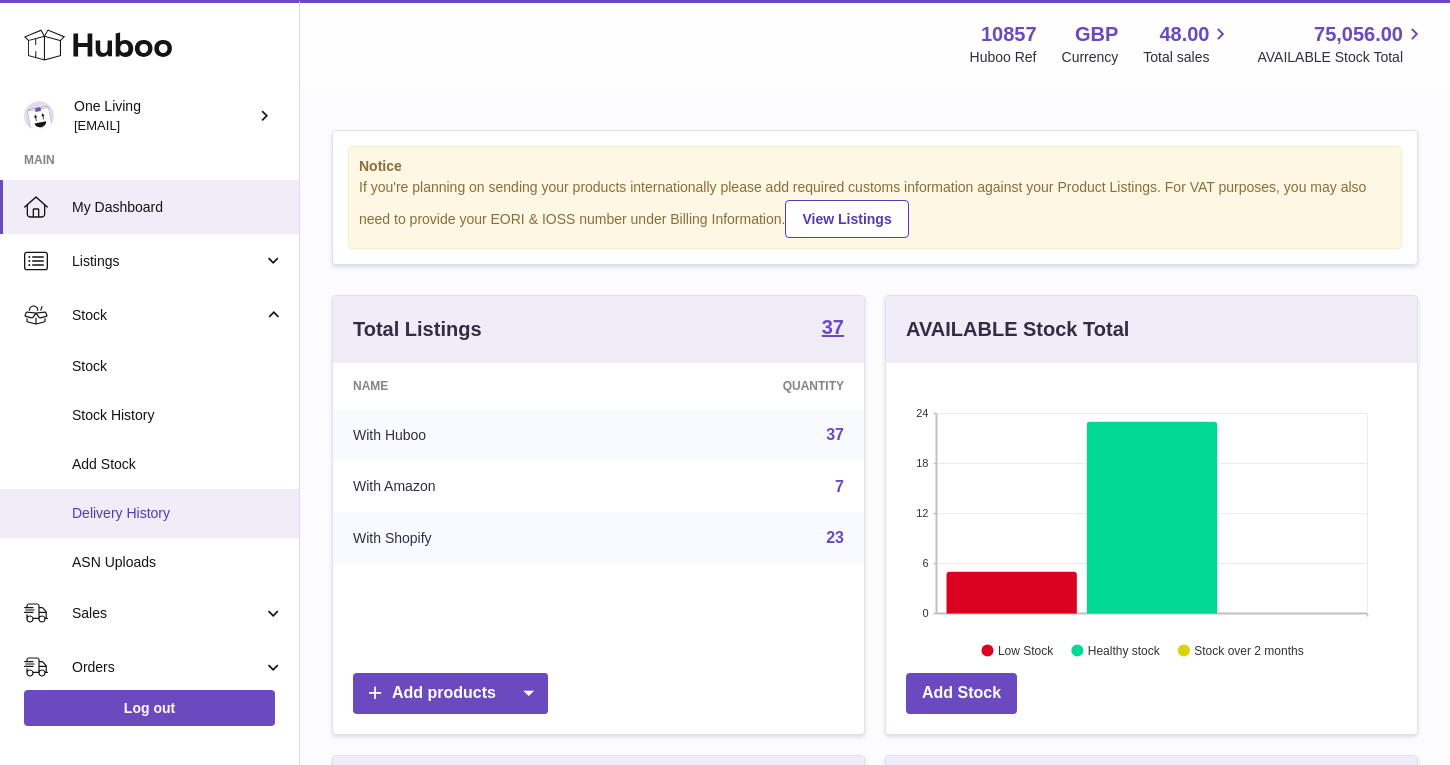 click on "Delivery History" at bounding box center (178, 513) 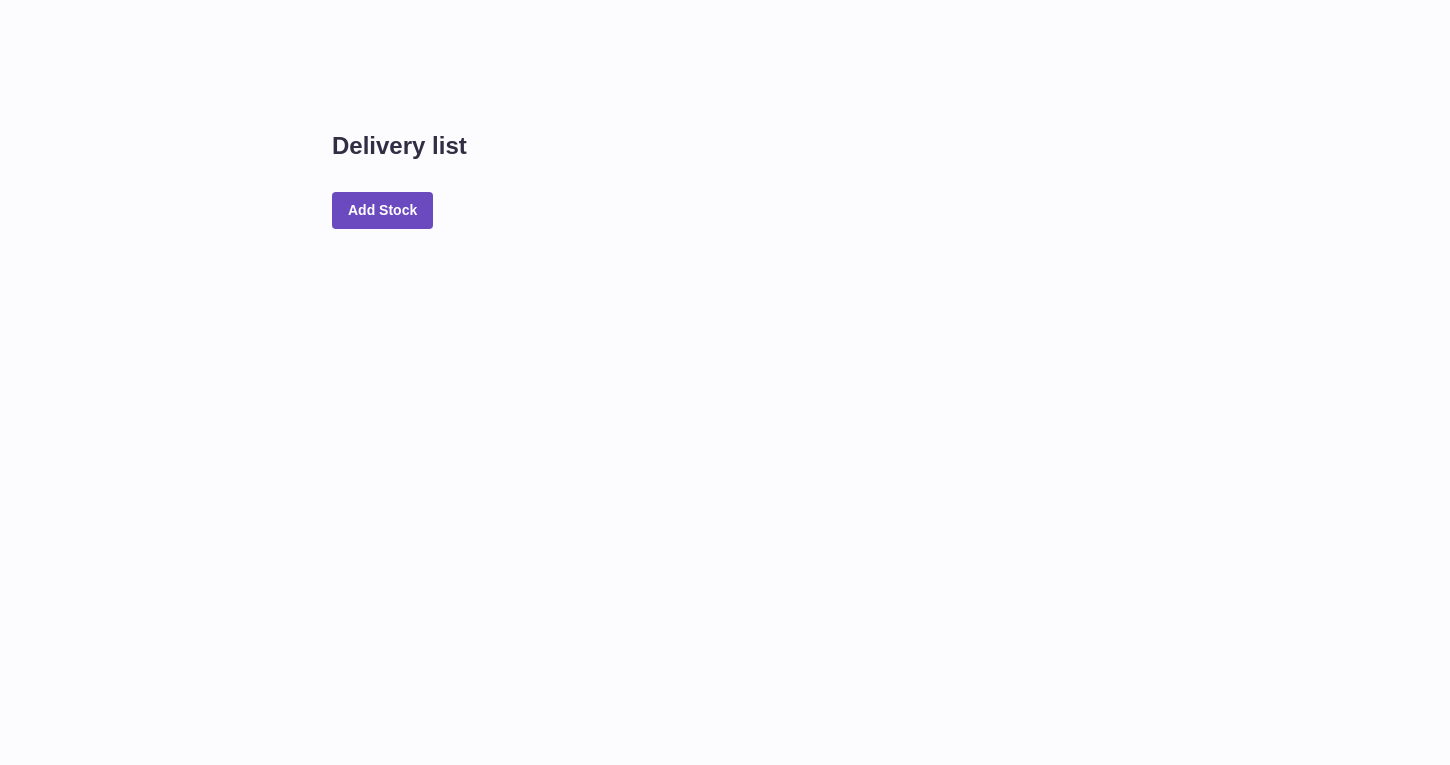 scroll, scrollTop: 0, scrollLeft: 0, axis: both 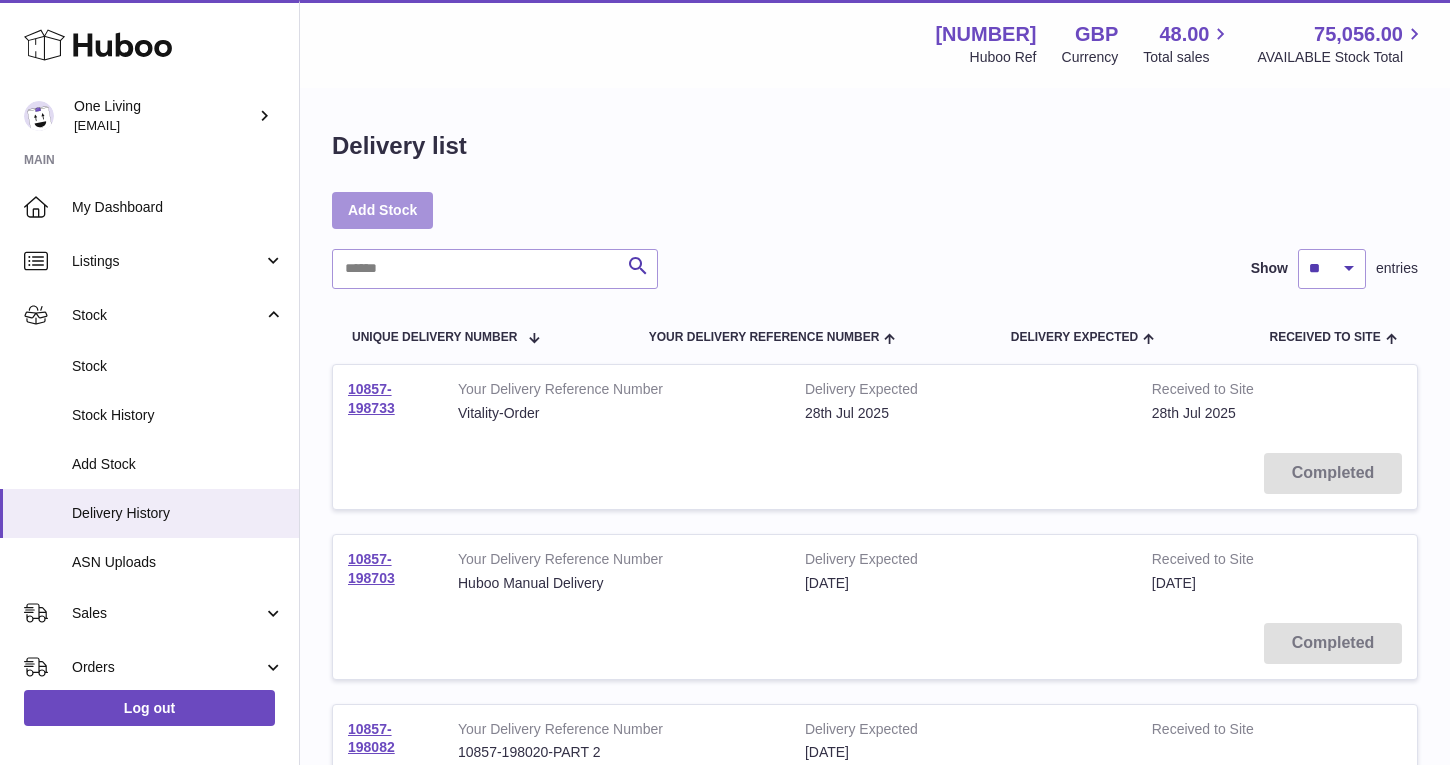 click on "Add Stock" at bounding box center (382, 210) 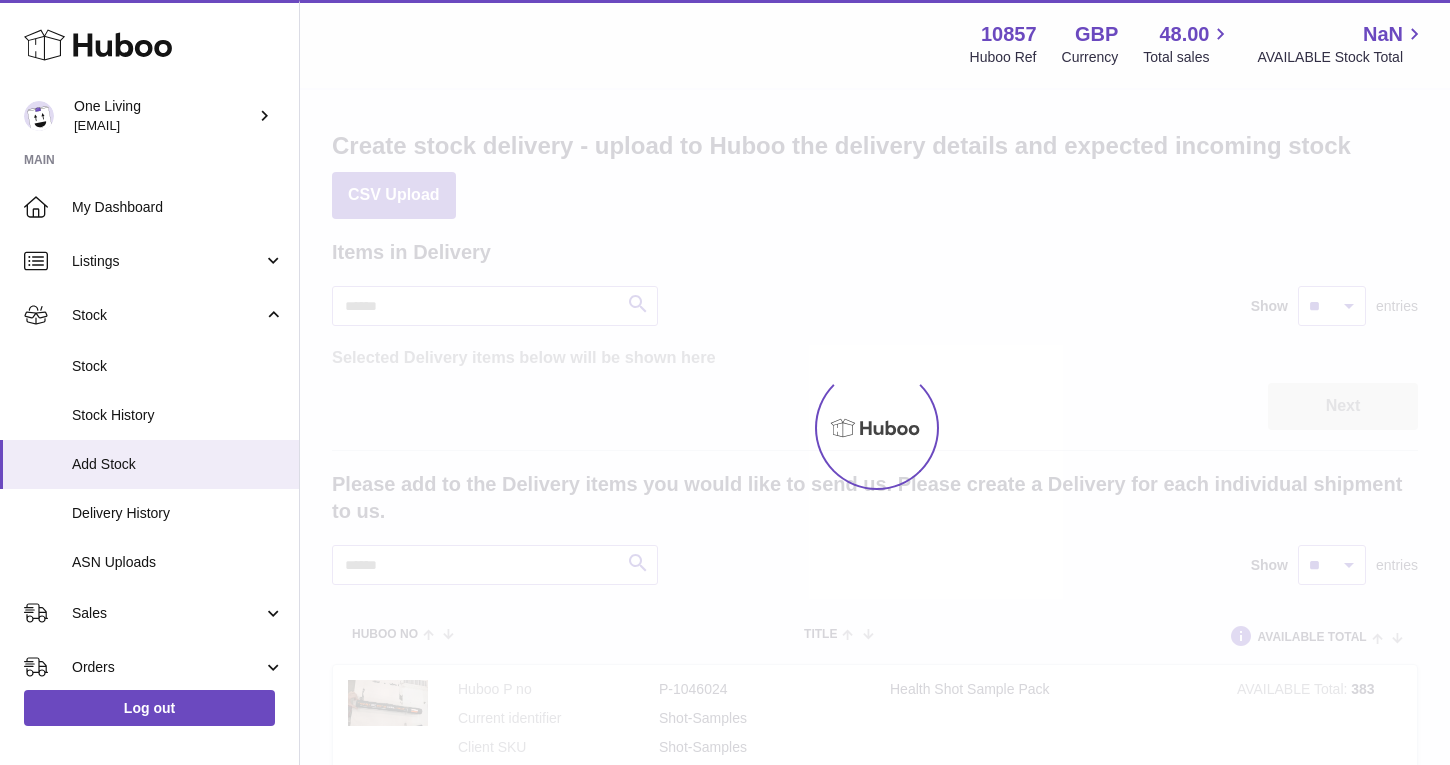 scroll, scrollTop: 0, scrollLeft: 0, axis: both 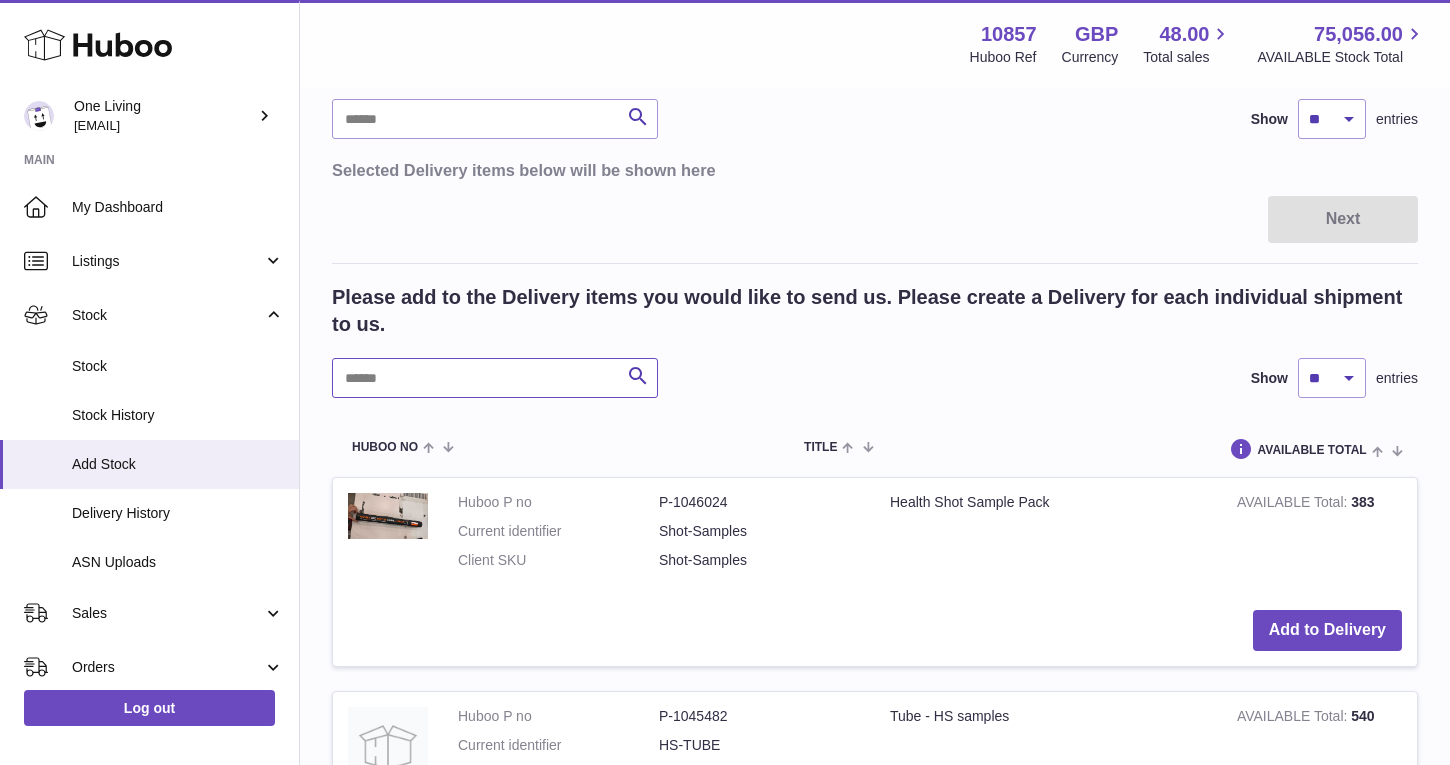 click at bounding box center (495, 378) 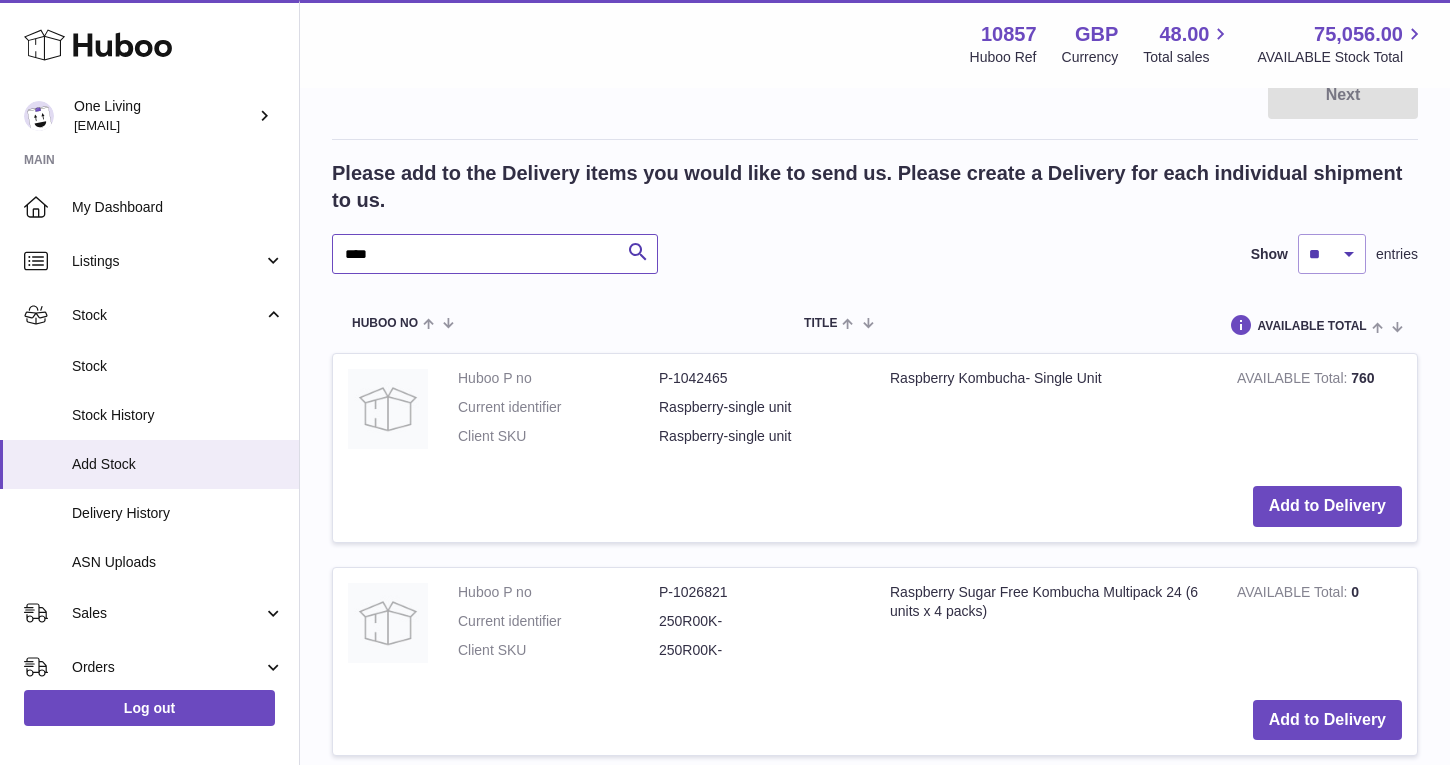 scroll, scrollTop: 312, scrollLeft: 0, axis: vertical 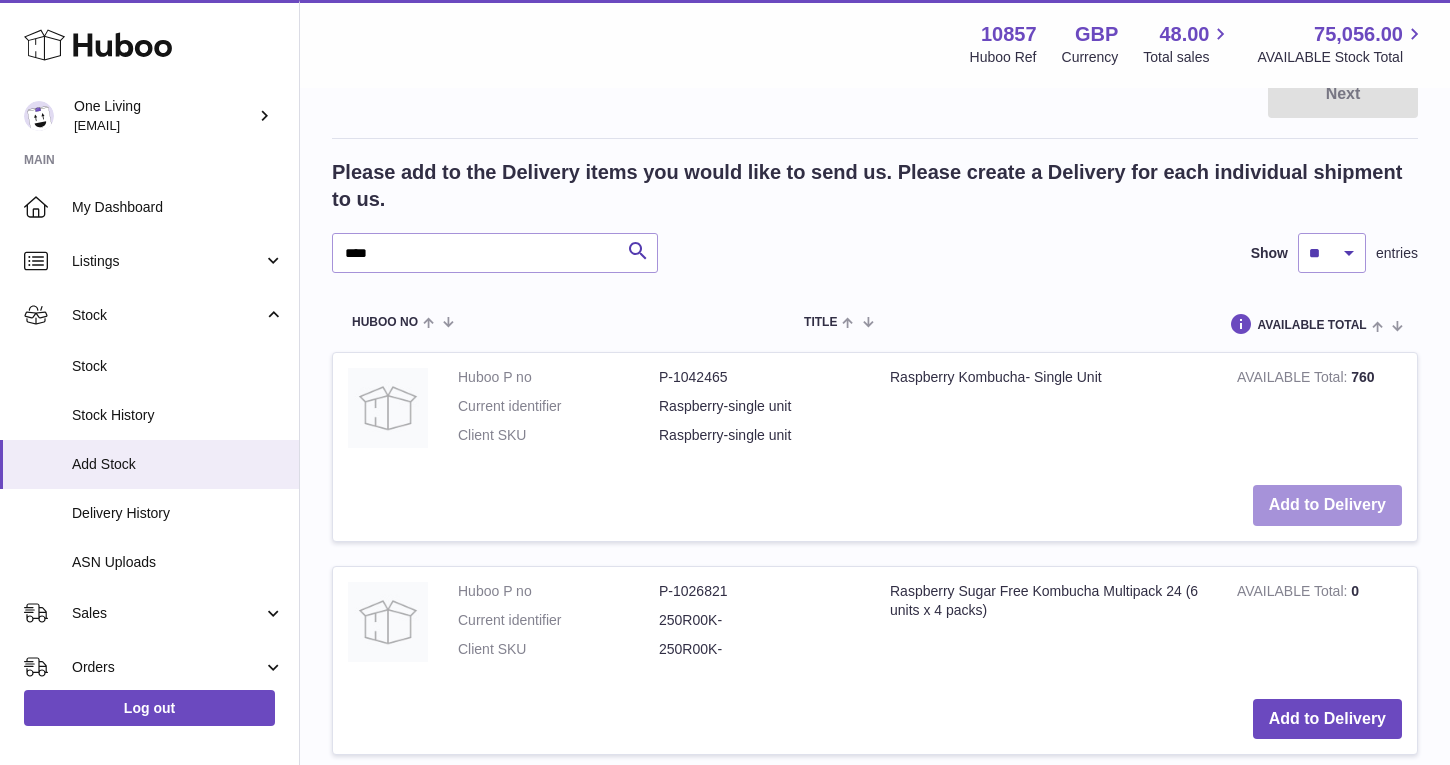 click on "Add to Delivery" at bounding box center [1327, 505] 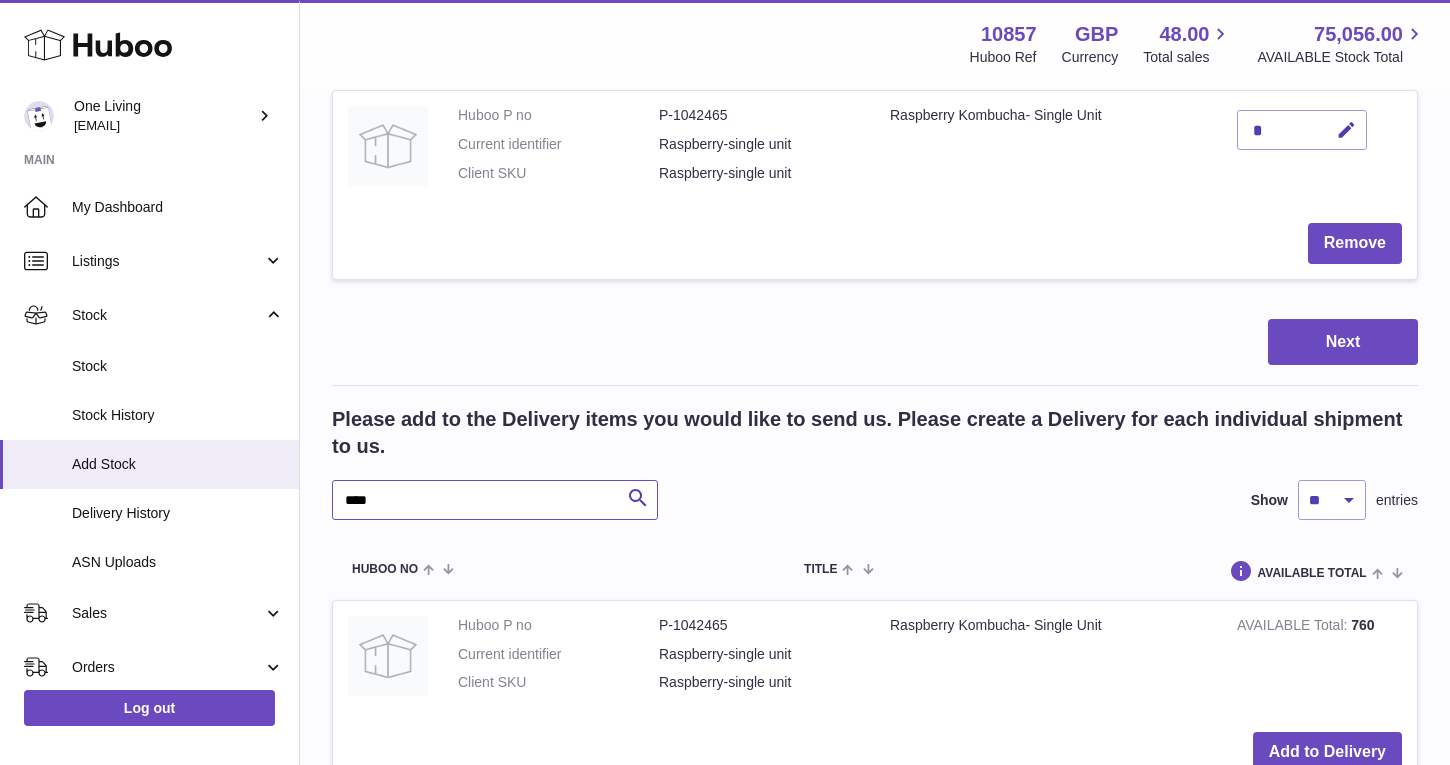 drag, startPoint x: 385, startPoint y: 501, endPoint x: 298, endPoint y: 501, distance: 87 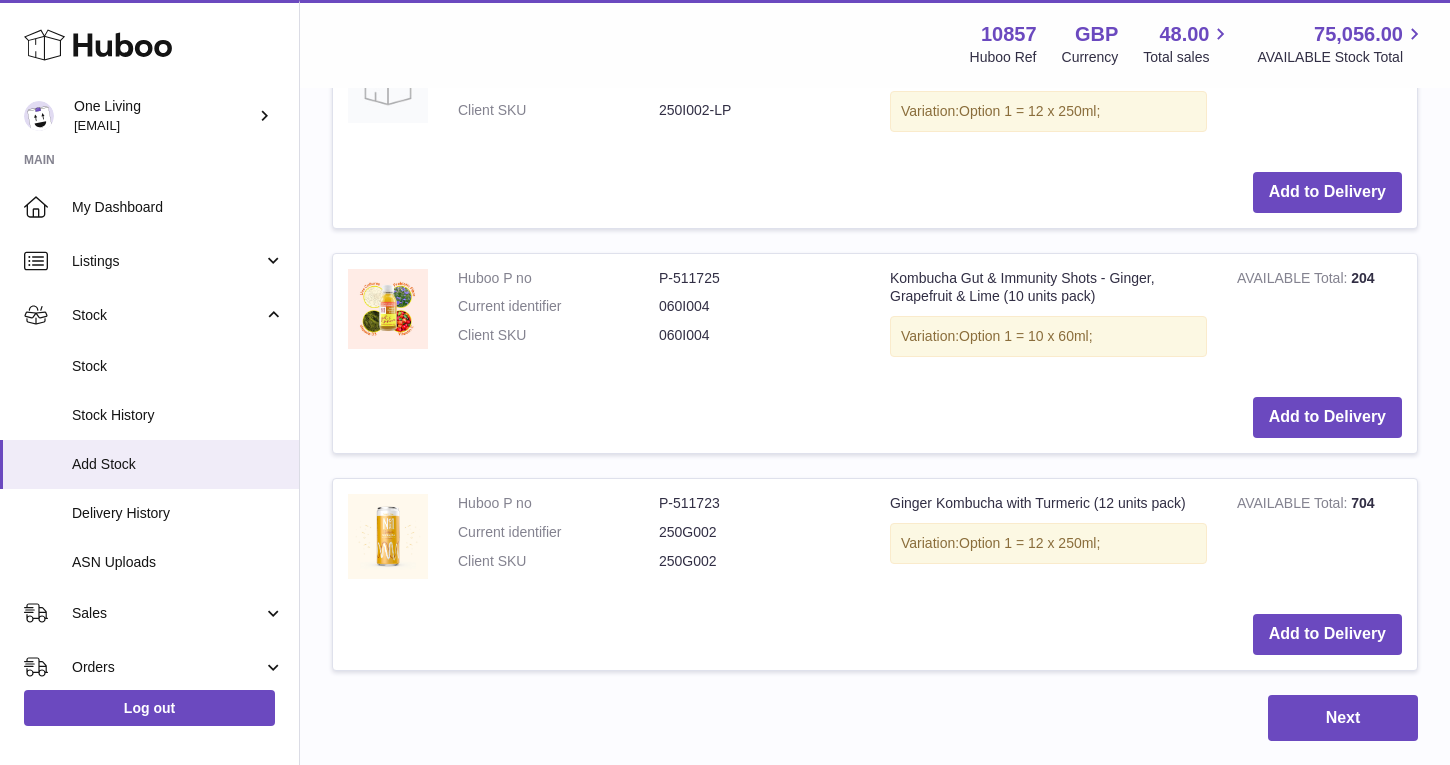 scroll, scrollTop: 1660, scrollLeft: 0, axis: vertical 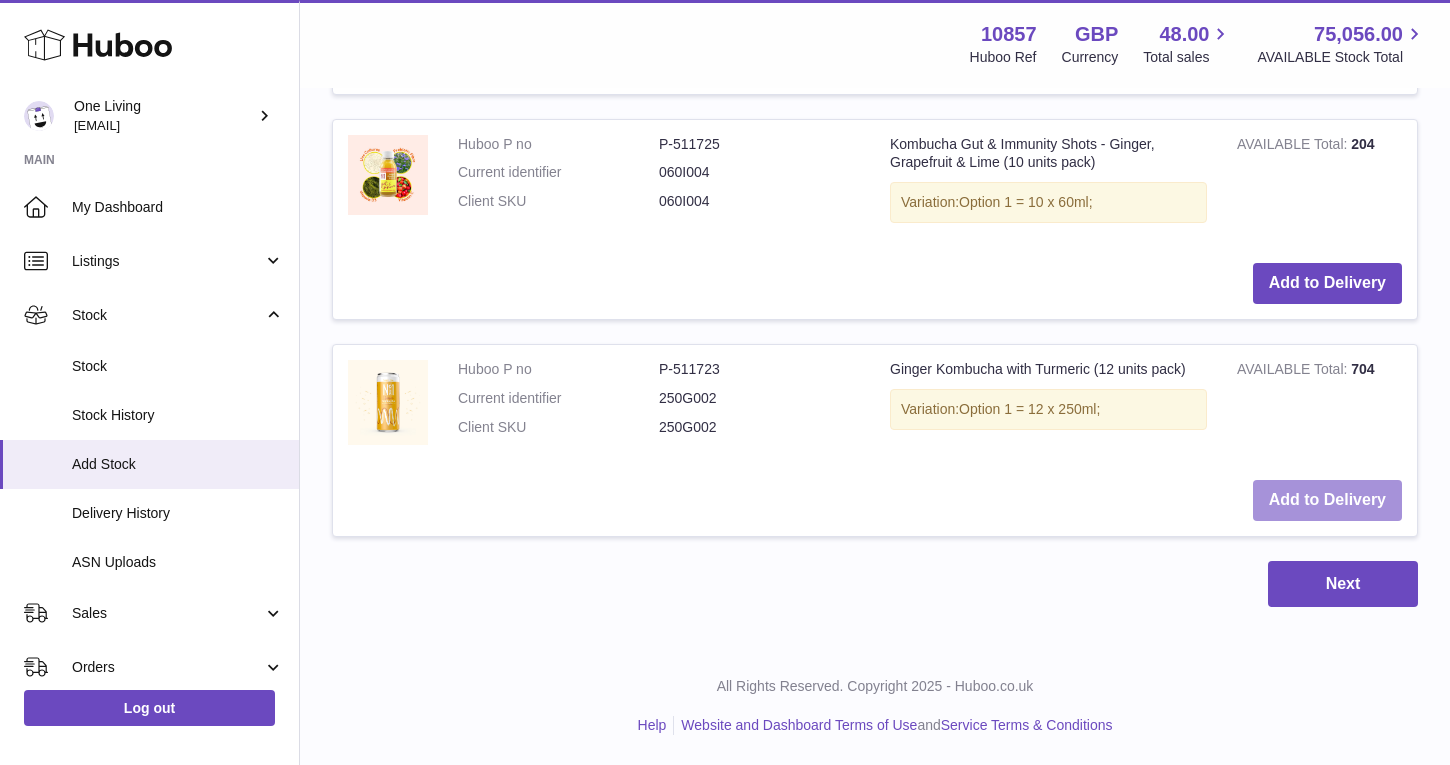 click on "Add to Delivery" at bounding box center [1327, 500] 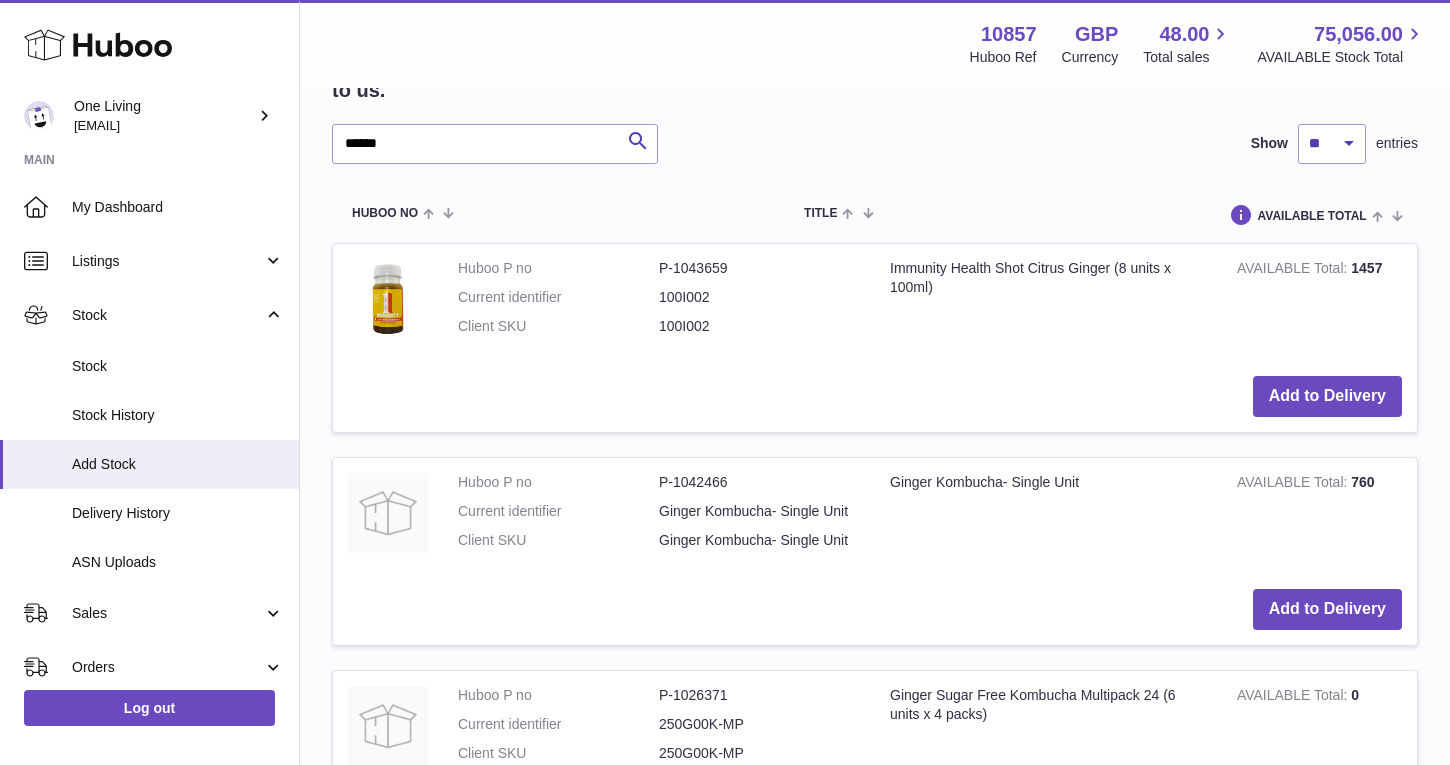 scroll, scrollTop: 893, scrollLeft: 0, axis: vertical 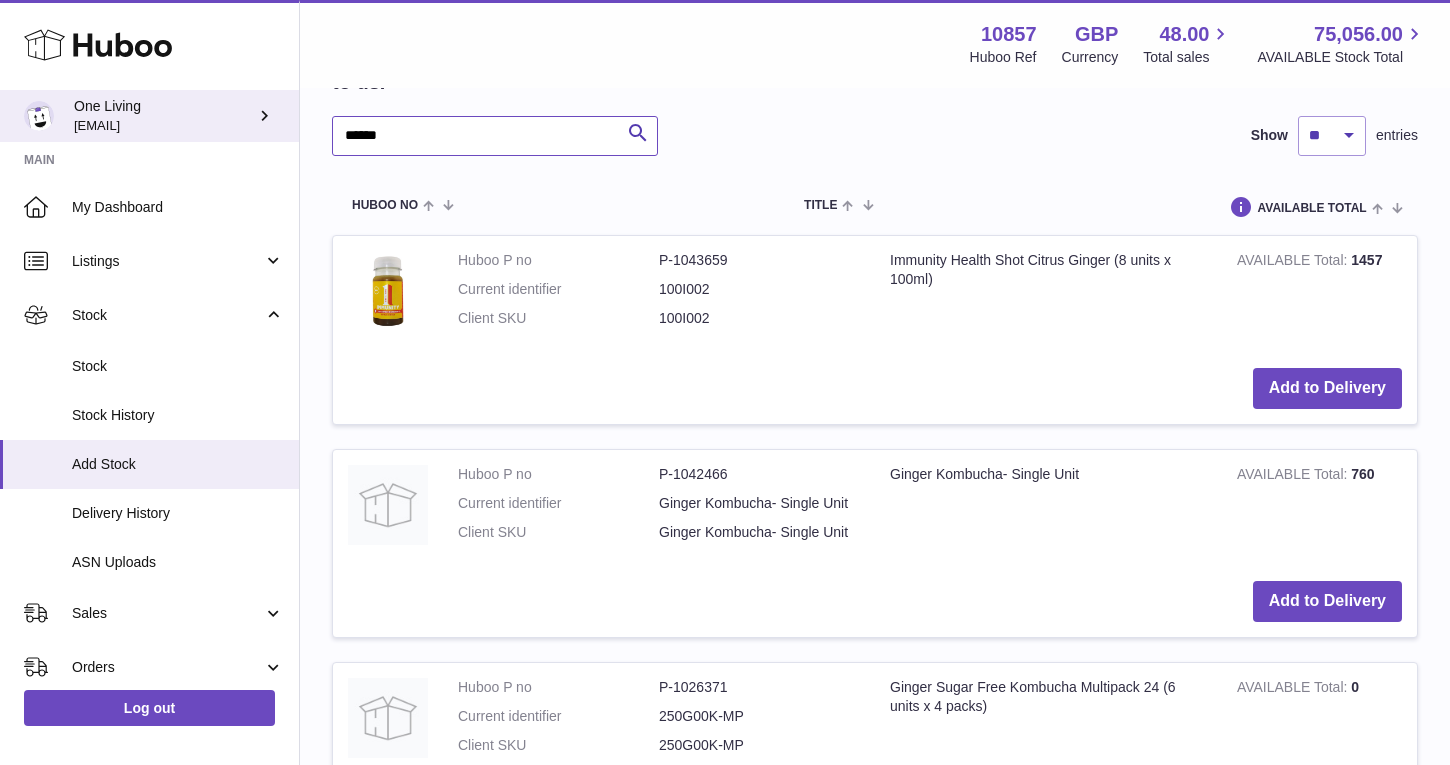 drag, startPoint x: 405, startPoint y: 136, endPoint x: 255, endPoint y: 133, distance: 150.03 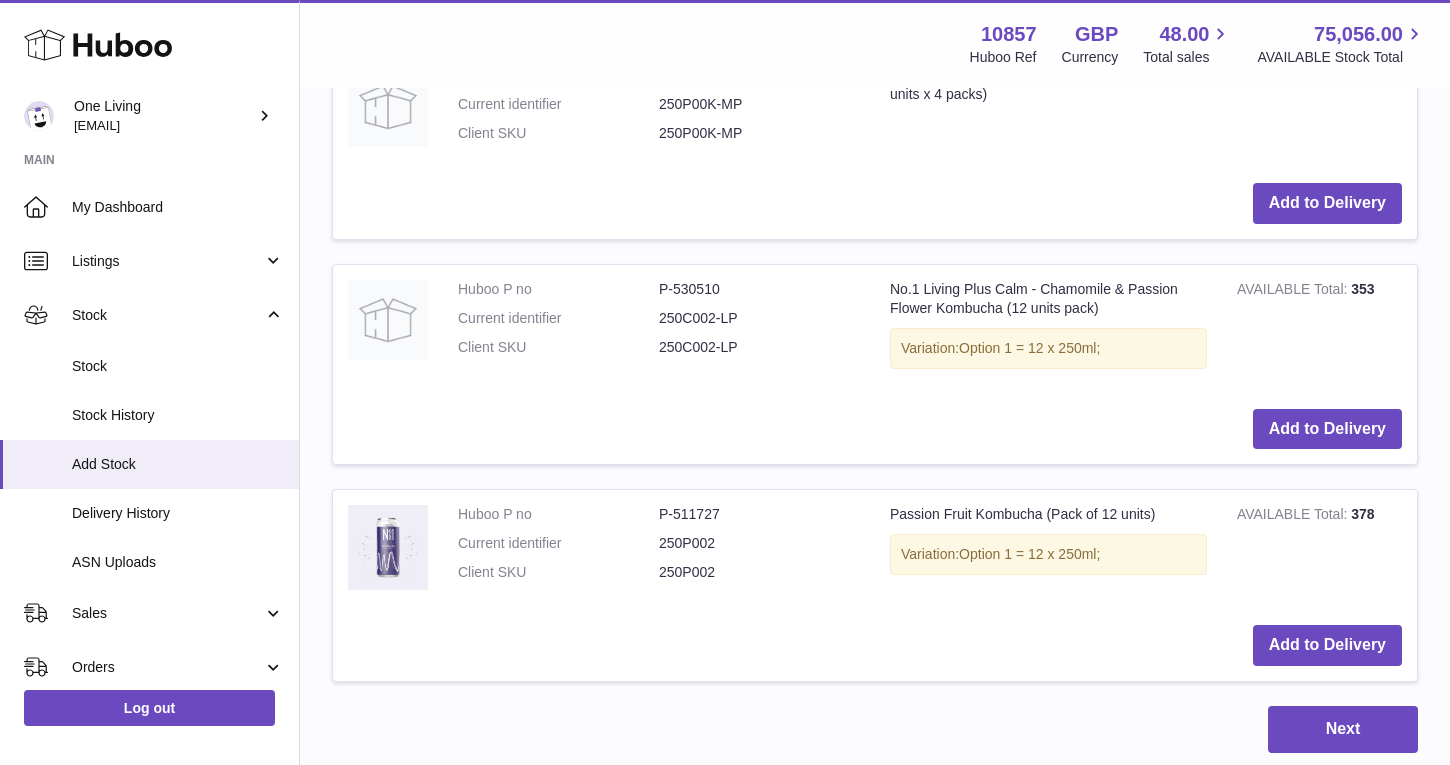 scroll, scrollTop: 1475, scrollLeft: 0, axis: vertical 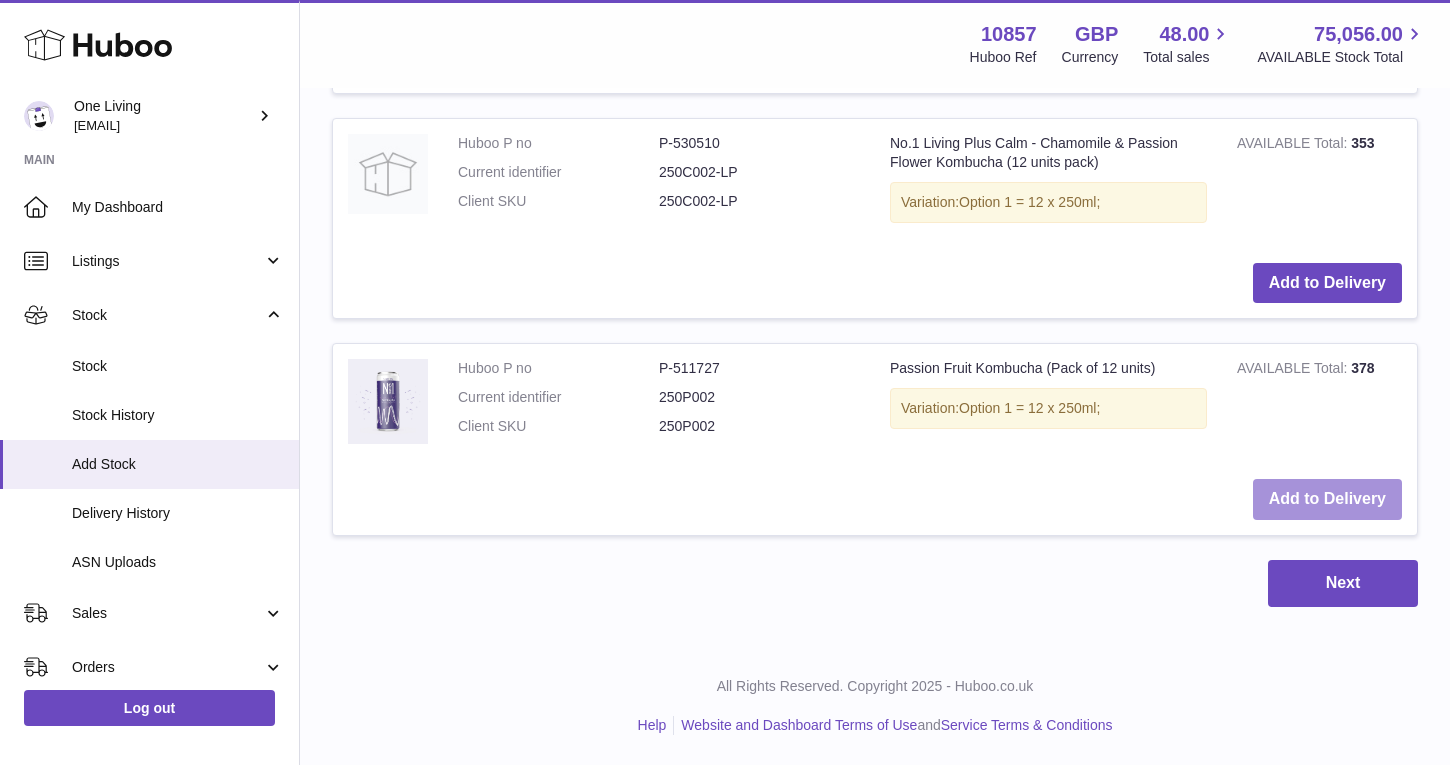 type on "*******" 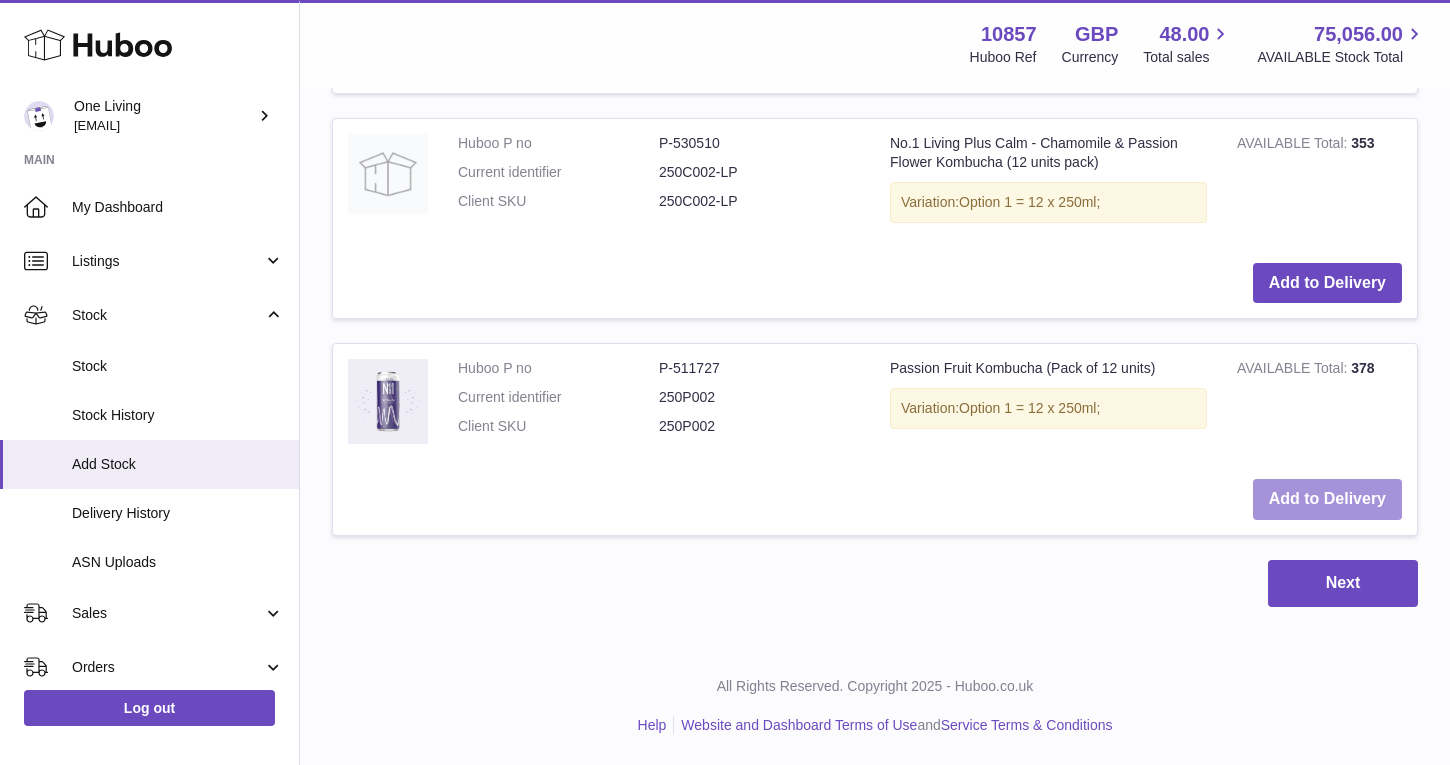 click on "Add to Delivery" at bounding box center (1327, 499) 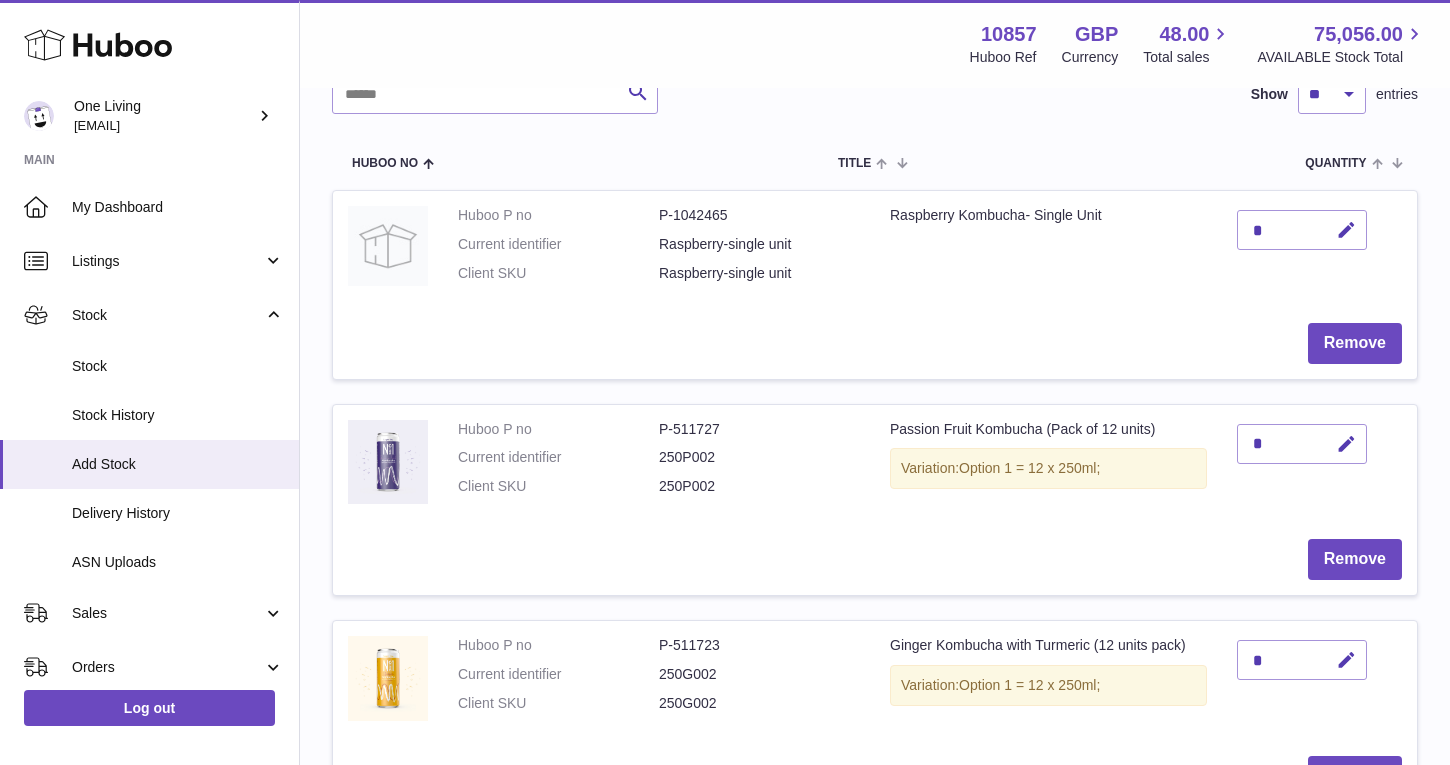 scroll, scrollTop: 221, scrollLeft: 0, axis: vertical 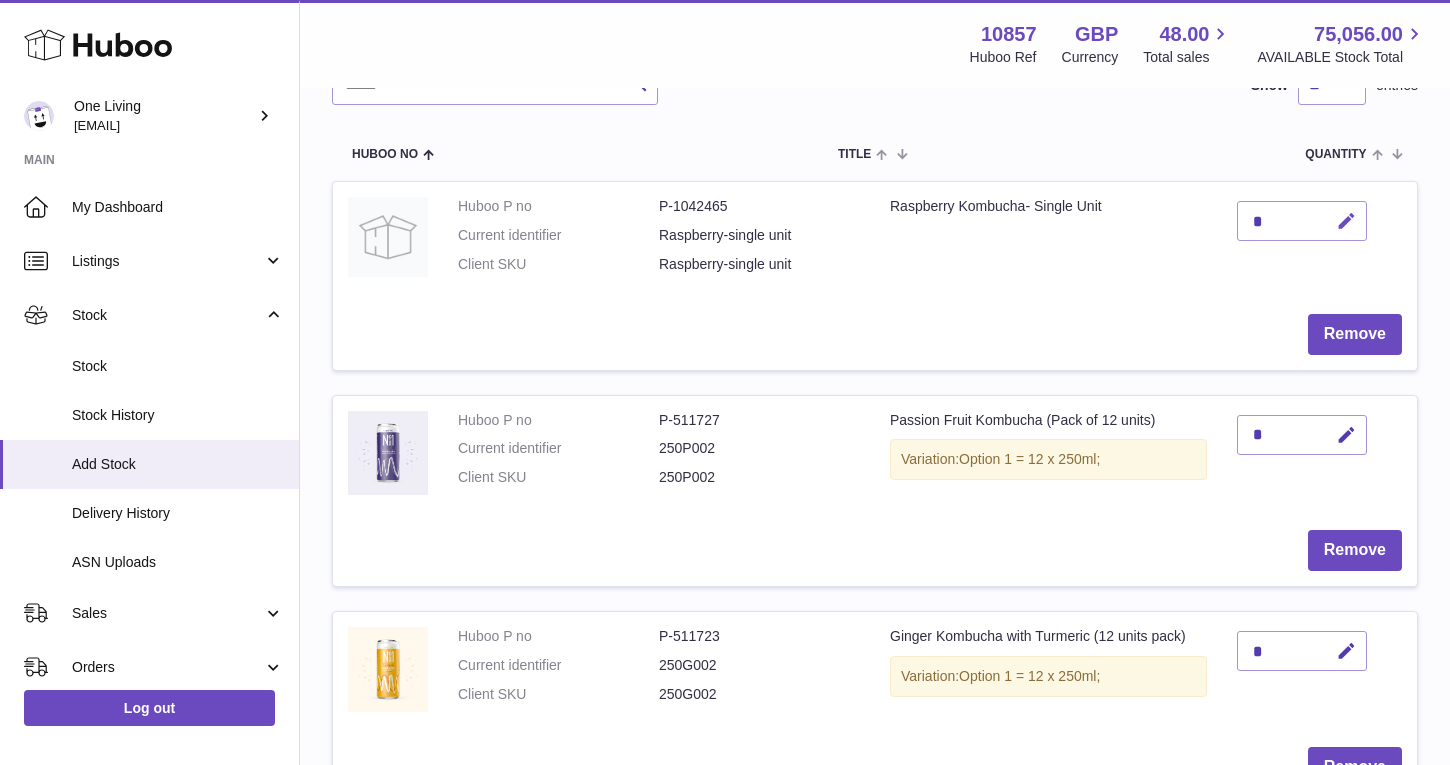 click at bounding box center (1346, 221) 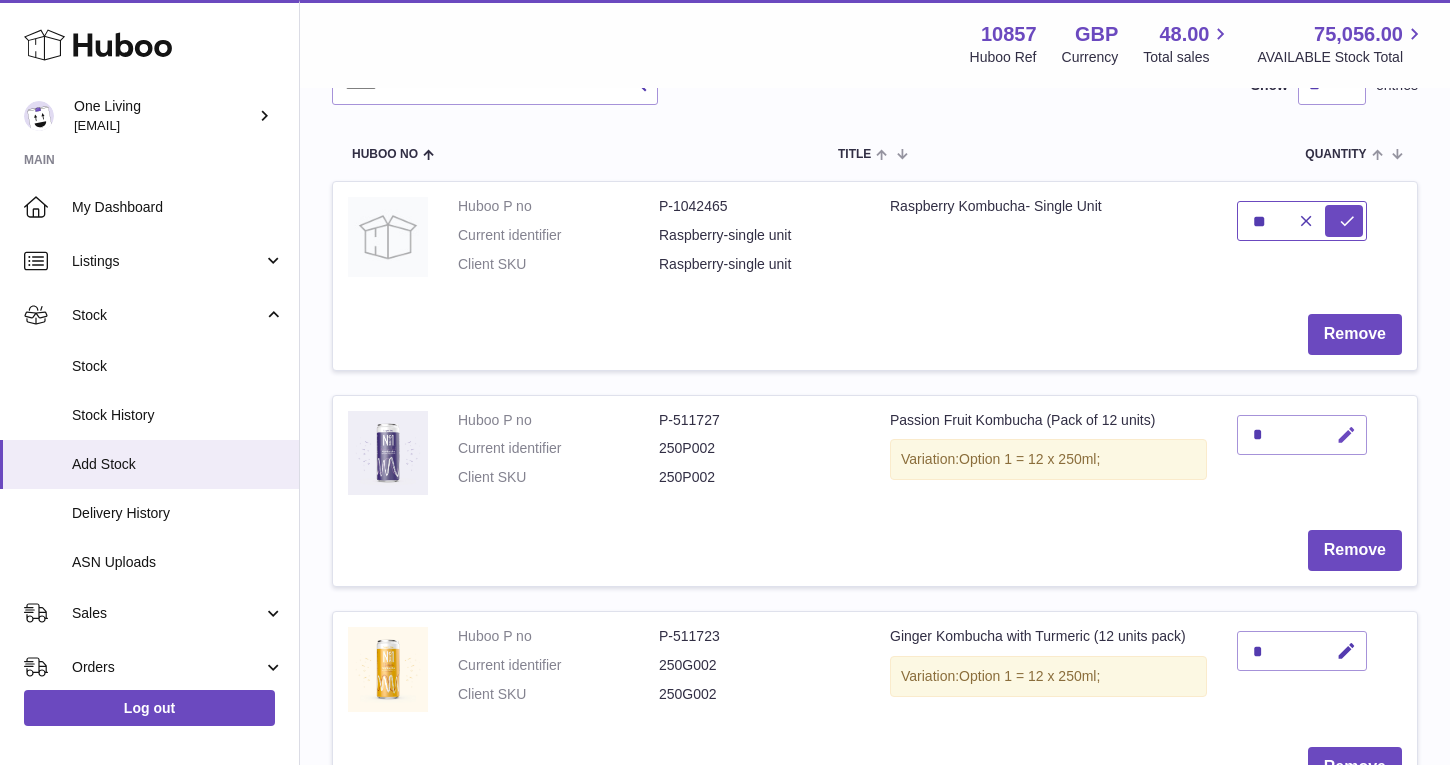 type on "**" 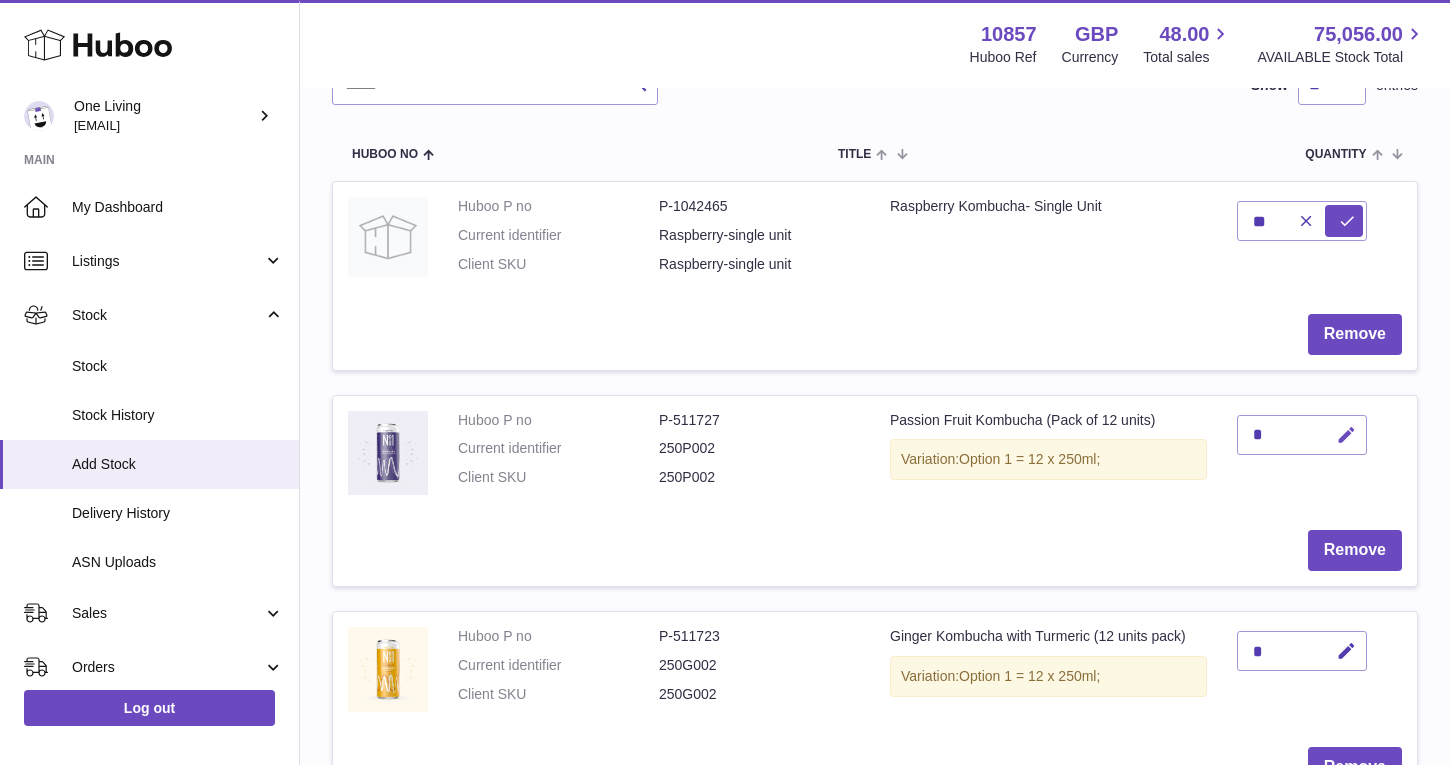 click at bounding box center [1346, 435] 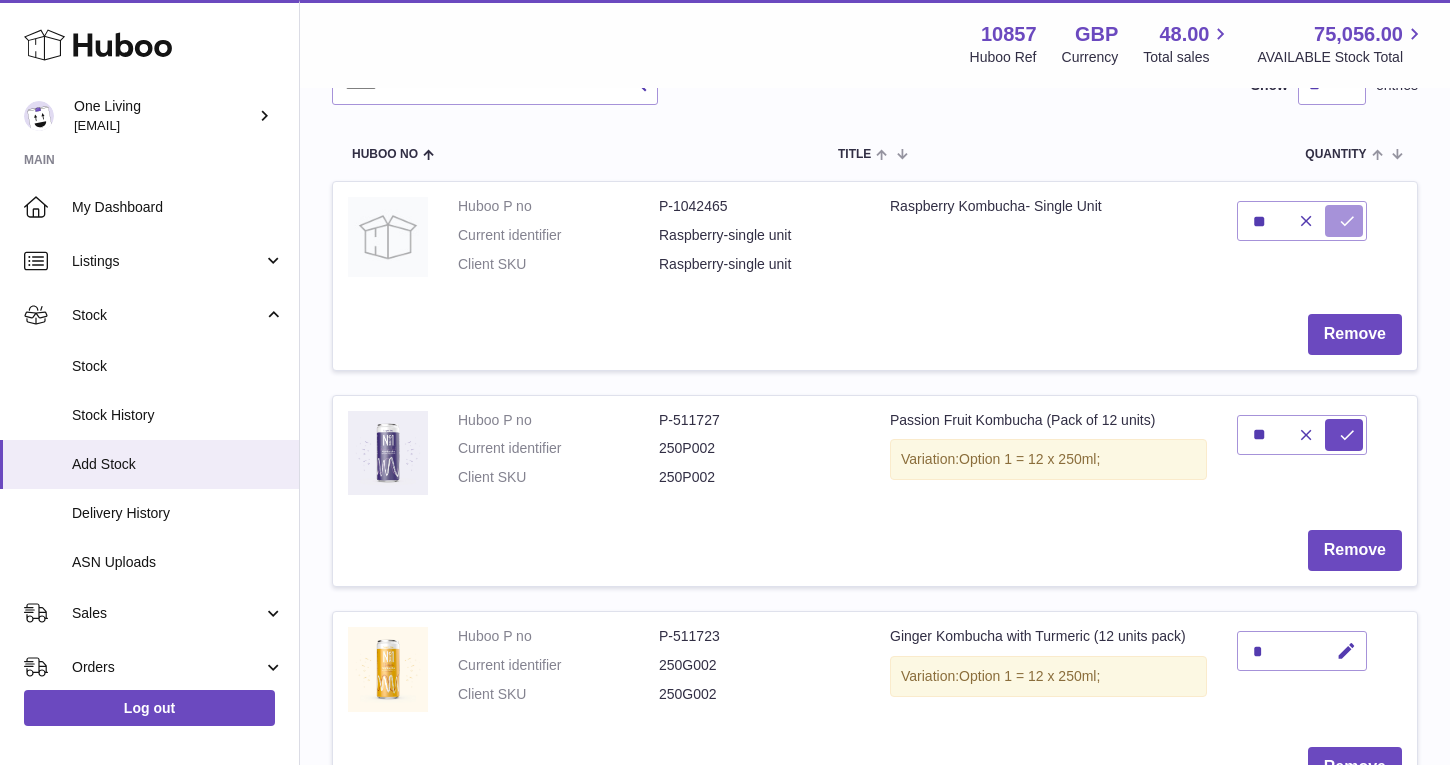 click at bounding box center (1347, 221) 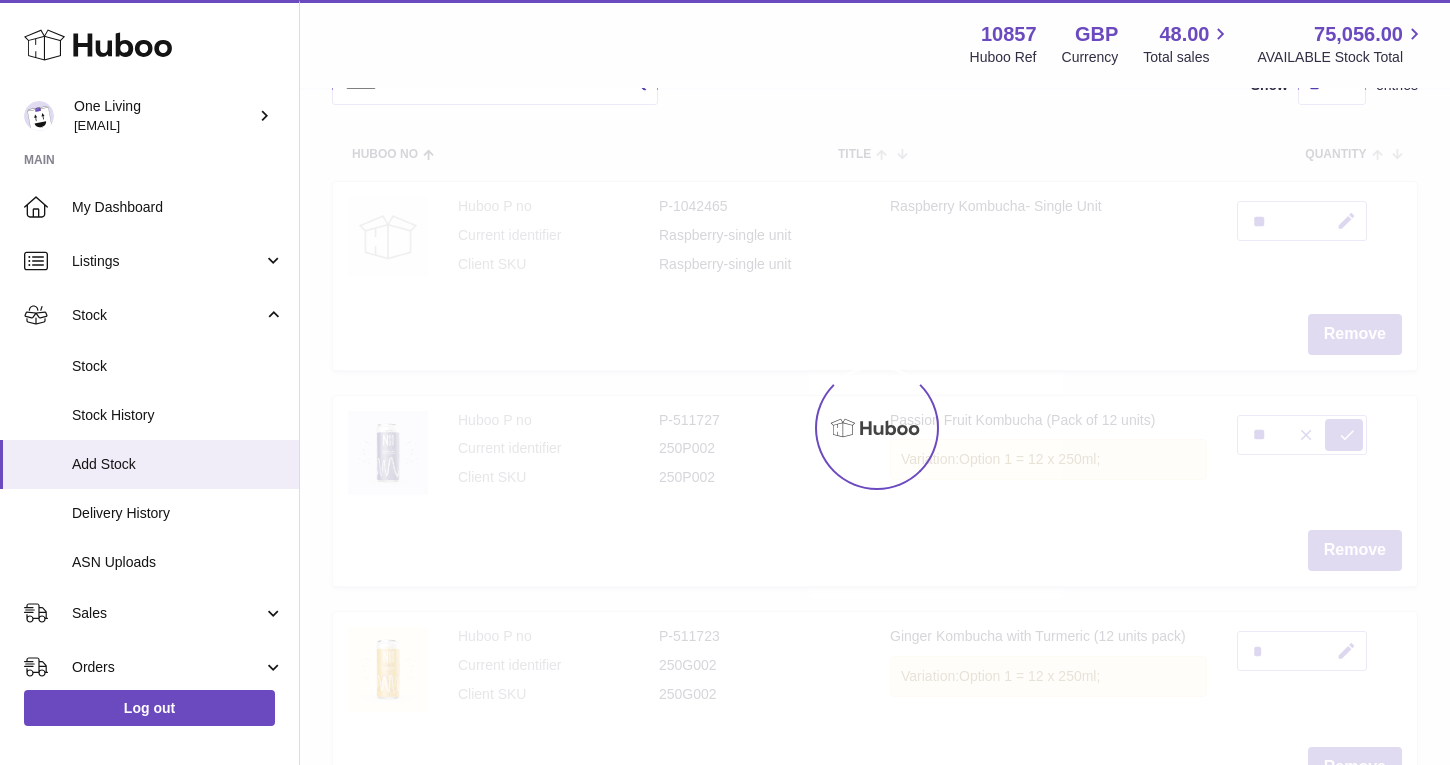 type on "*" 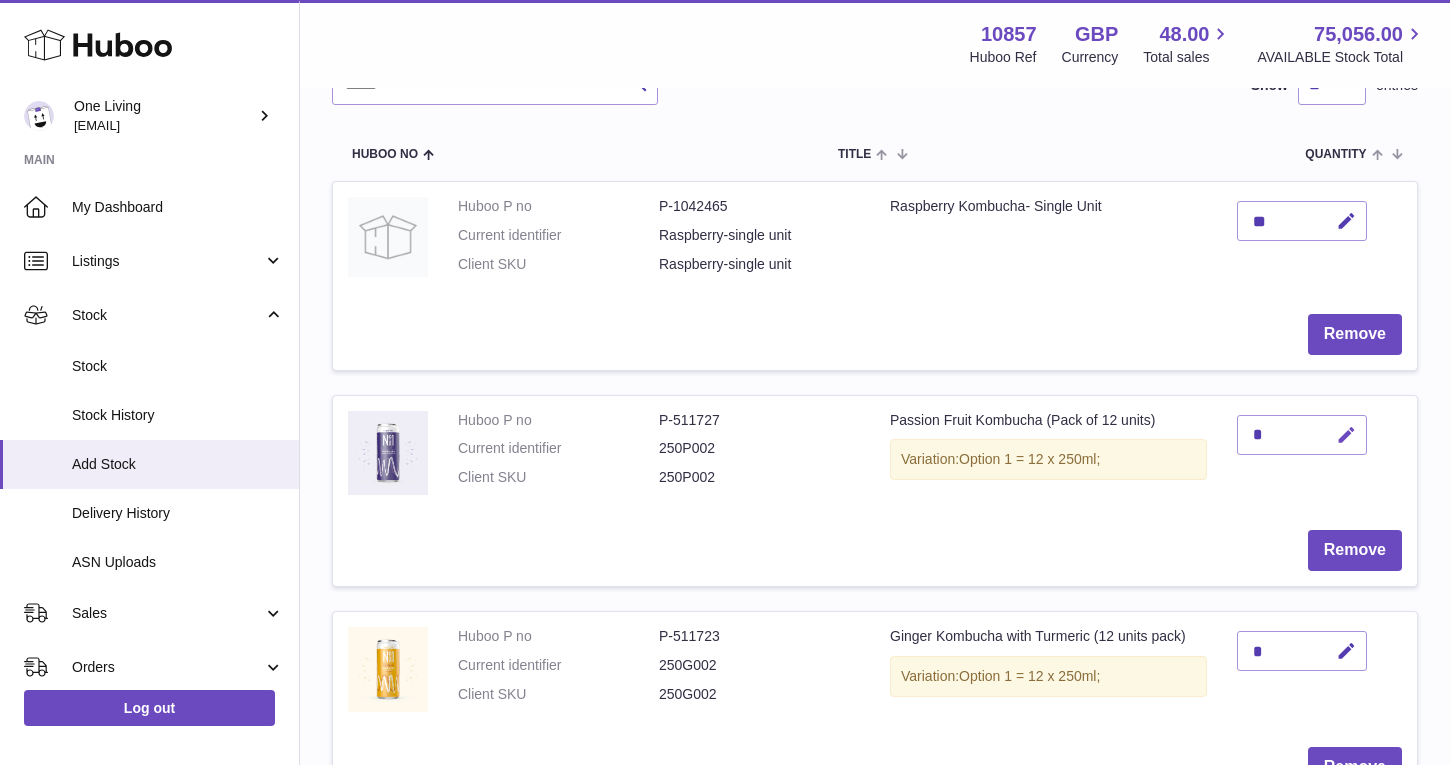 click at bounding box center [1346, 435] 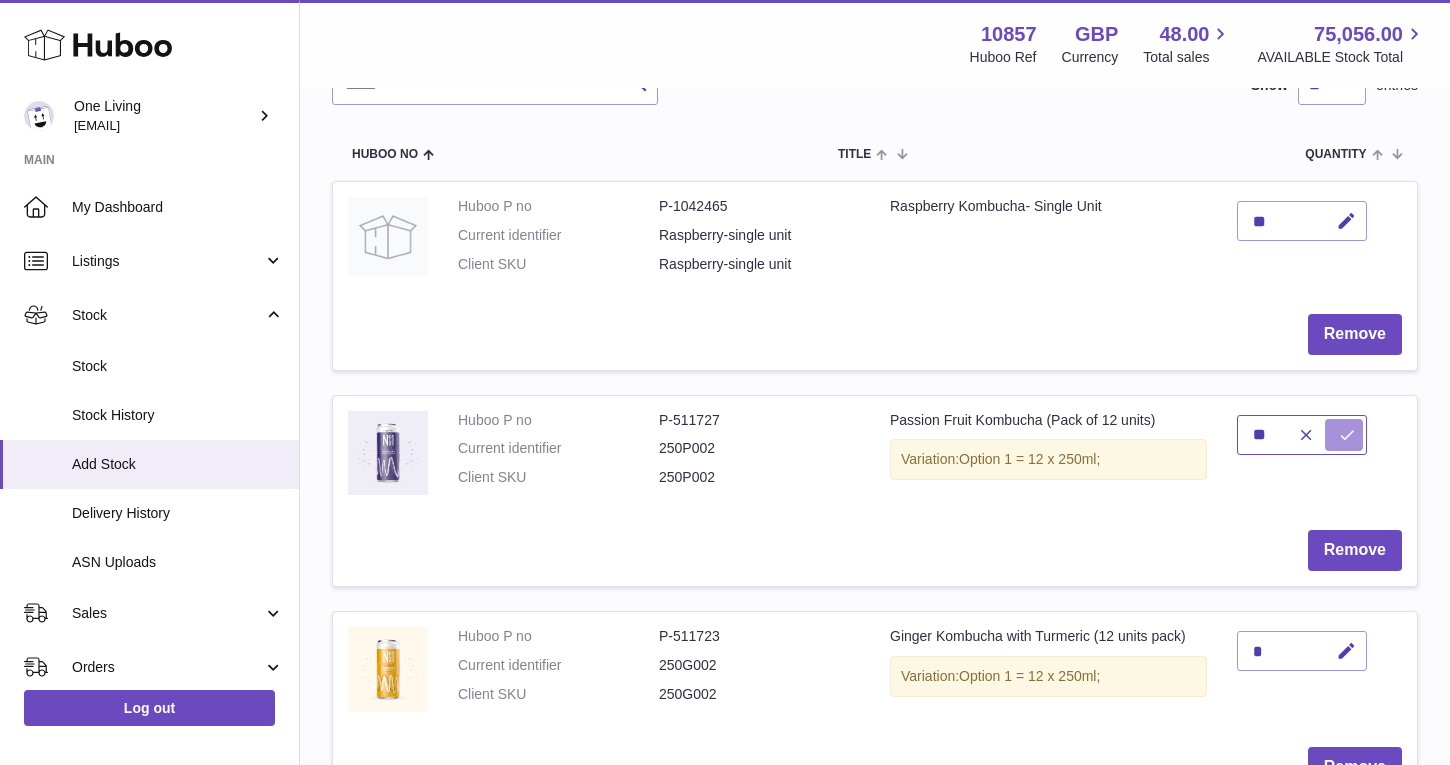 type on "**" 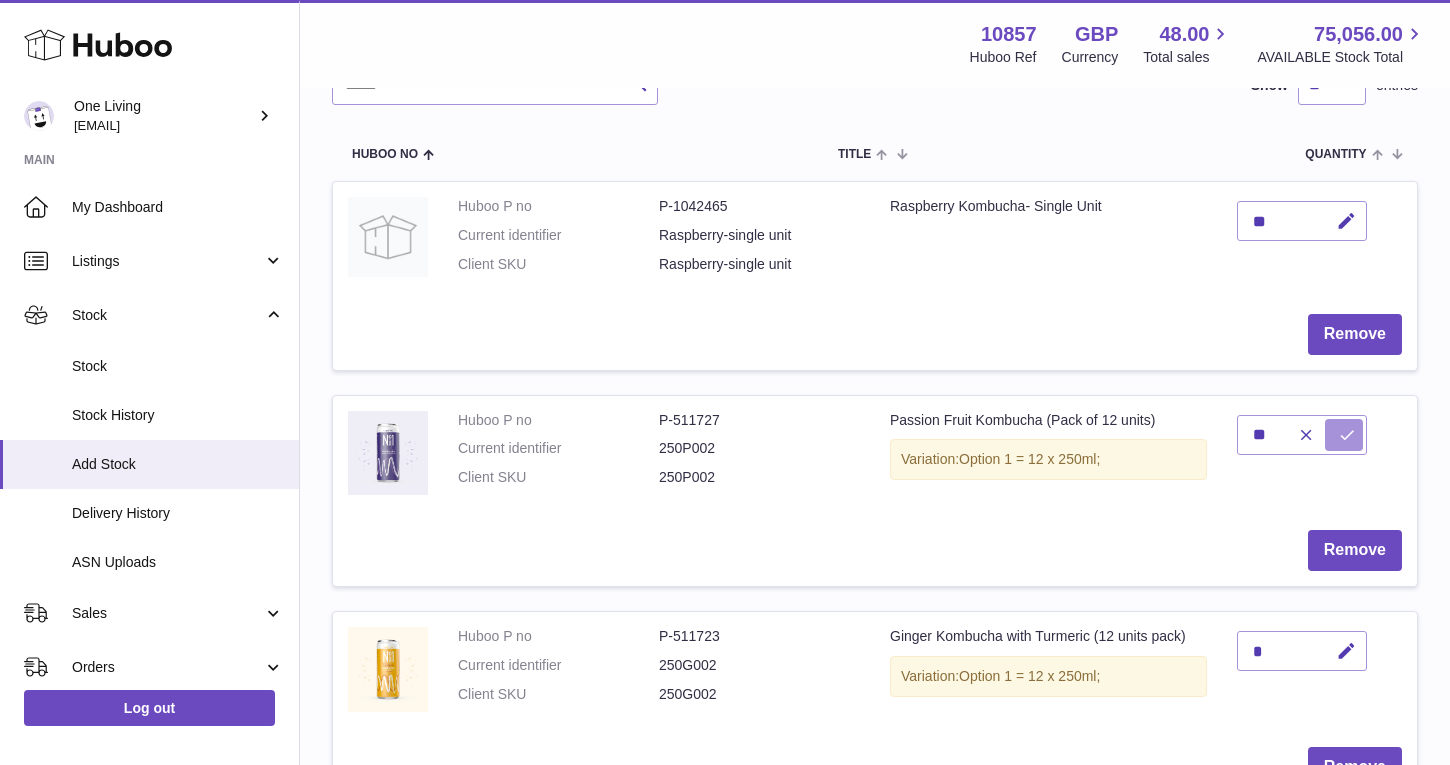 click at bounding box center [1347, 435] 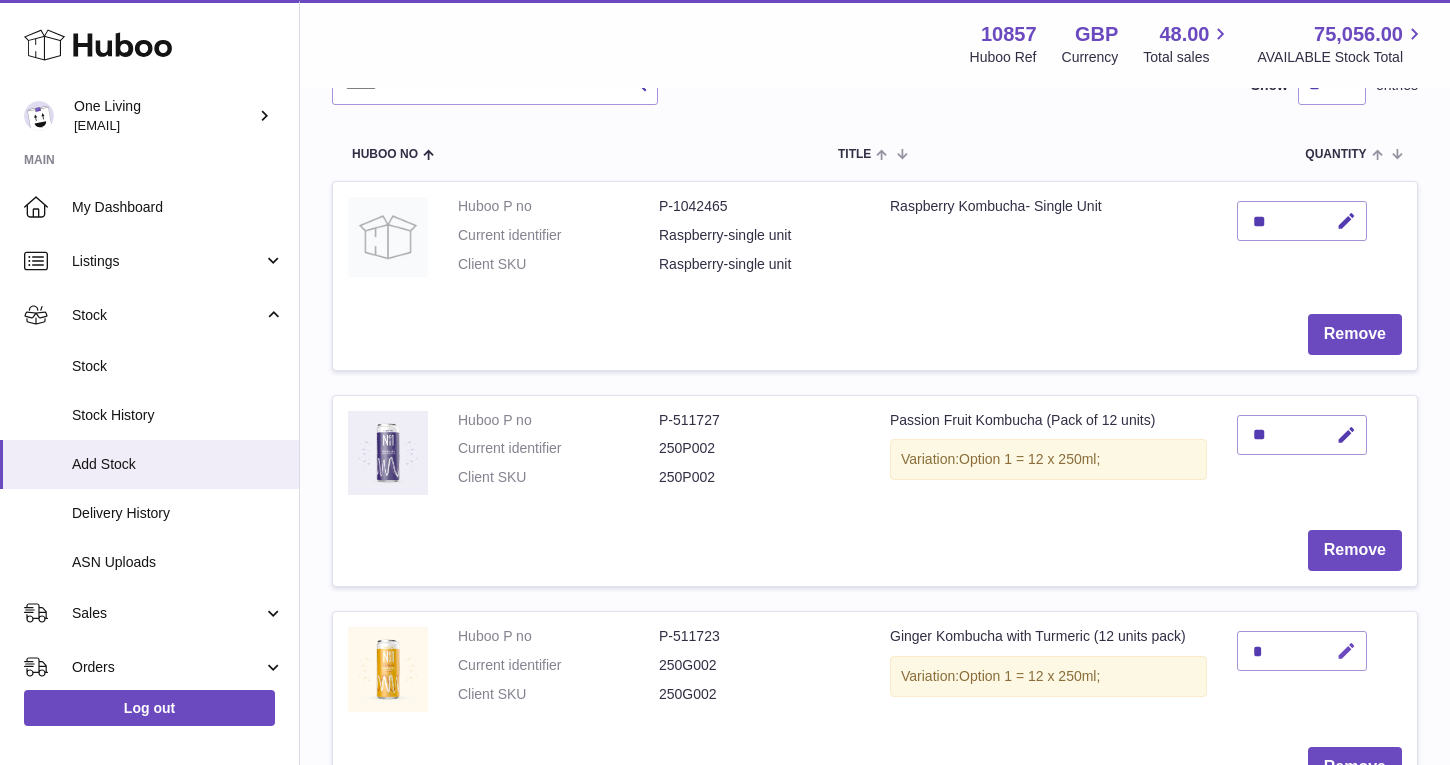 click at bounding box center [1346, 651] 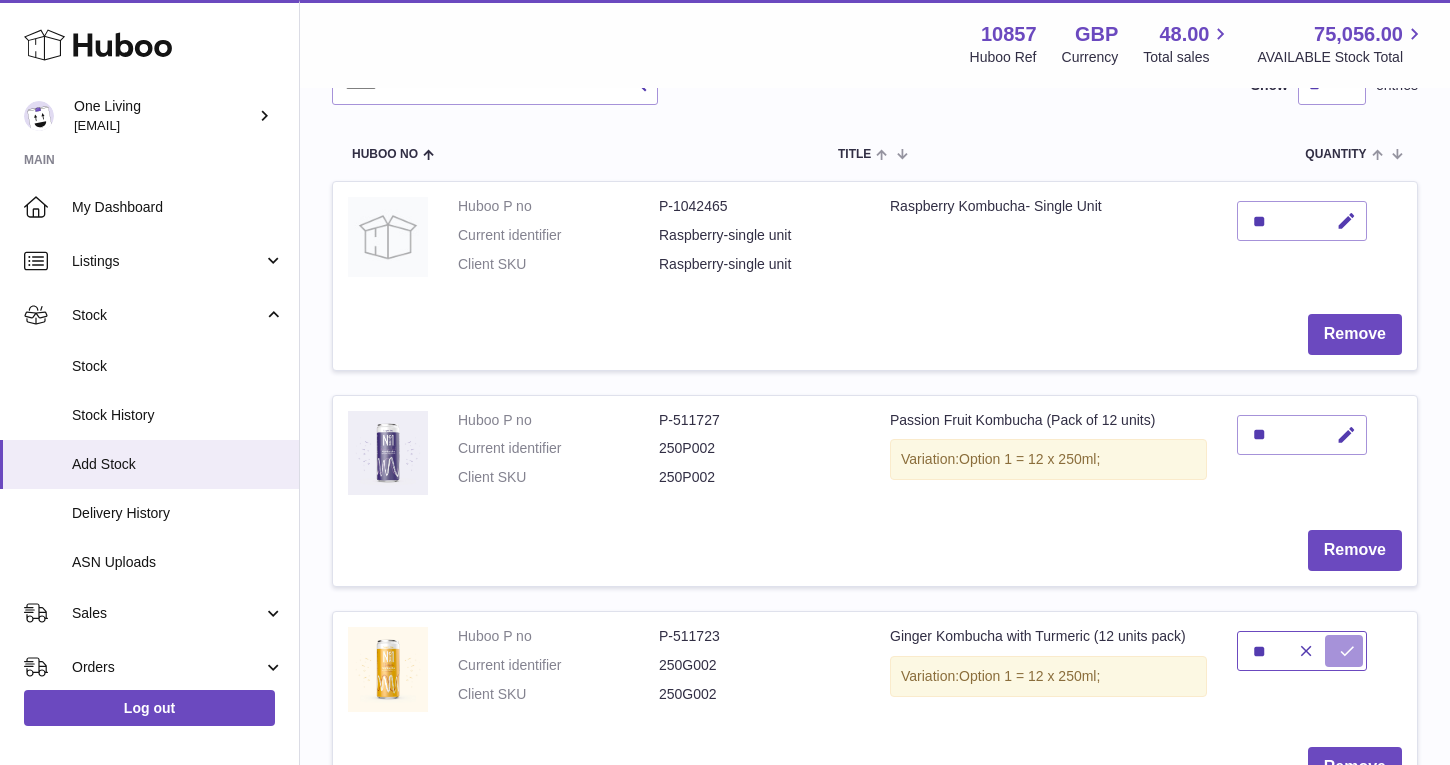 type on "**" 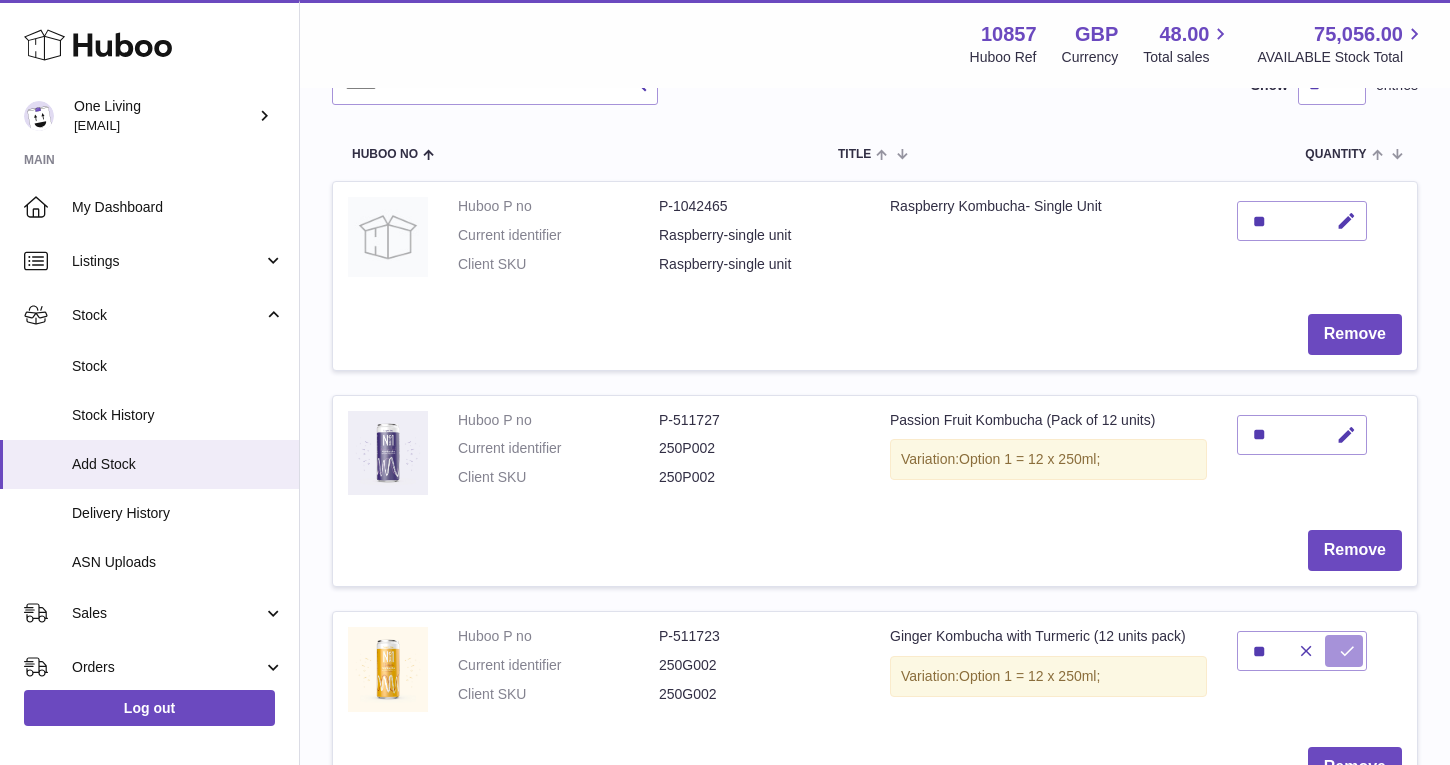 click at bounding box center [1347, 651] 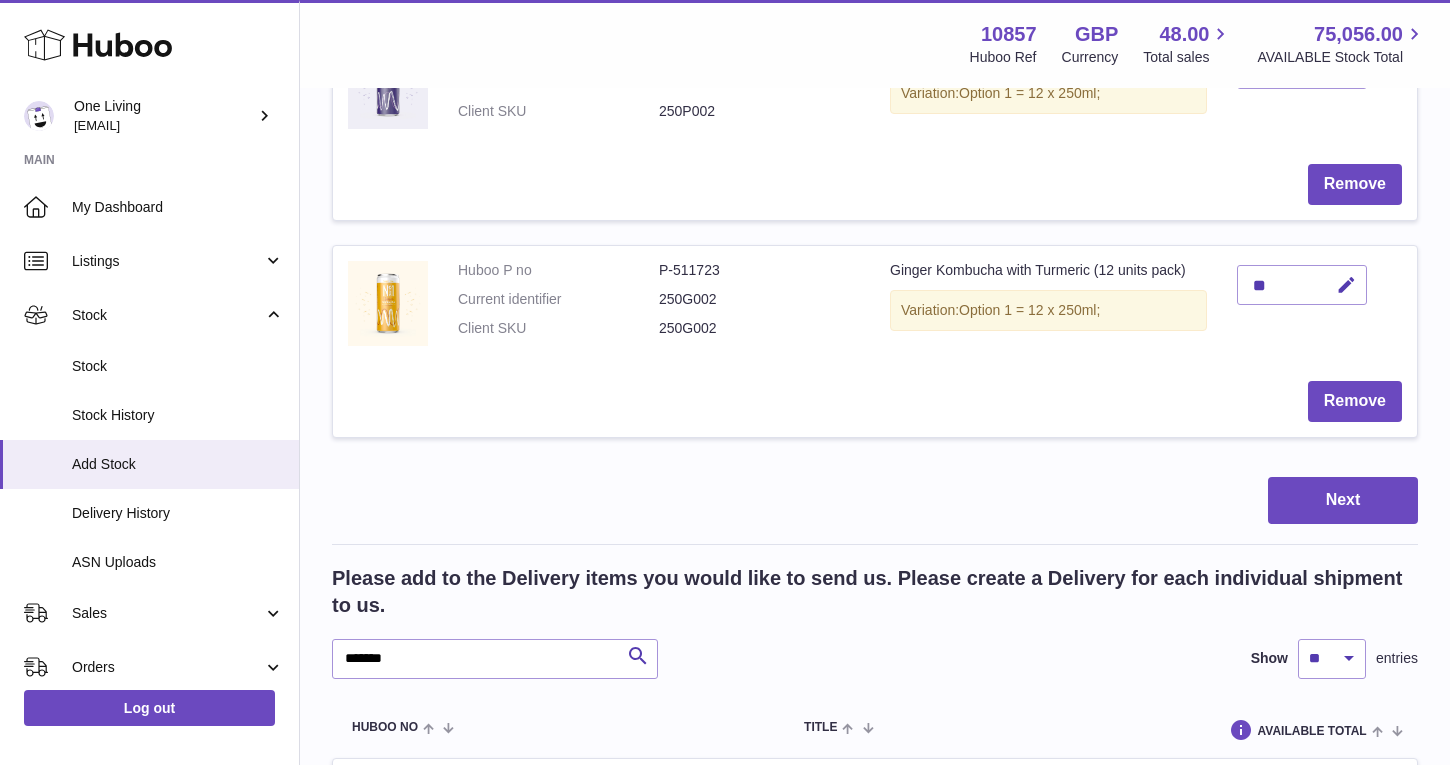 scroll, scrollTop: 589, scrollLeft: 0, axis: vertical 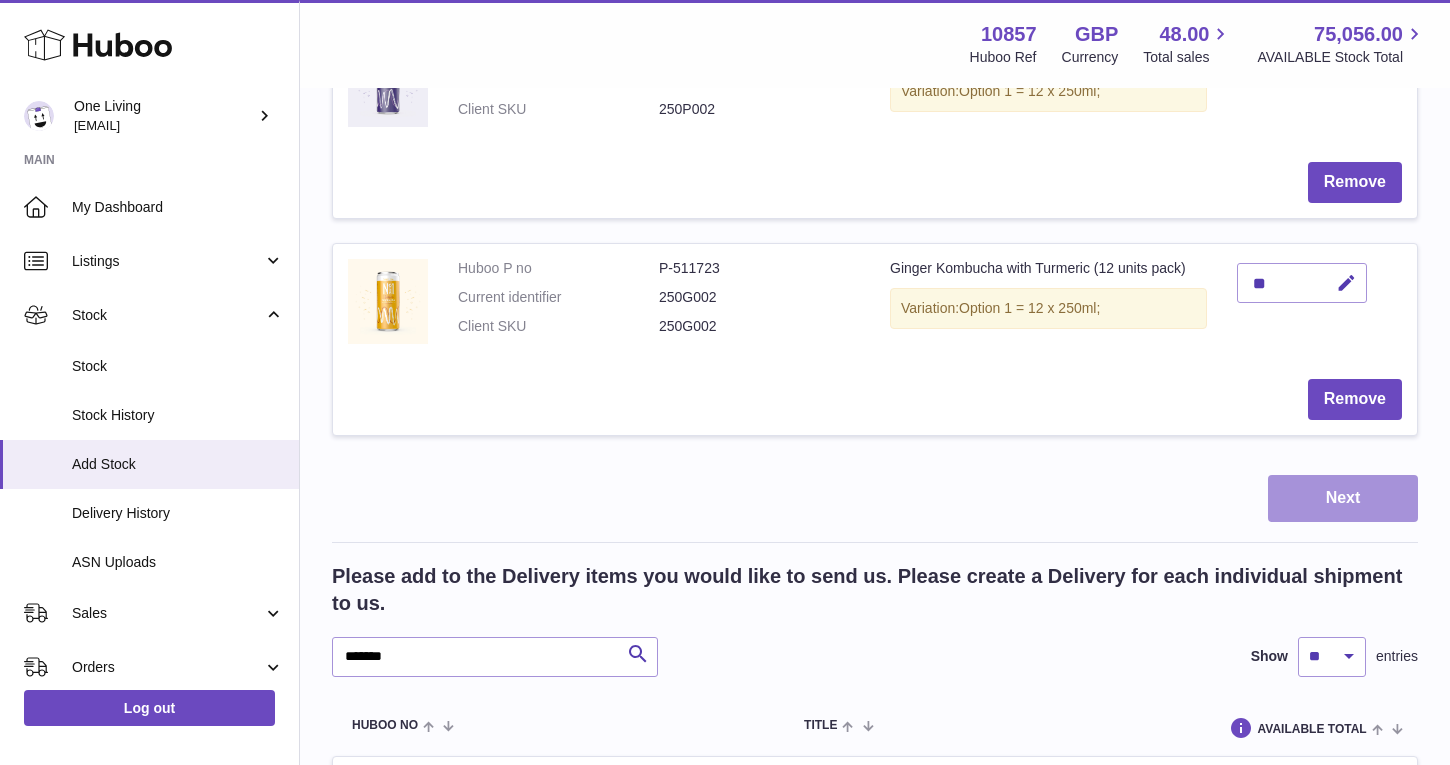 click on "Next" at bounding box center (1343, 498) 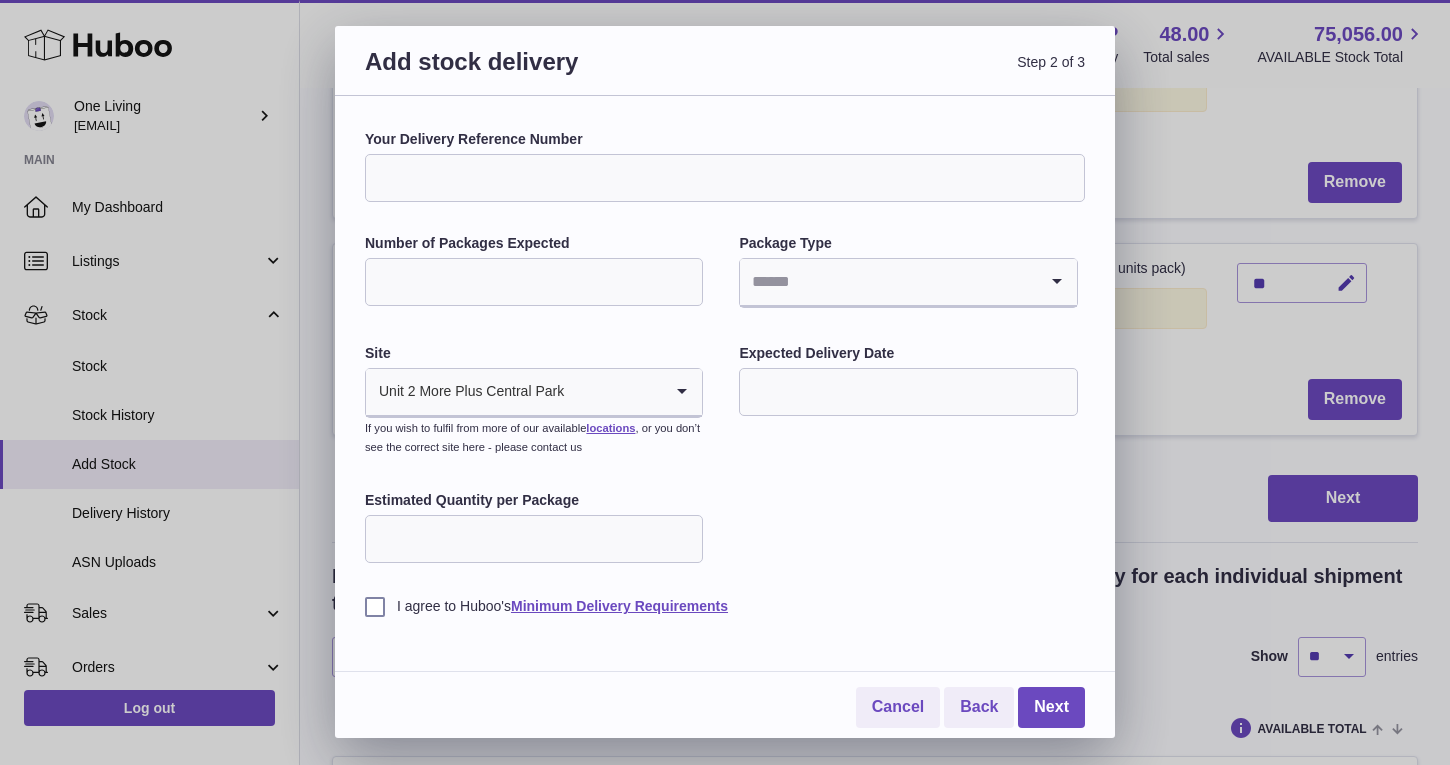 click on "Your Delivery Reference Number" at bounding box center (725, 178) 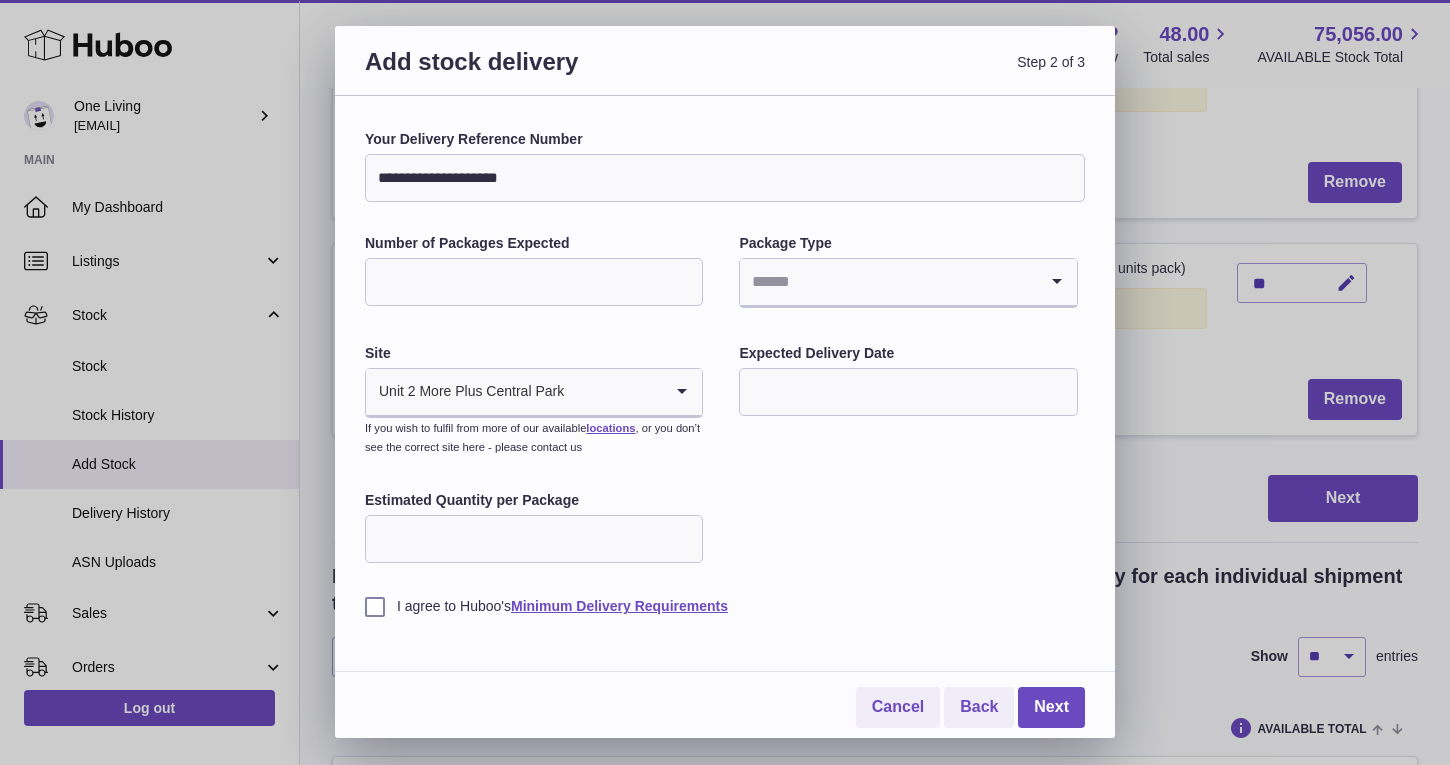 click on "**********" at bounding box center [725, 178] 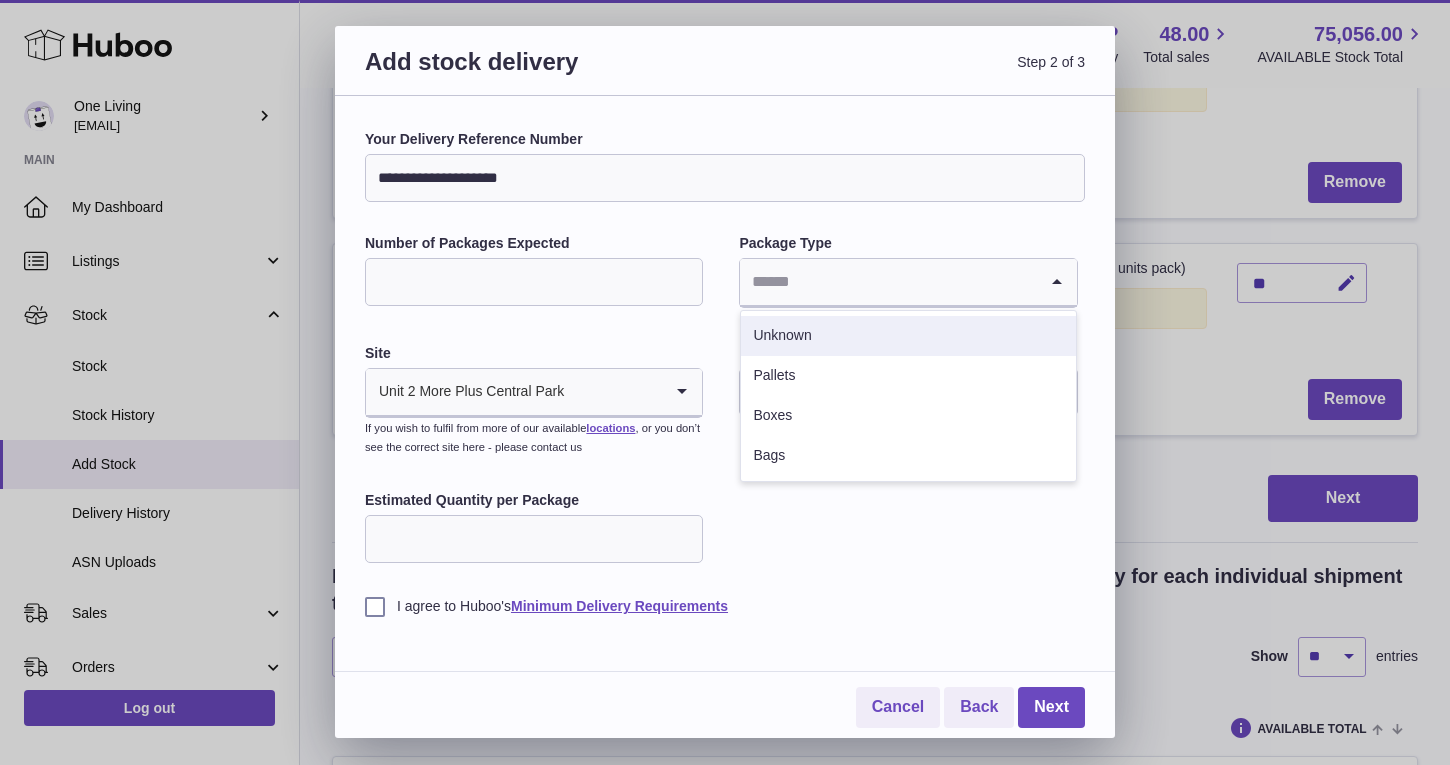 click on "Unknown" at bounding box center [908, 336] 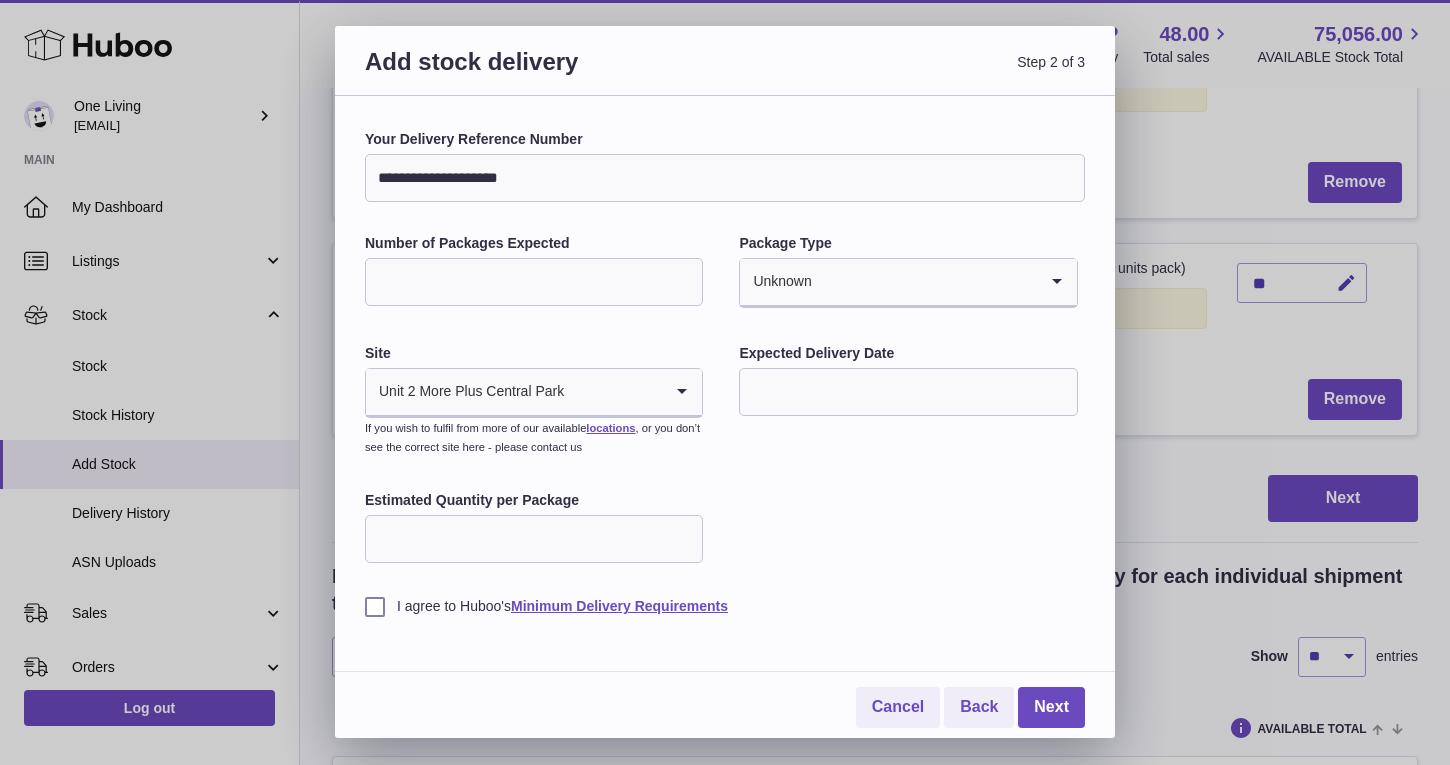 click at bounding box center (908, 392) 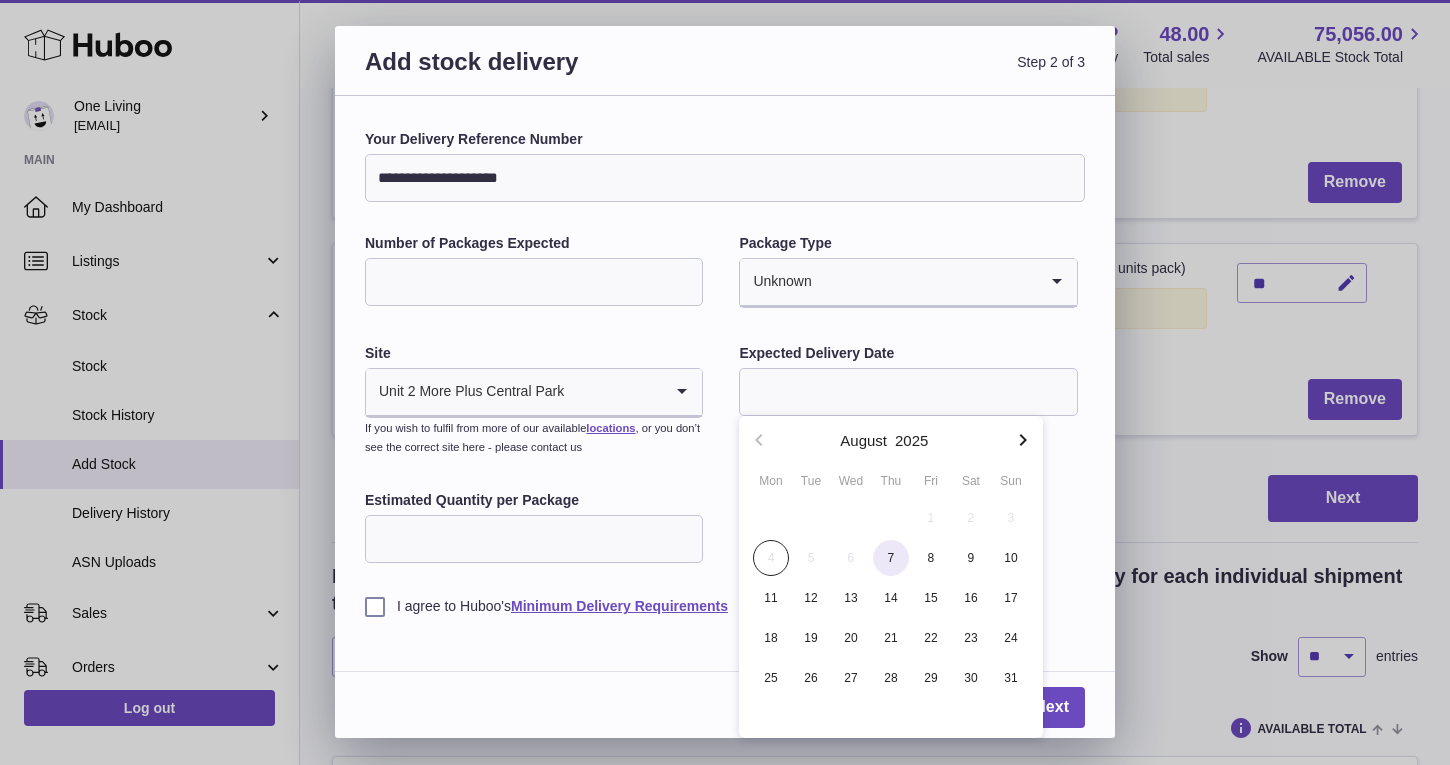 click on "7" at bounding box center [891, 558] 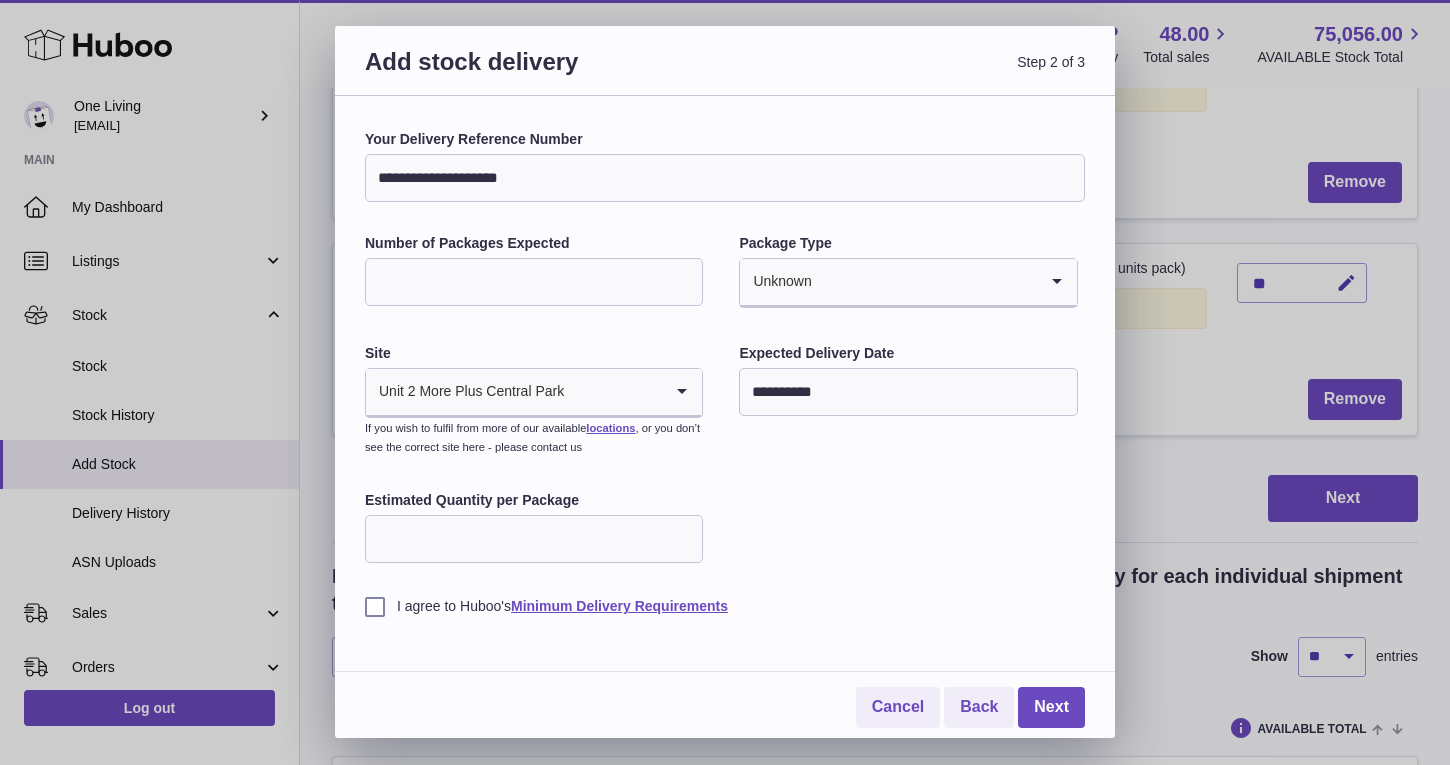 click on "Estimated Quantity per Package" at bounding box center (534, 539) 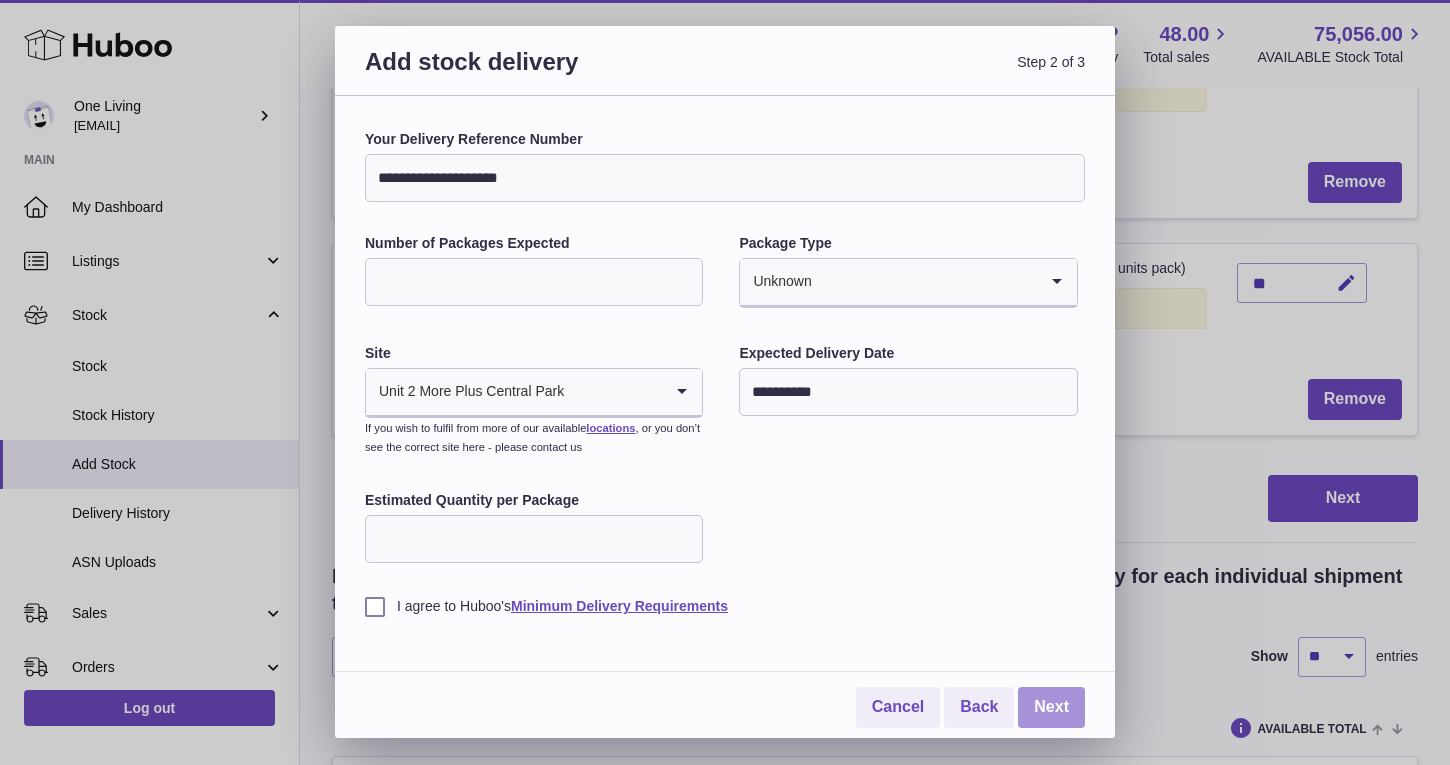 click on "Next" at bounding box center (1051, 707) 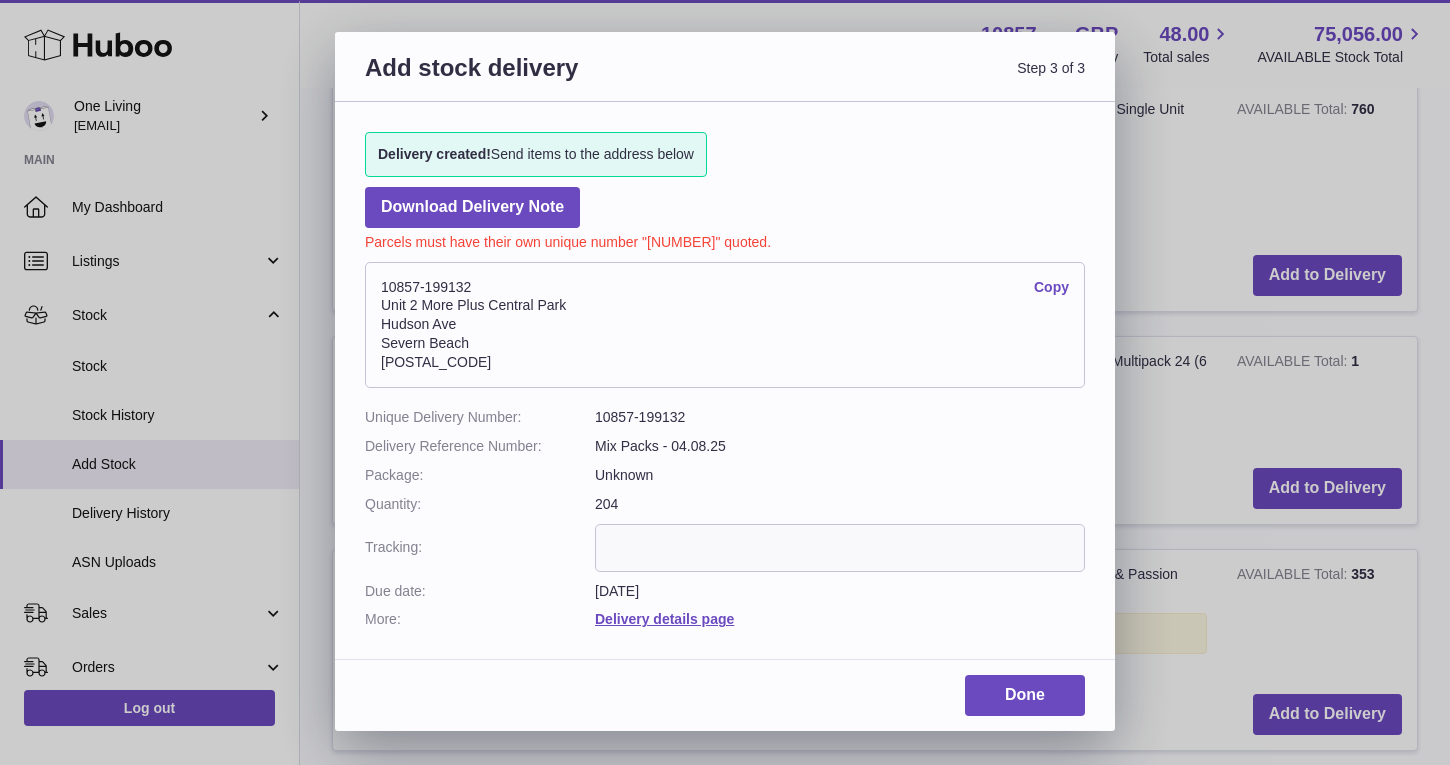 scroll, scrollTop: 573, scrollLeft: 0, axis: vertical 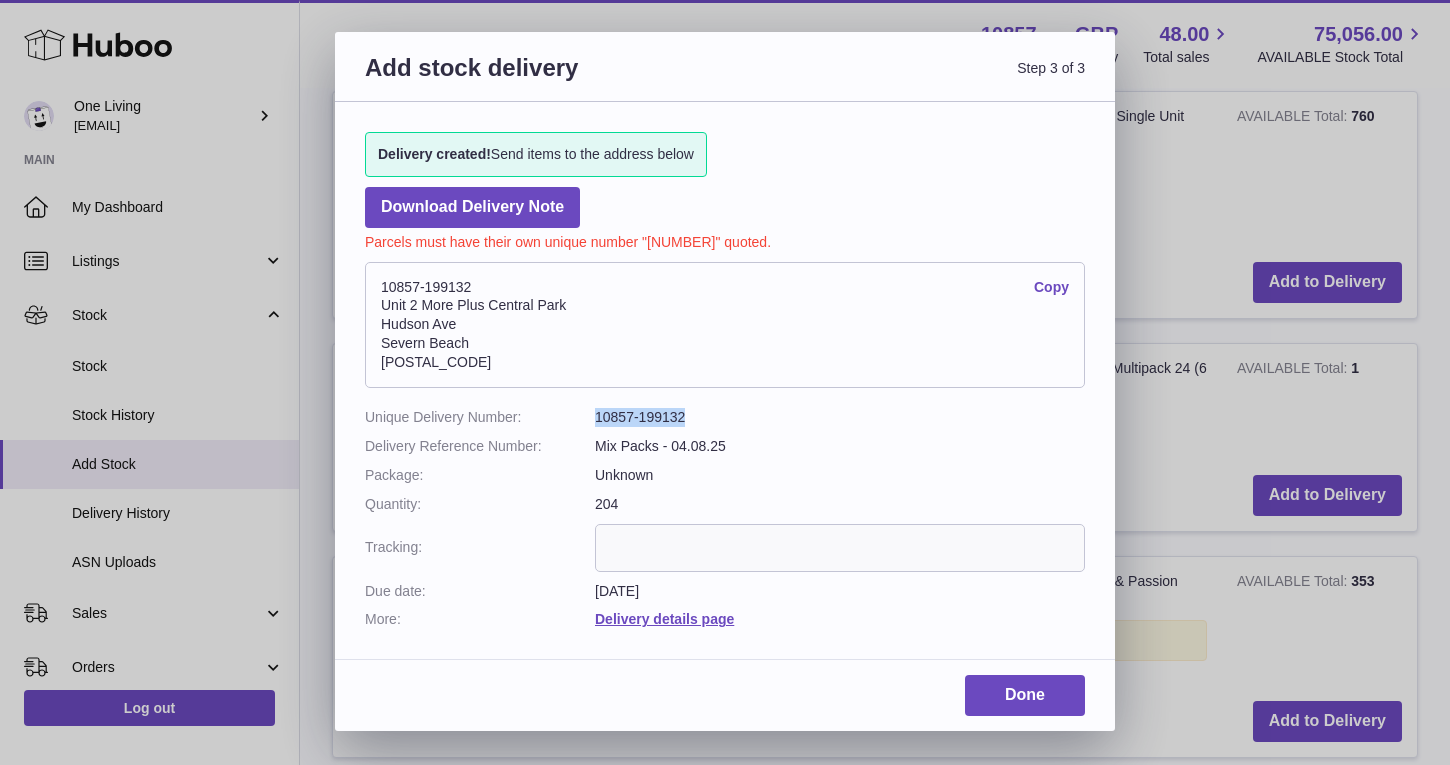 drag, startPoint x: 695, startPoint y: 414, endPoint x: 594, endPoint y: 416, distance: 101.0198 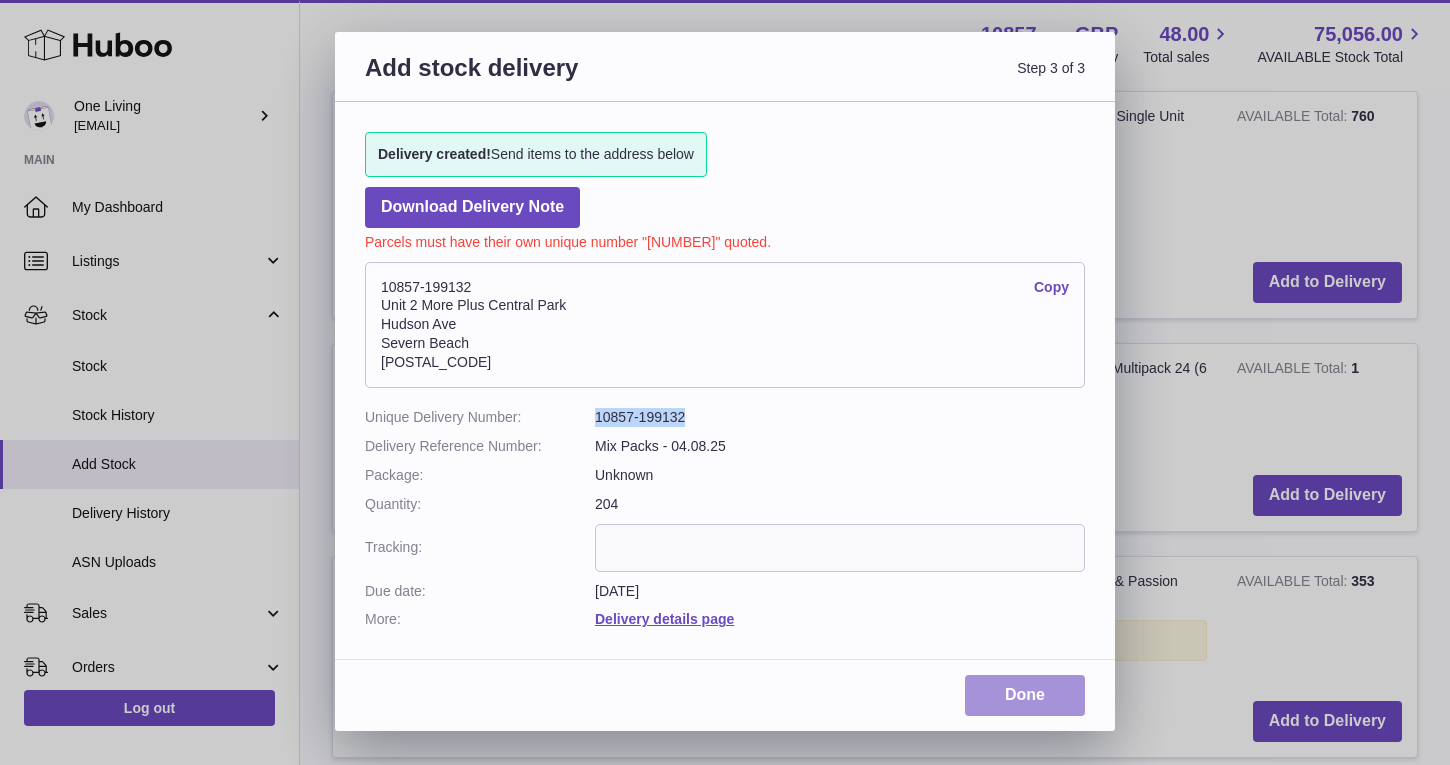 click on "Done" at bounding box center (1025, 695) 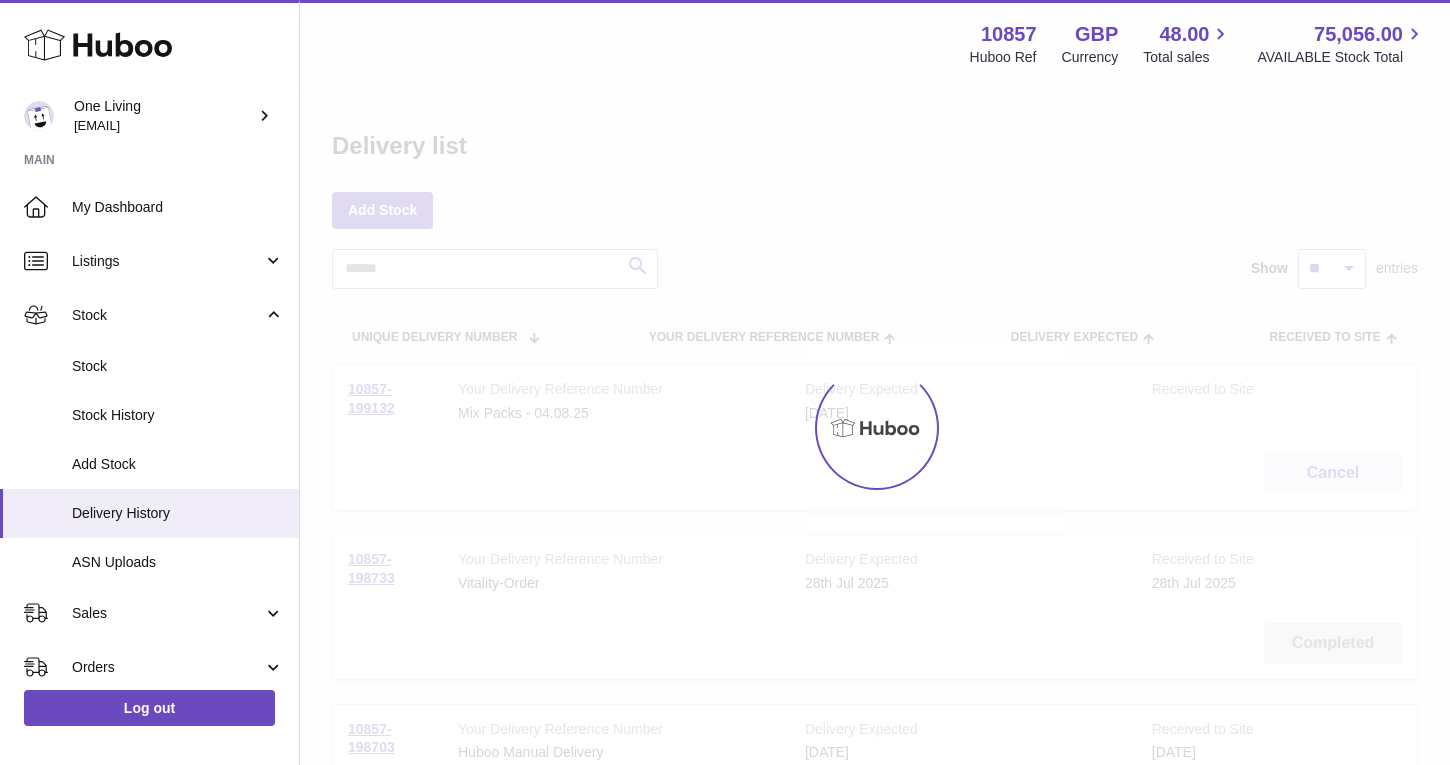 scroll, scrollTop: 0, scrollLeft: 0, axis: both 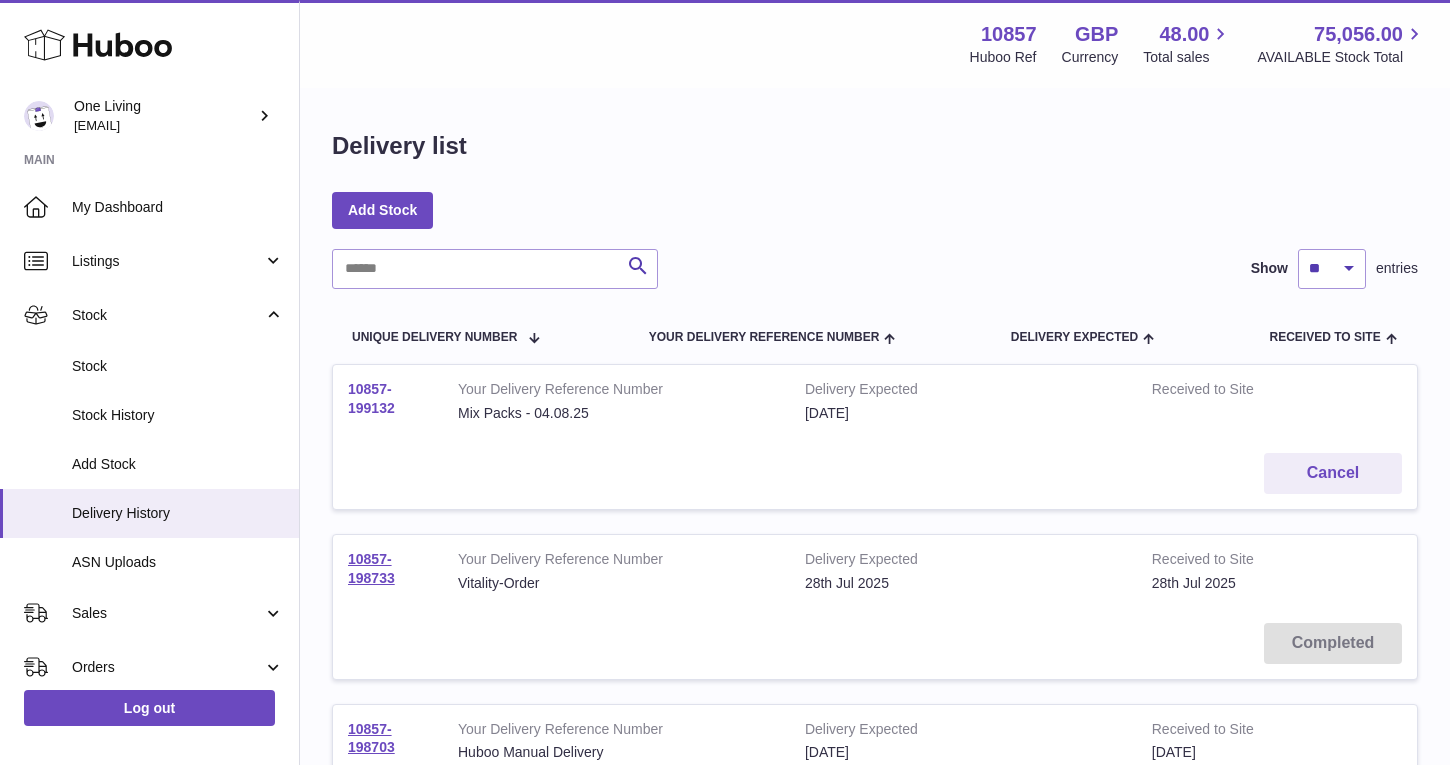 click on "10857-199132" at bounding box center [371, 398] 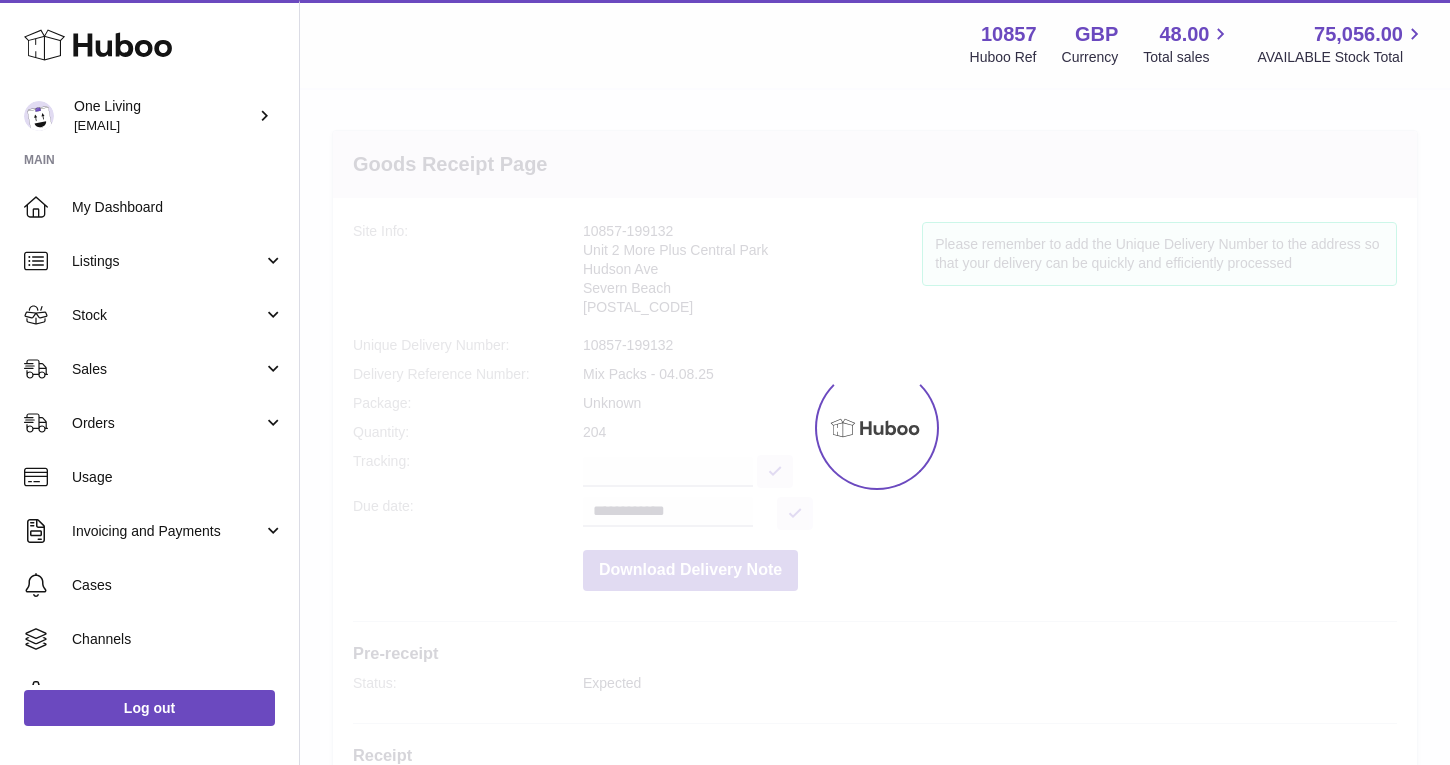 scroll, scrollTop: 0, scrollLeft: 0, axis: both 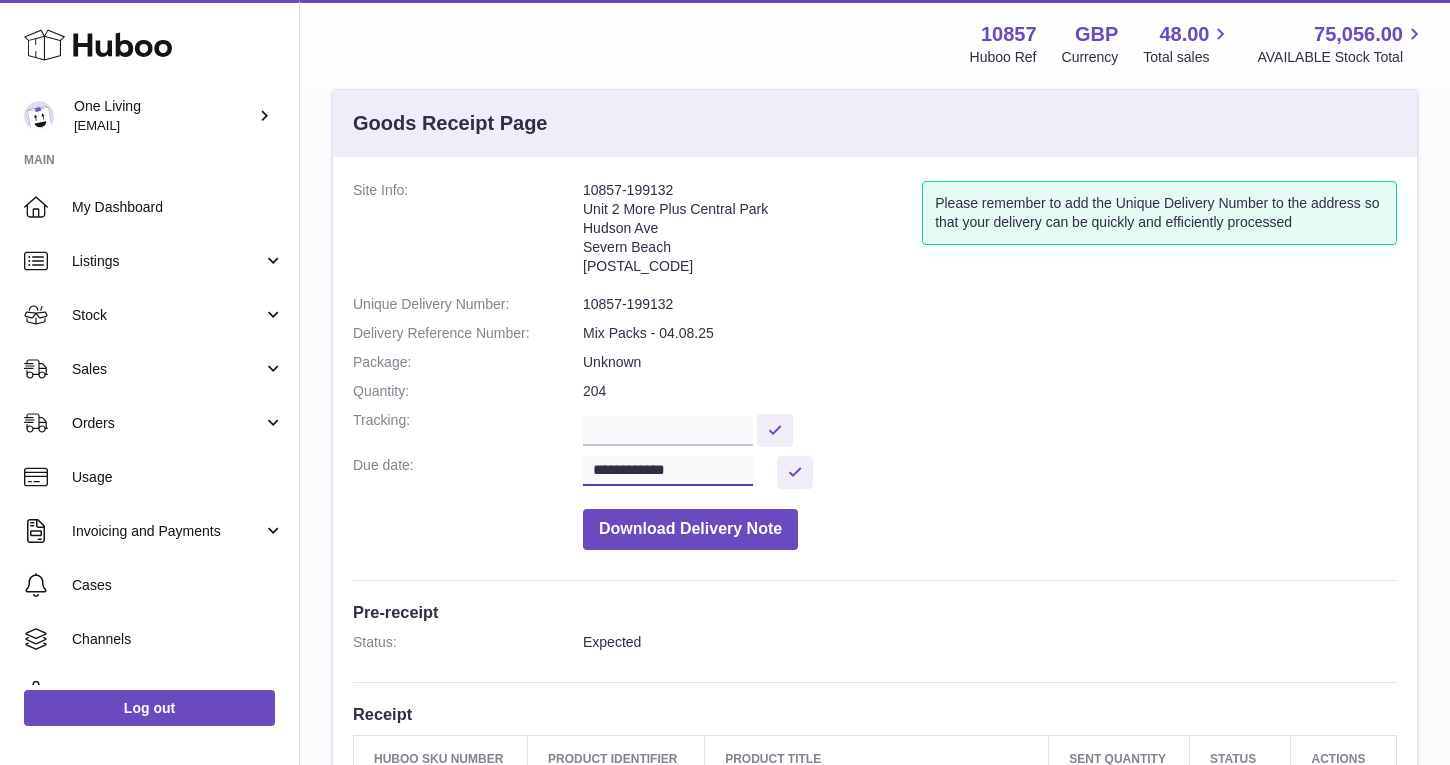 click on "[CREDIT_CARD]" at bounding box center [668, 471] 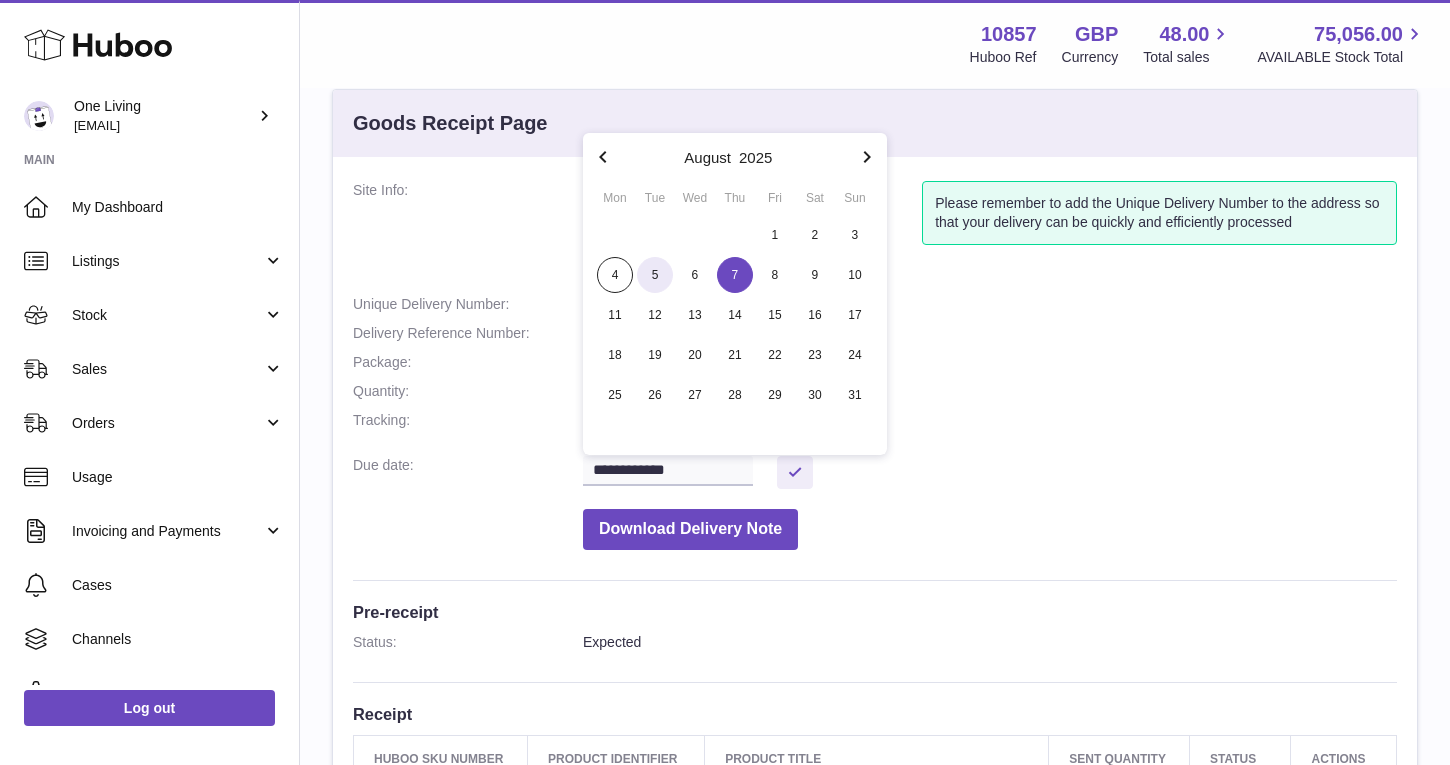 click on "5" at bounding box center (655, 275) 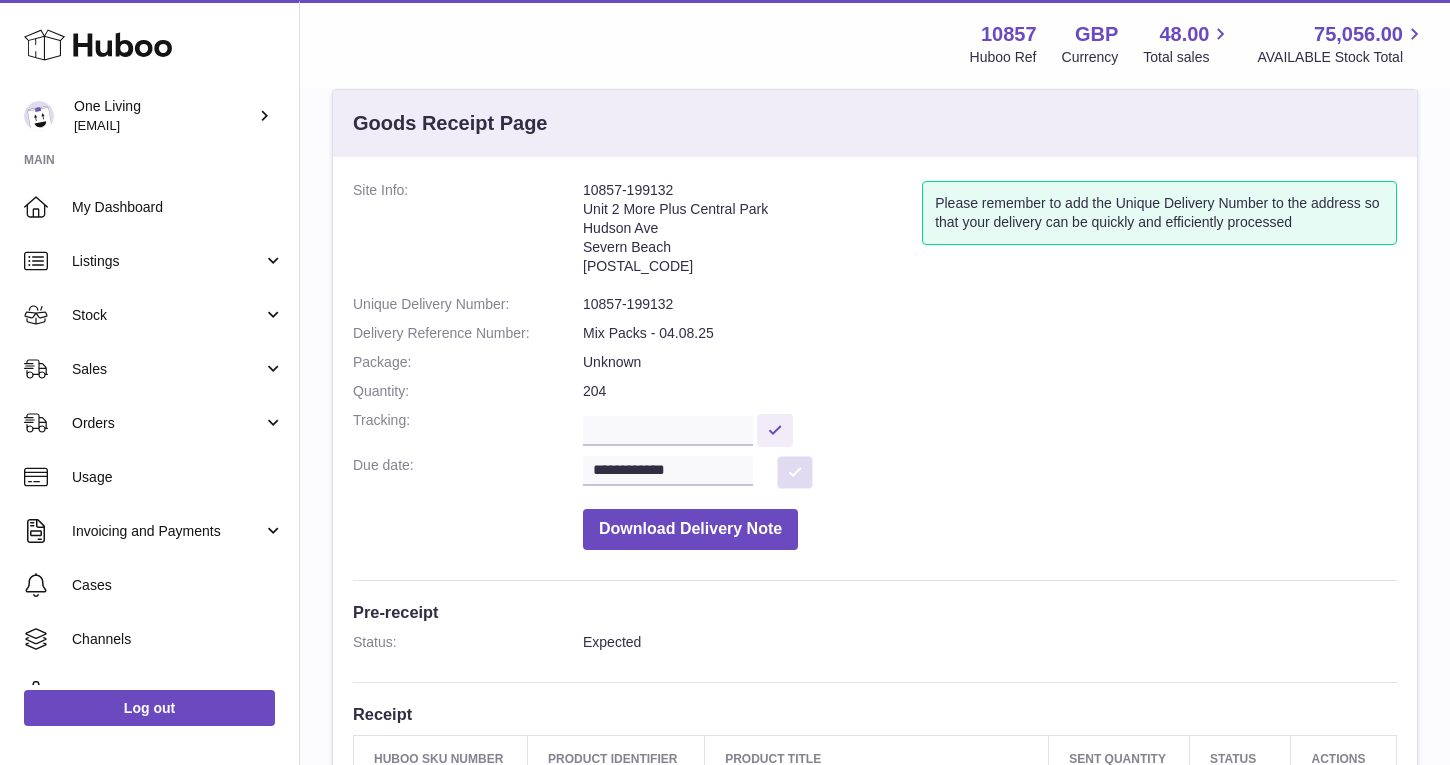 click at bounding box center (795, 472) 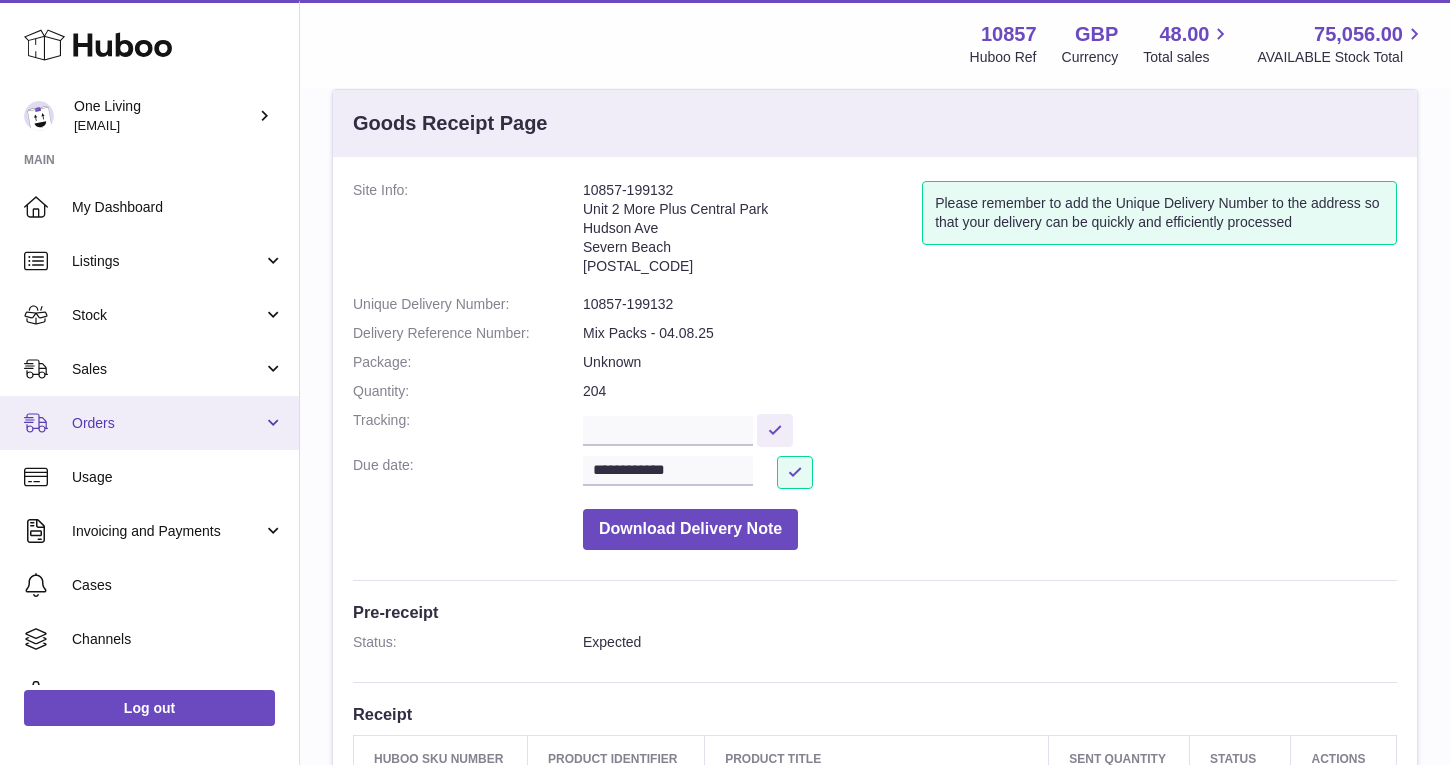 click on "Orders" at bounding box center [149, 423] 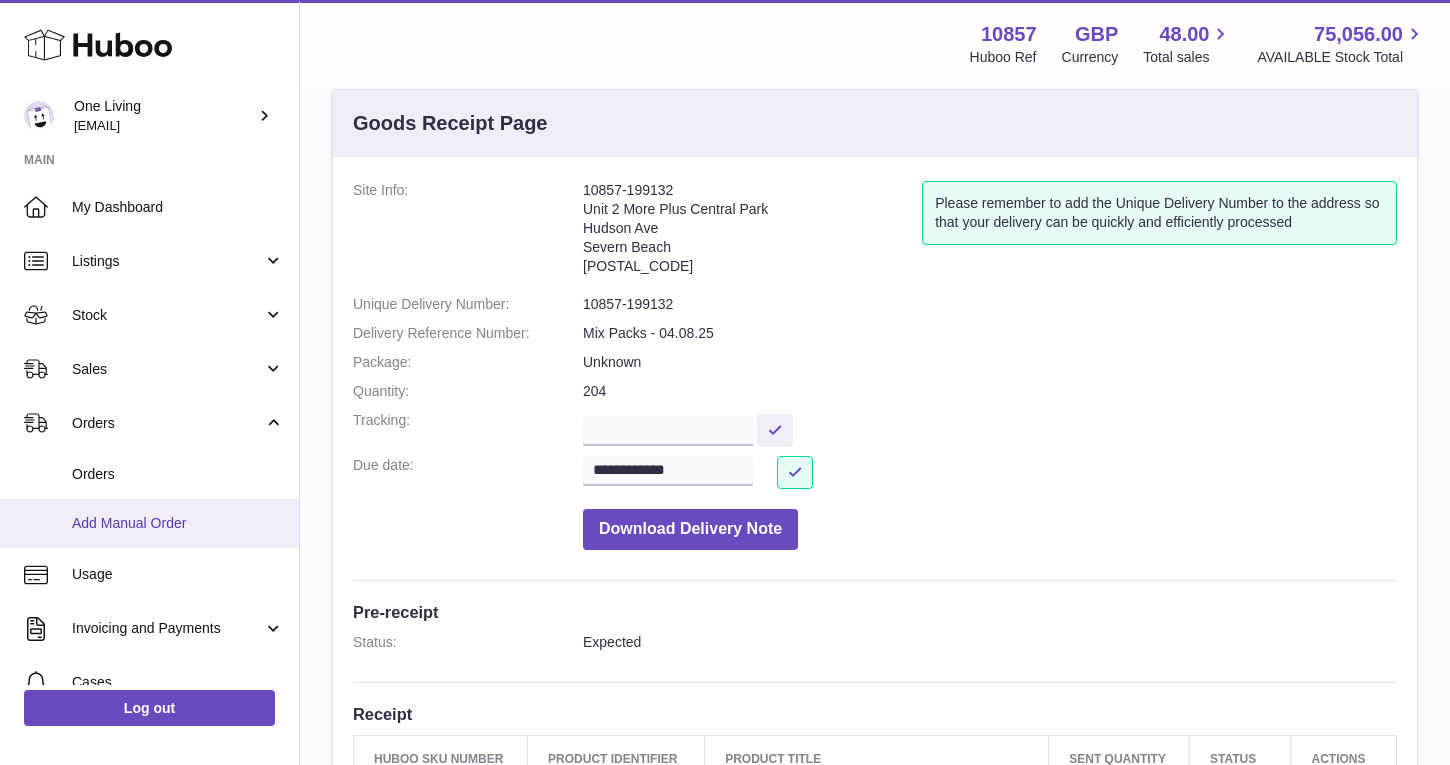 click on "Add Manual Order" at bounding box center (178, 523) 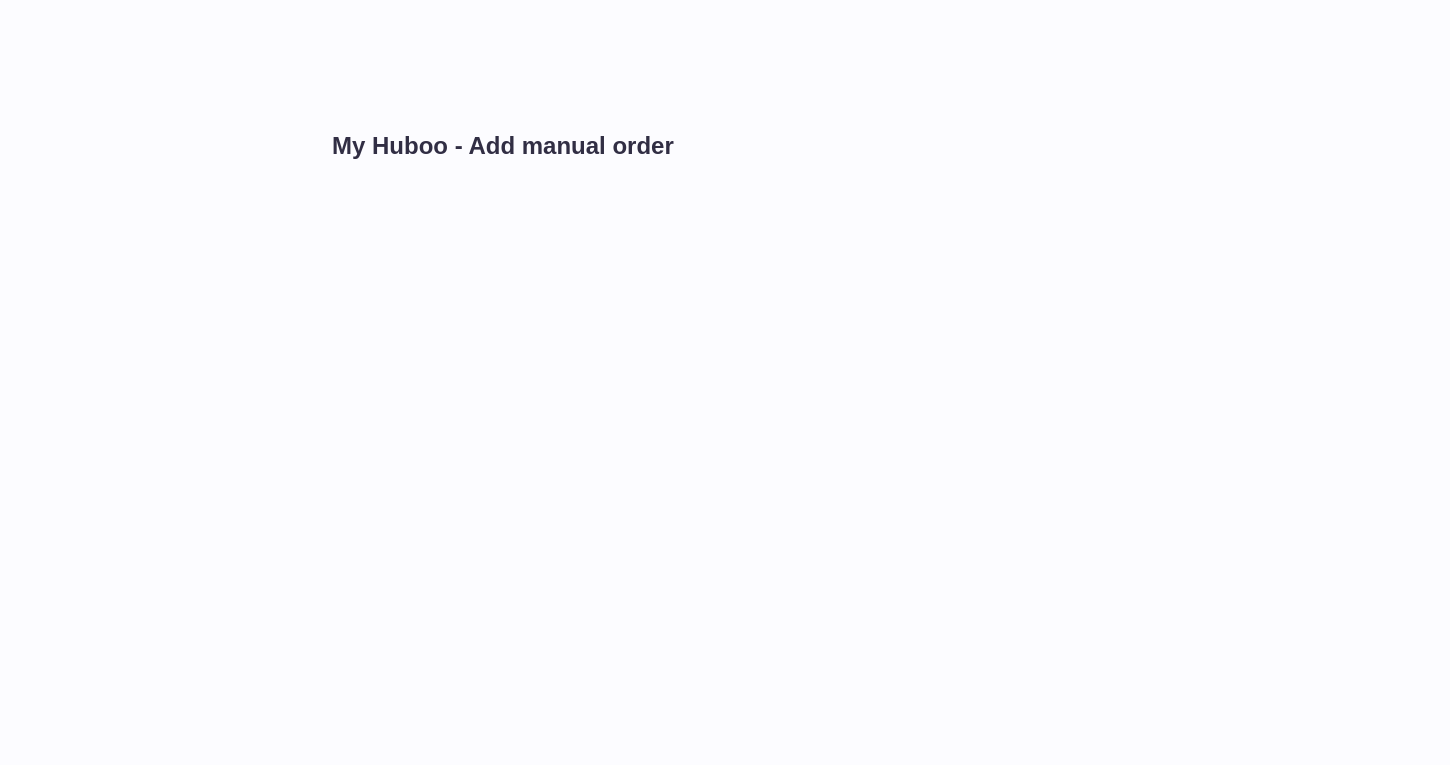 scroll, scrollTop: 0, scrollLeft: 0, axis: both 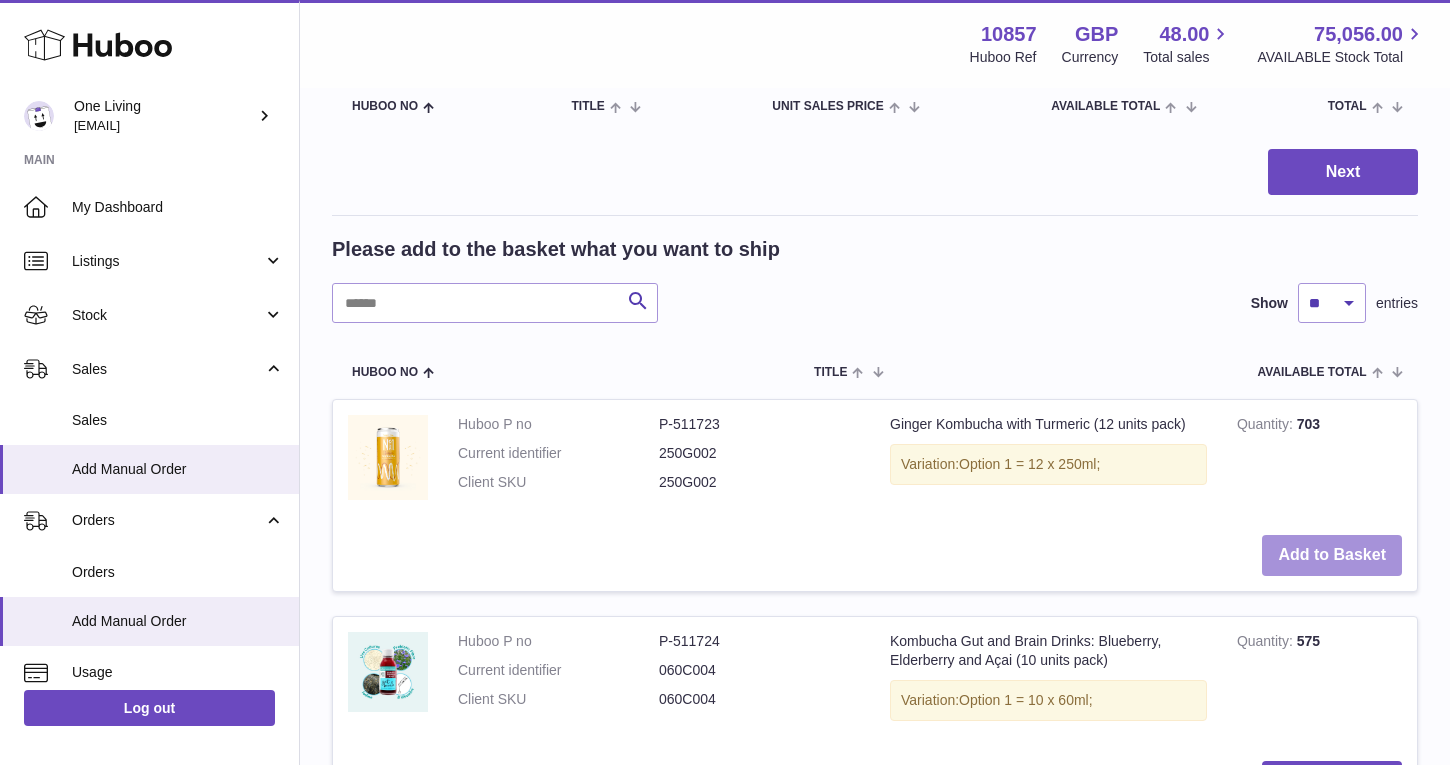 click on "Add to Basket" at bounding box center [1332, 555] 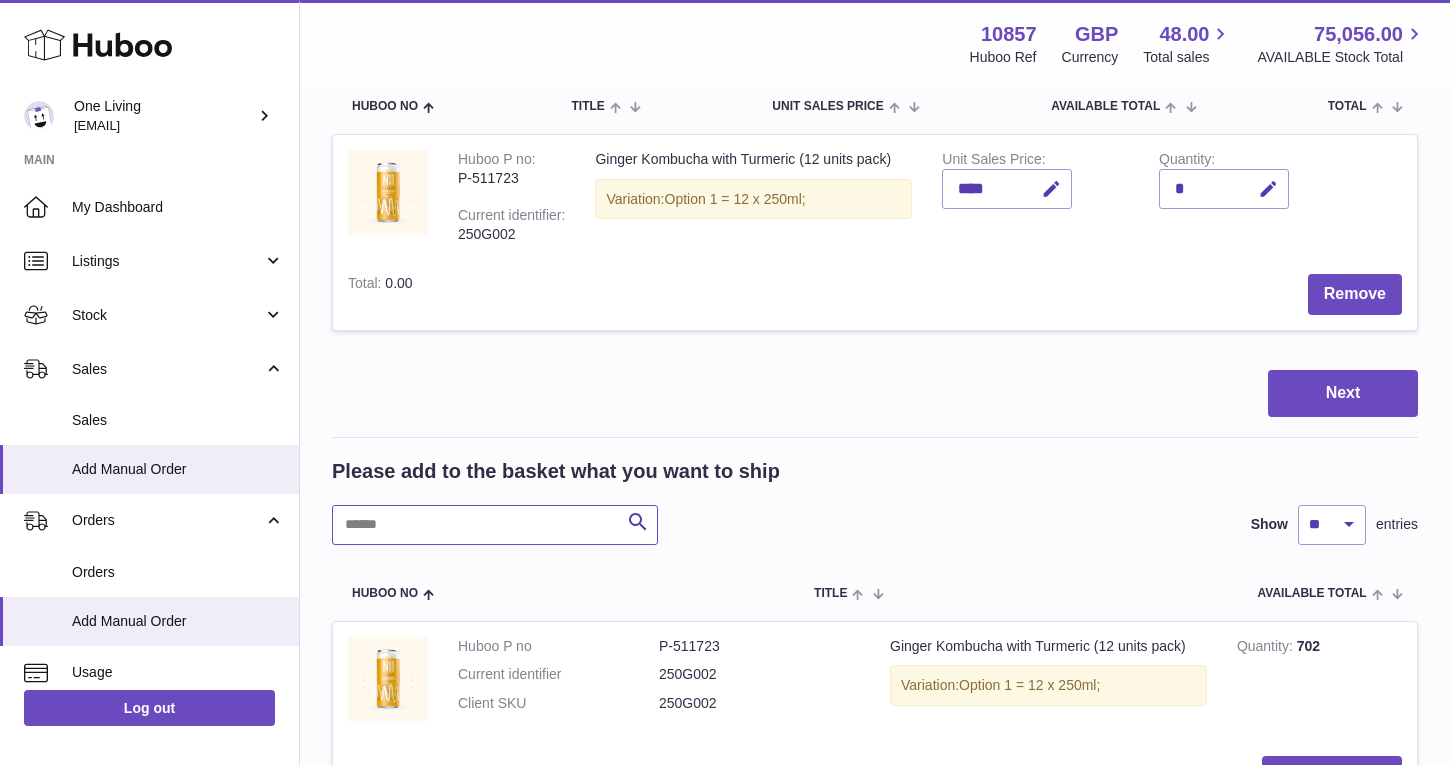 click at bounding box center (495, 525) 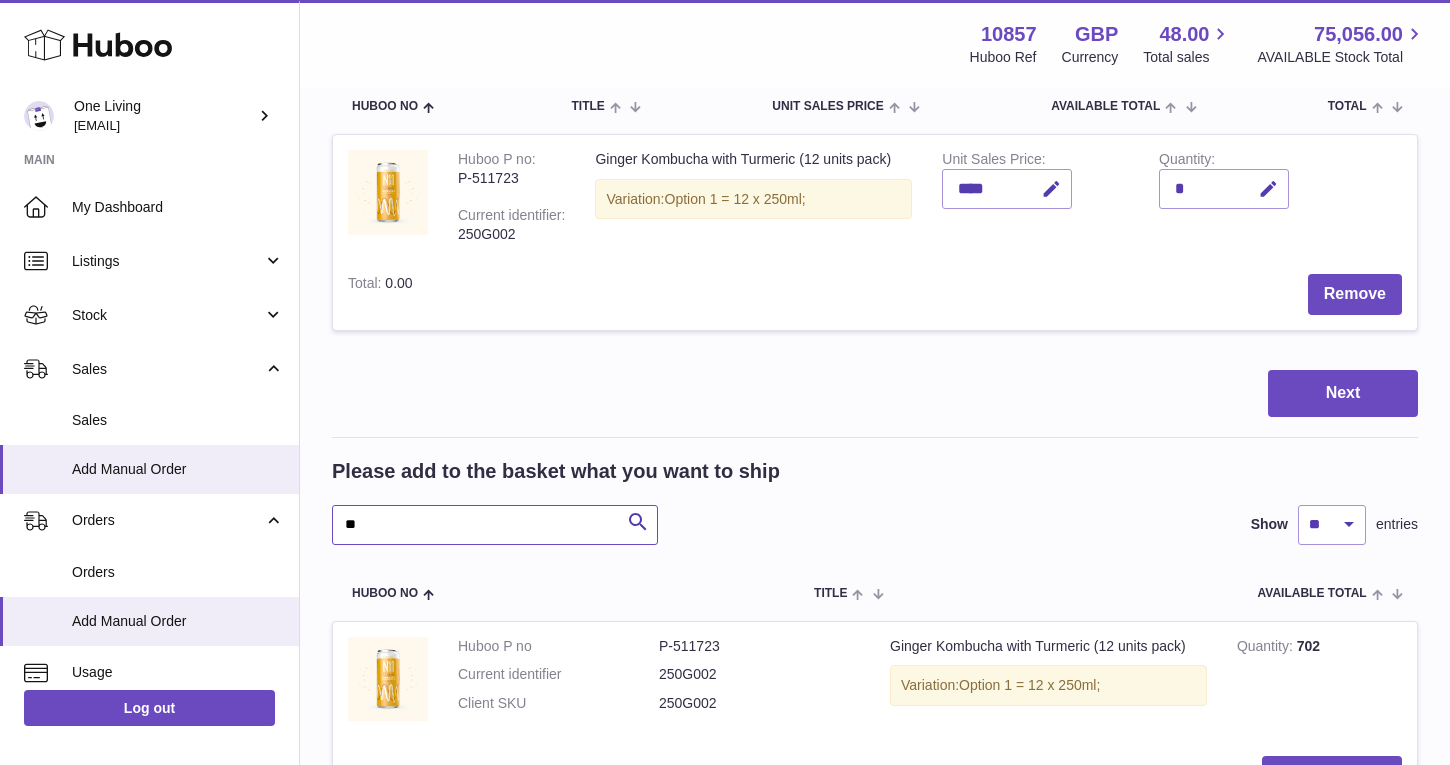 type on "*" 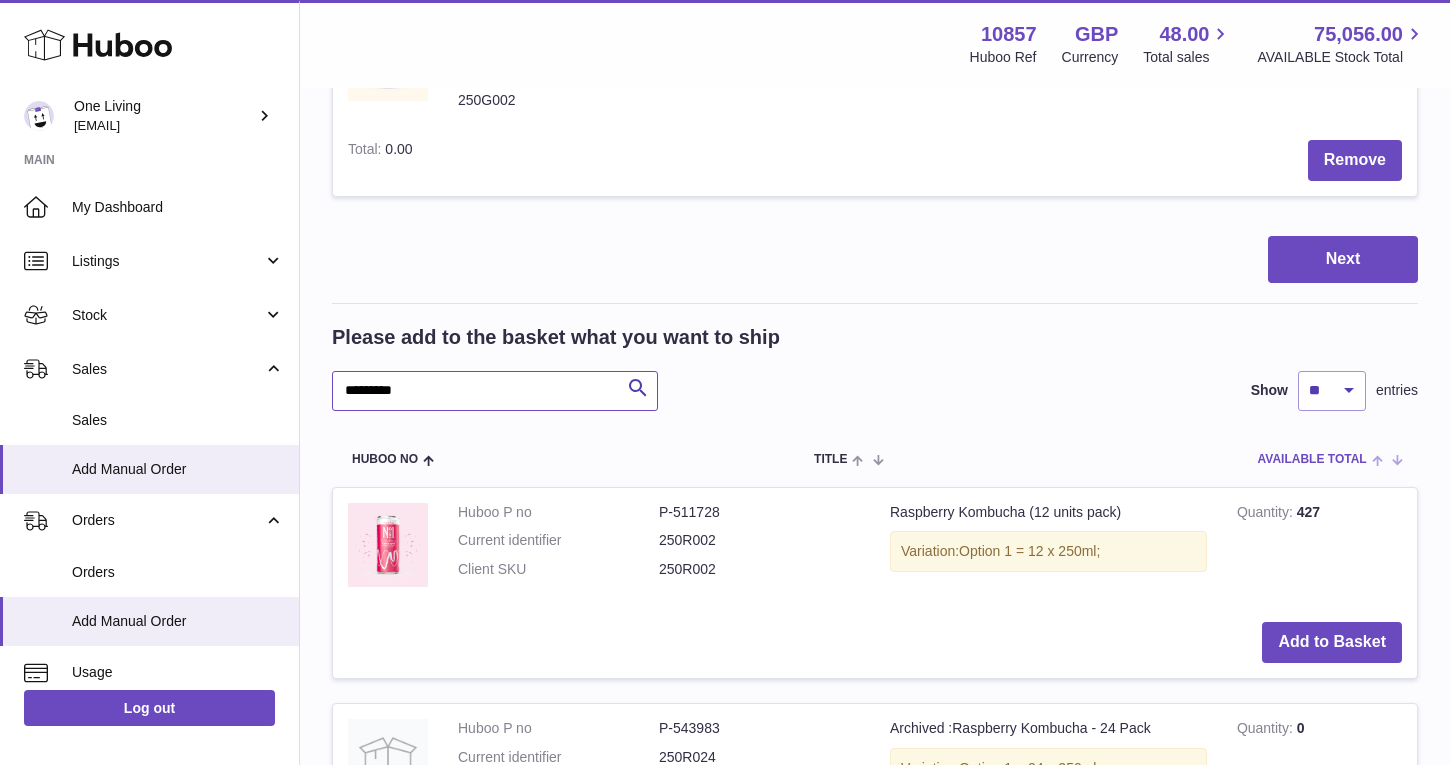 scroll, scrollTop: 373, scrollLeft: 0, axis: vertical 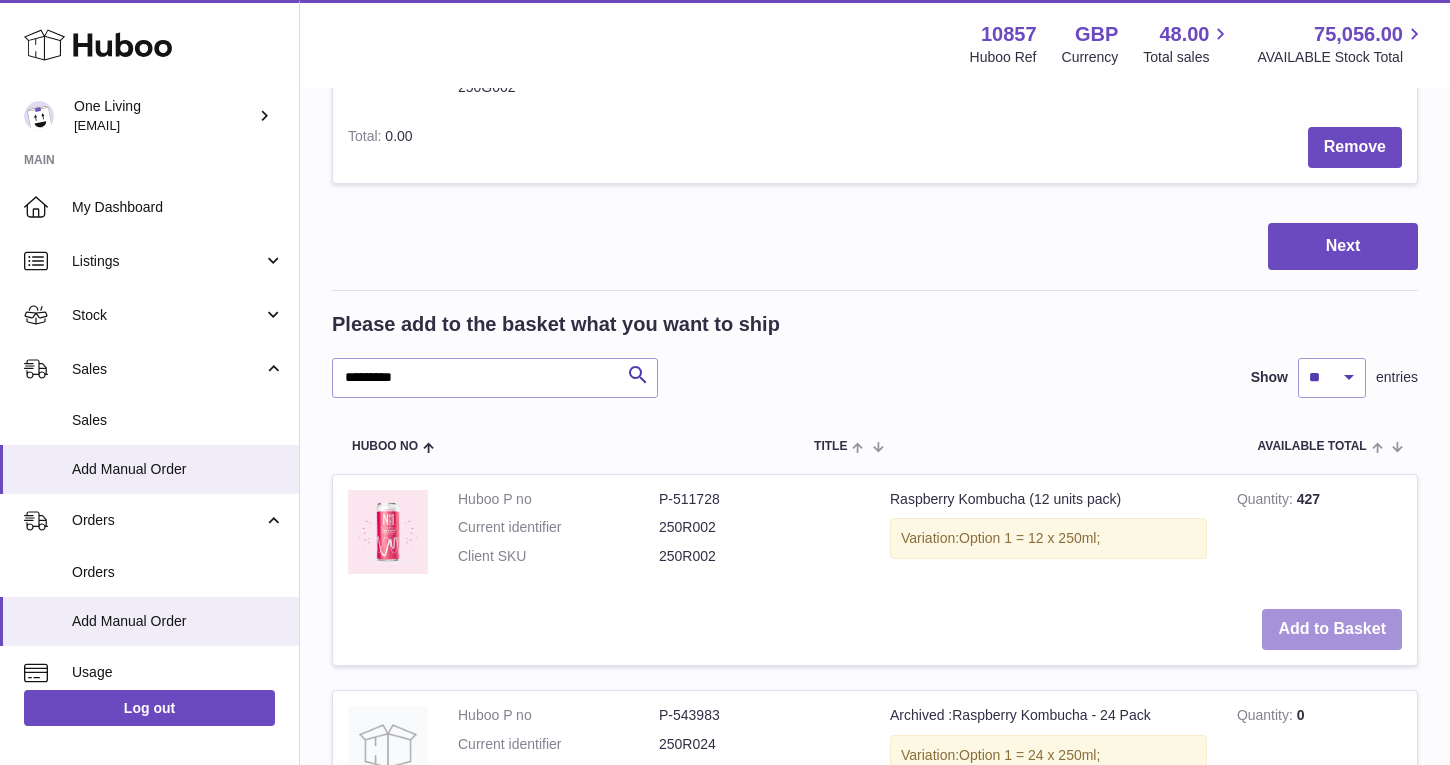 click on "Add to Basket" at bounding box center (1332, 629) 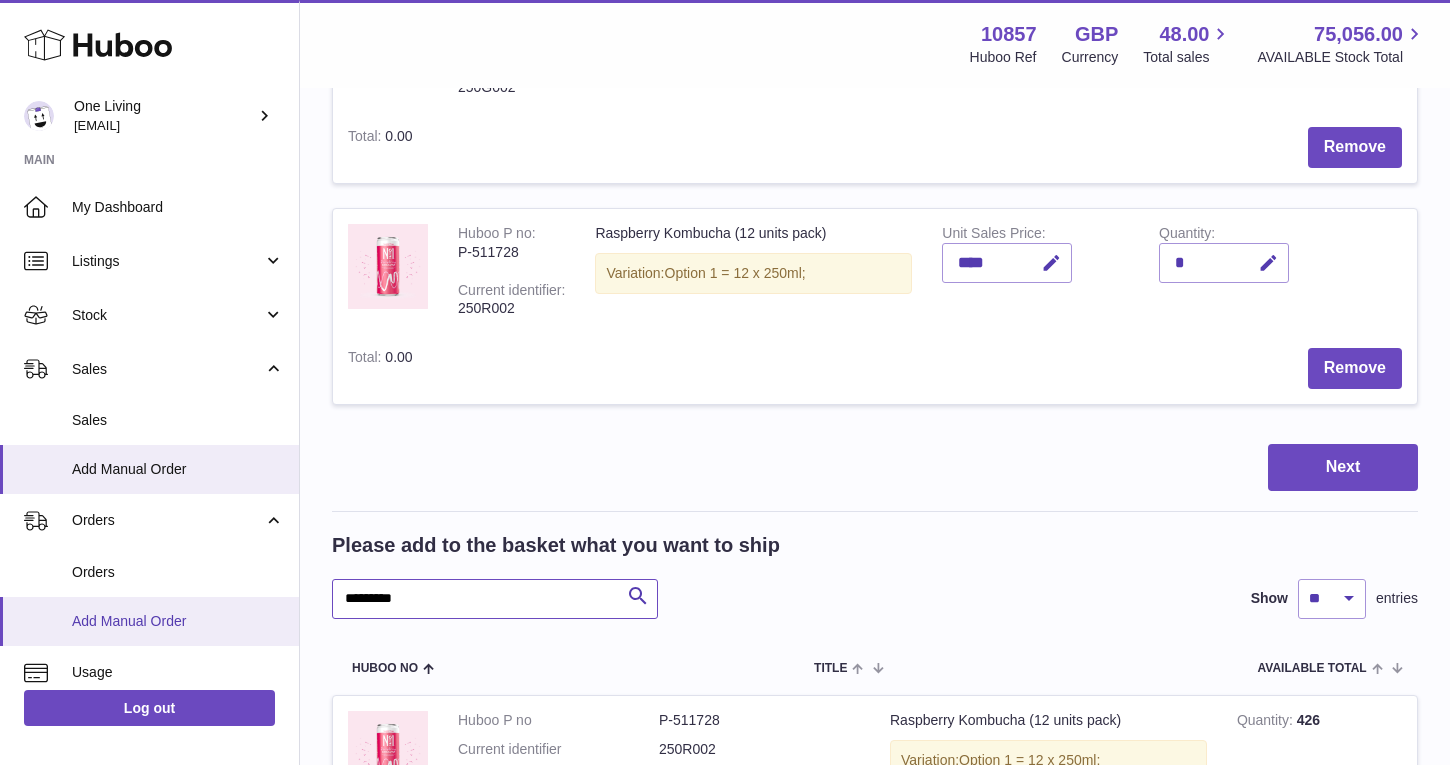 drag, startPoint x: 420, startPoint y: 597, endPoint x: 267, endPoint y: 596, distance: 153.00327 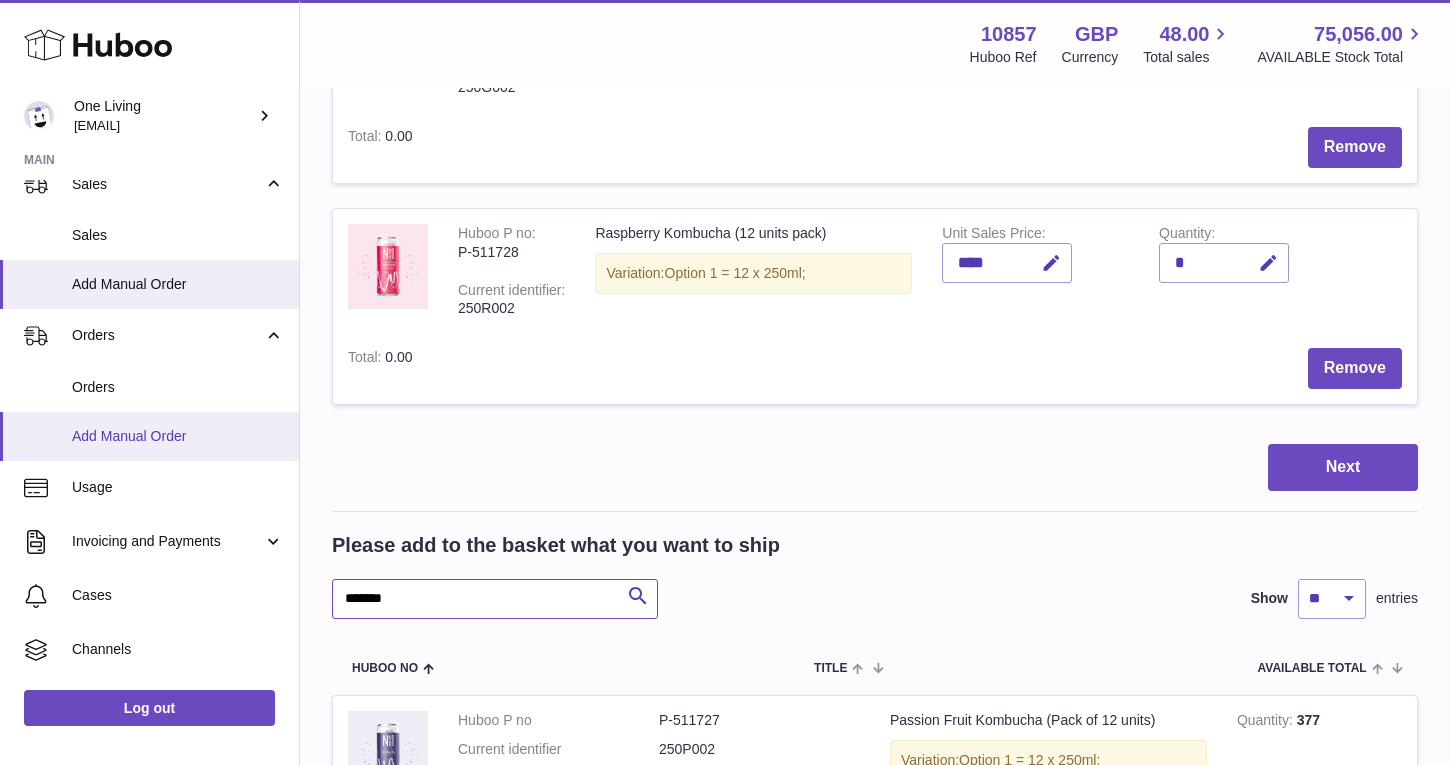 scroll, scrollTop: 199, scrollLeft: 0, axis: vertical 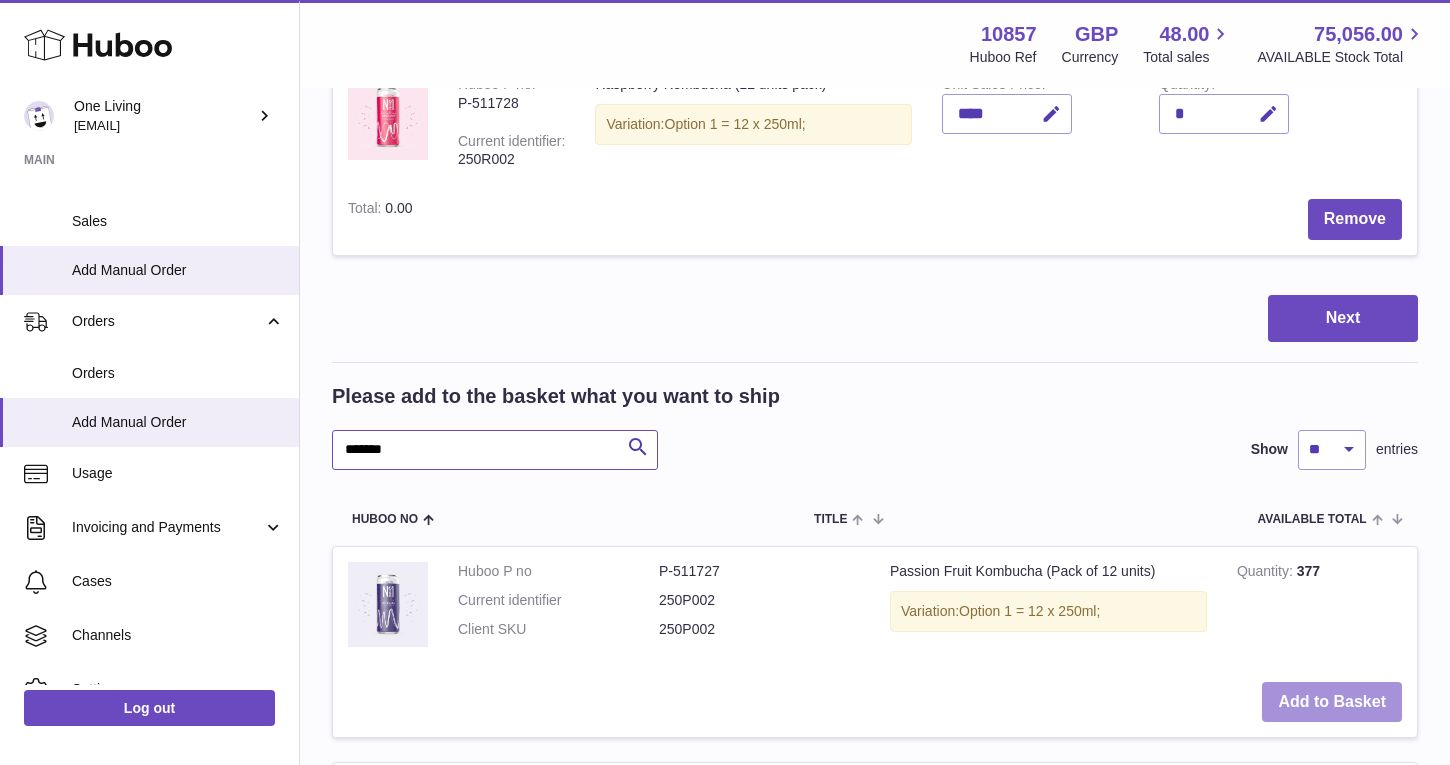 type on "*******" 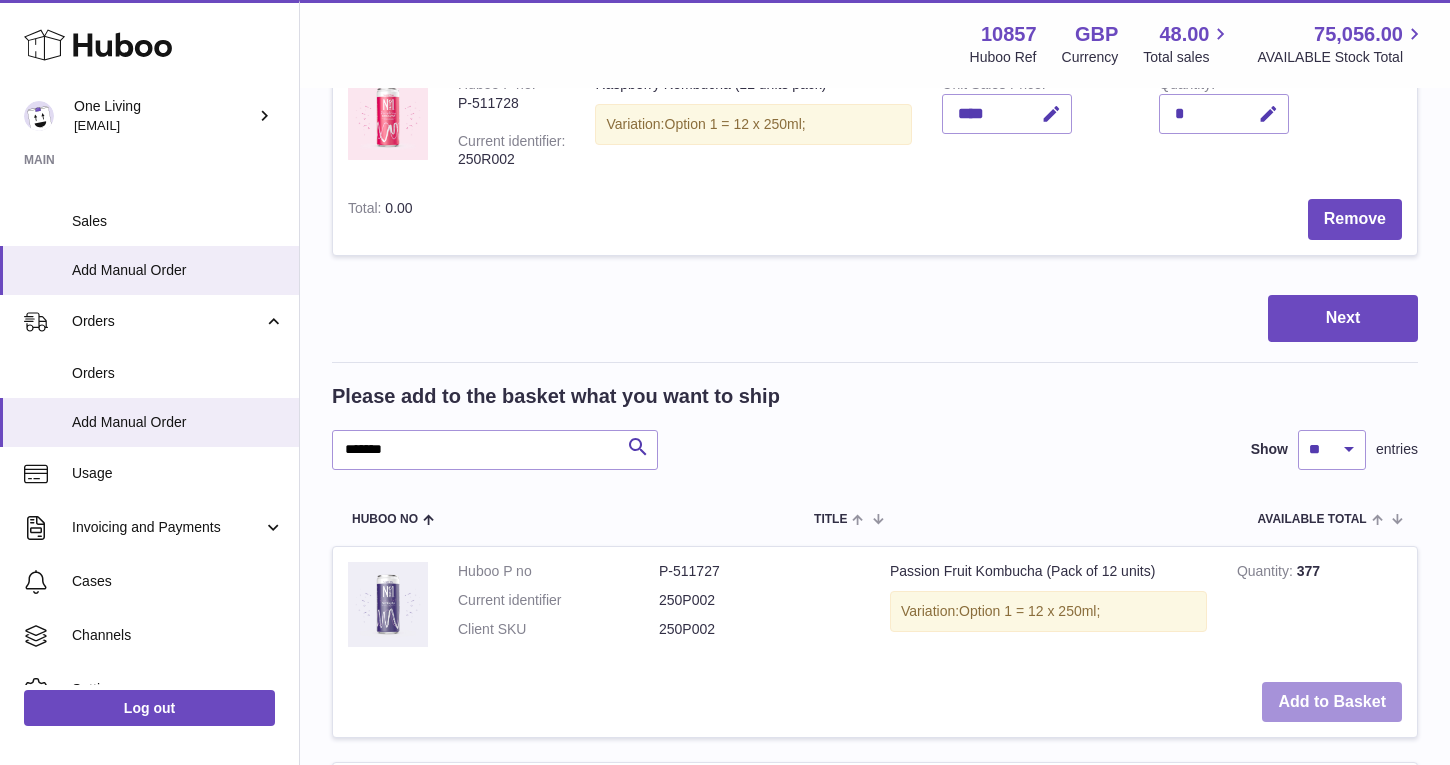 click on "Add to Basket" at bounding box center [1332, 702] 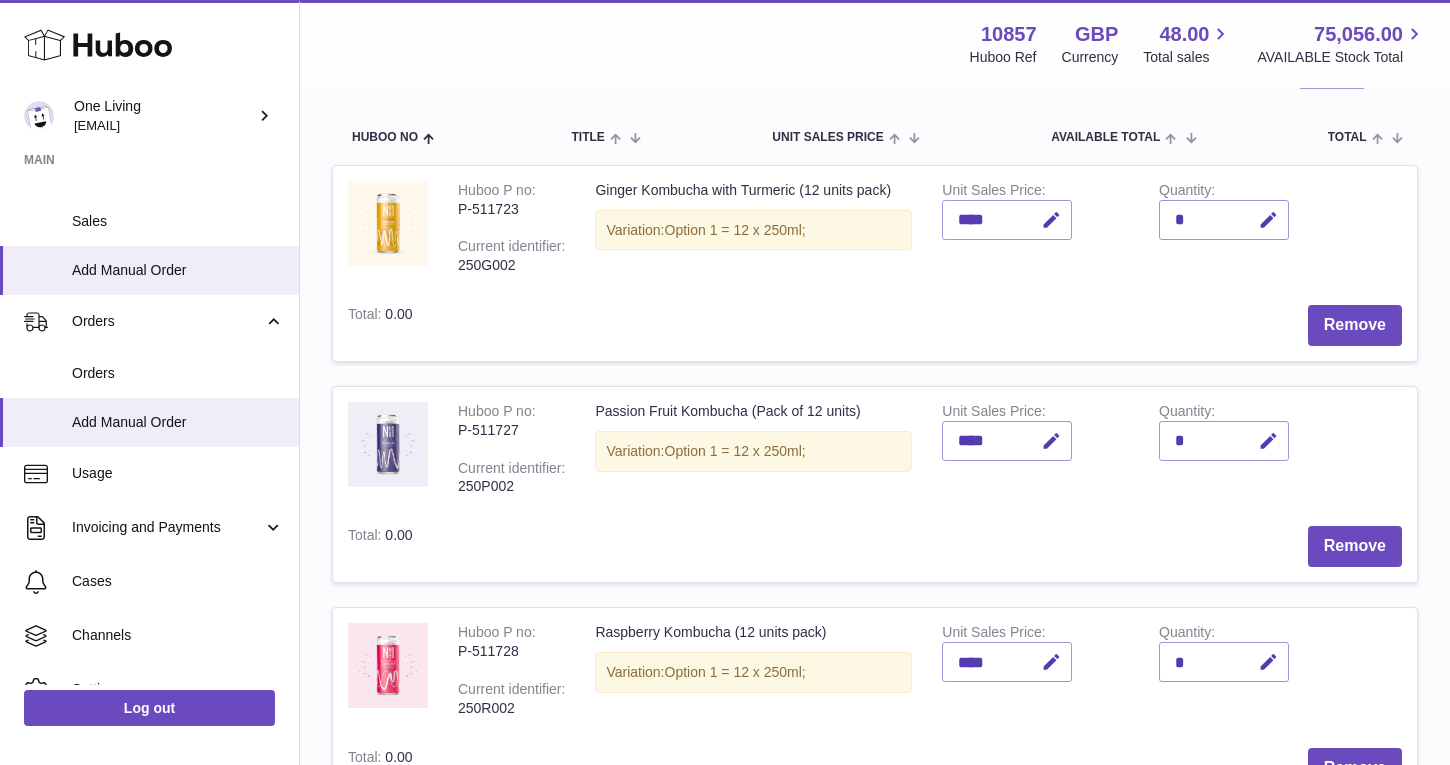 scroll, scrollTop: 260, scrollLeft: 0, axis: vertical 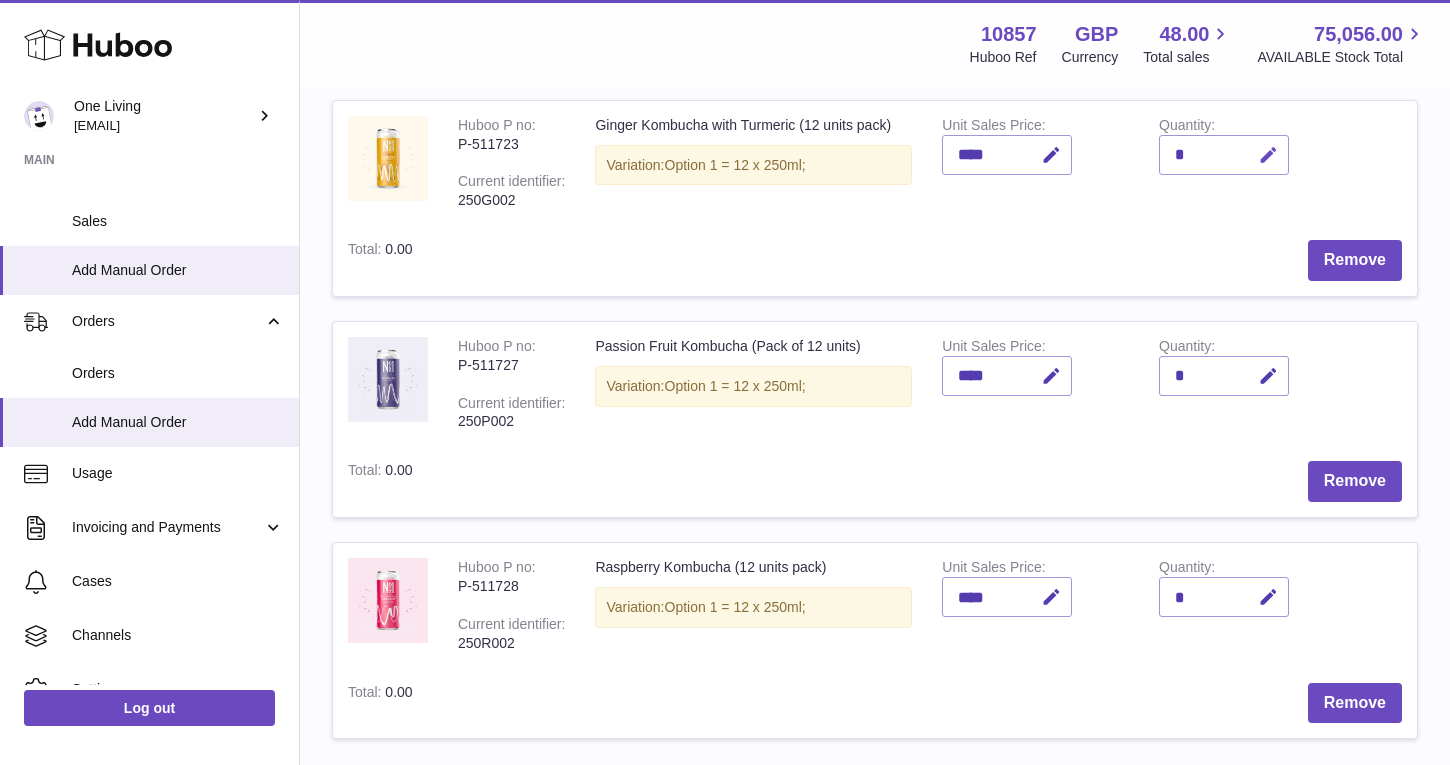 click at bounding box center (1268, 155) 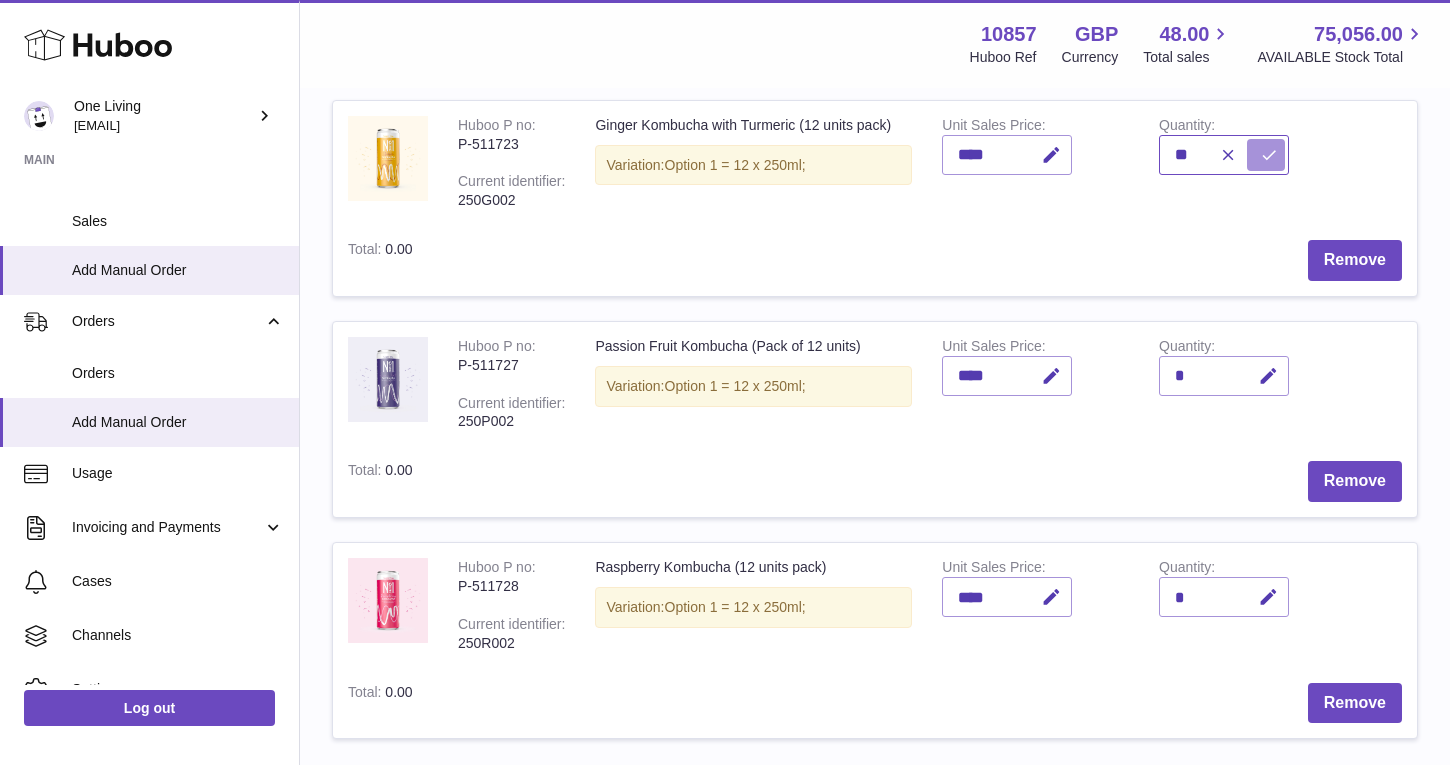 type on "**" 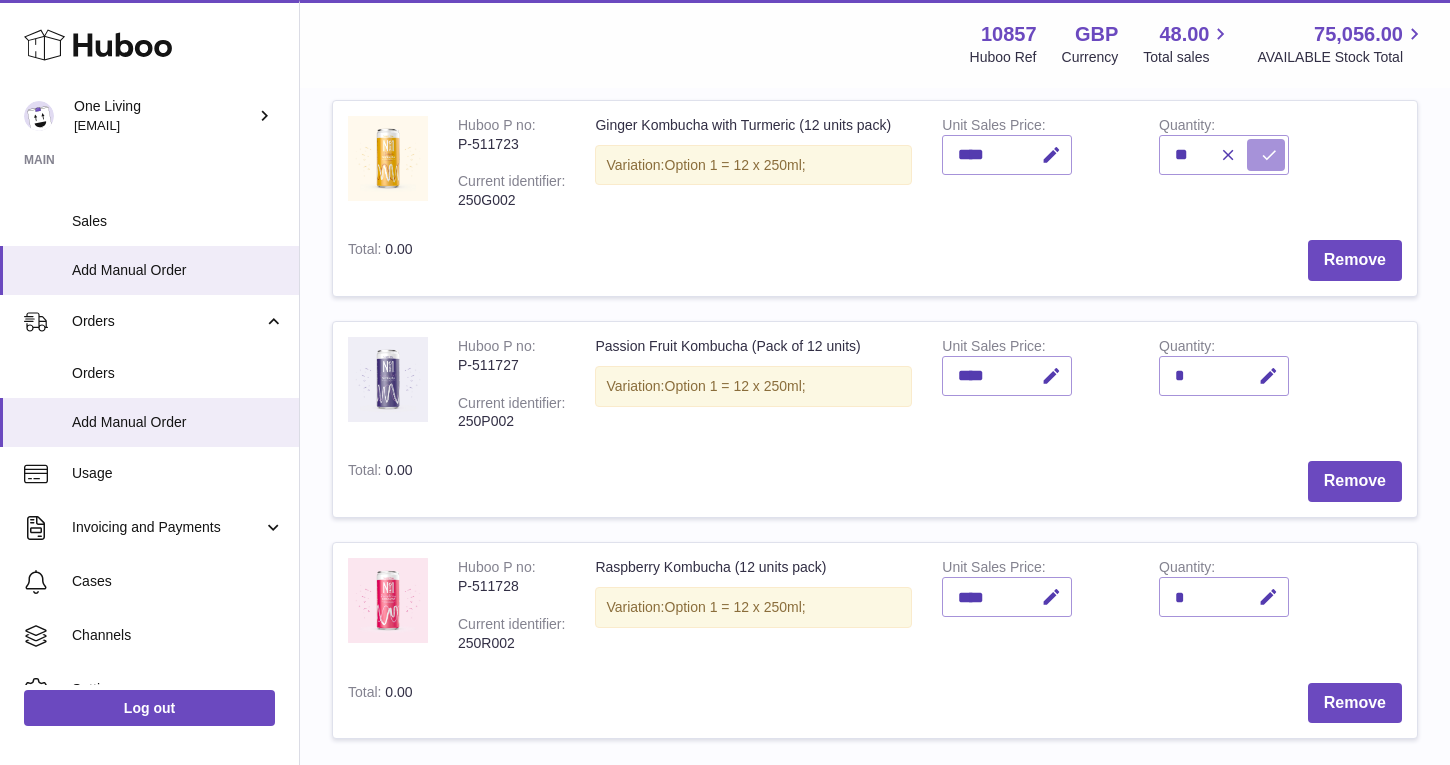 click at bounding box center [1269, 155] 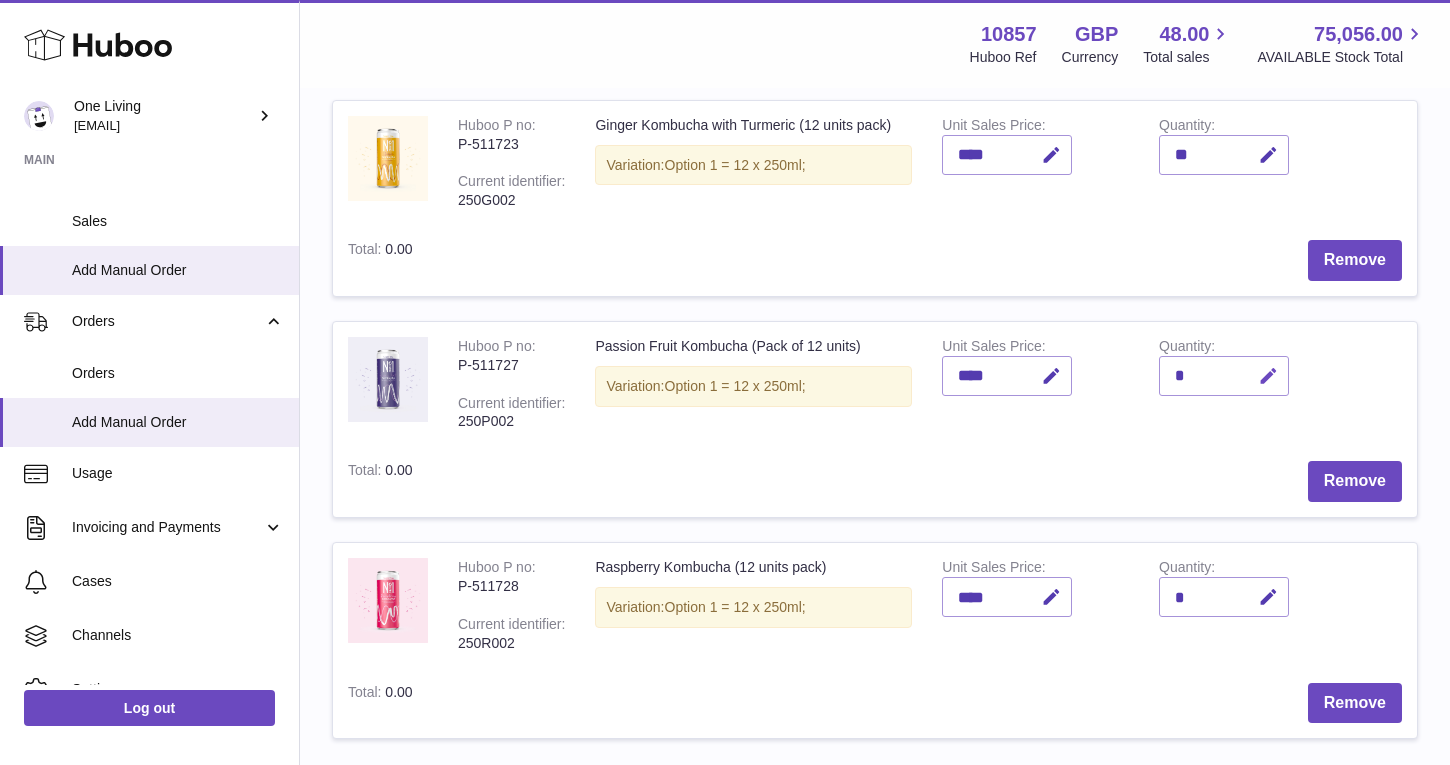 click at bounding box center (1268, 376) 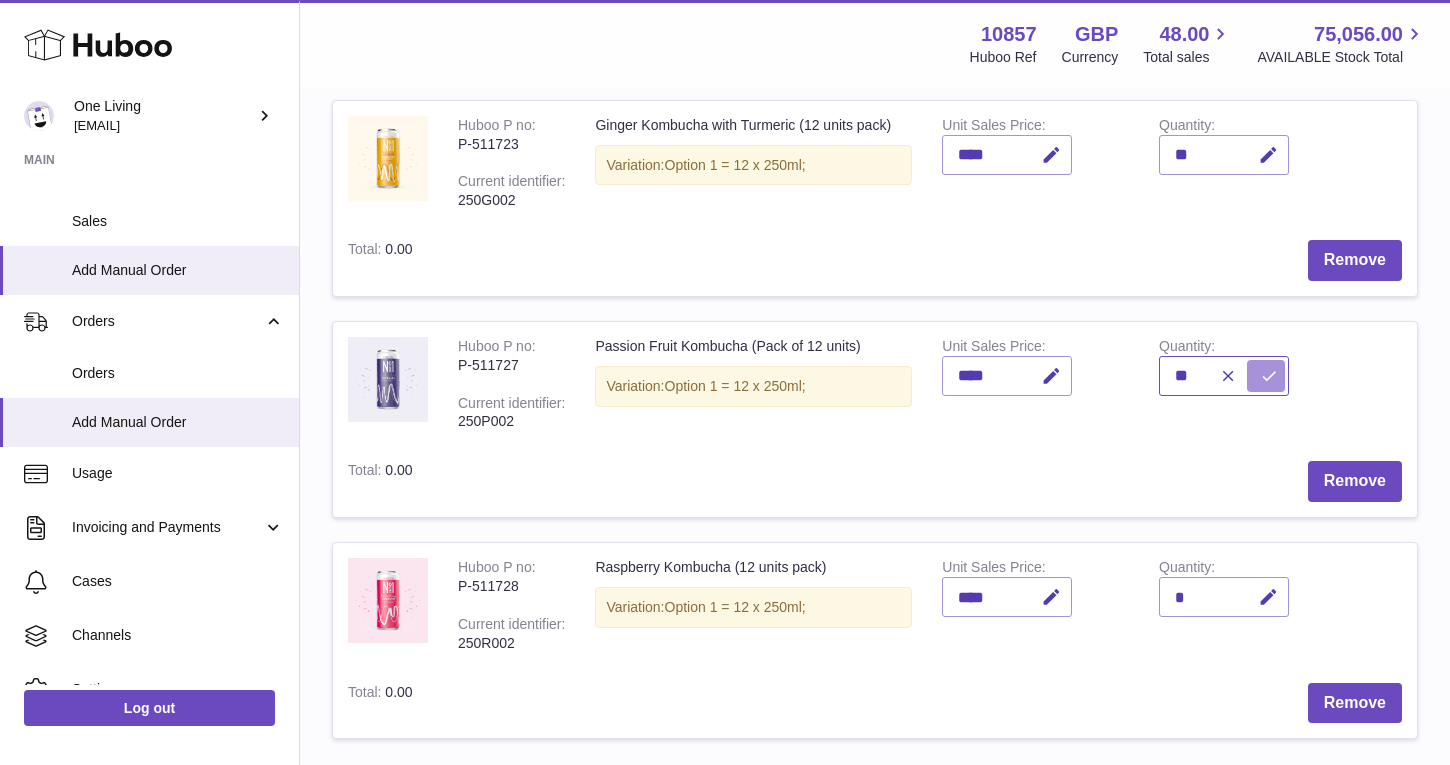 type on "**" 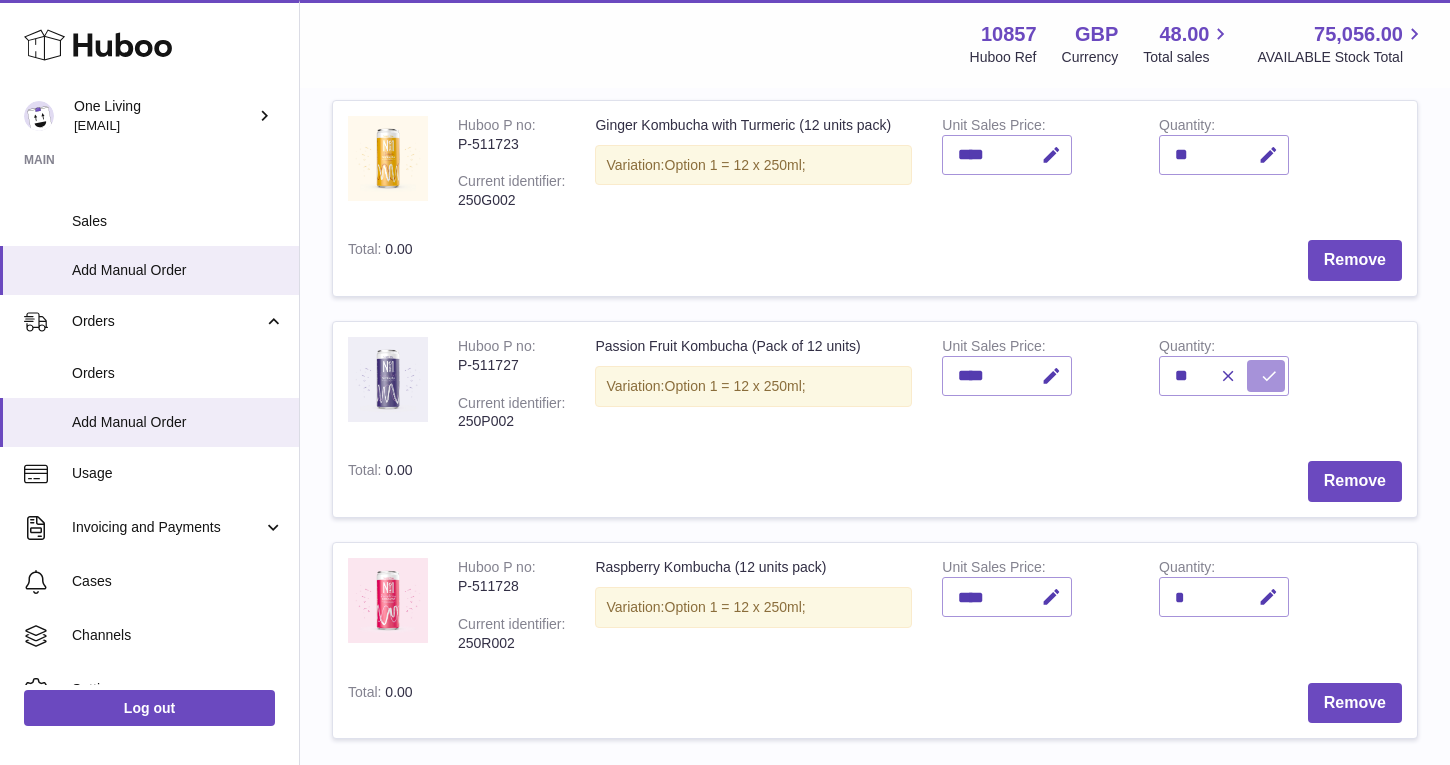 click at bounding box center (1269, 376) 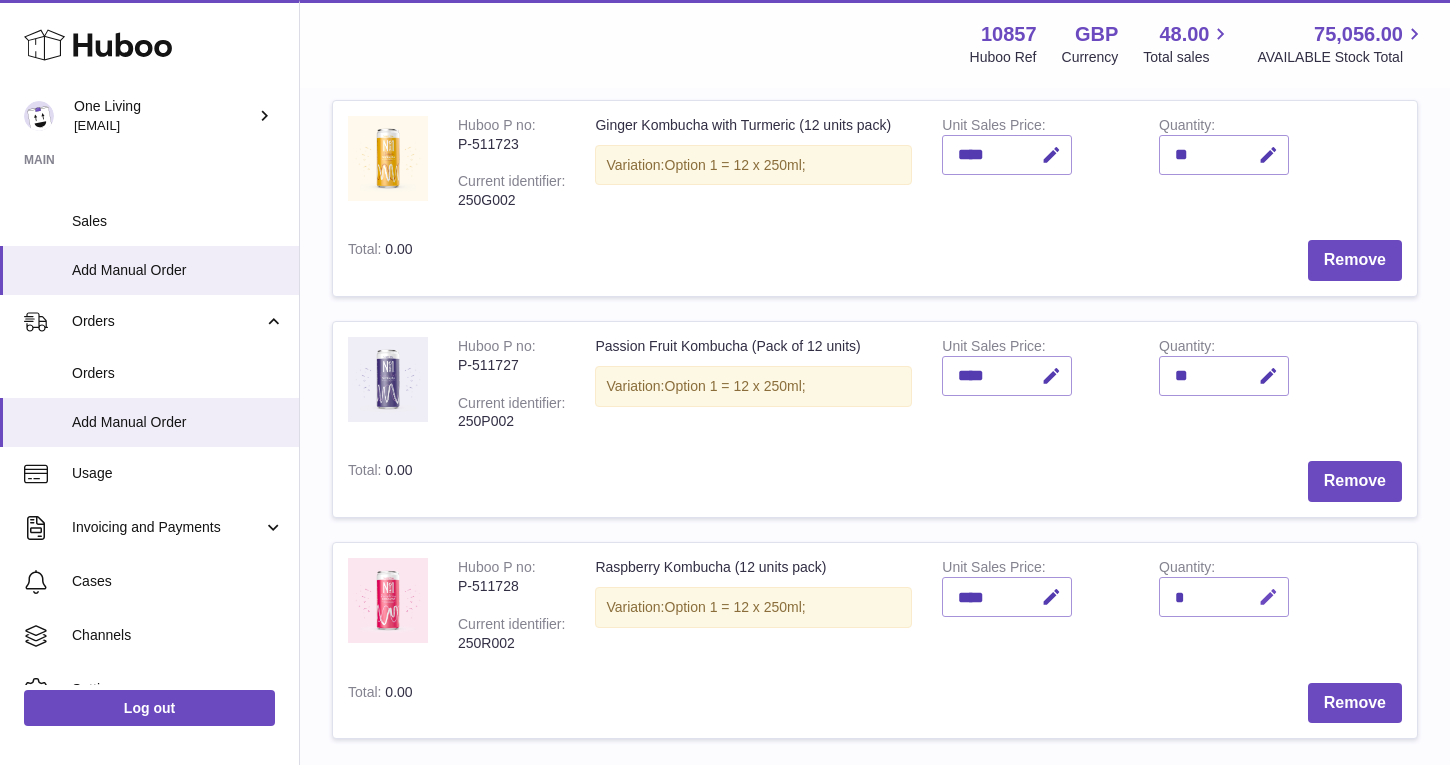 click at bounding box center (1268, 597) 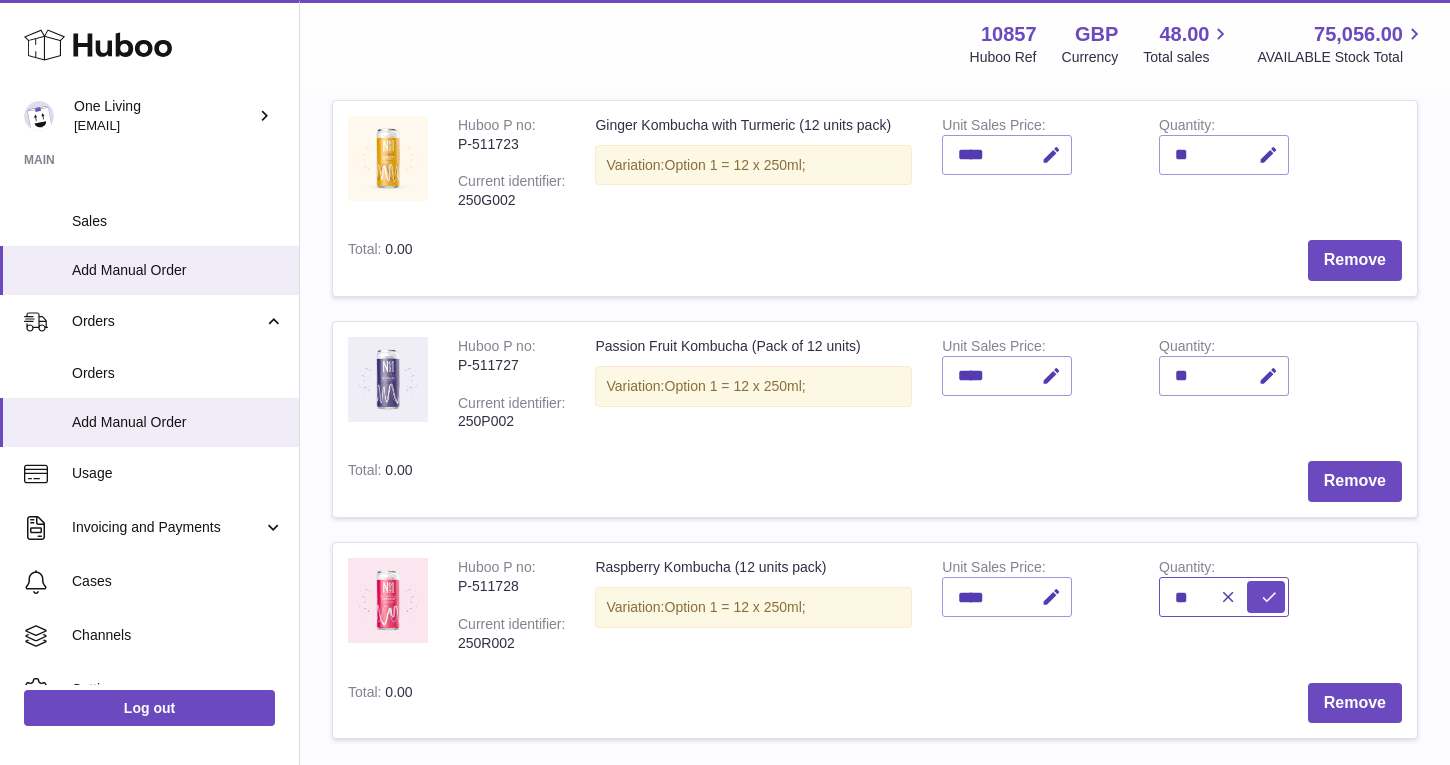 type on "**" 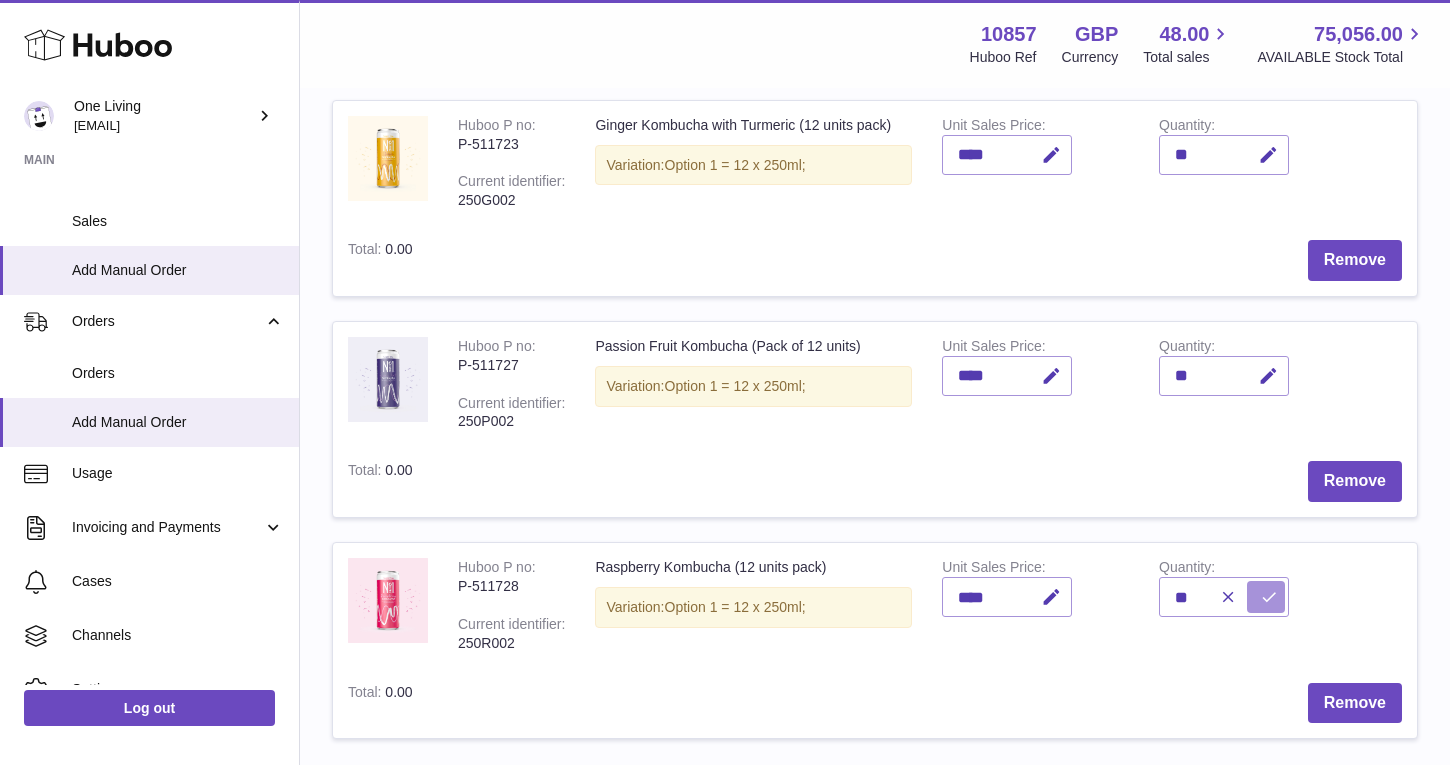 click at bounding box center [1269, 597] 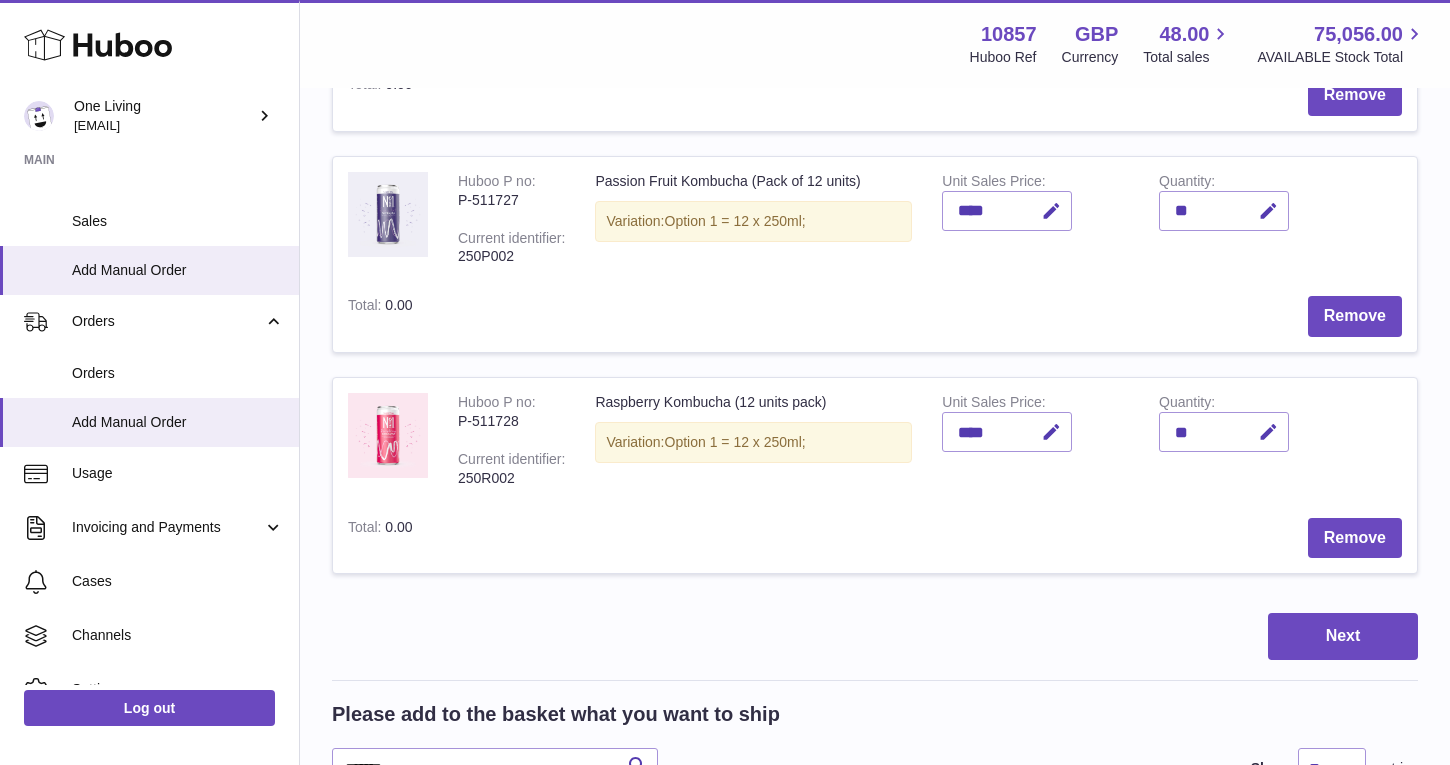 scroll, scrollTop: 438, scrollLeft: 0, axis: vertical 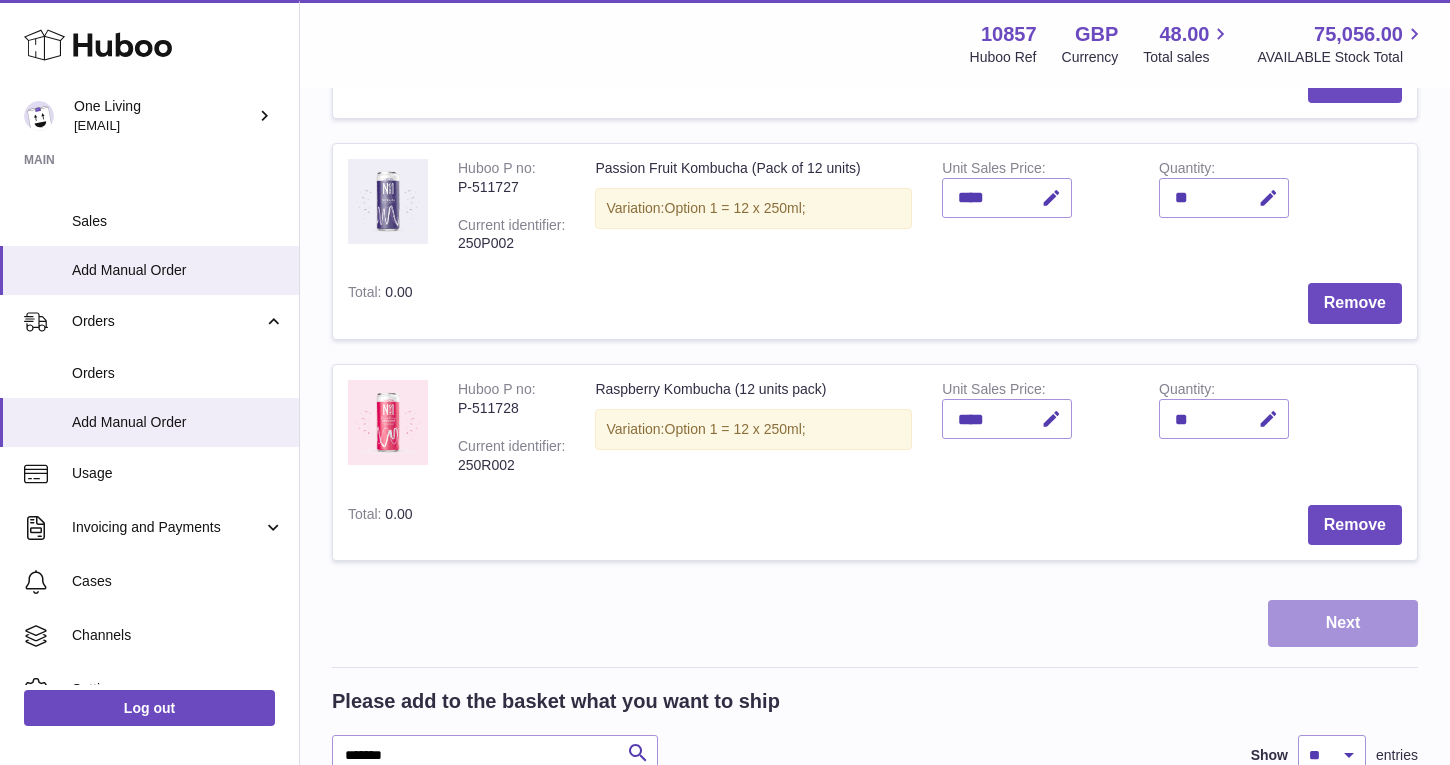 click on "Next" at bounding box center (1343, 623) 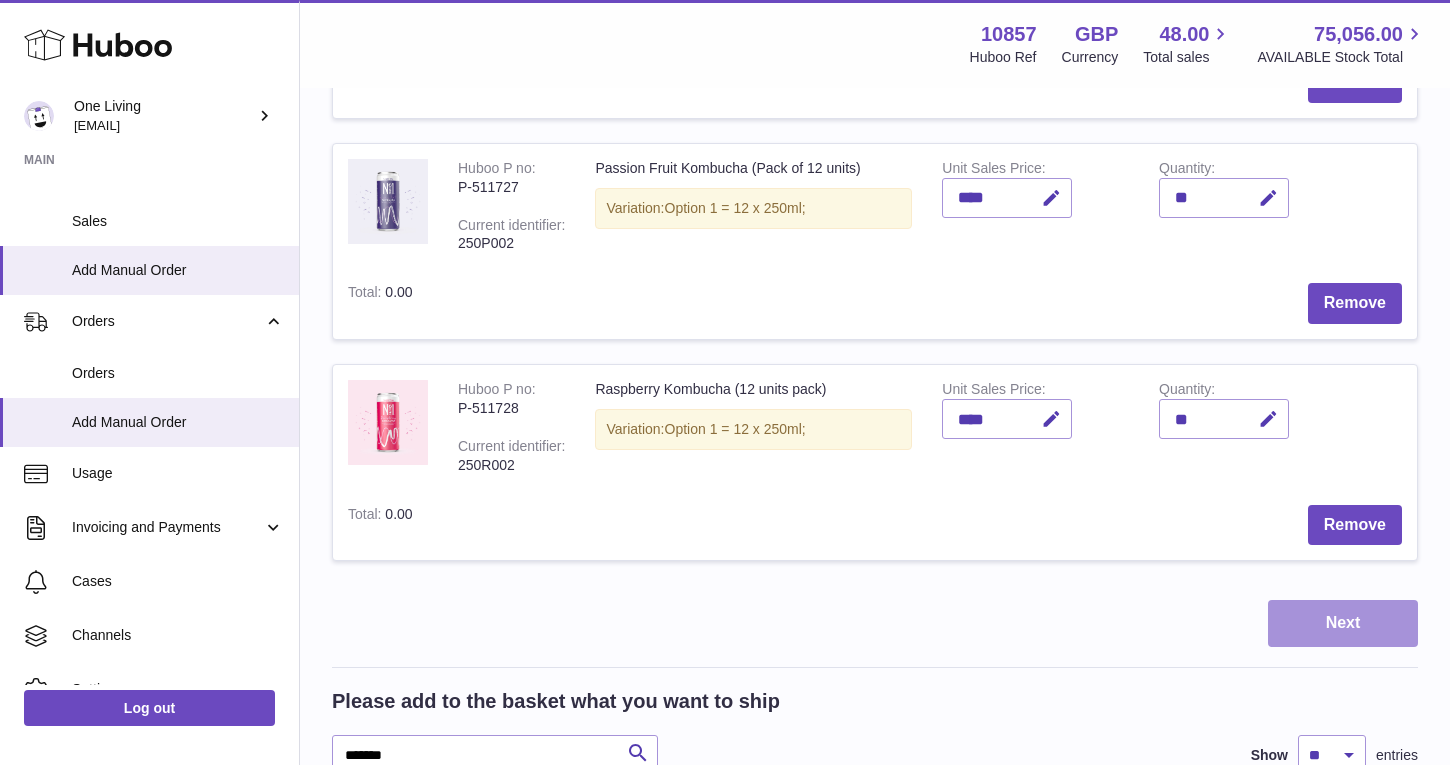 scroll, scrollTop: 0, scrollLeft: 0, axis: both 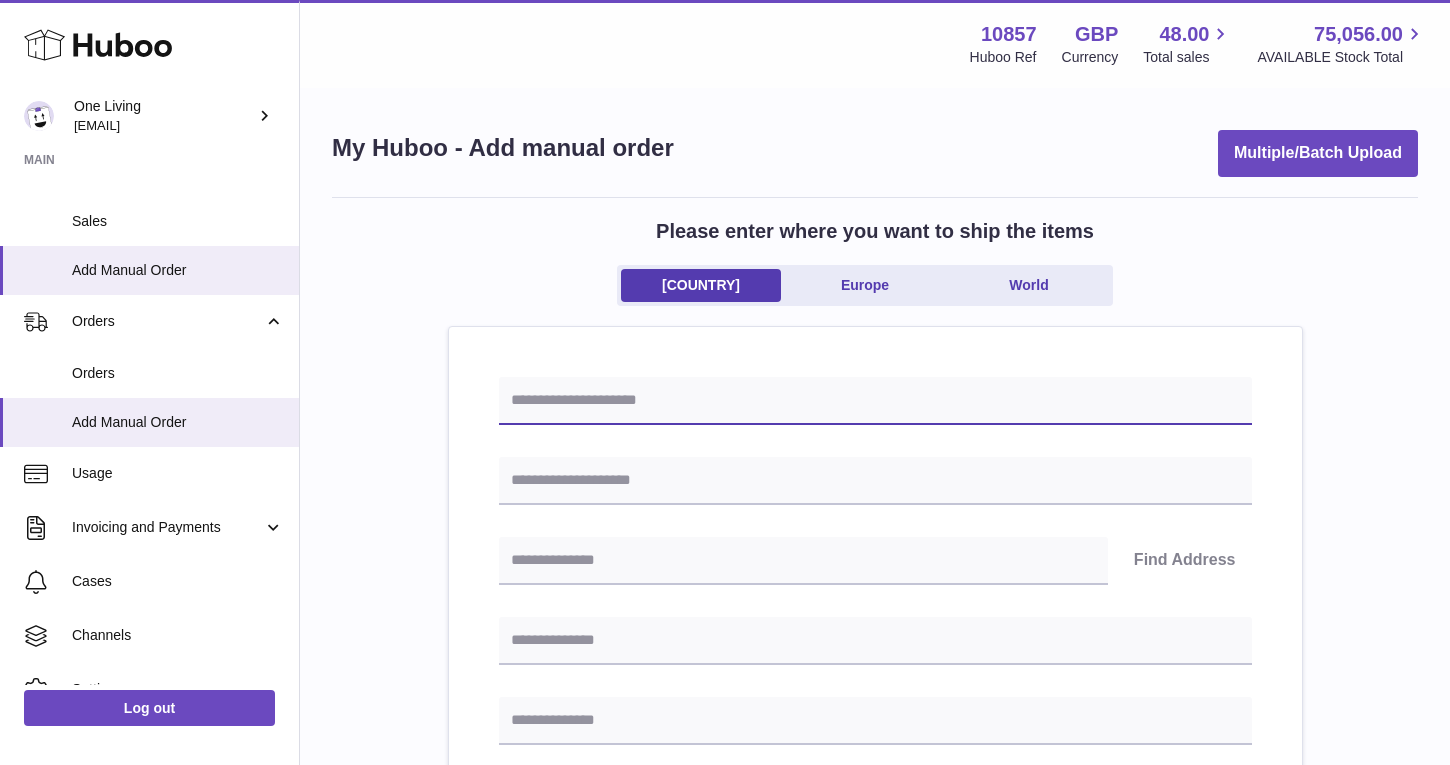 click at bounding box center [875, 401] 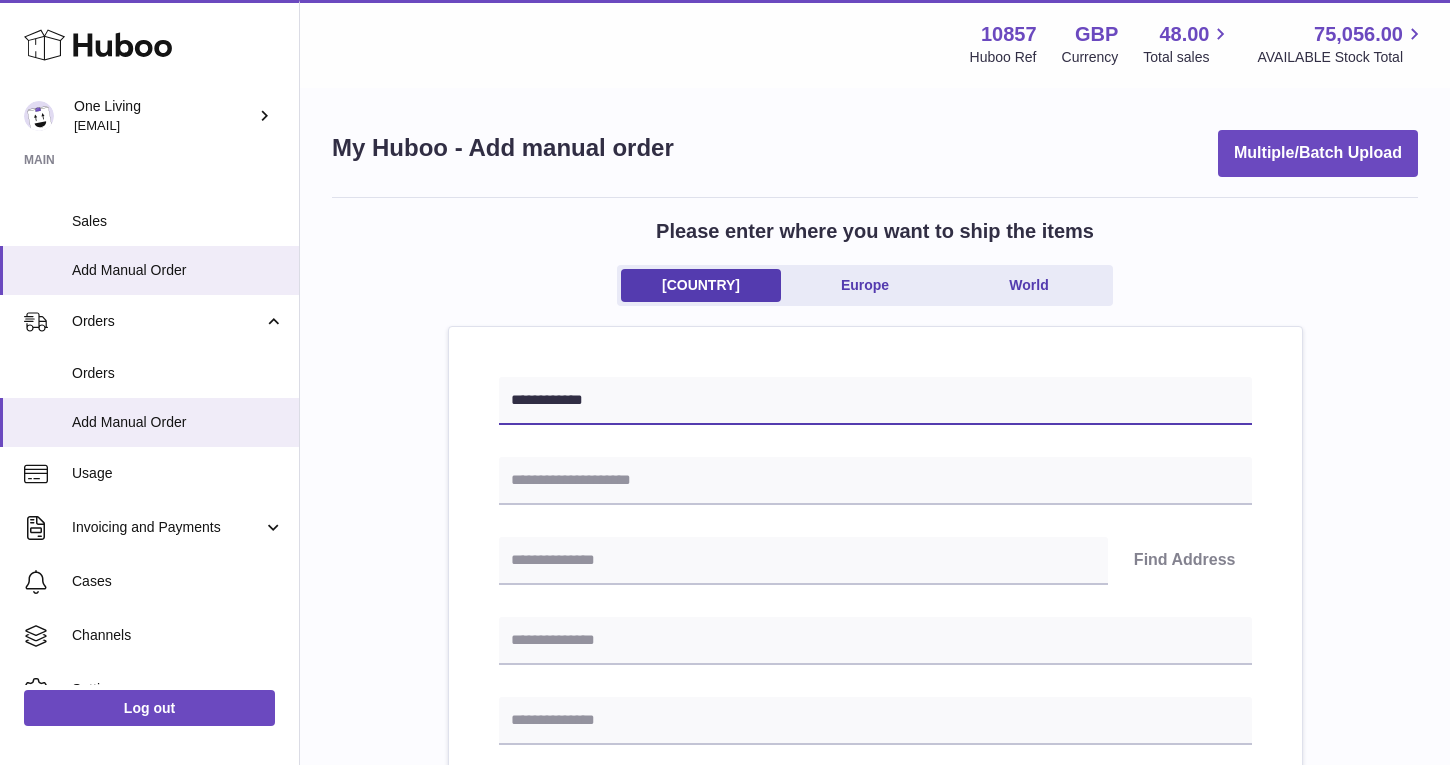 type on "**********" 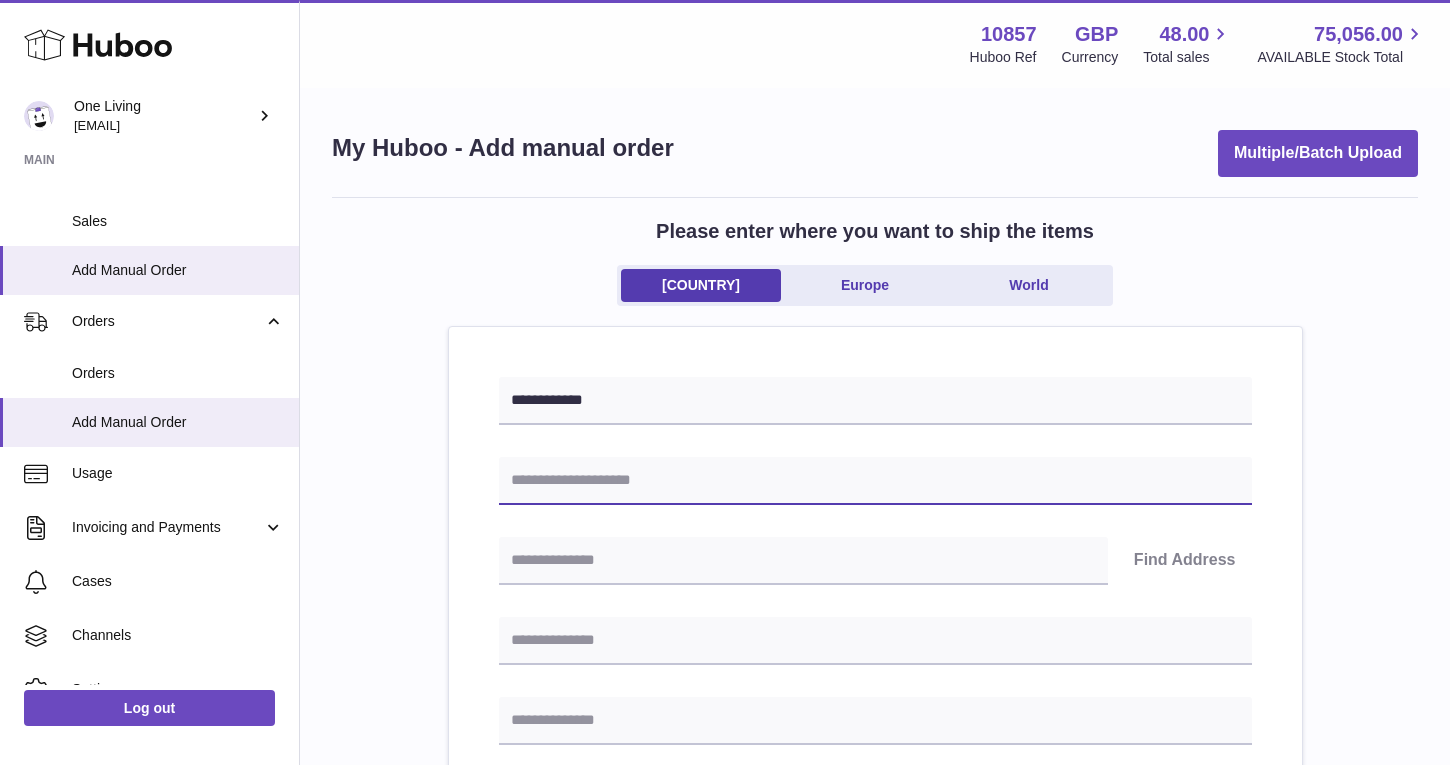 click at bounding box center [875, 481] 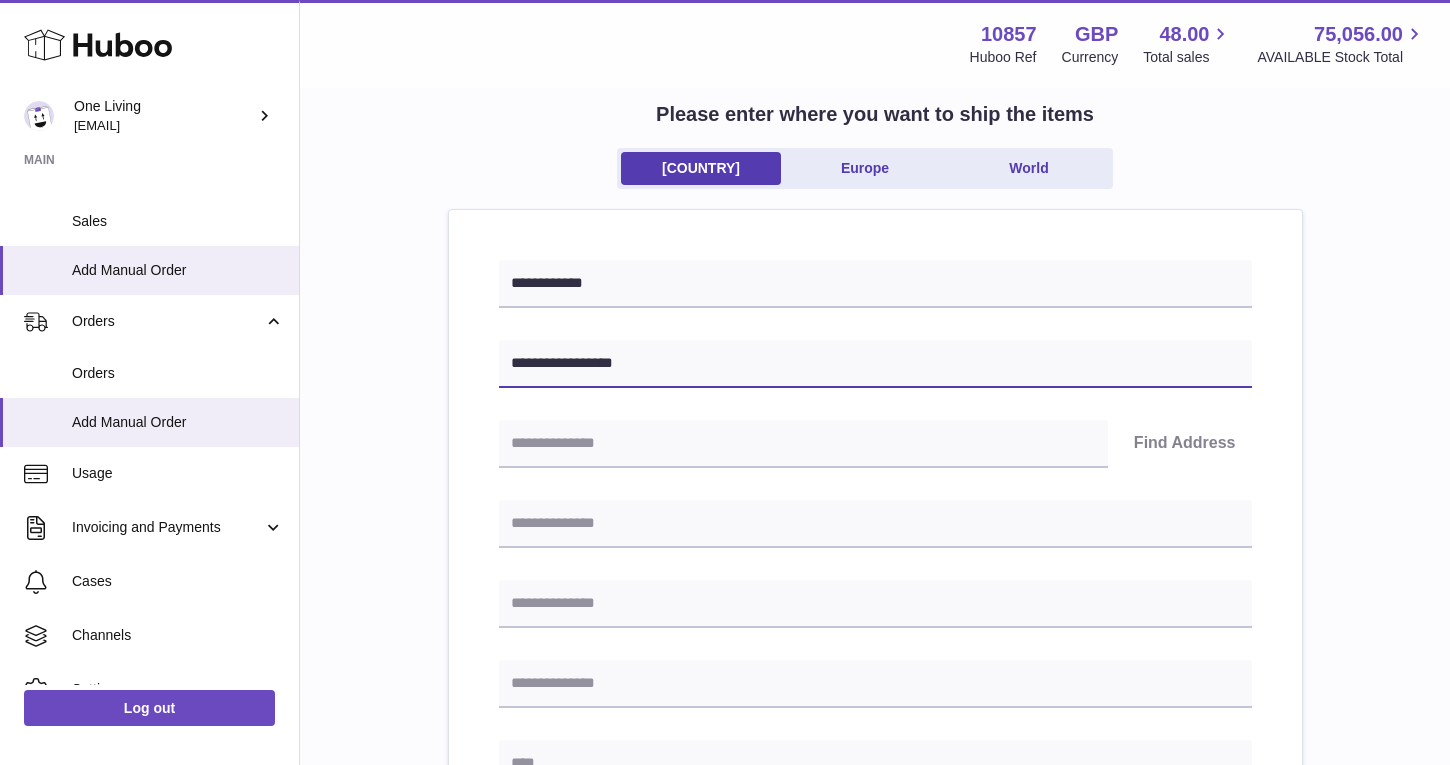 scroll, scrollTop: 133, scrollLeft: 0, axis: vertical 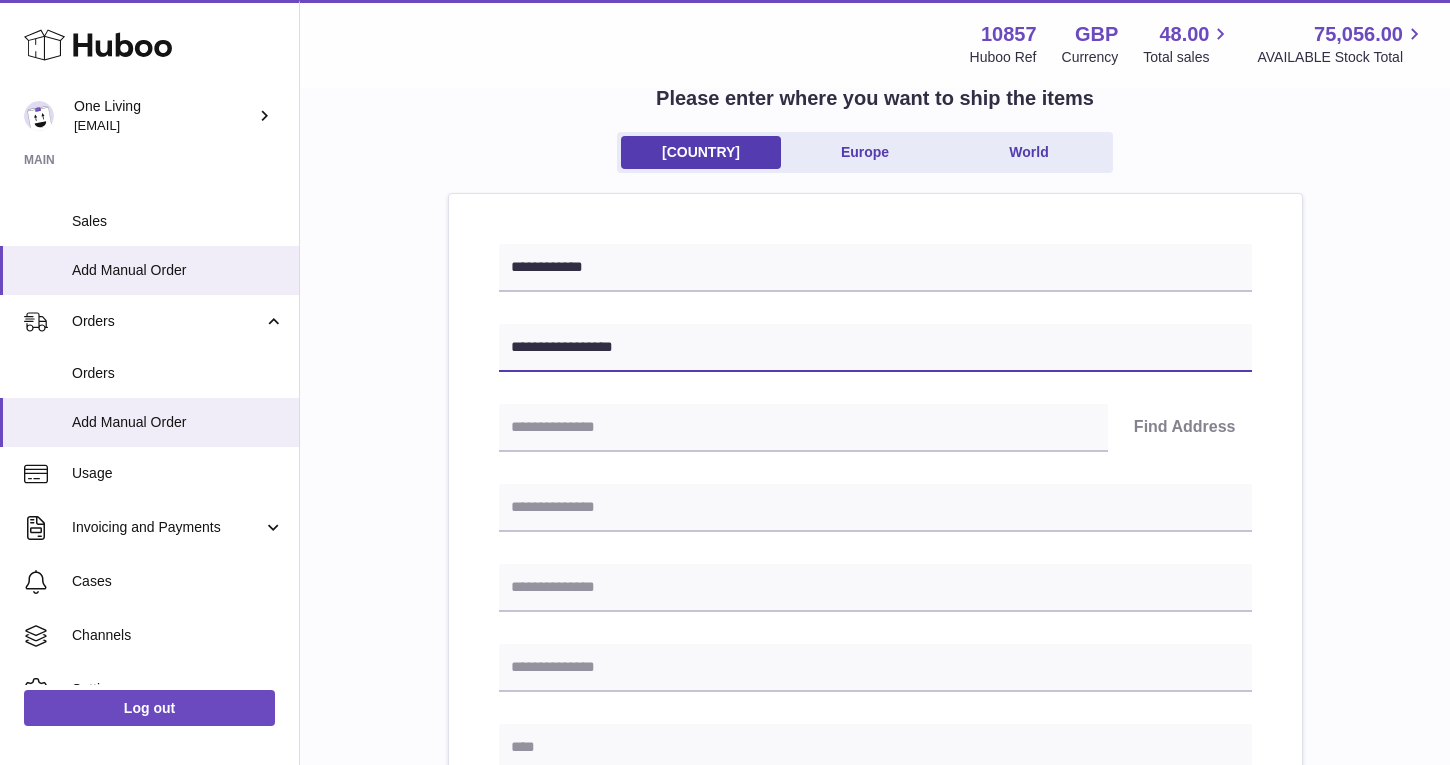 type on "**********" 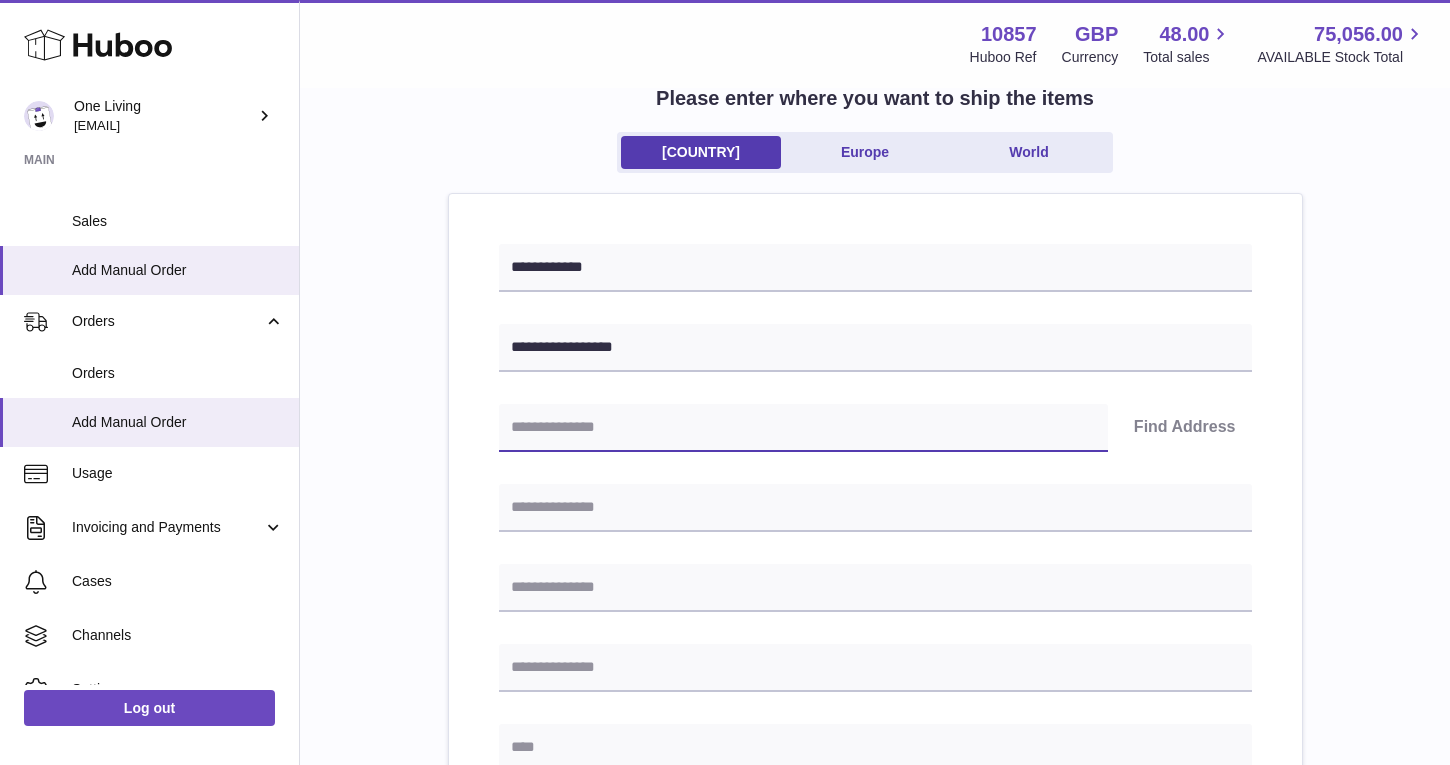 click at bounding box center [803, 428] 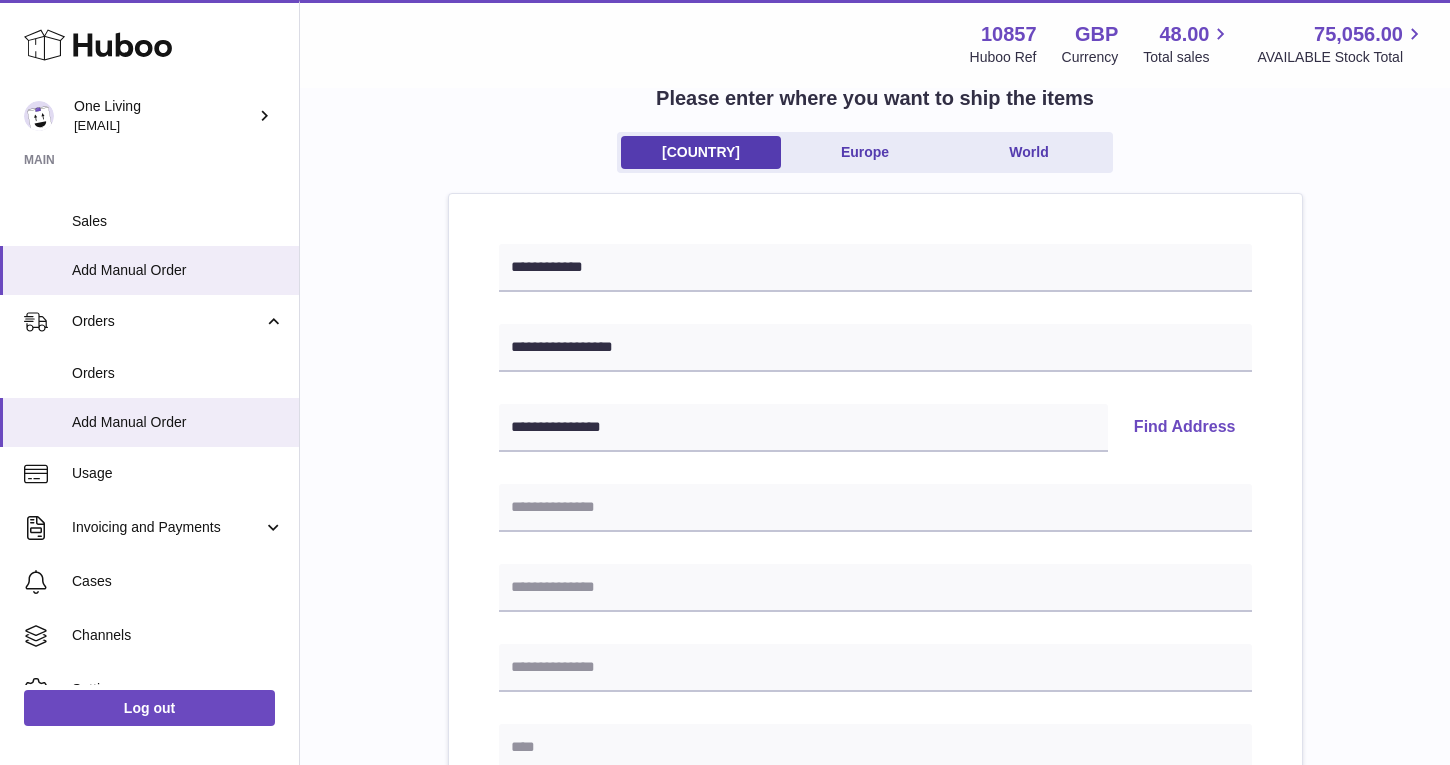 click on "Find Address" at bounding box center [1185, 428] 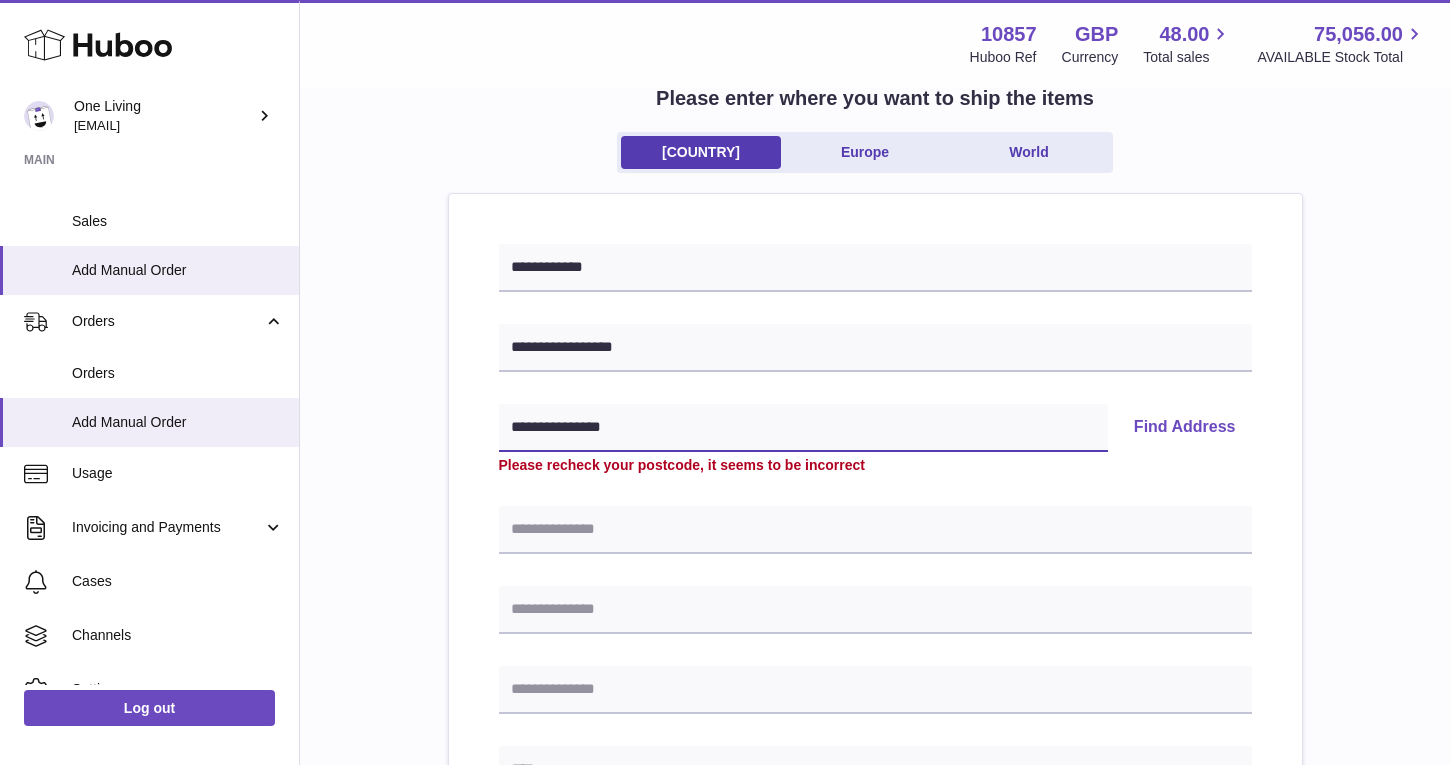 click on "**********" at bounding box center [803, 428] 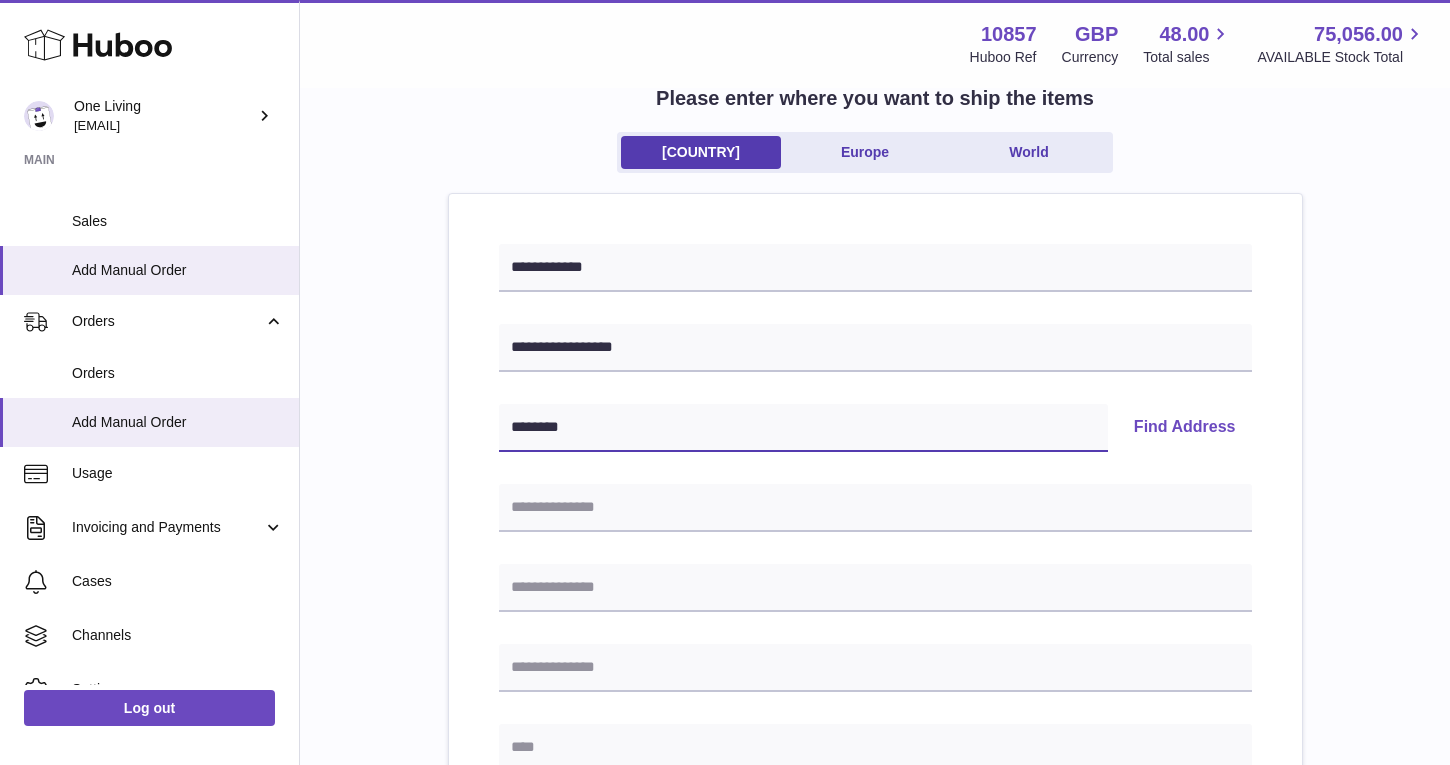 type on "********" 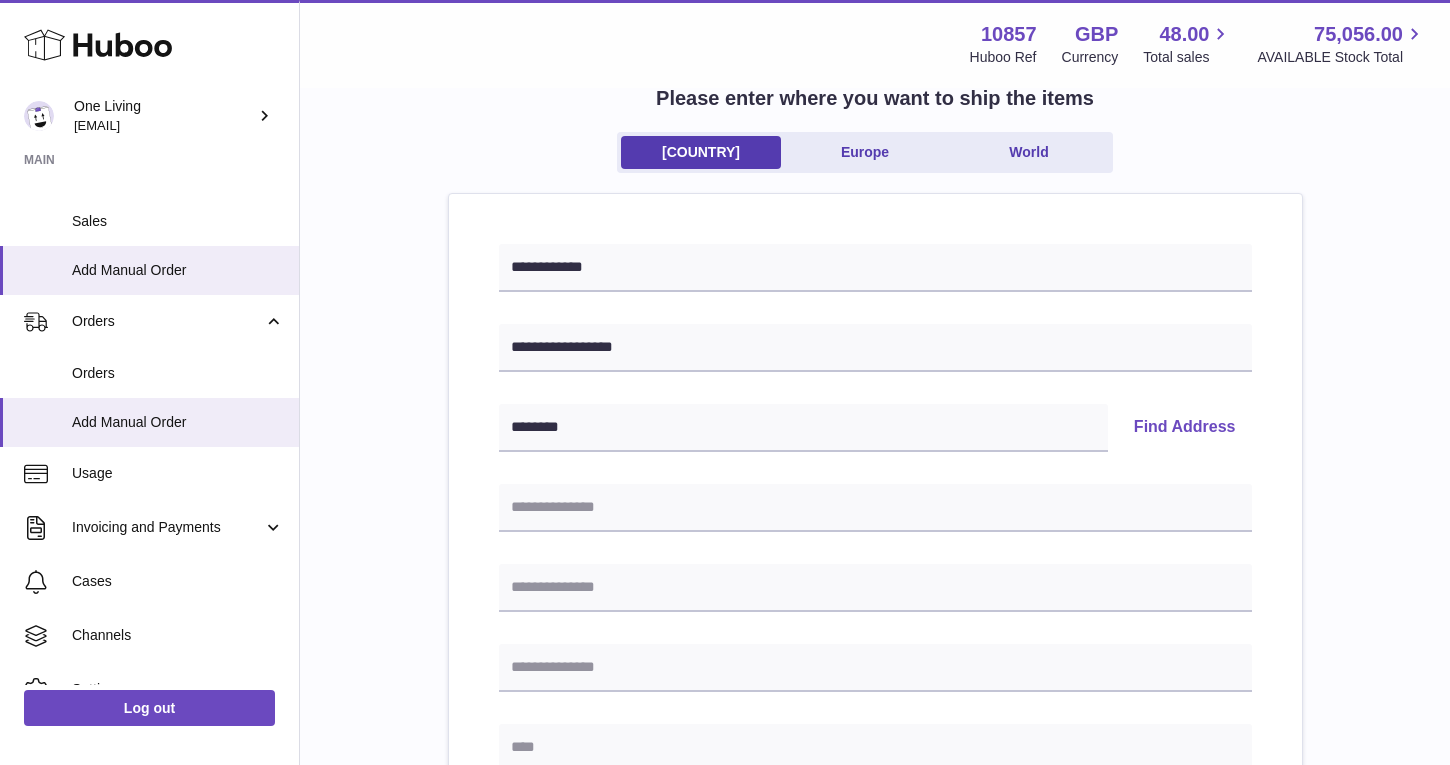 click on "Find Address" at bounding box center (1185, 428) 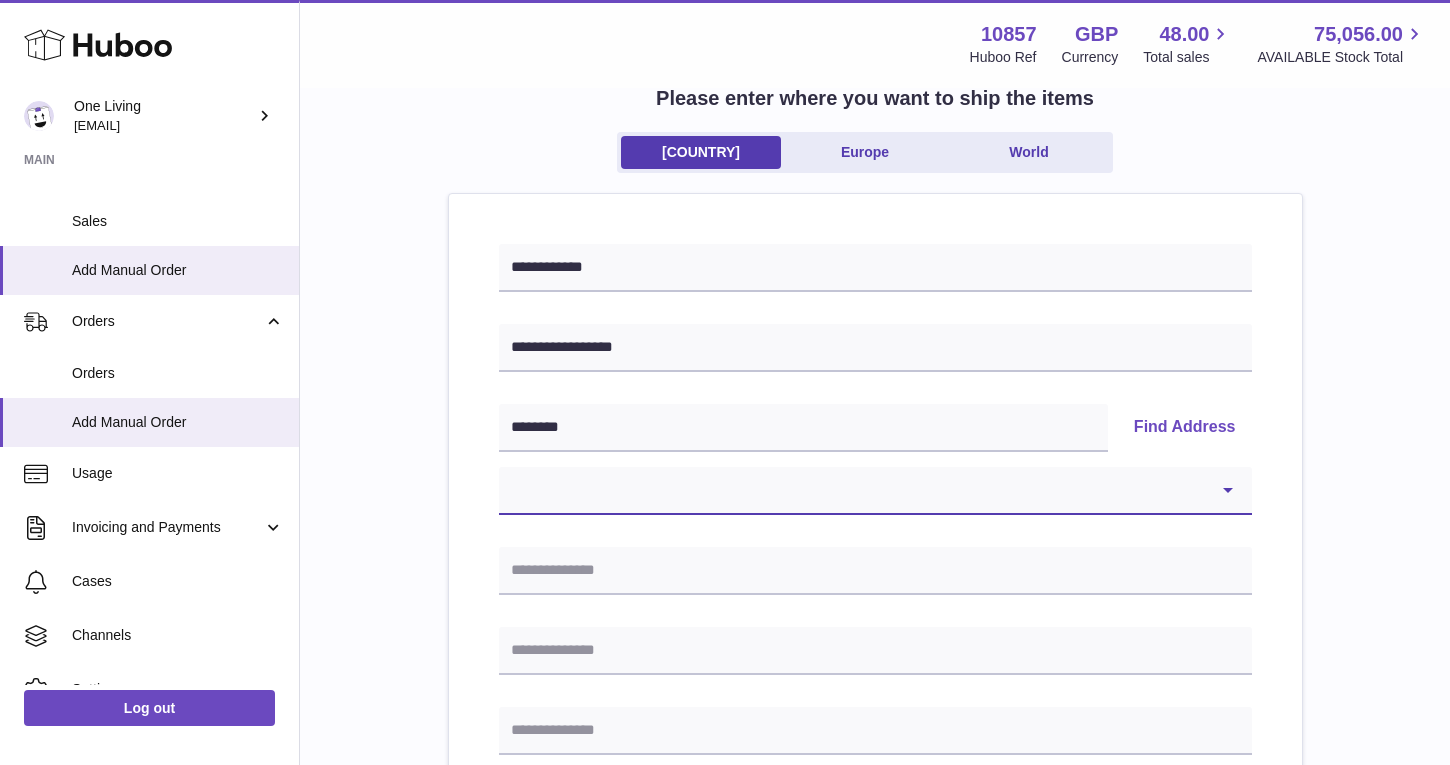 click on "**********" at bounding box center (875, 491) 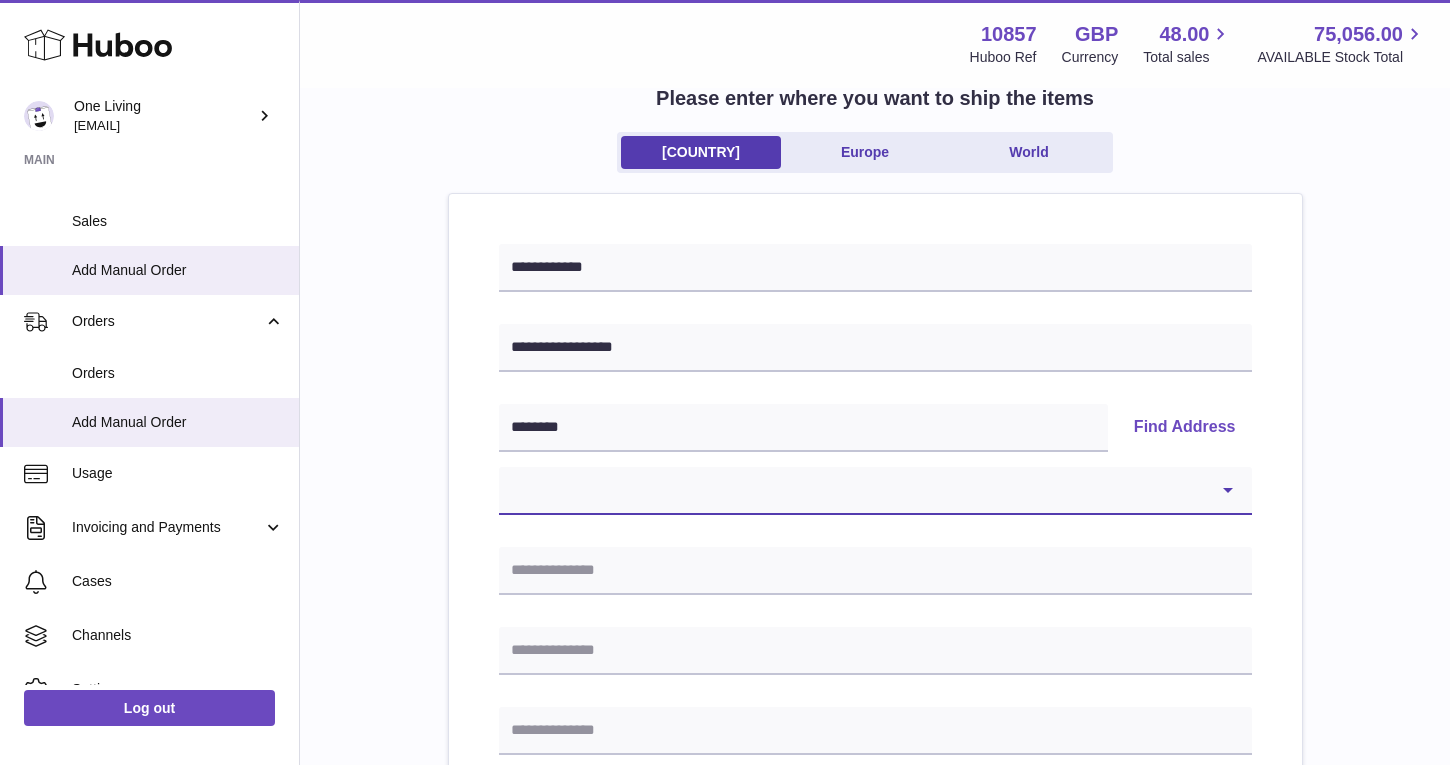 select on "***" 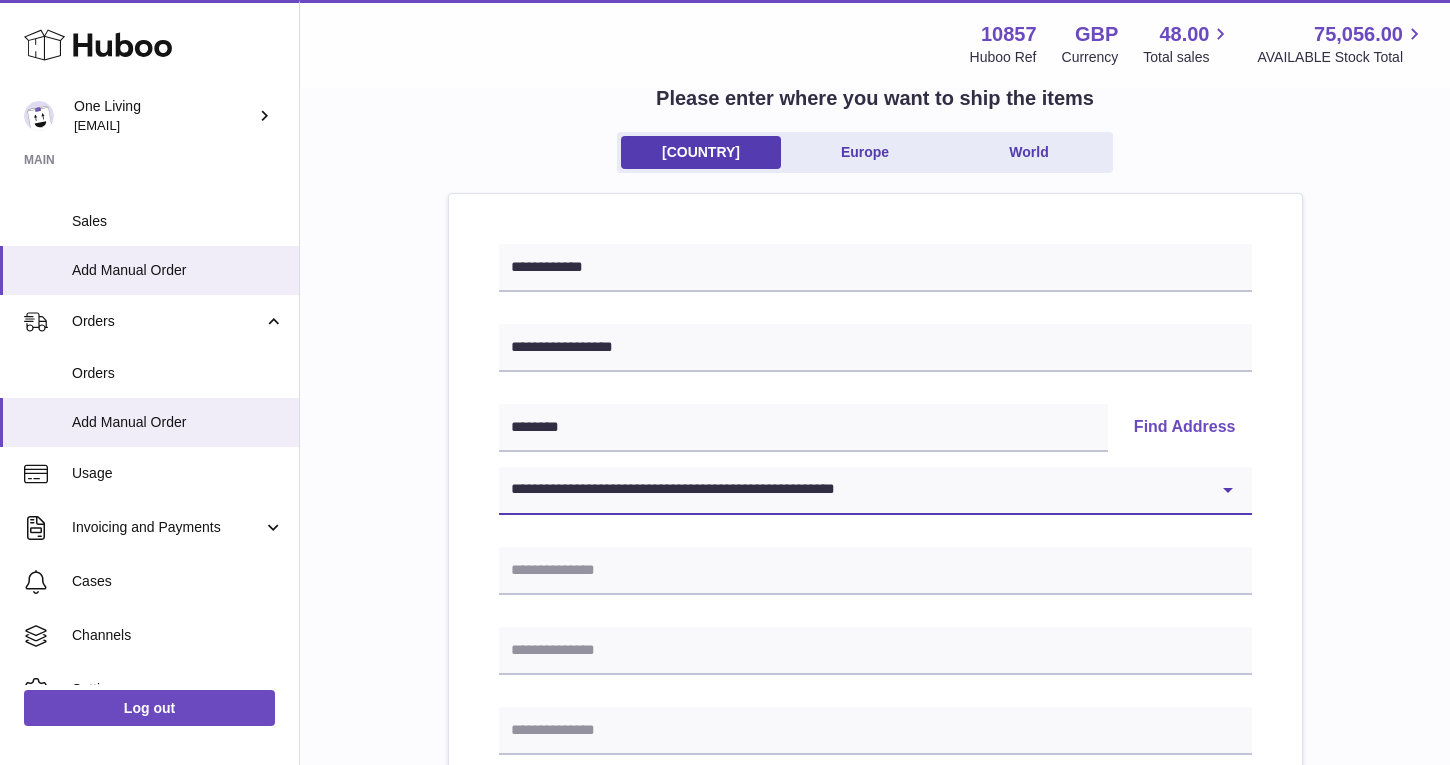 type on "**********" 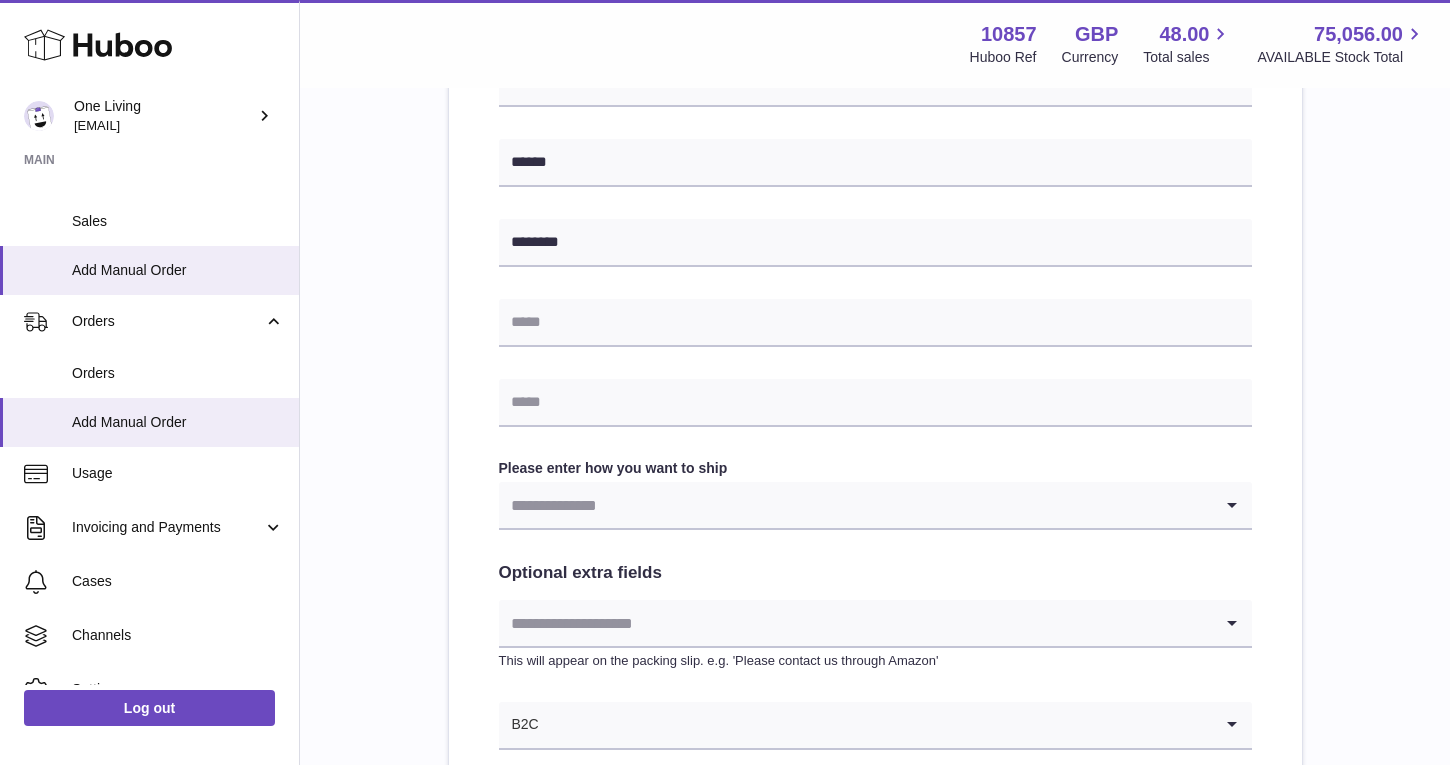 scroll, scrollTop: 785, scrollLeft: 0, axis: vertical 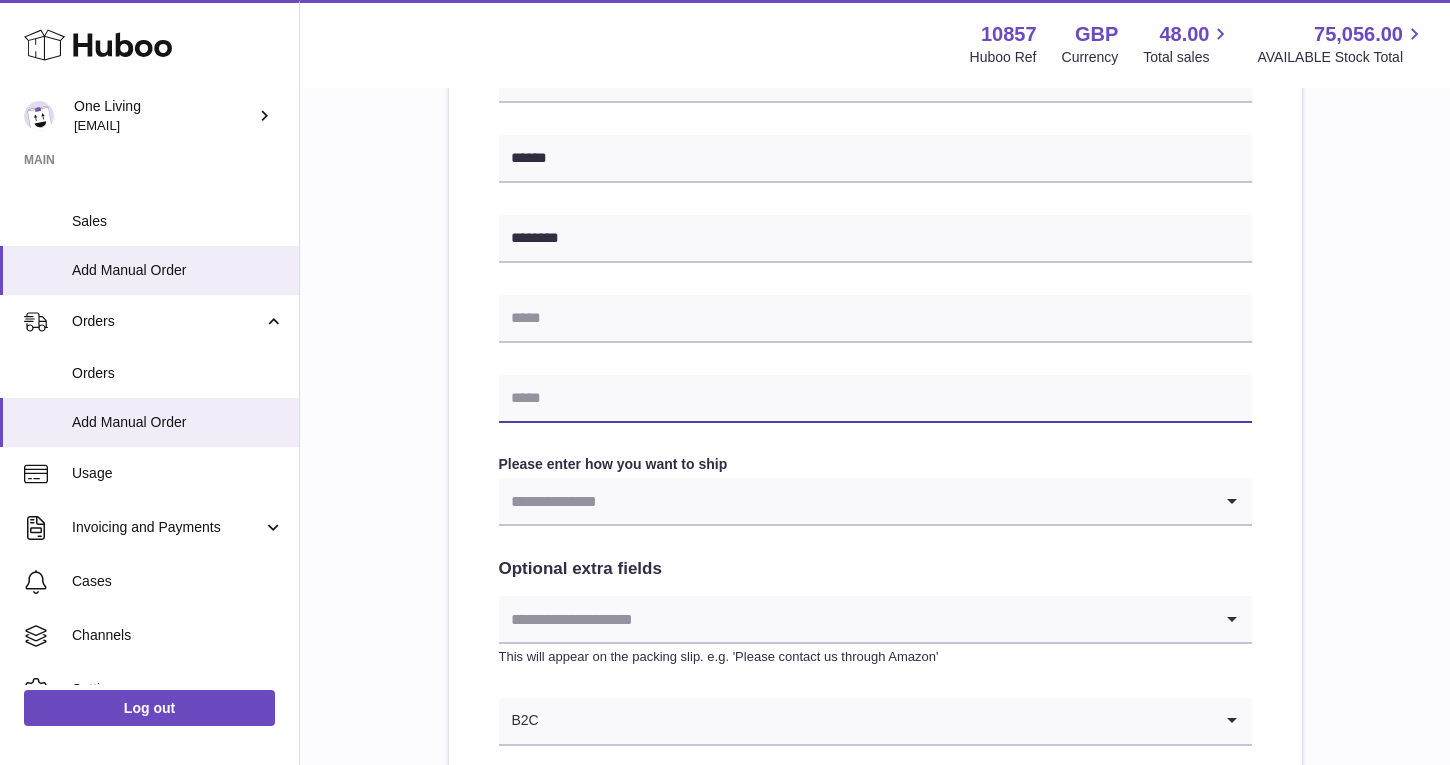 click at bounding box center [875, 399] 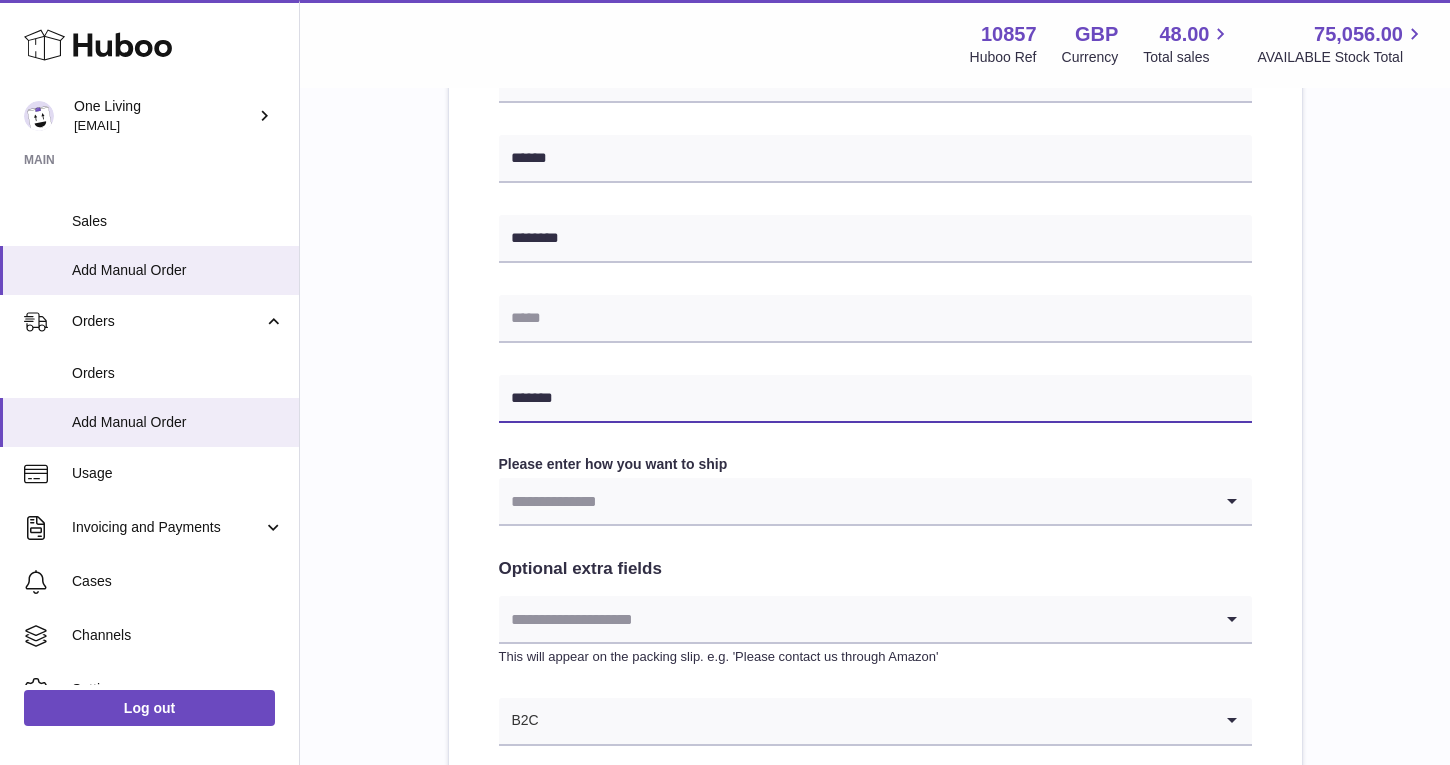 type on "**********" 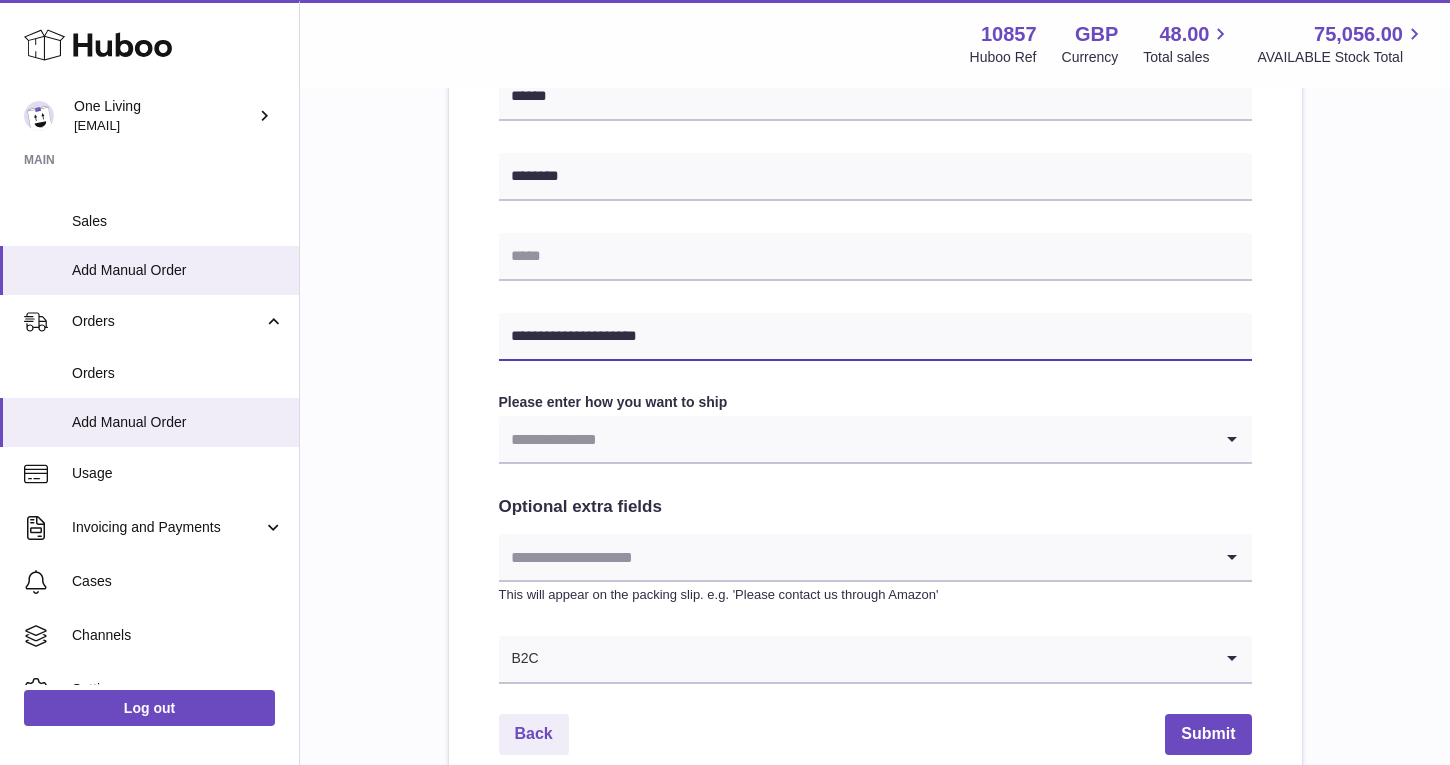 scroll, scrollTop: 868, scrollLeft: 0, axis: vertical 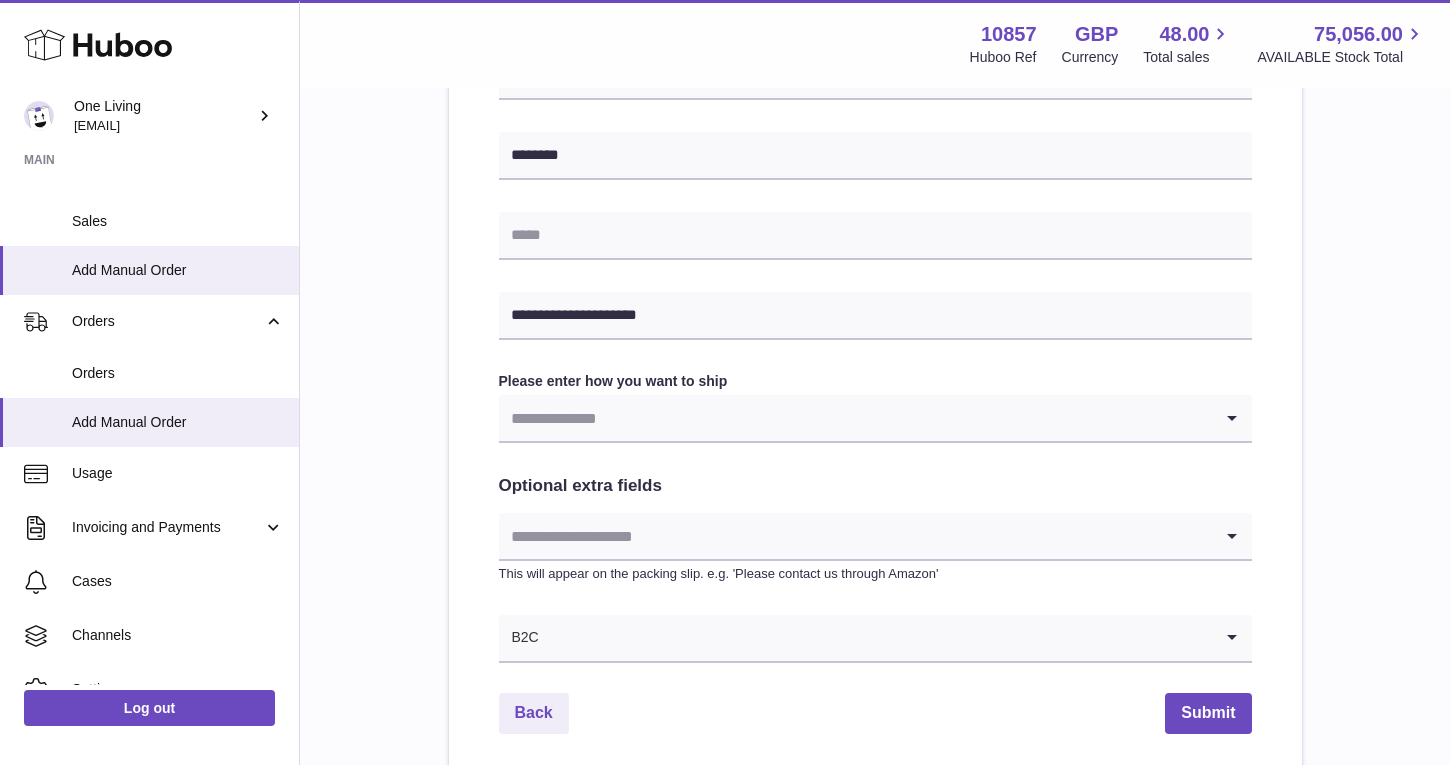 click at bounding box center [855, 418] 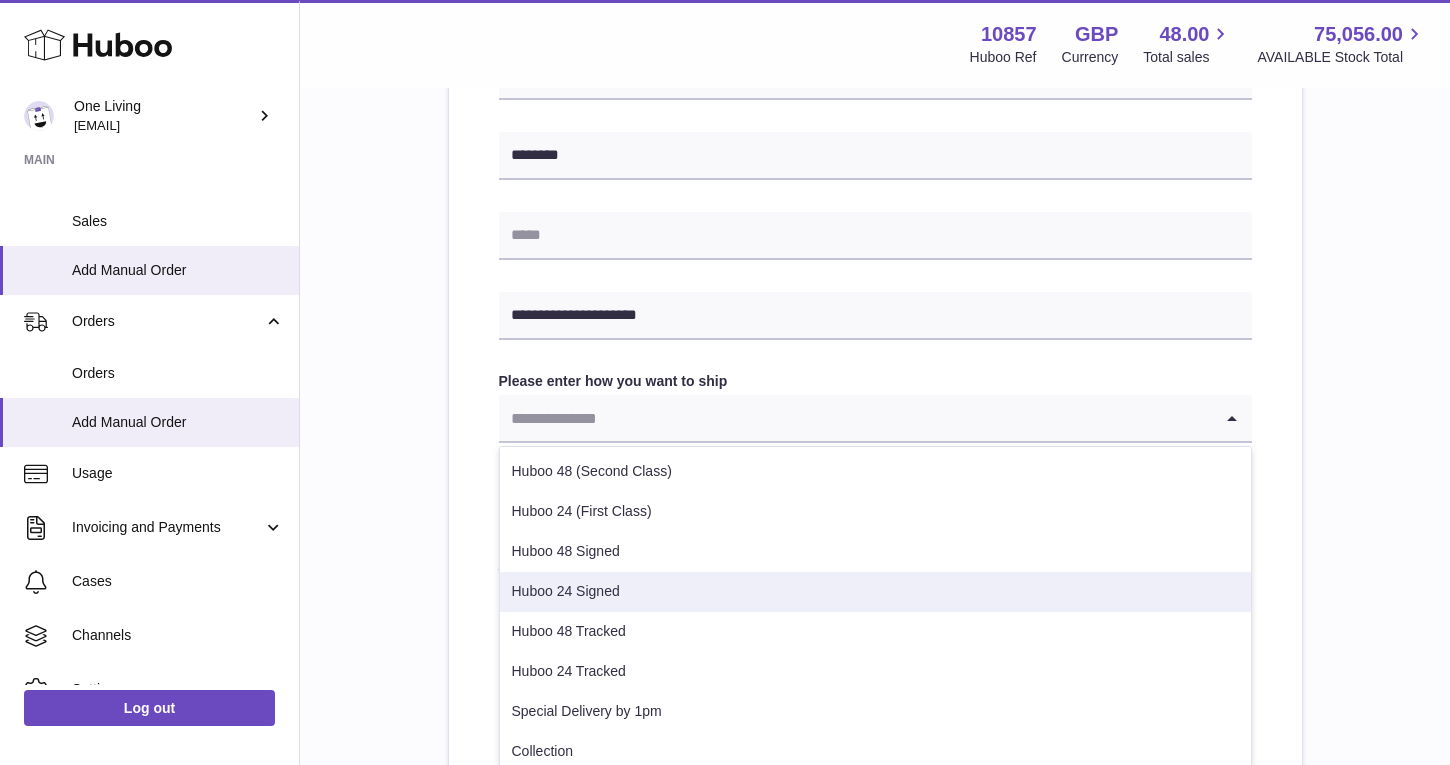 scroll, scrollTop: 102, scrollLeft: 0, axis: vertical 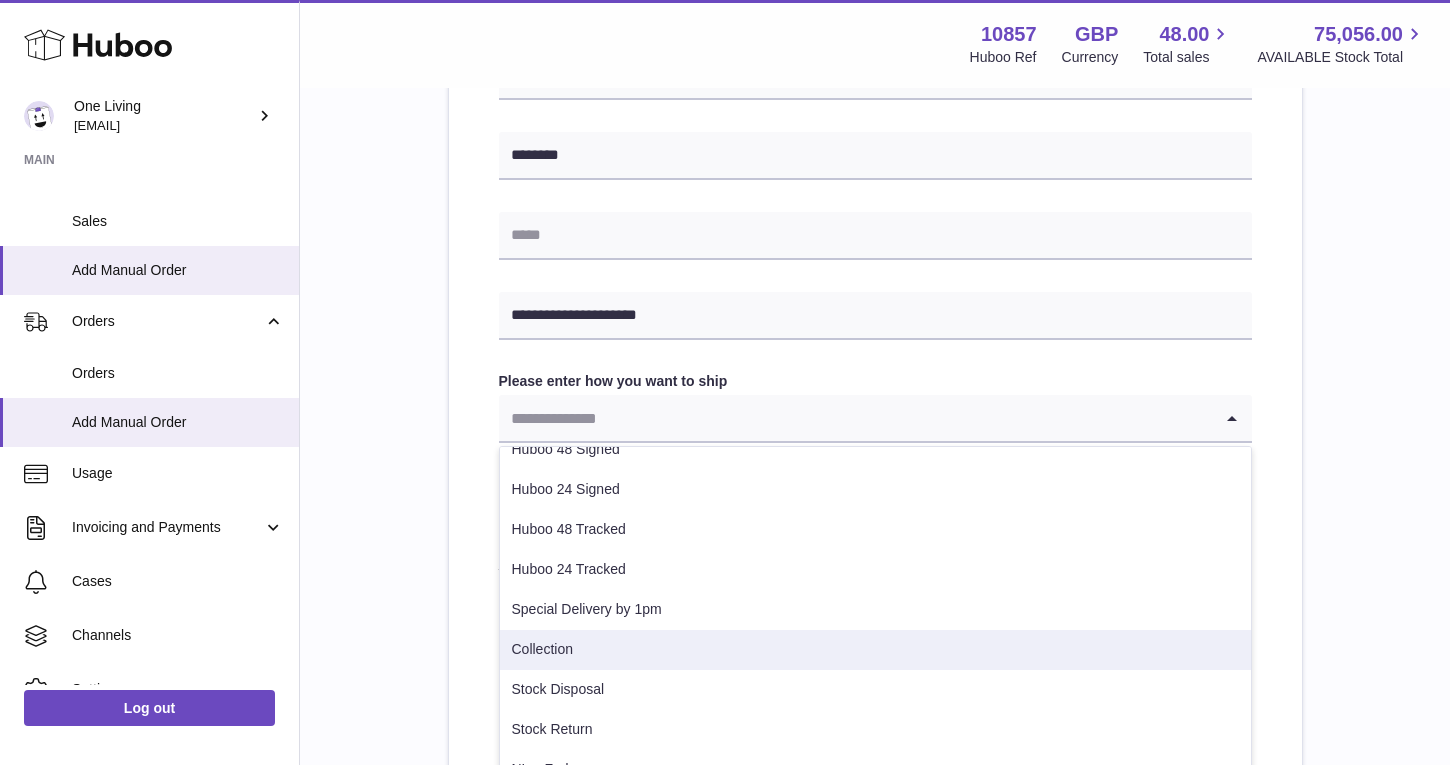 click on "Collection" at bounding box center [875, 650] 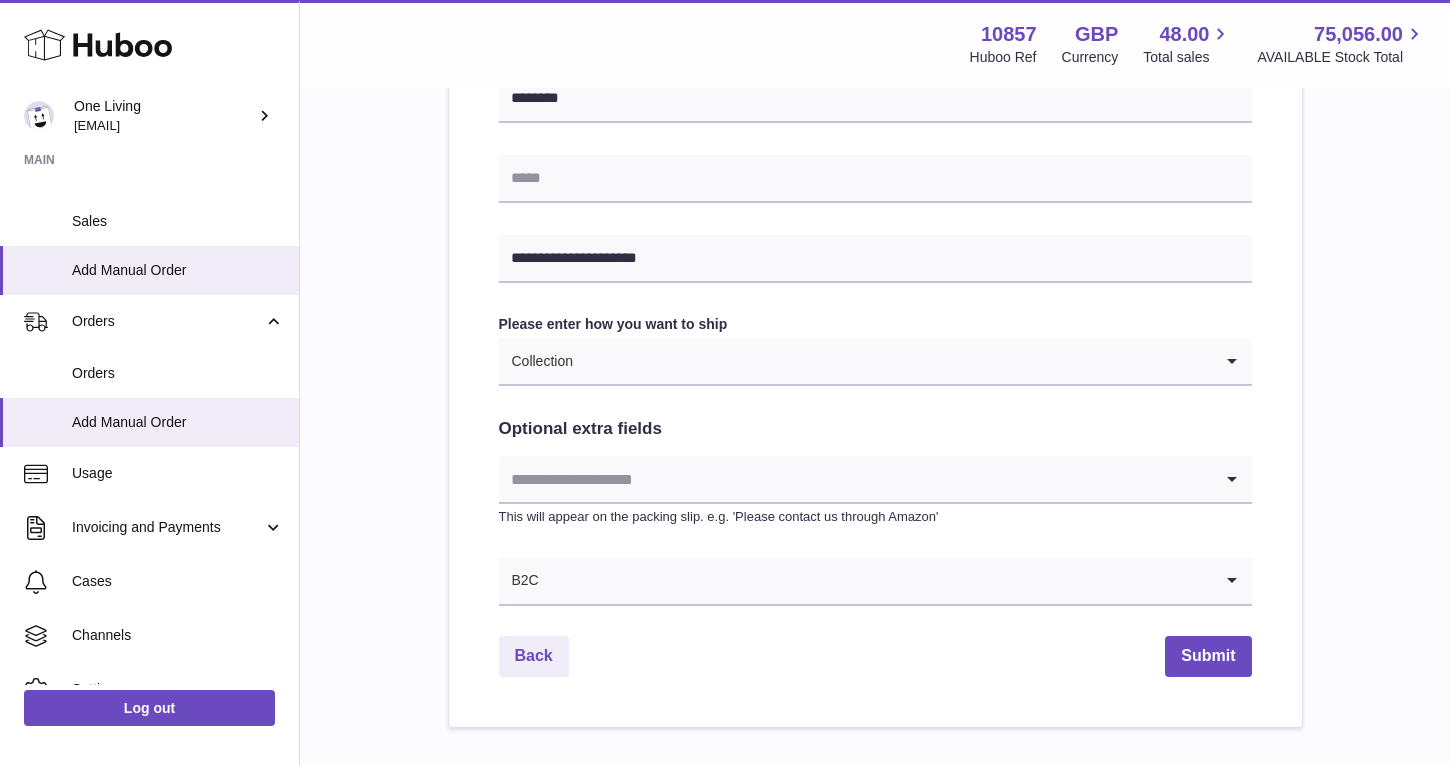 scroll, scrollTop: 930, scrollLeft: 0, axis: vertical 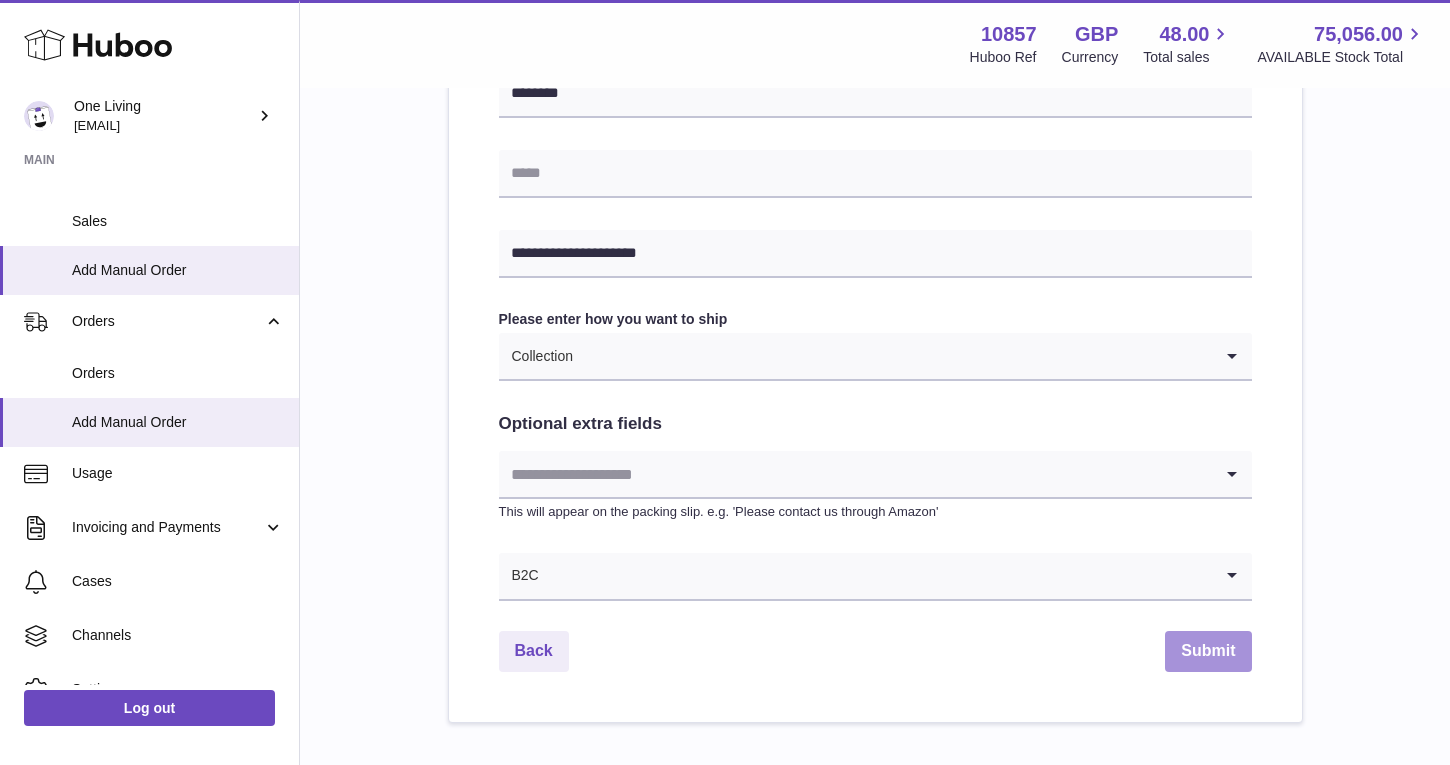 click on "Submit" at bounding box center [1208, 651] 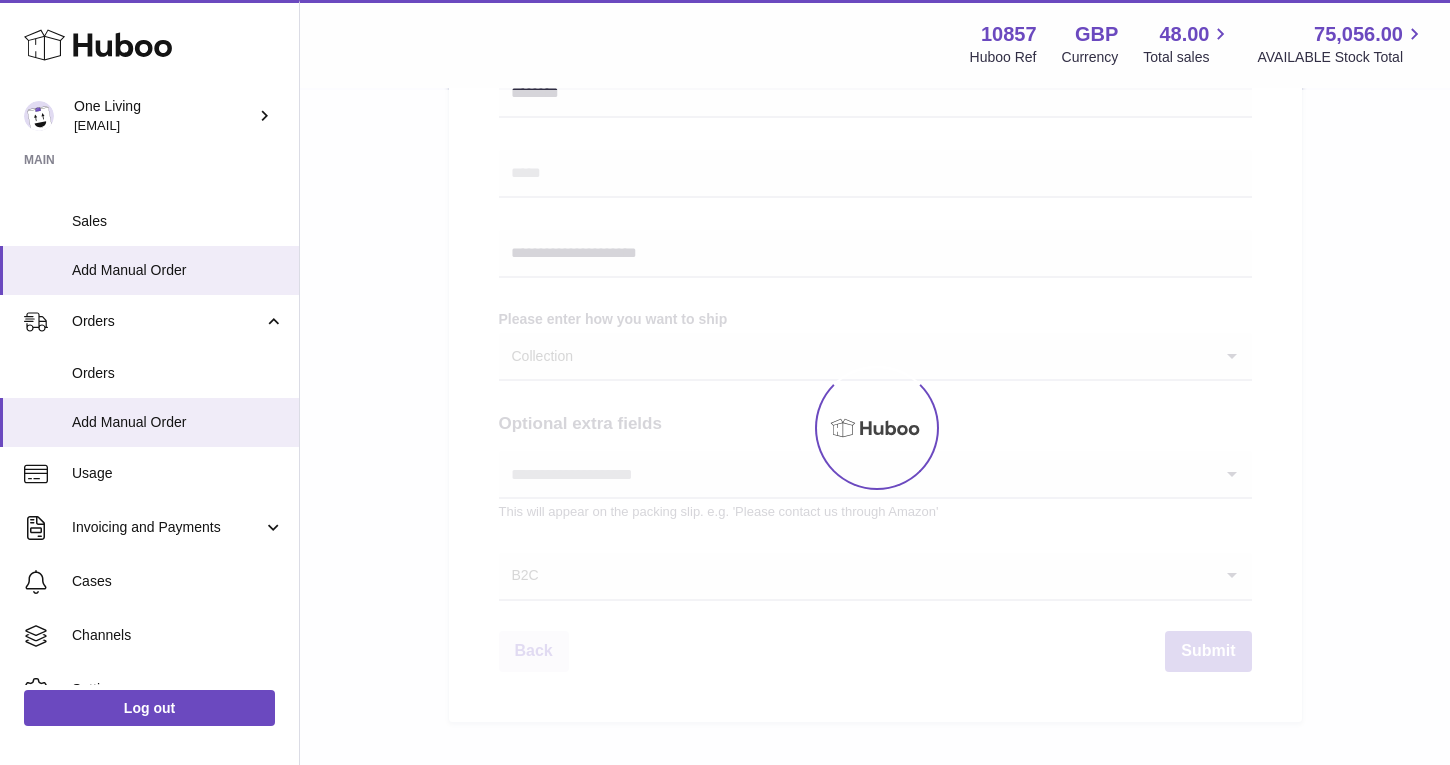 scroll, scrollTop: 0, scrollLeft: 0, axis: both 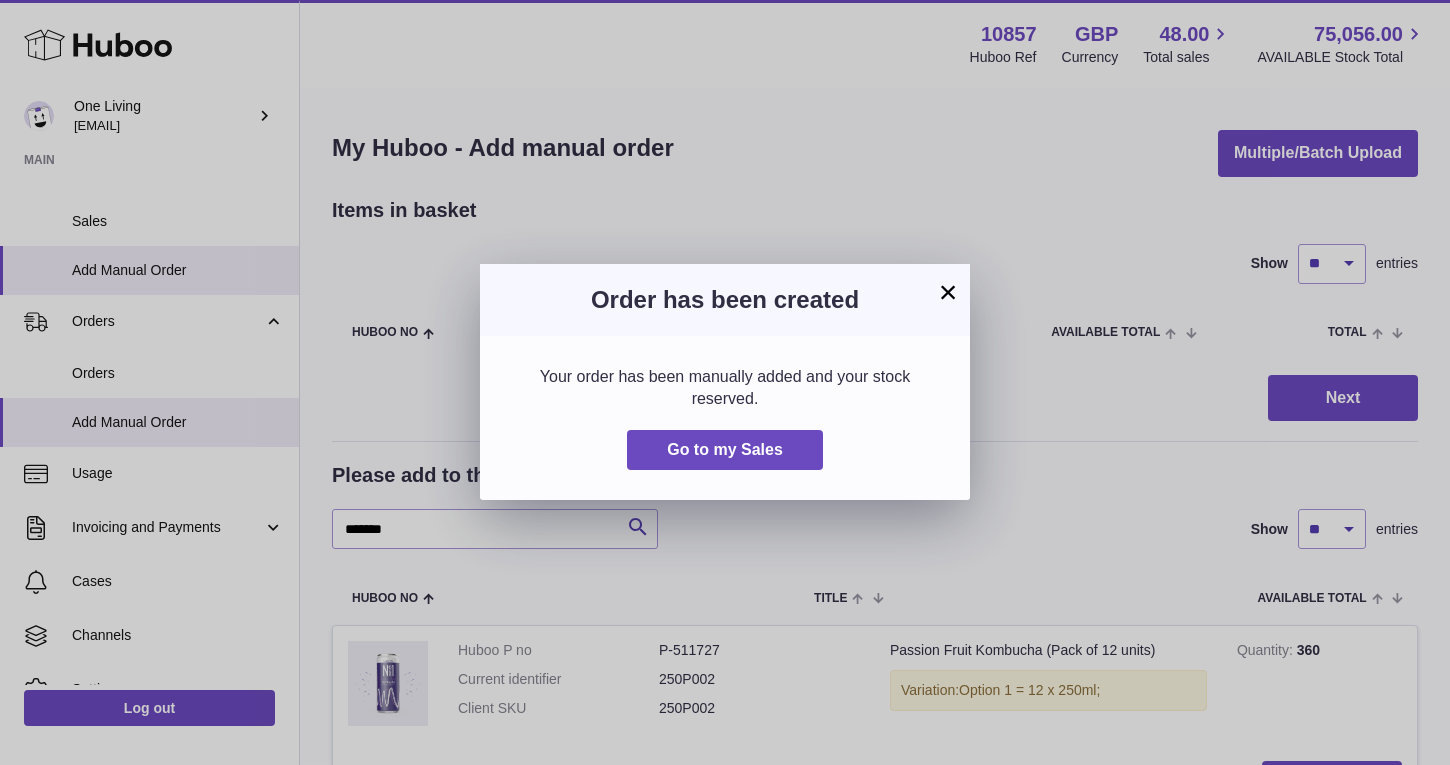 click on "×" at bounding box center (948, 292) 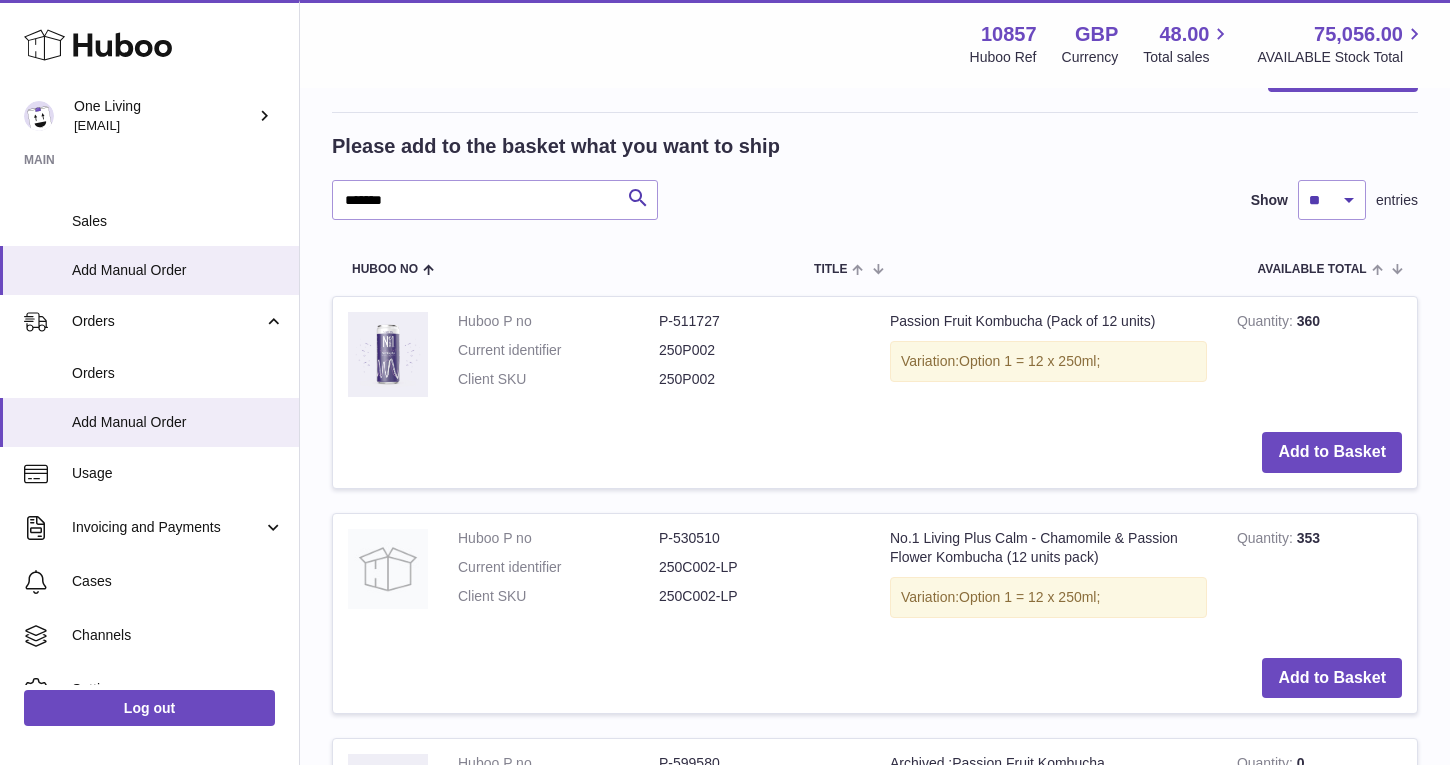 scroll, scrollTop: 312, scrollLeft: 0, axis: vertical 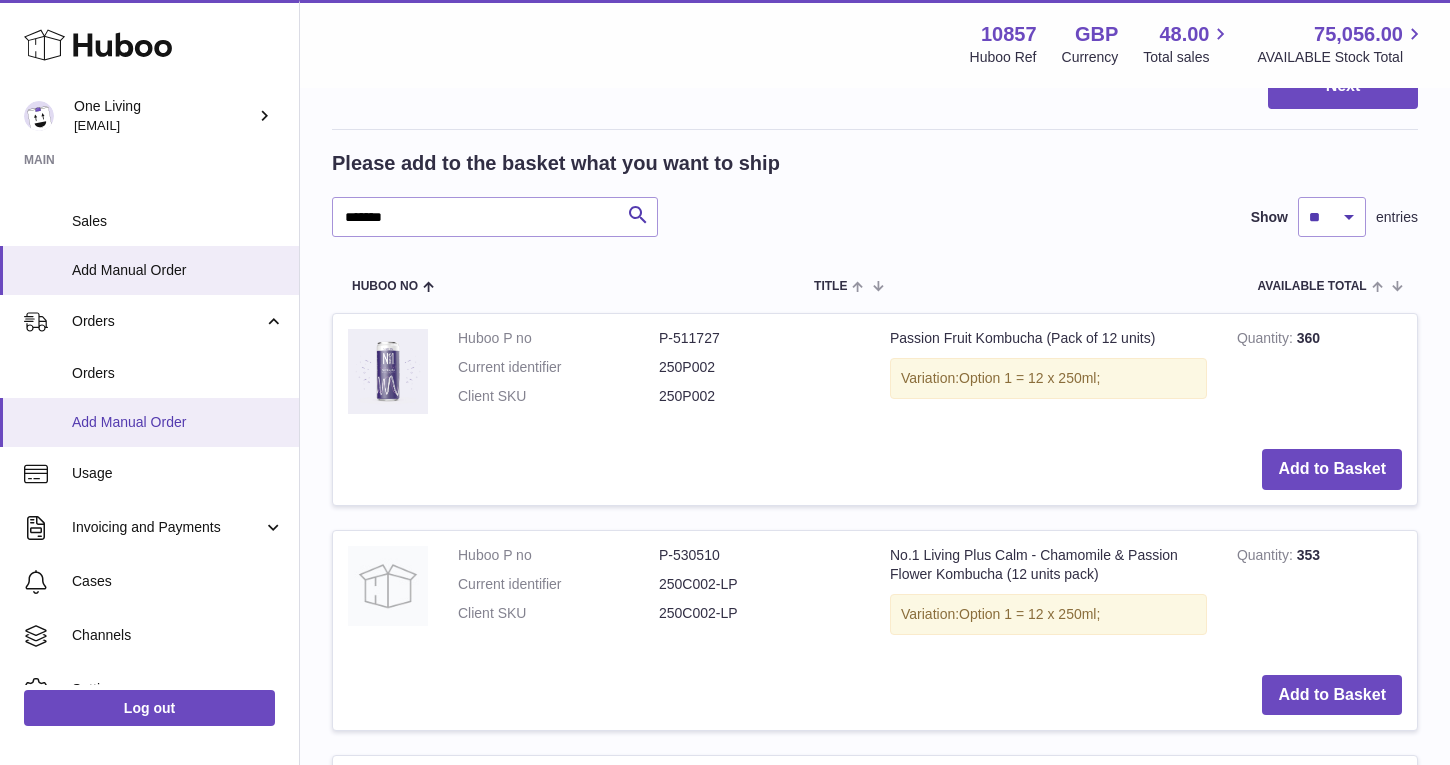 click on "Add Manual Order" at bounding box center (178, 422) 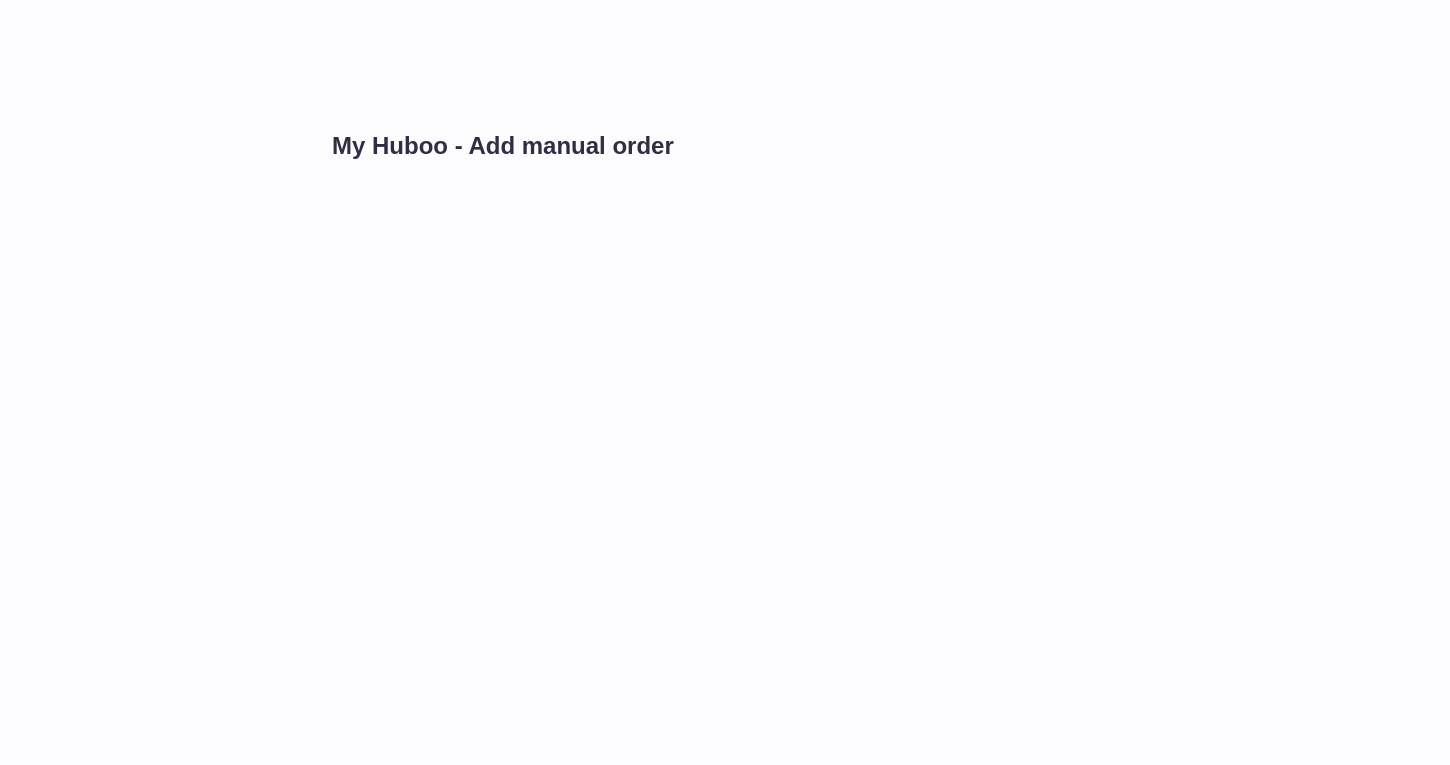 scroll, scrollTop: 0, scrollLeft: 0, axis: both 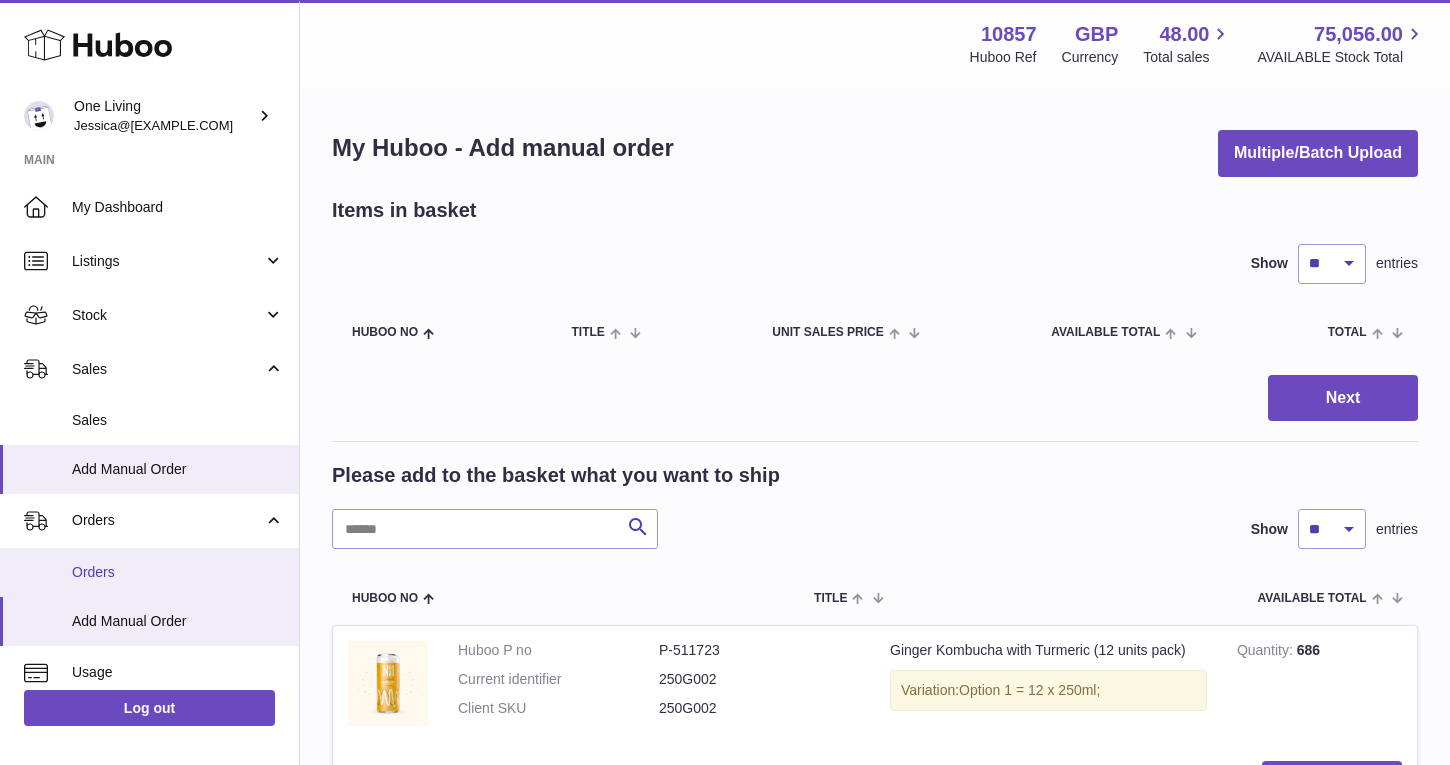 click on "Orders" at bounding box center [178, 572] 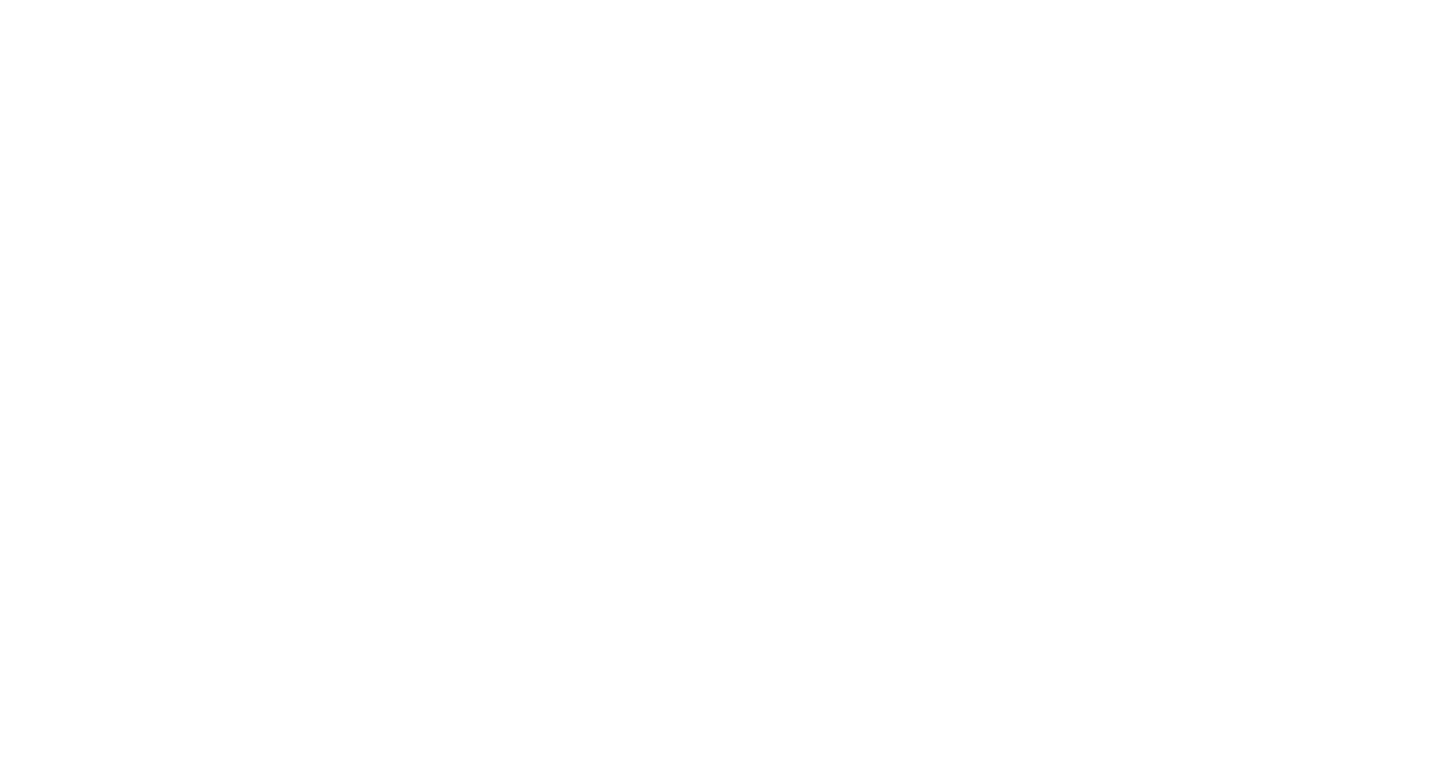 scroll, scrollTop: 0, scrollLeft: 0, axis: both 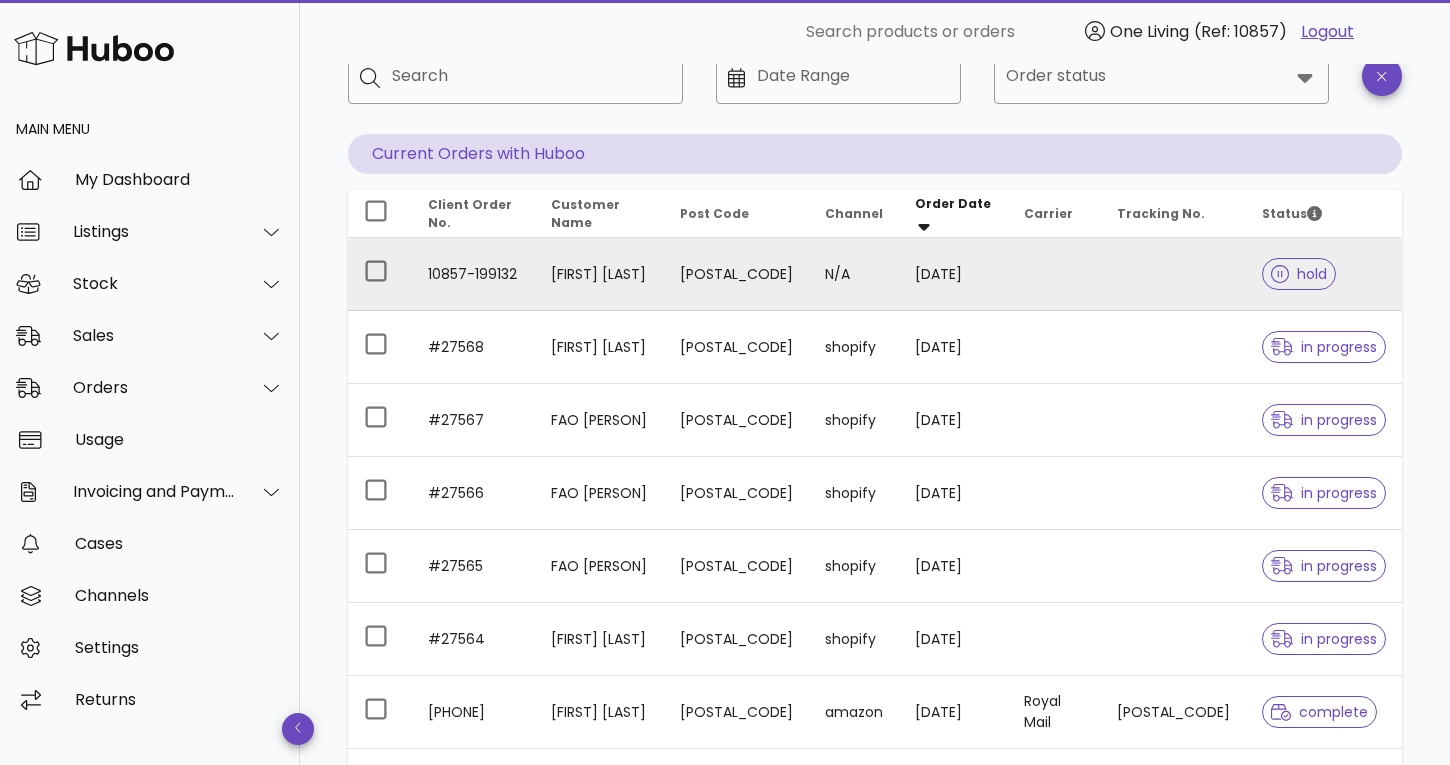 click on "10857-199132" at bounding box center [473, 274] 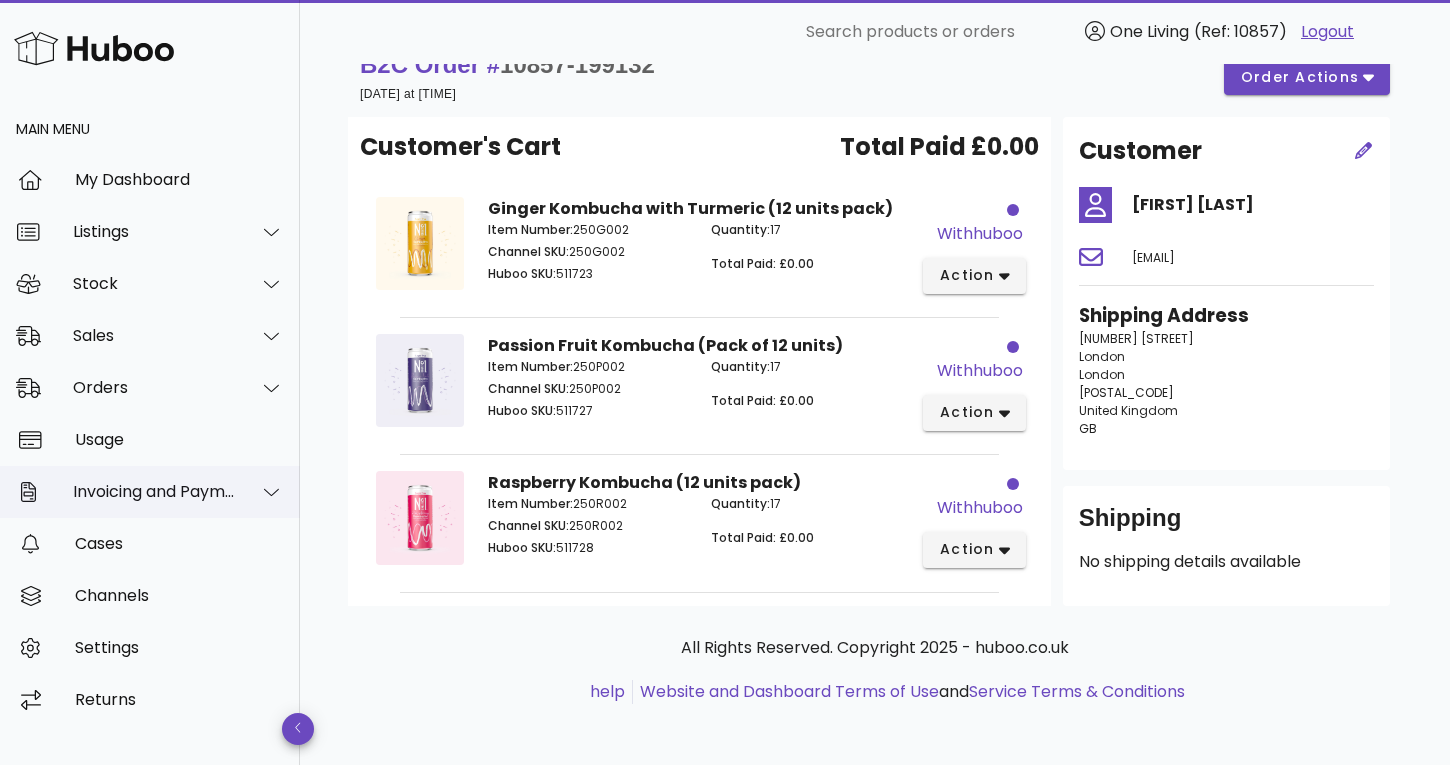 scroll, scrollTop: 42, scrollLeft: 0, axis: vertical 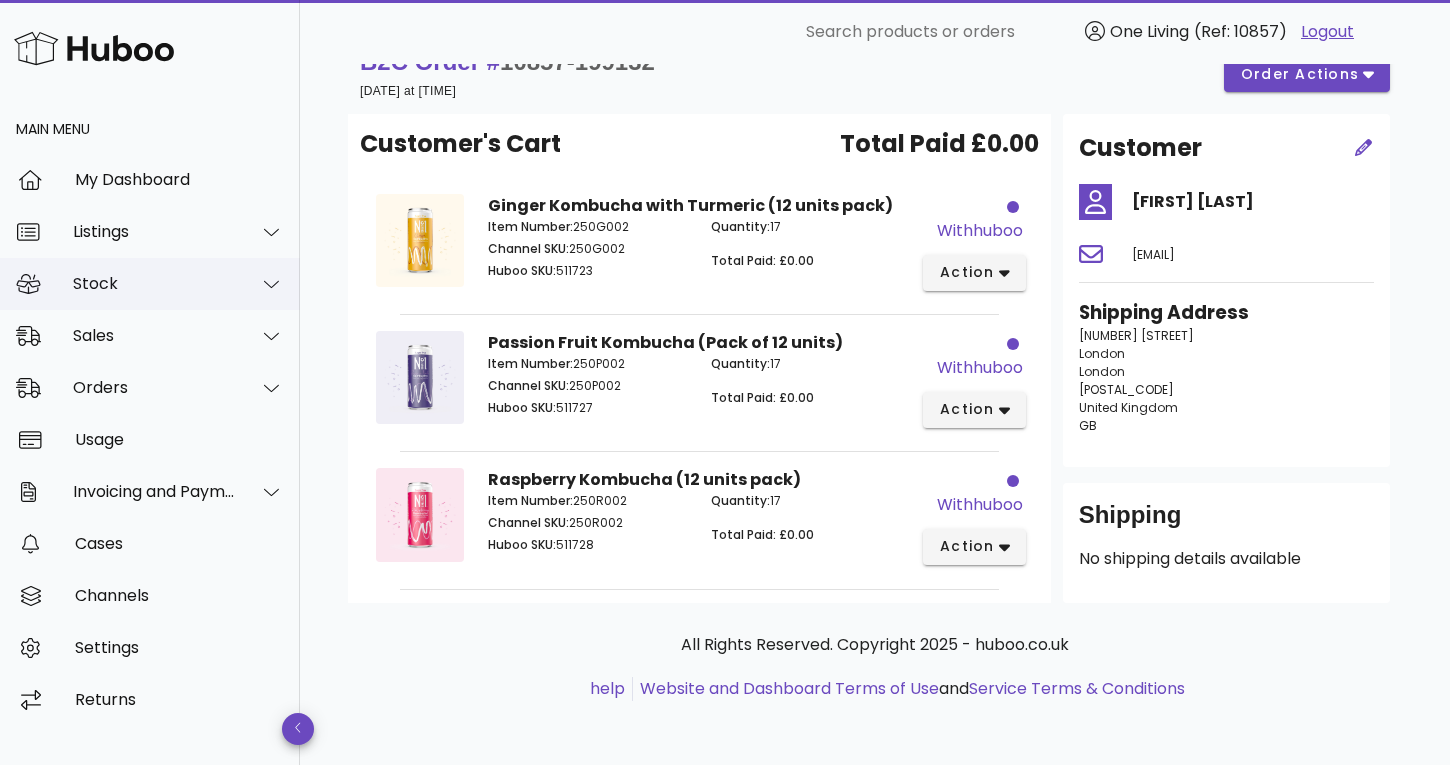 click 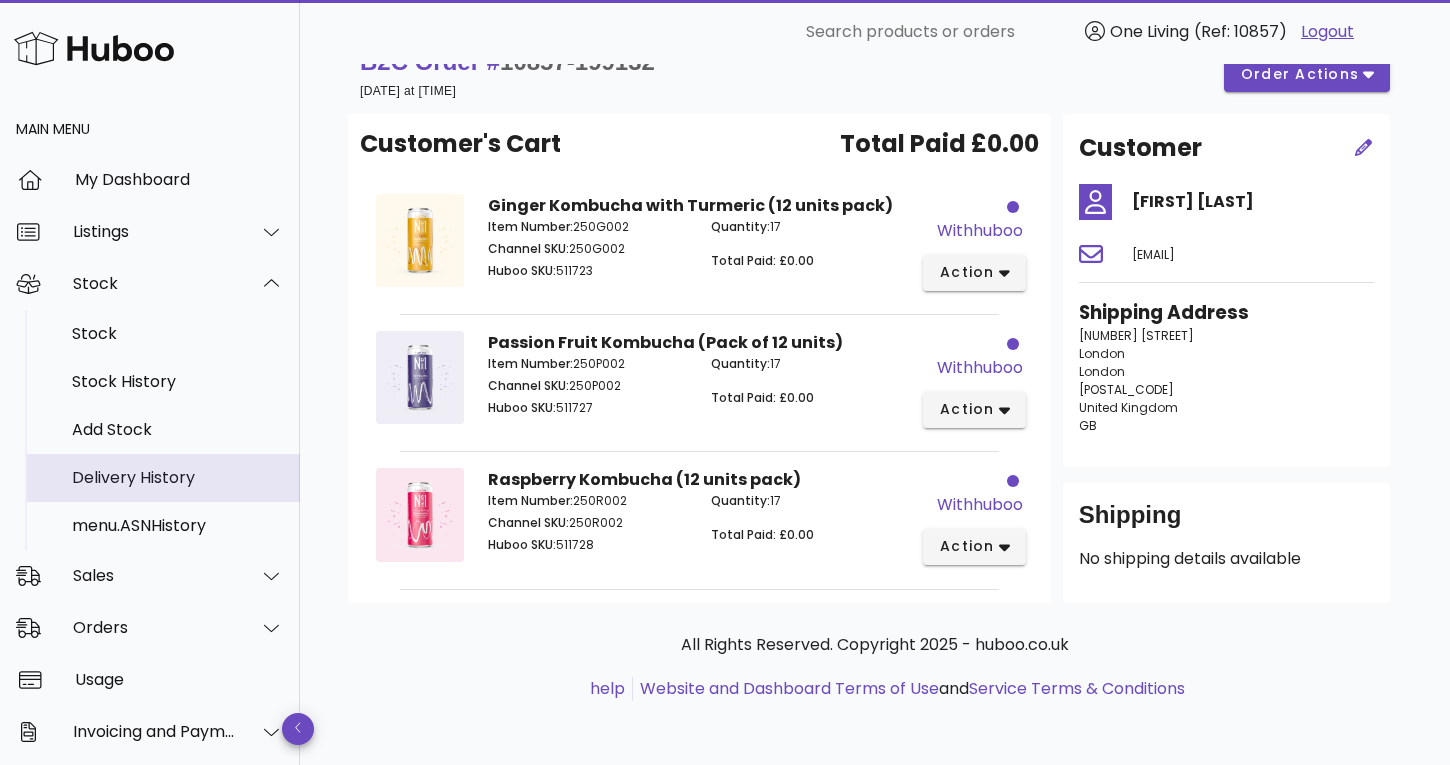 click on "Delivery History" at bounding box center (178, 477) 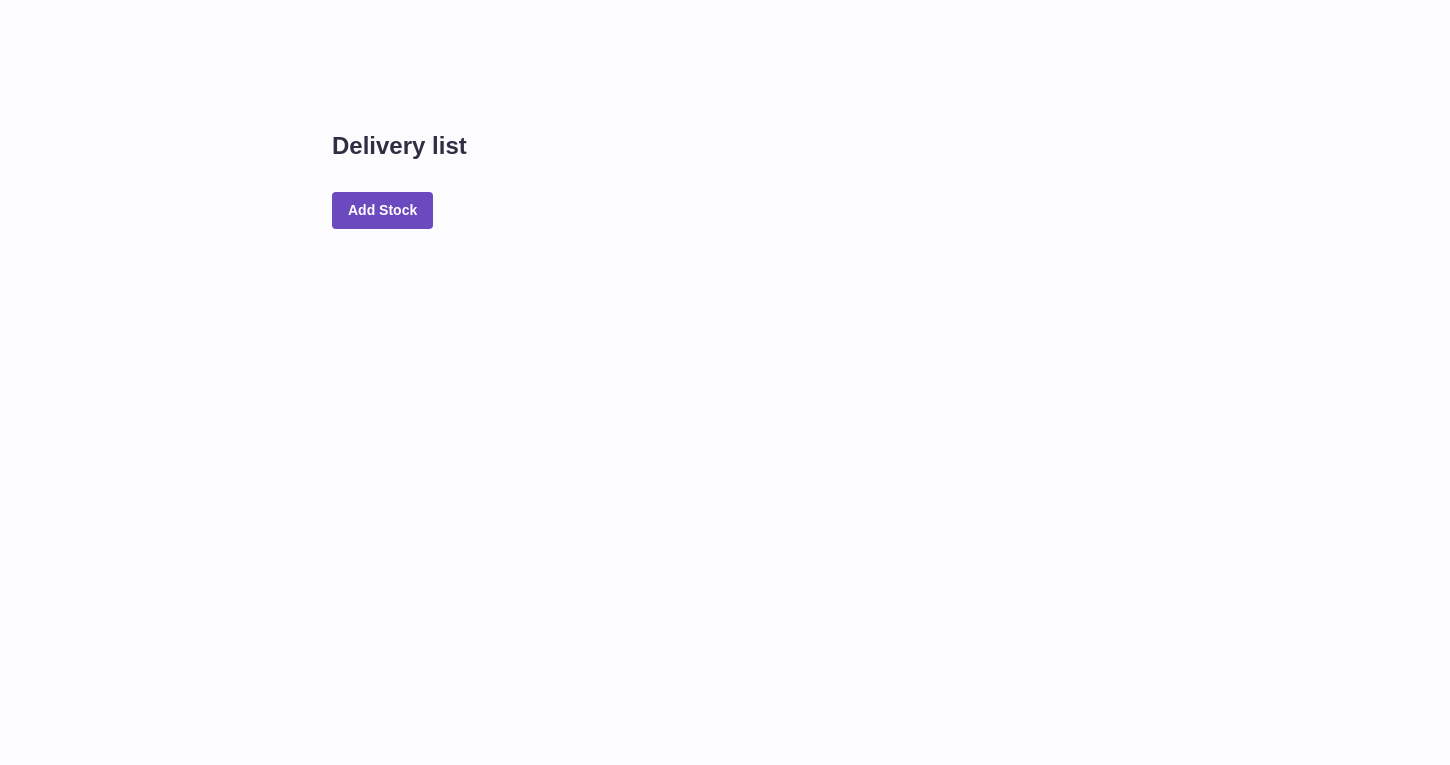 scroll, scrollTop: 0, scrollLeft: 0, axis: both 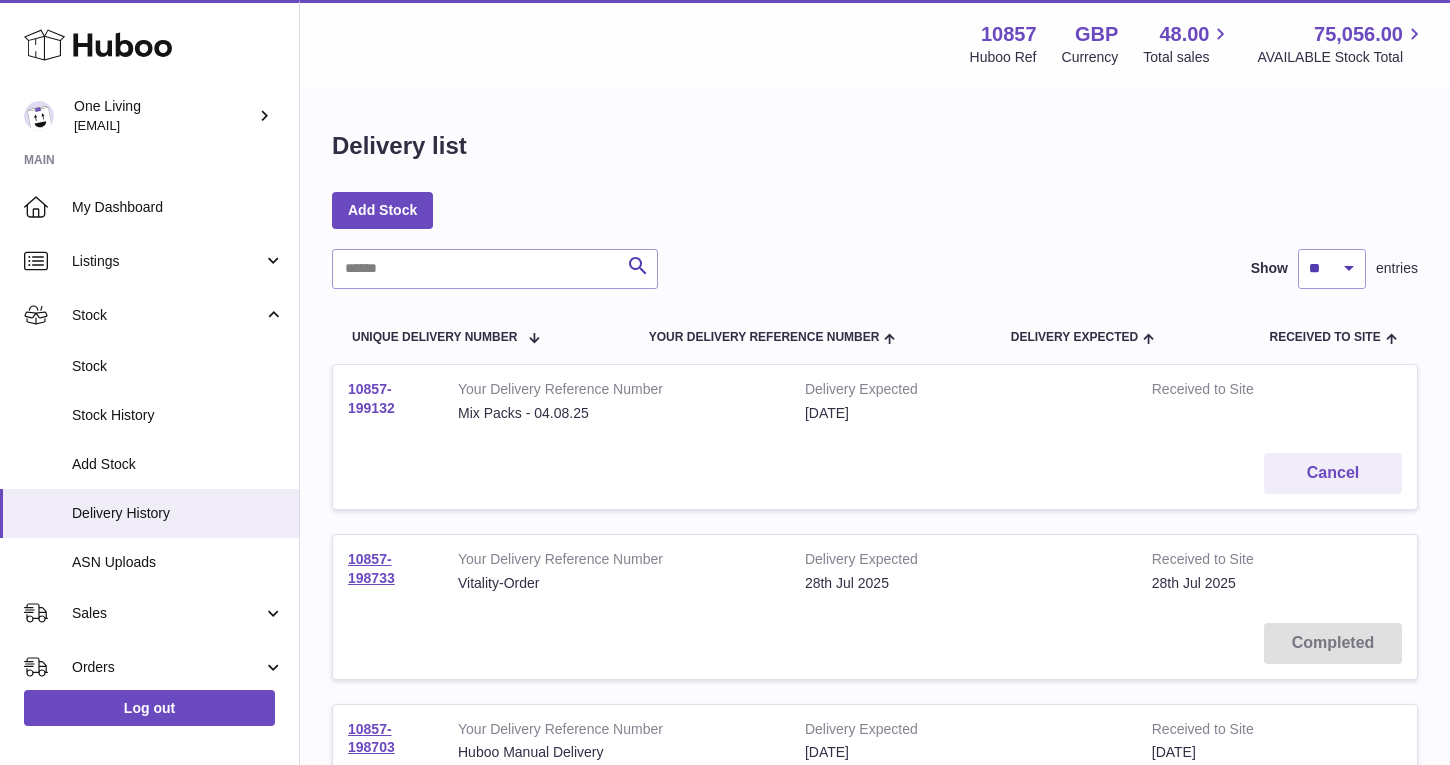 click on "10857-199132" at bounding box center (371, 398) 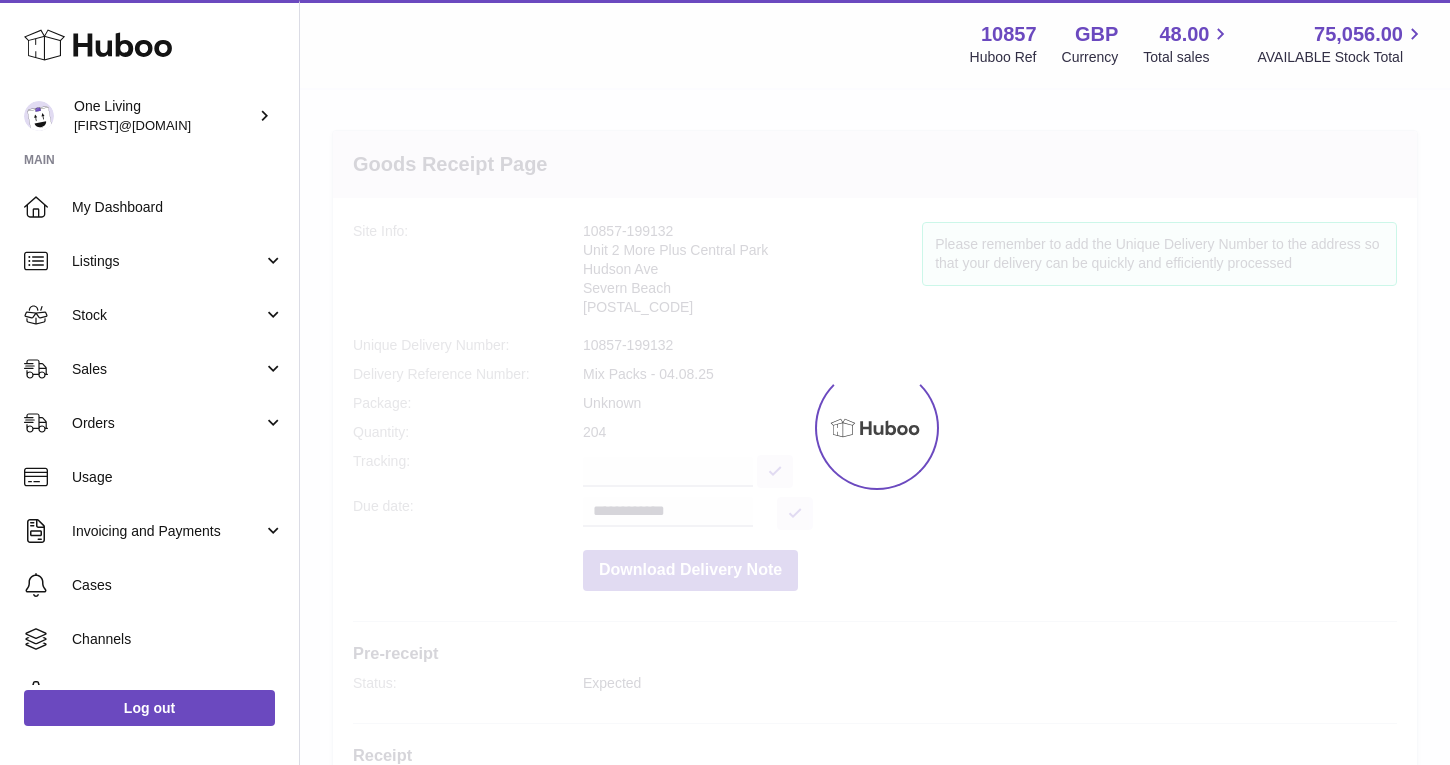 scroll, scrollTop: 0, scrollLeft: 0, axis: both 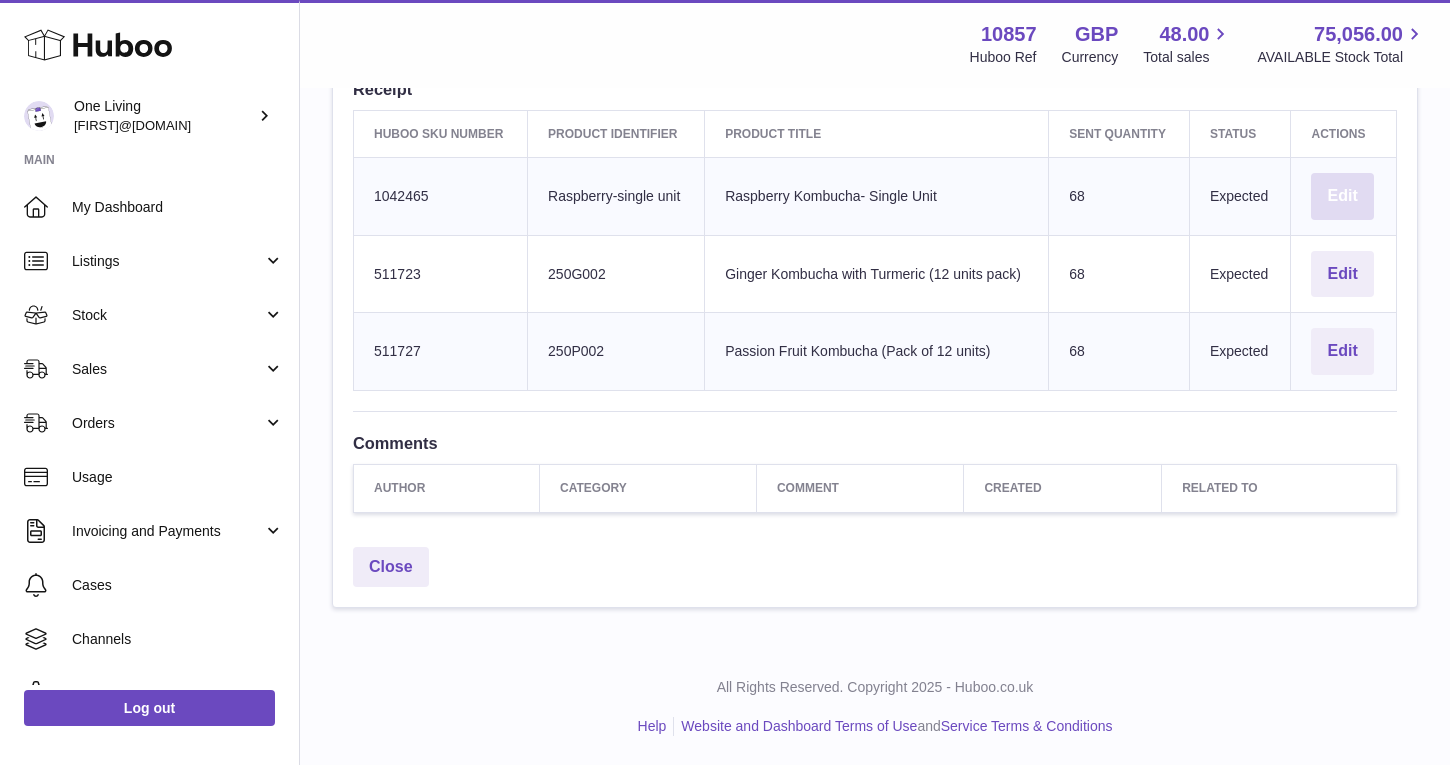 click on "Edit" at bounding box center (1342, 196) 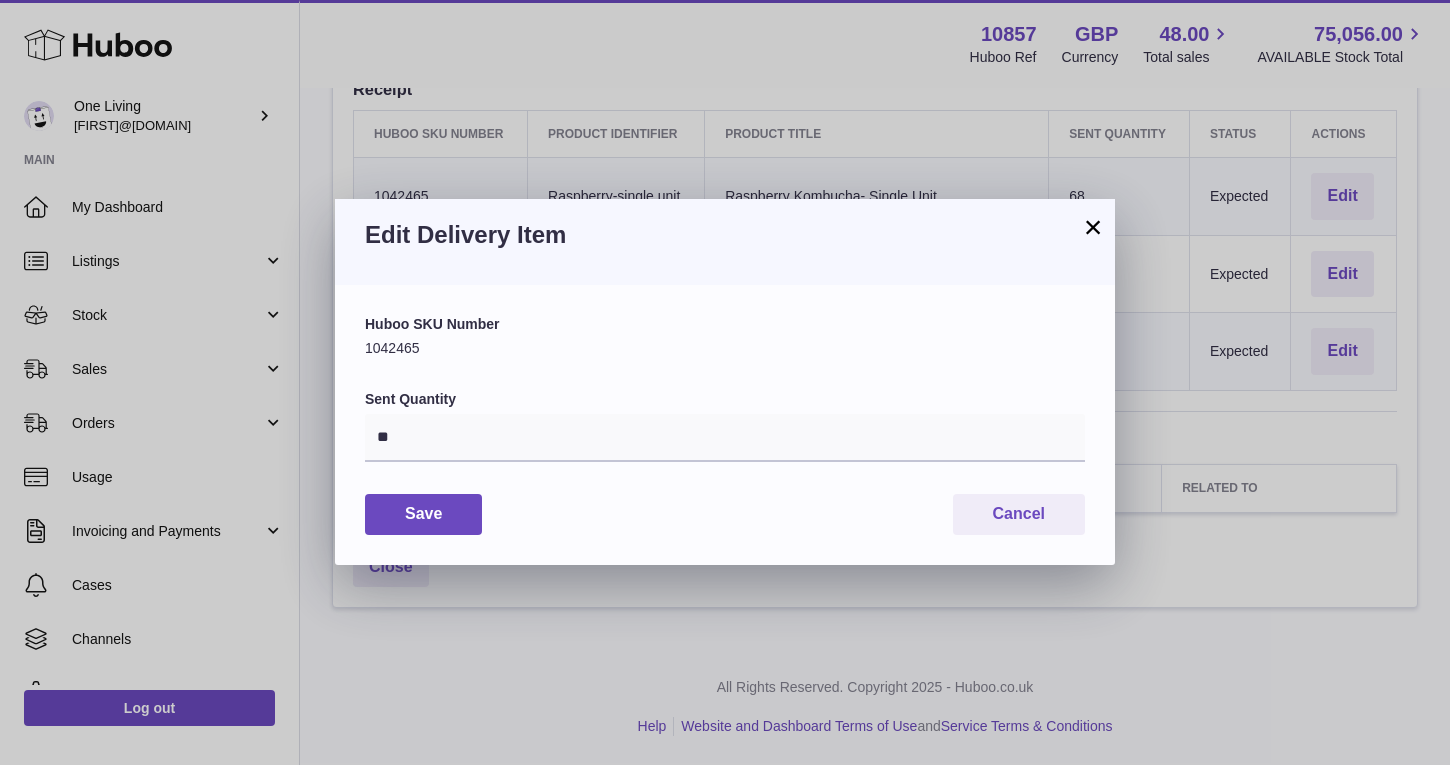 click on "×" at bounding box center (1093, 227) 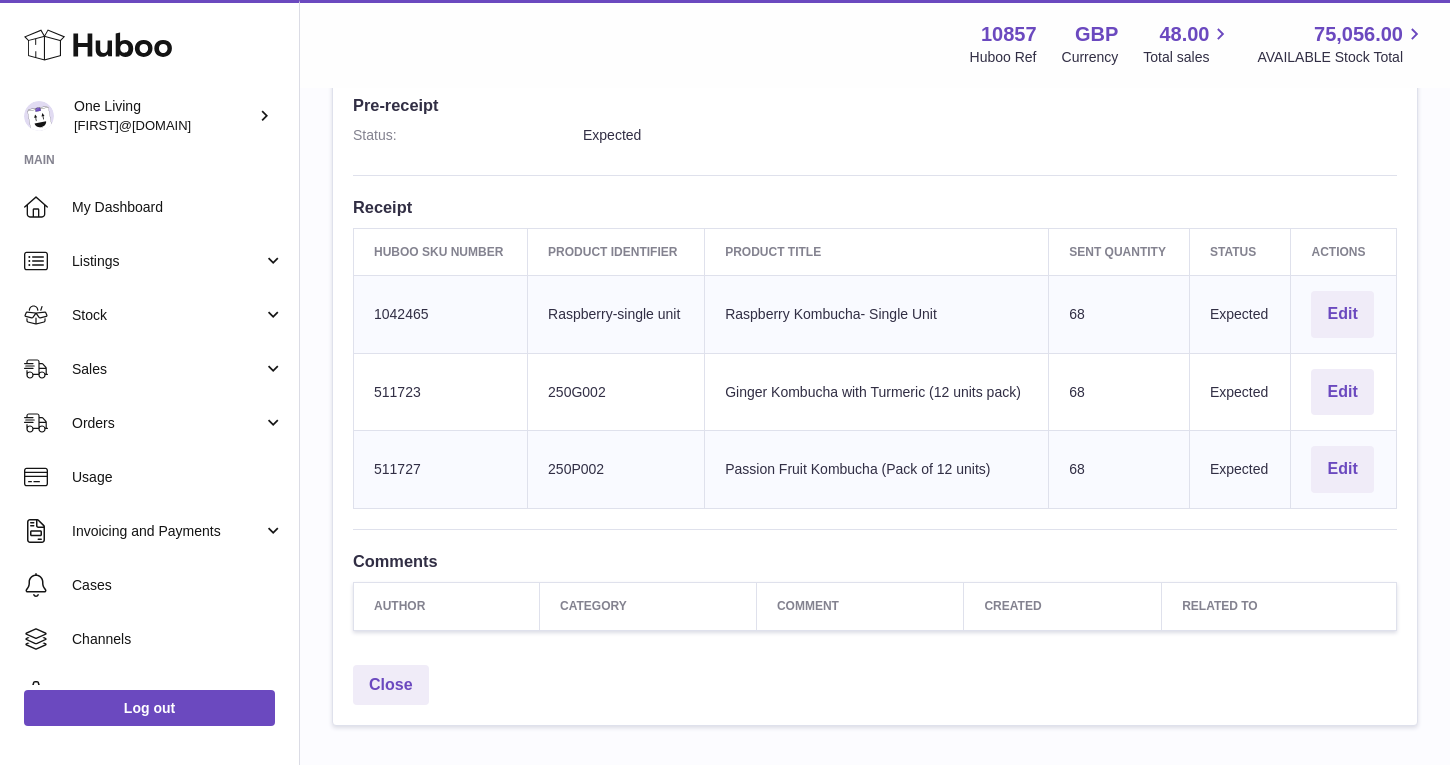 scroll, scrollTop: 535, scrollLeft: 0, axis: vertical 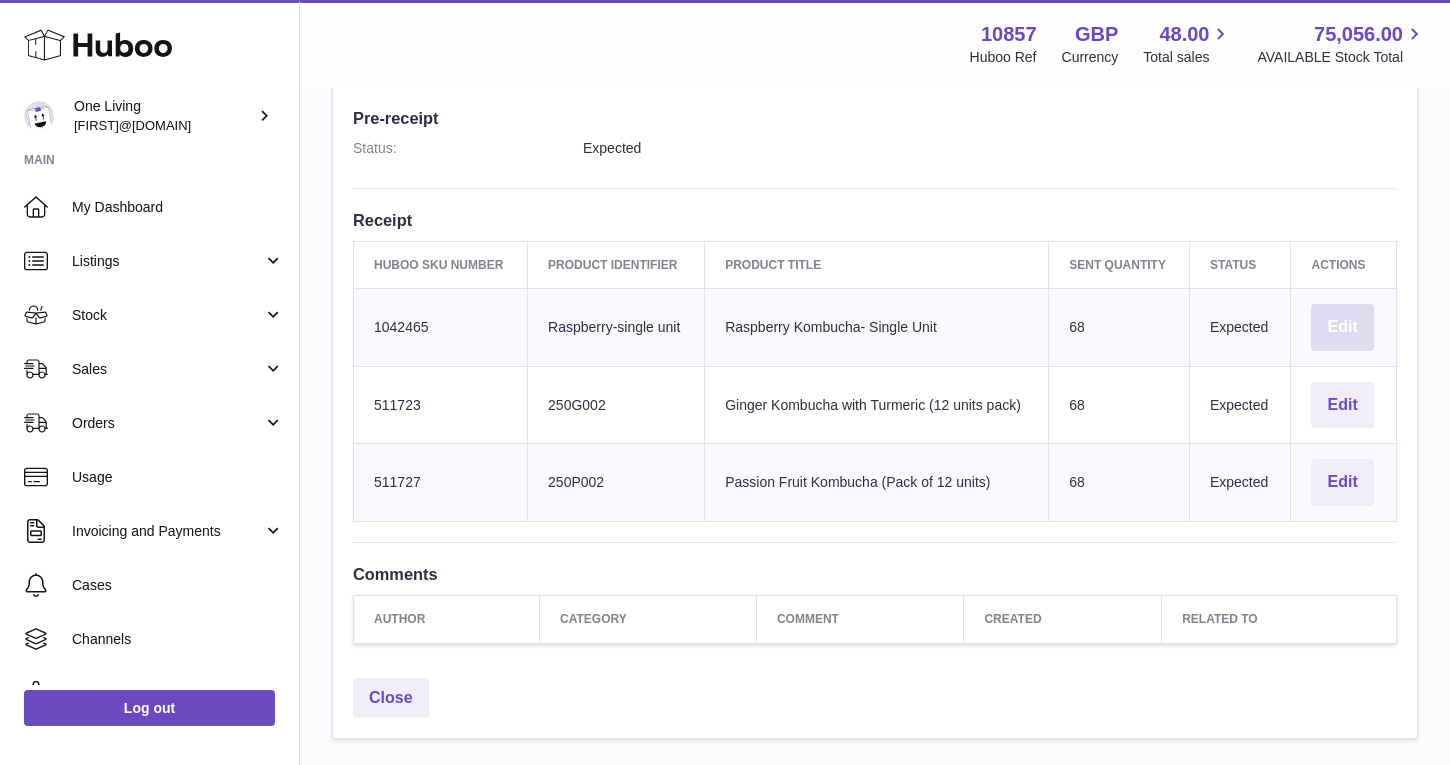 click on "Edit" at bounding box center (1342, 327) 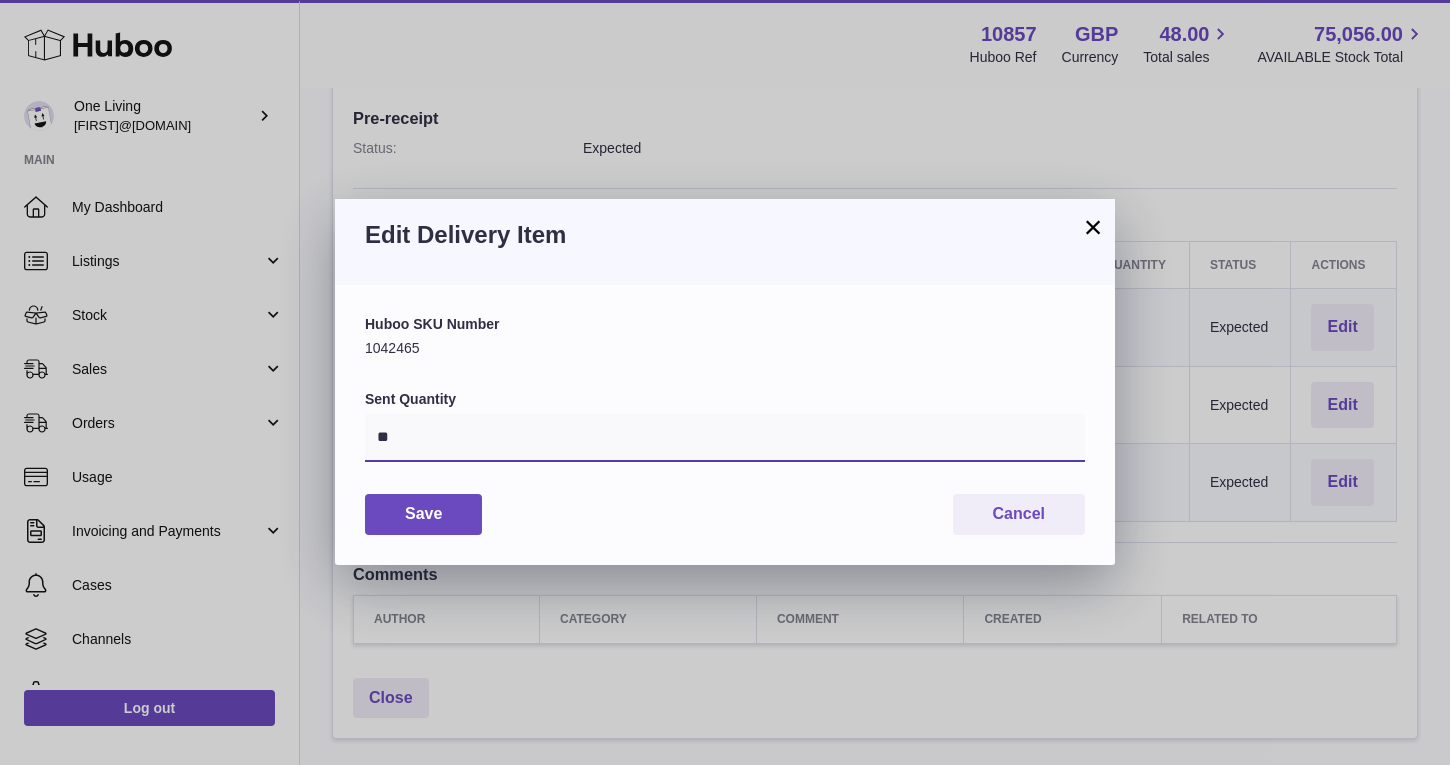 drag, startPoint x: 450, startPoint y: 441, endPoint x: 282, endPoint y: 439, distance: 168.0119 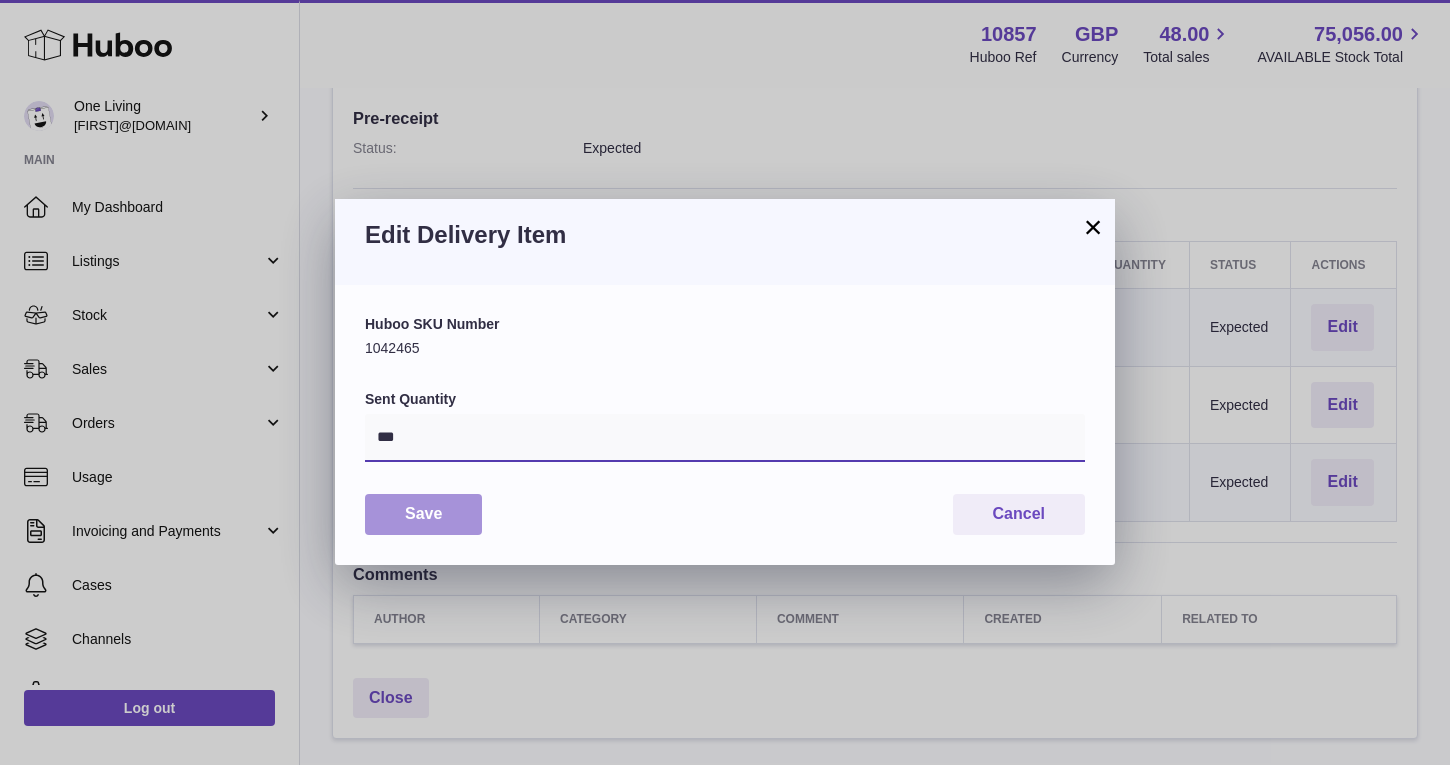 type on "***" 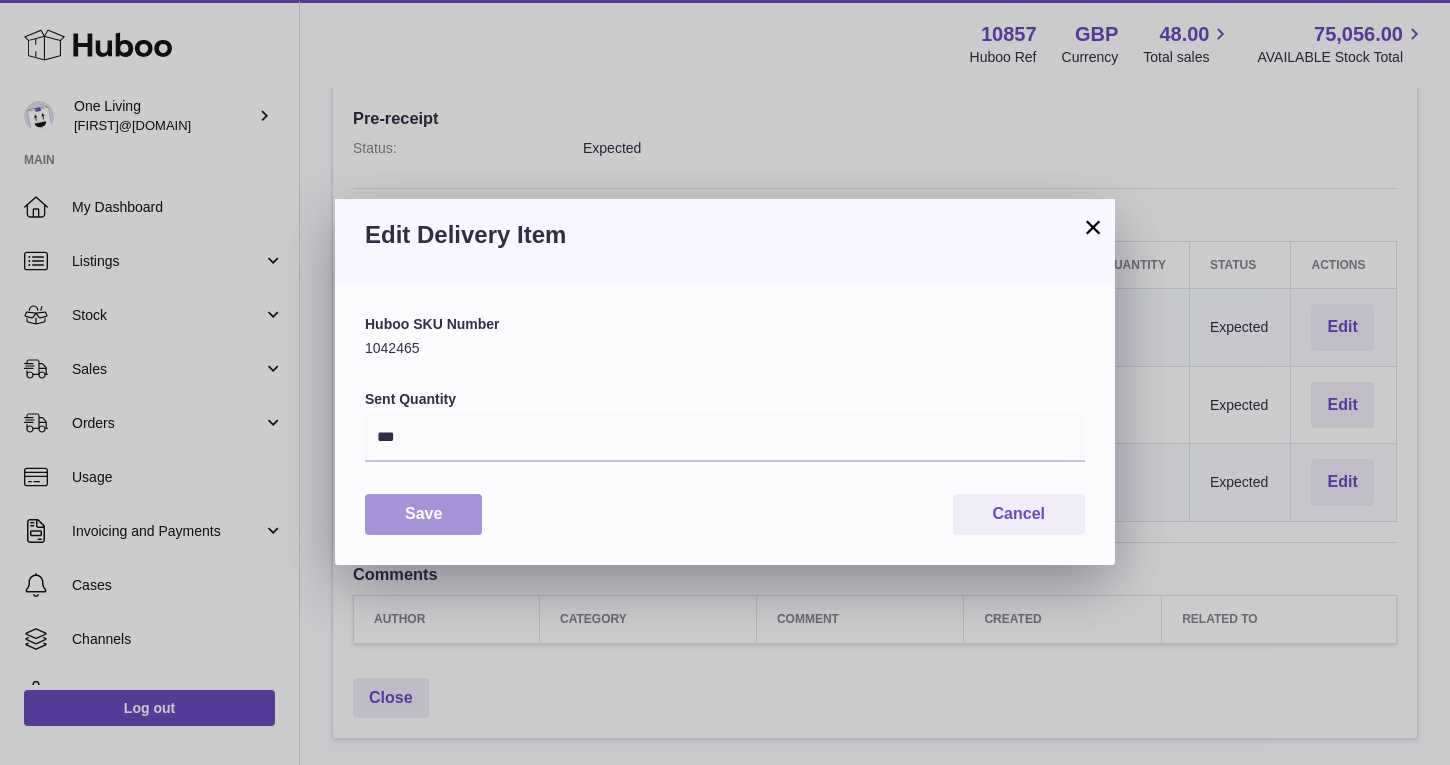 click on "Save" at bounding box center (423, 514) 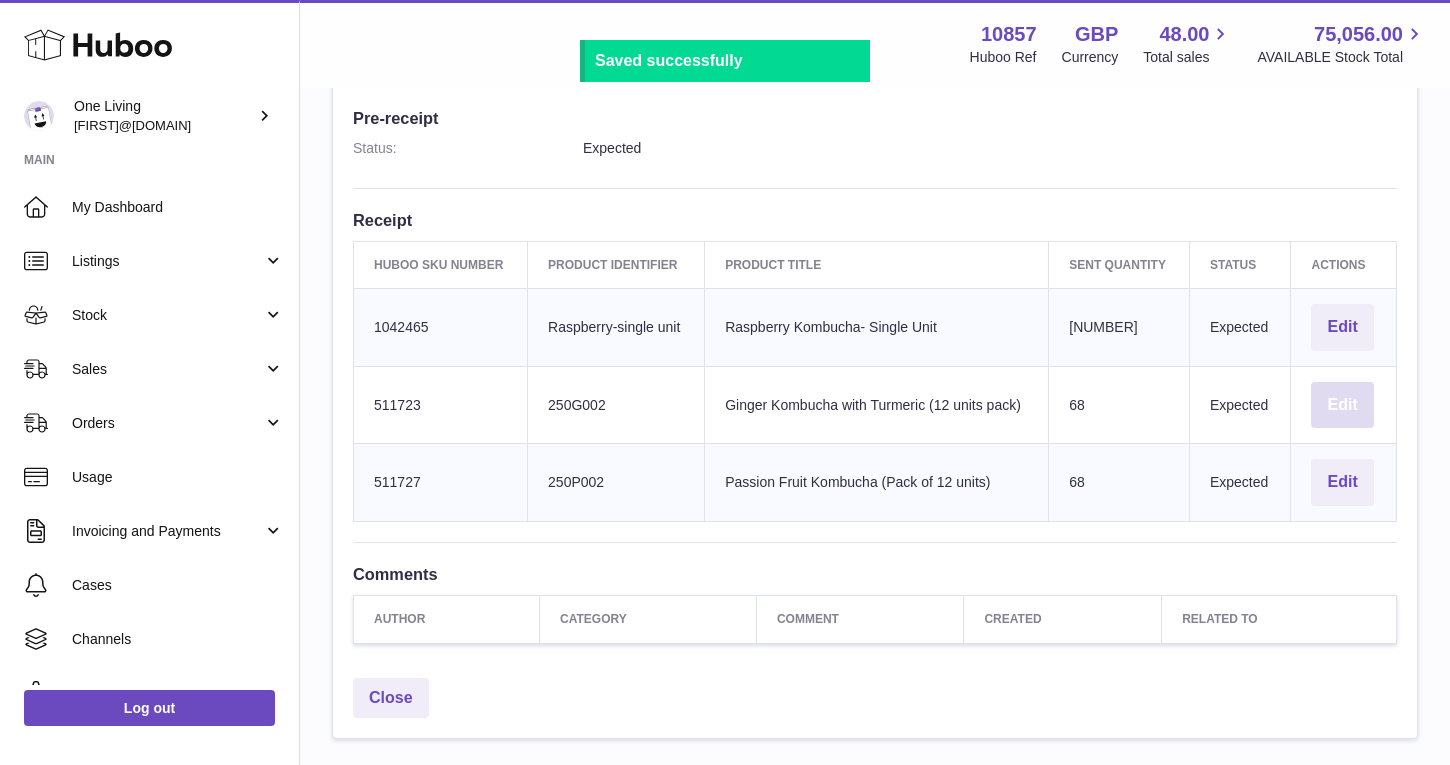 click on "Edit" at bounding box center (1342, 405) 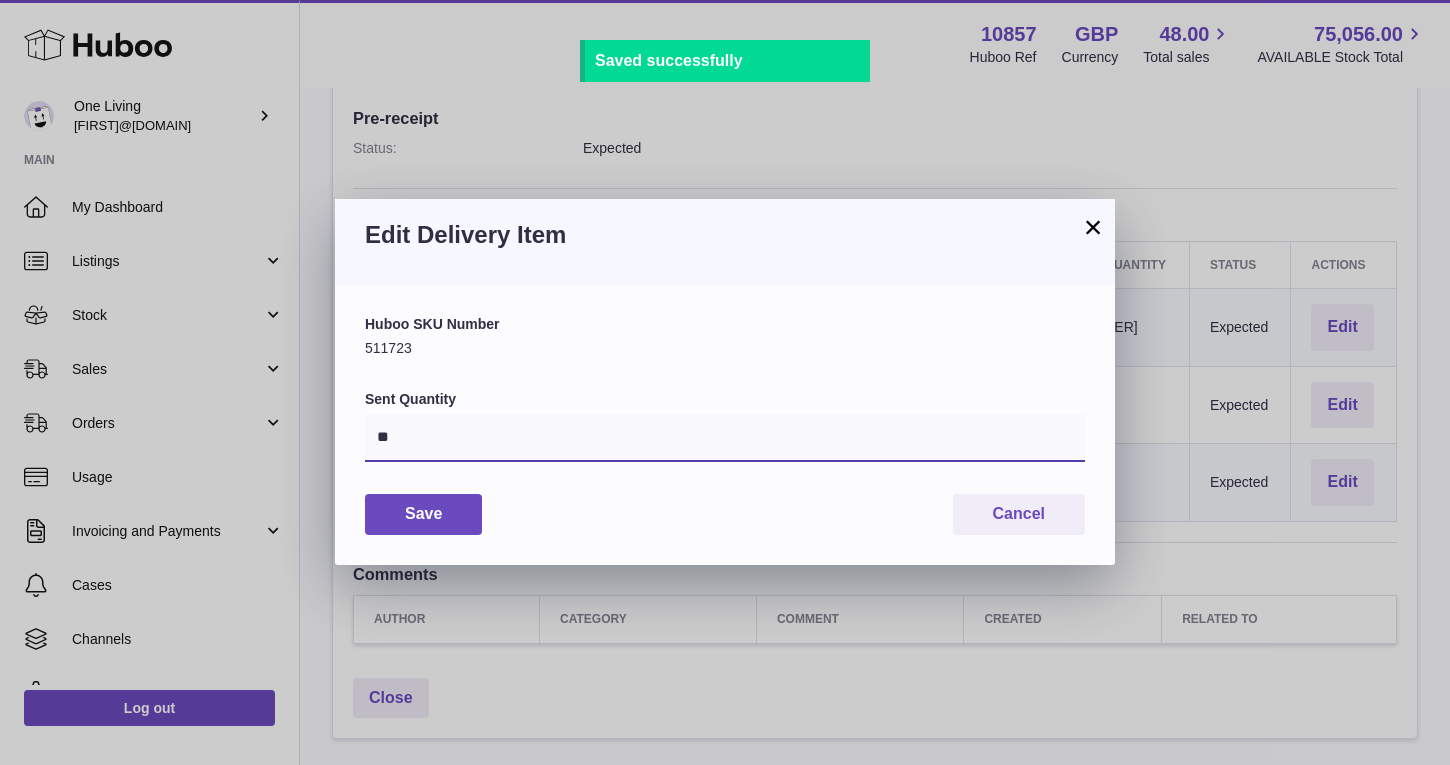 drag, startPoint x: 404, startPoint y: 438, endPoint x: 310, endPoint y: 437, distance: 94.00532 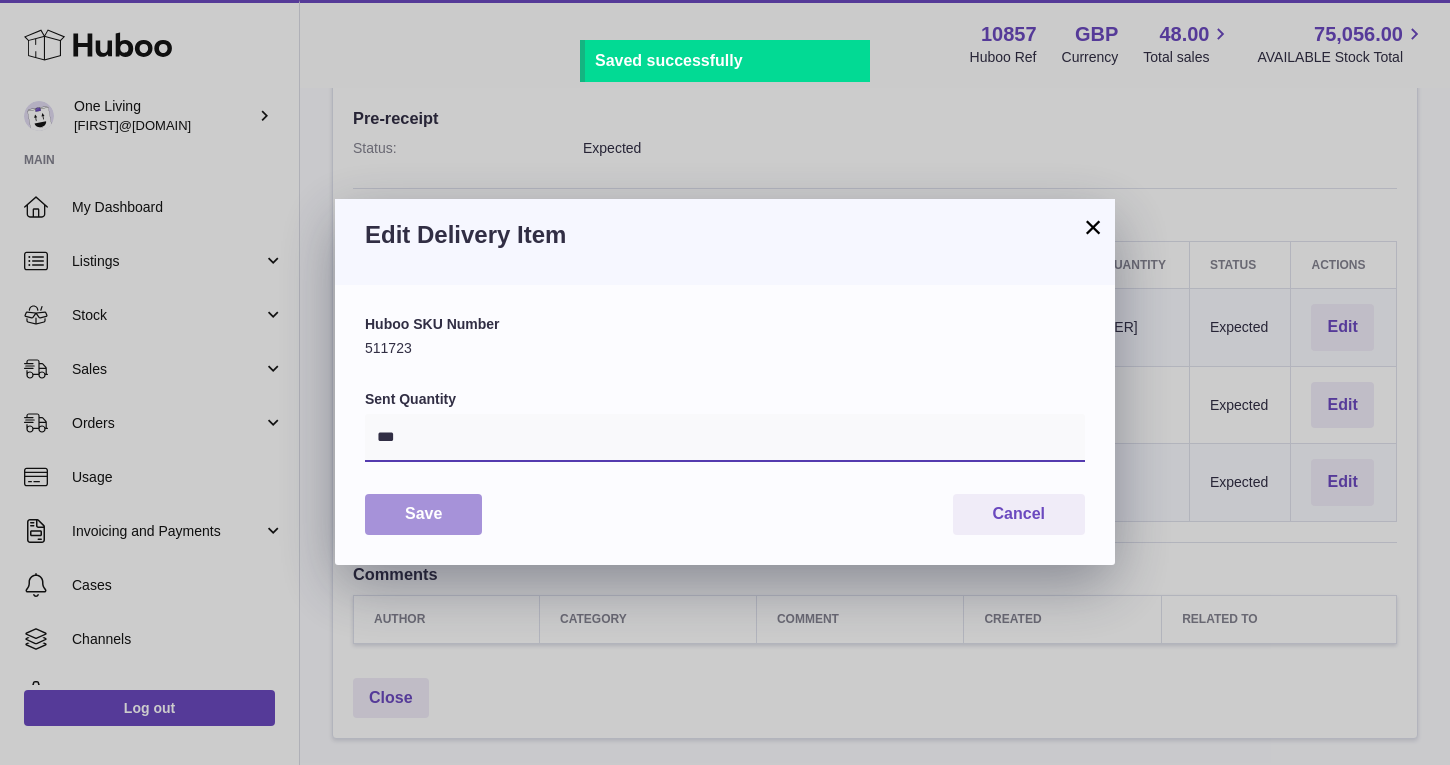type on "***" 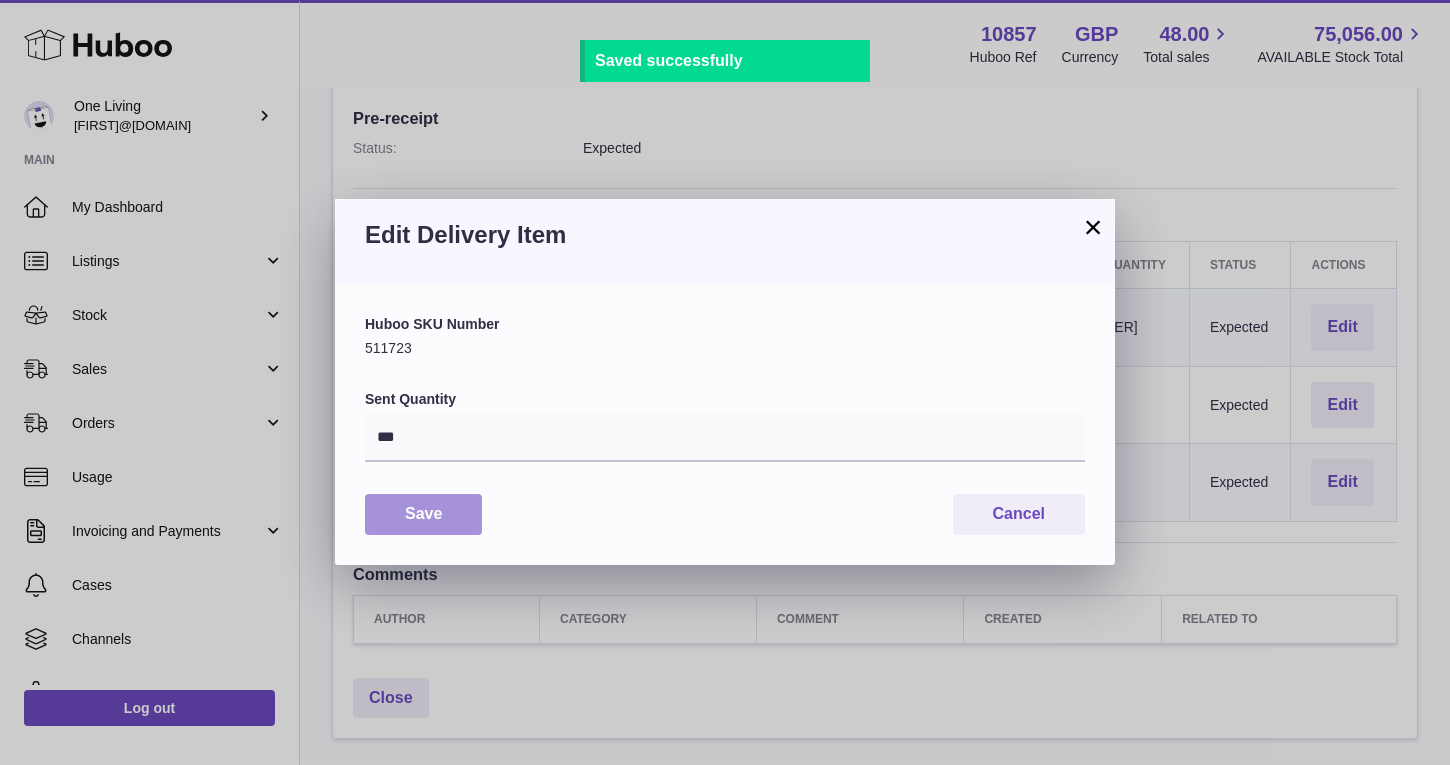 click on "Save" at bounding box center (423, 514) 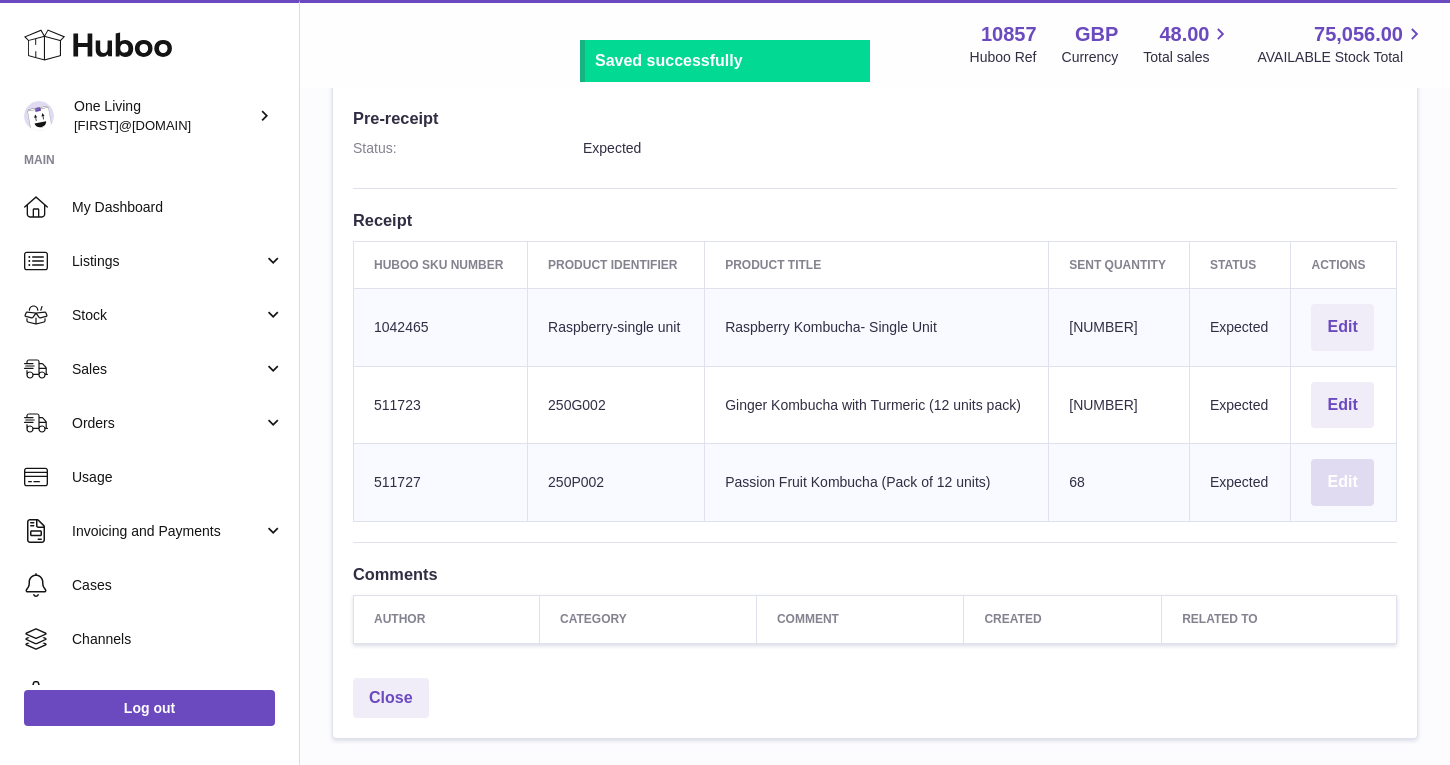 click on "Edit" at bounding box center (1342, 482) 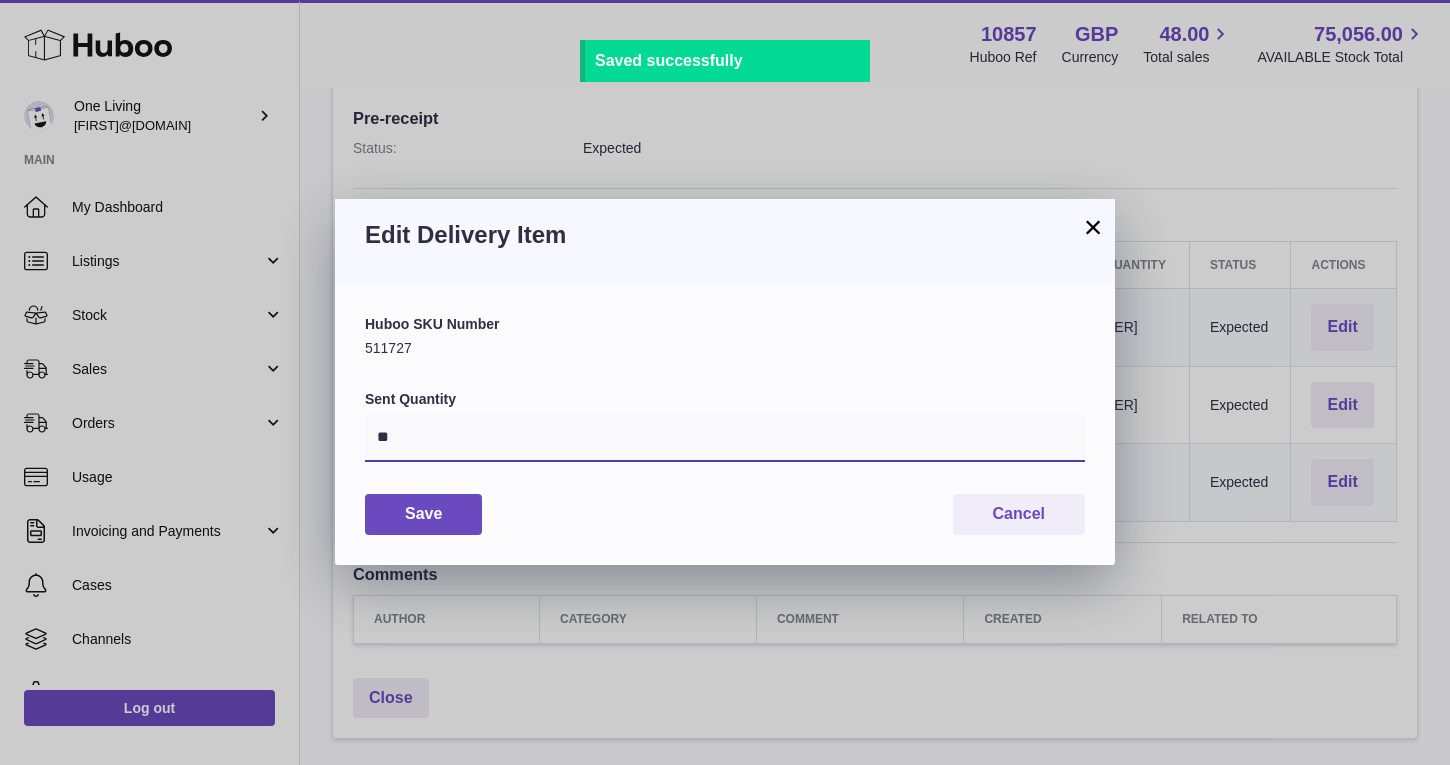 drag, startPoint x: 441, startPoint y: 436, endPoint x: 297, endPoint y: 432, distance: 144.05554 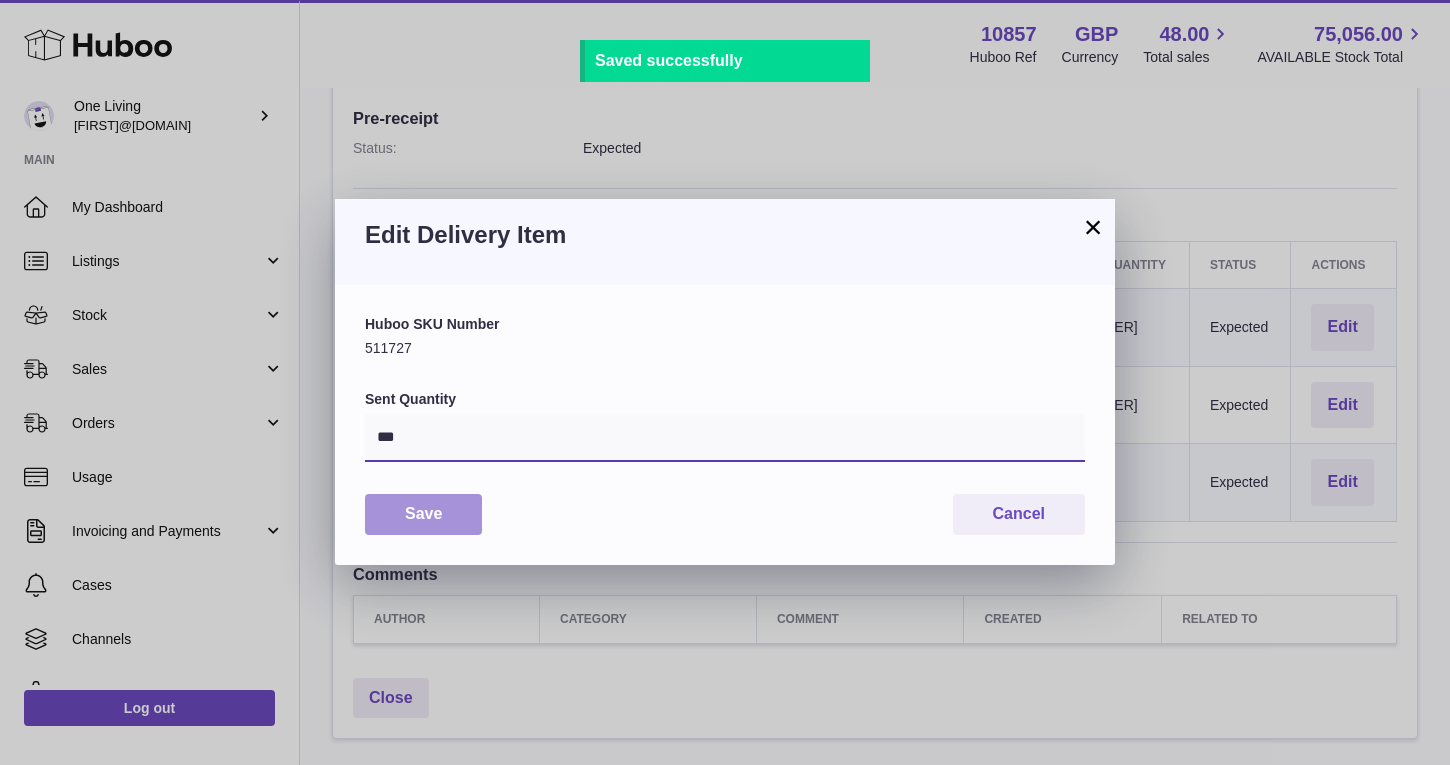 type on "***" 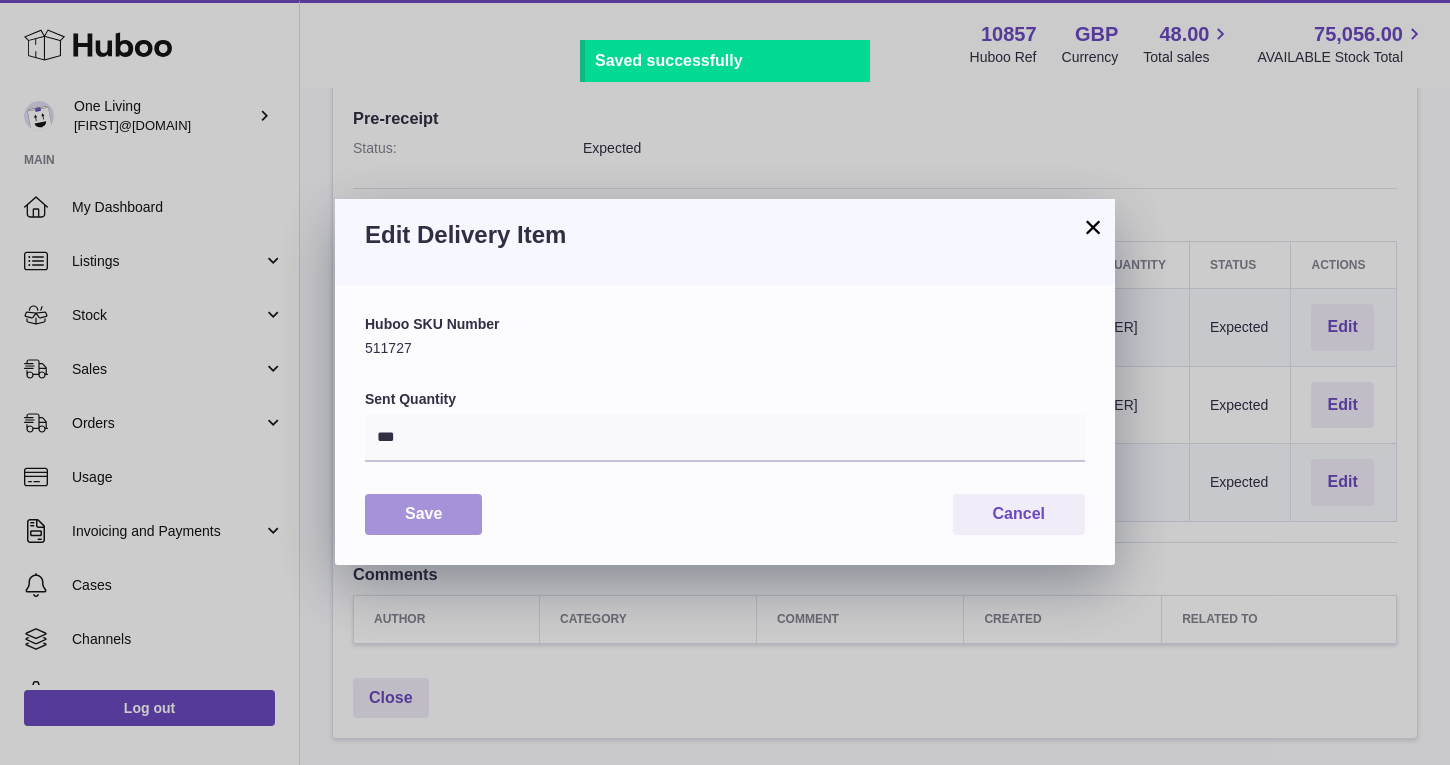 click on "Save" at bounding box center (423, 514) 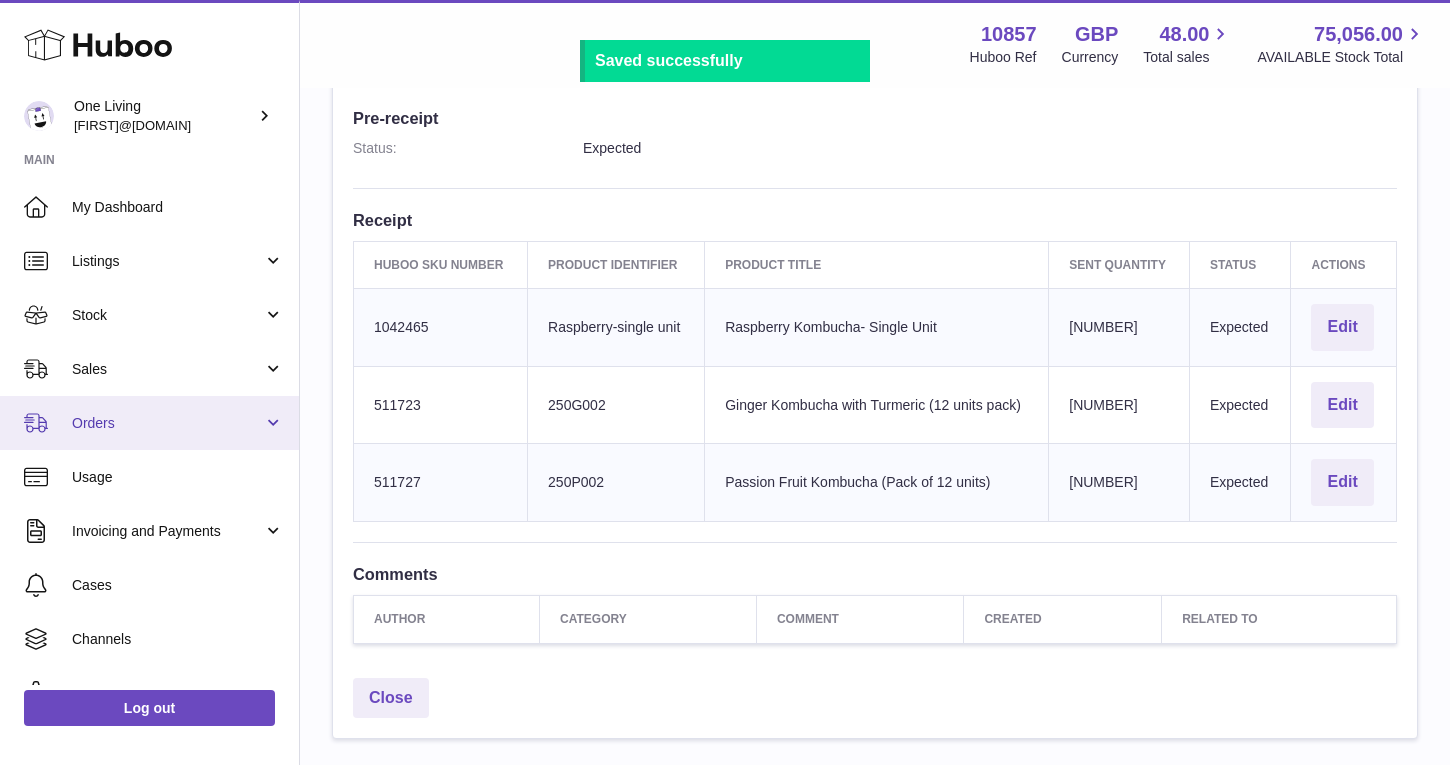 click on "Orders" at bounding box center [167, 423] 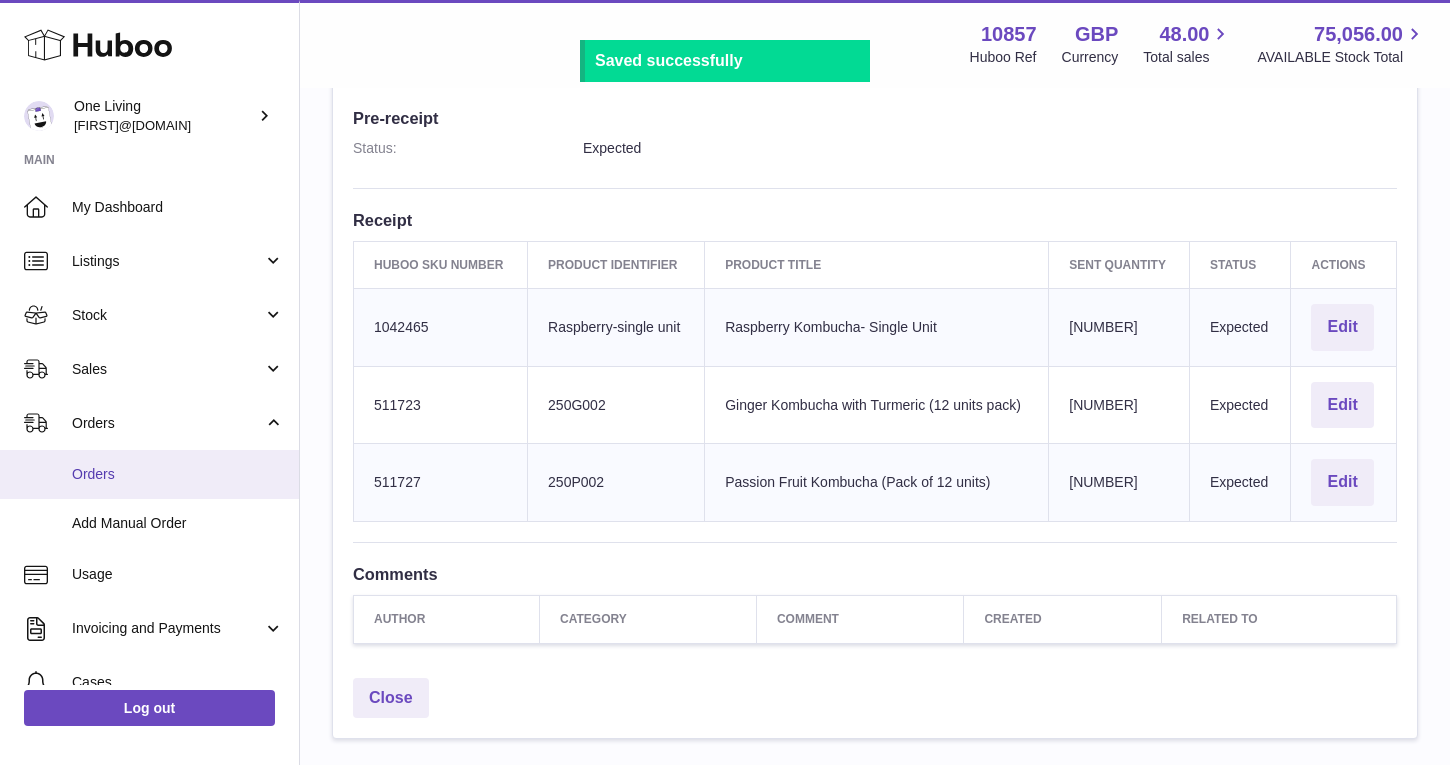click on "Orders" at bounding box center [178, 474] 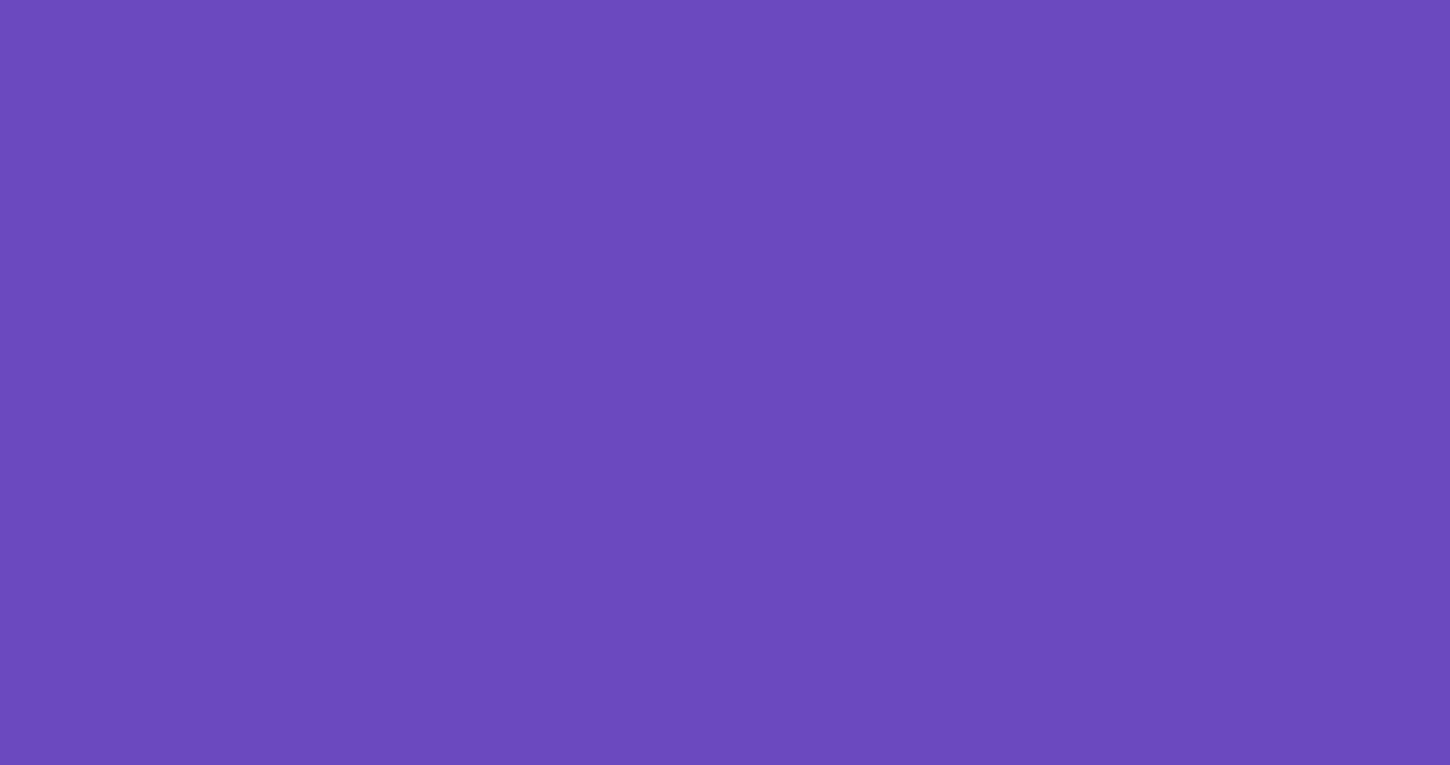 scroll, scrollTop: 0, scrollLeft: 0, axis: both 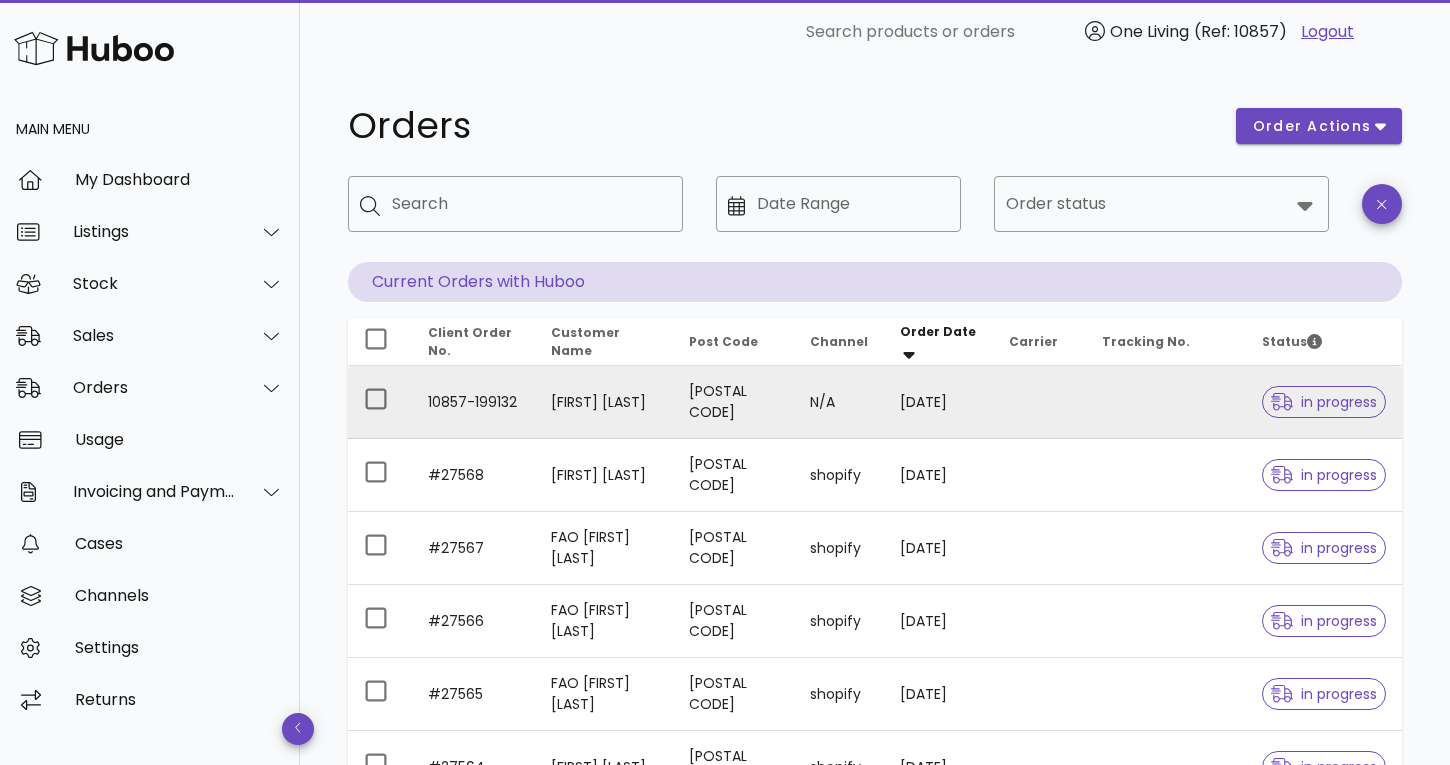 click on "10857-199132" at bounding box center (473, 402) 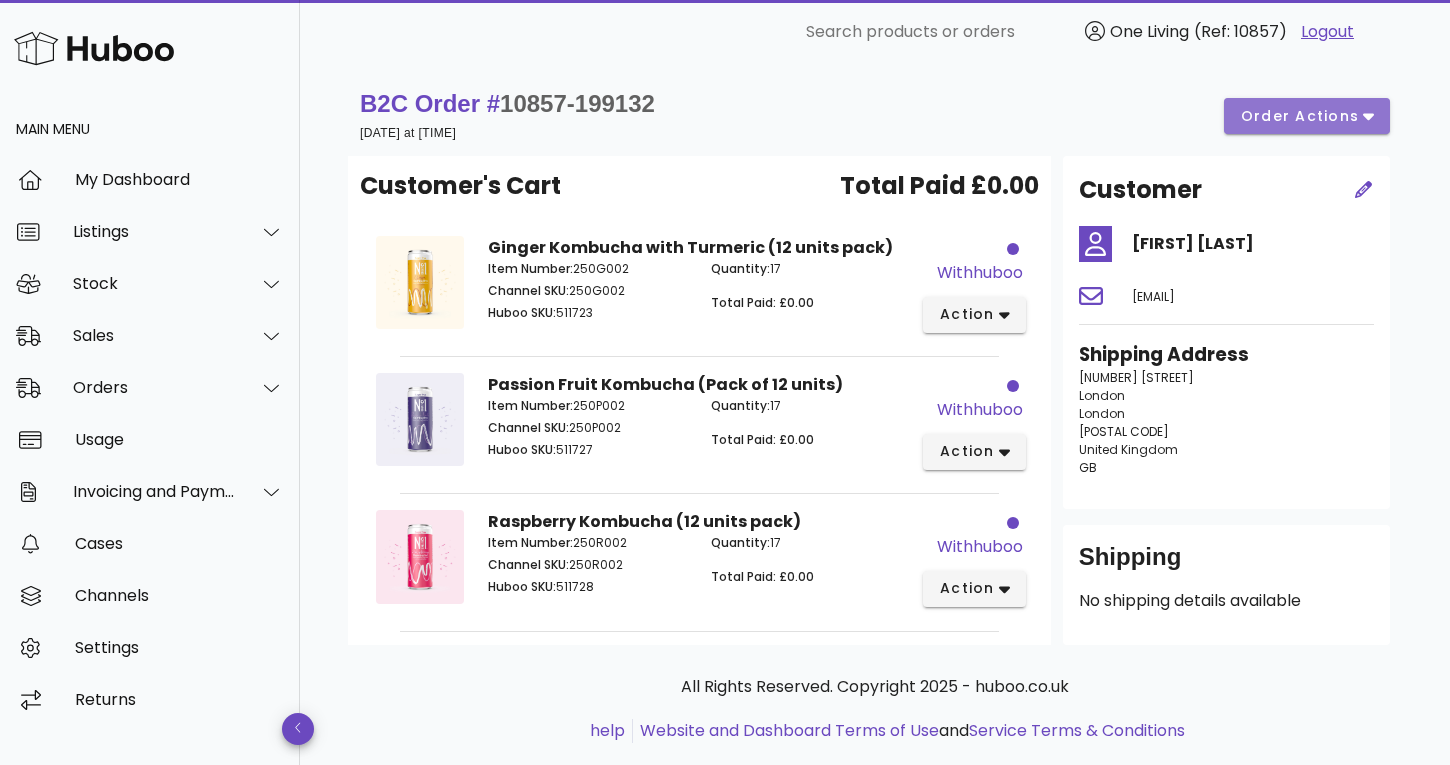 click 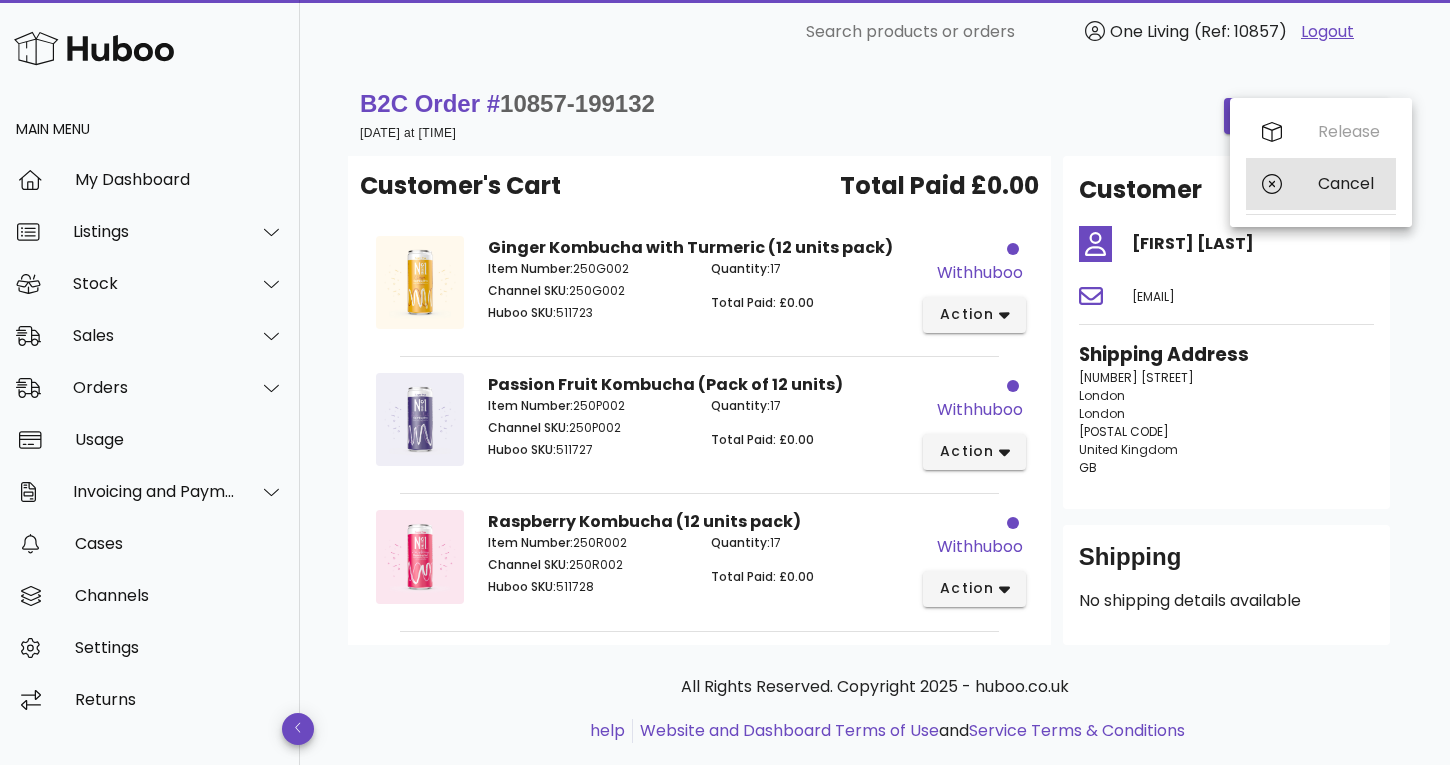 click on "Cancel" at bounding box center (1349, 183) 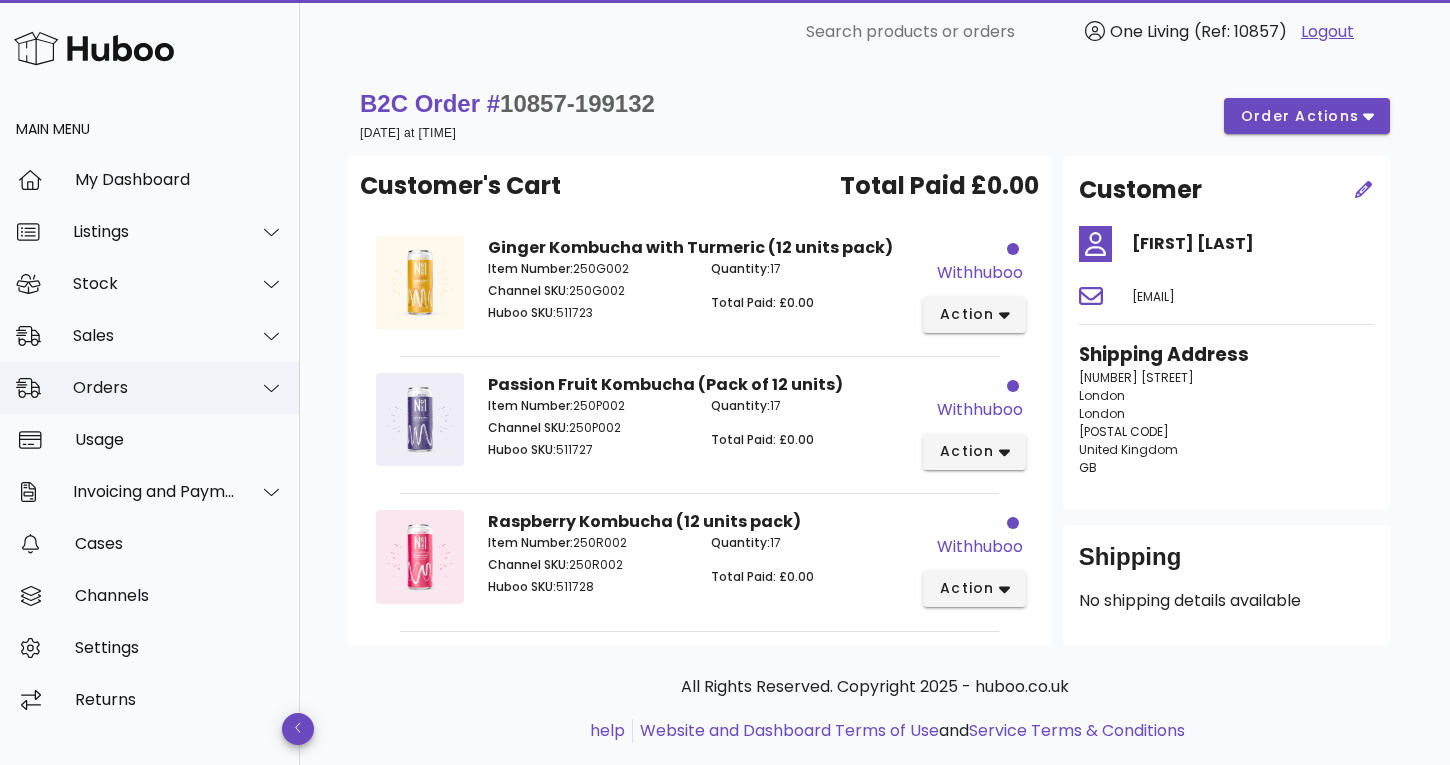 click 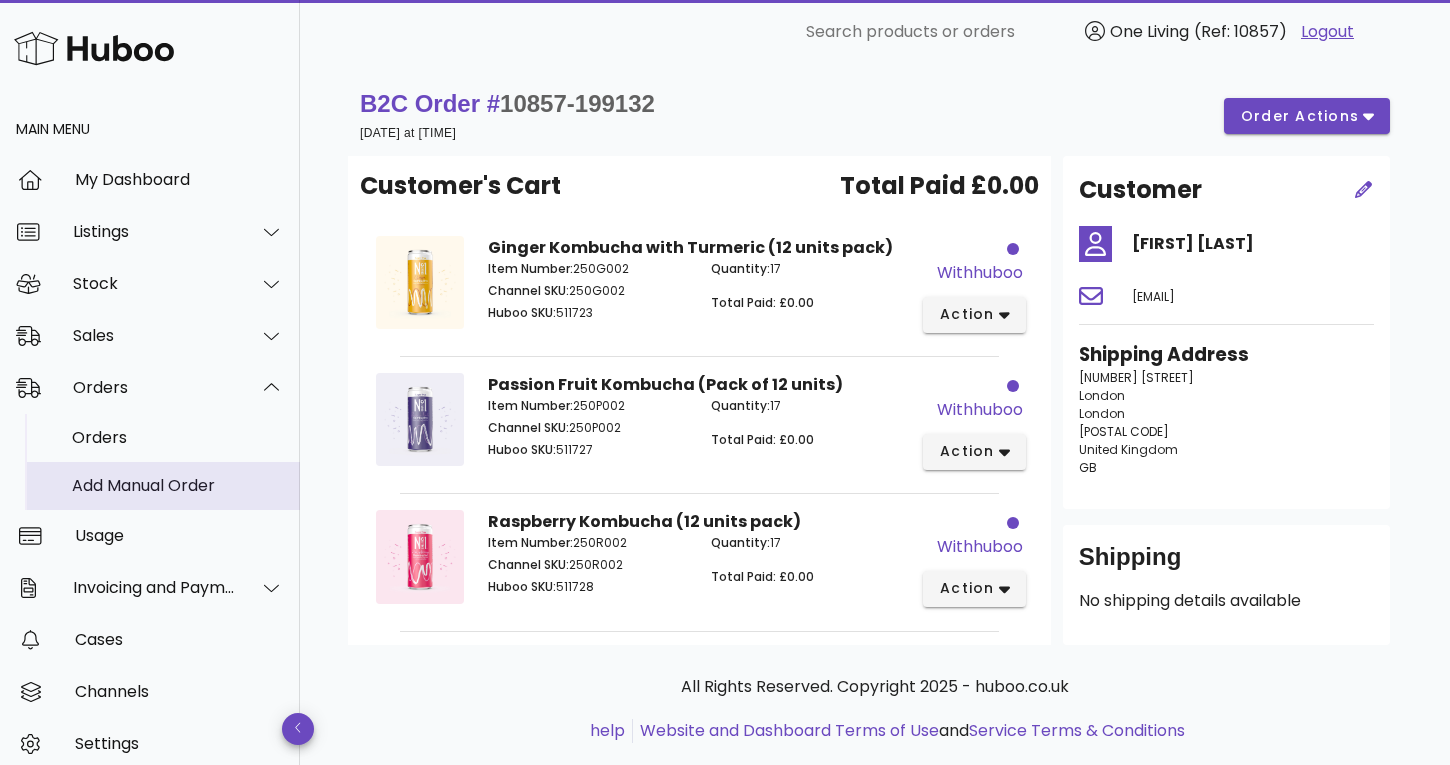 click on "Add Manual Order" at bounding box center (178, 485) 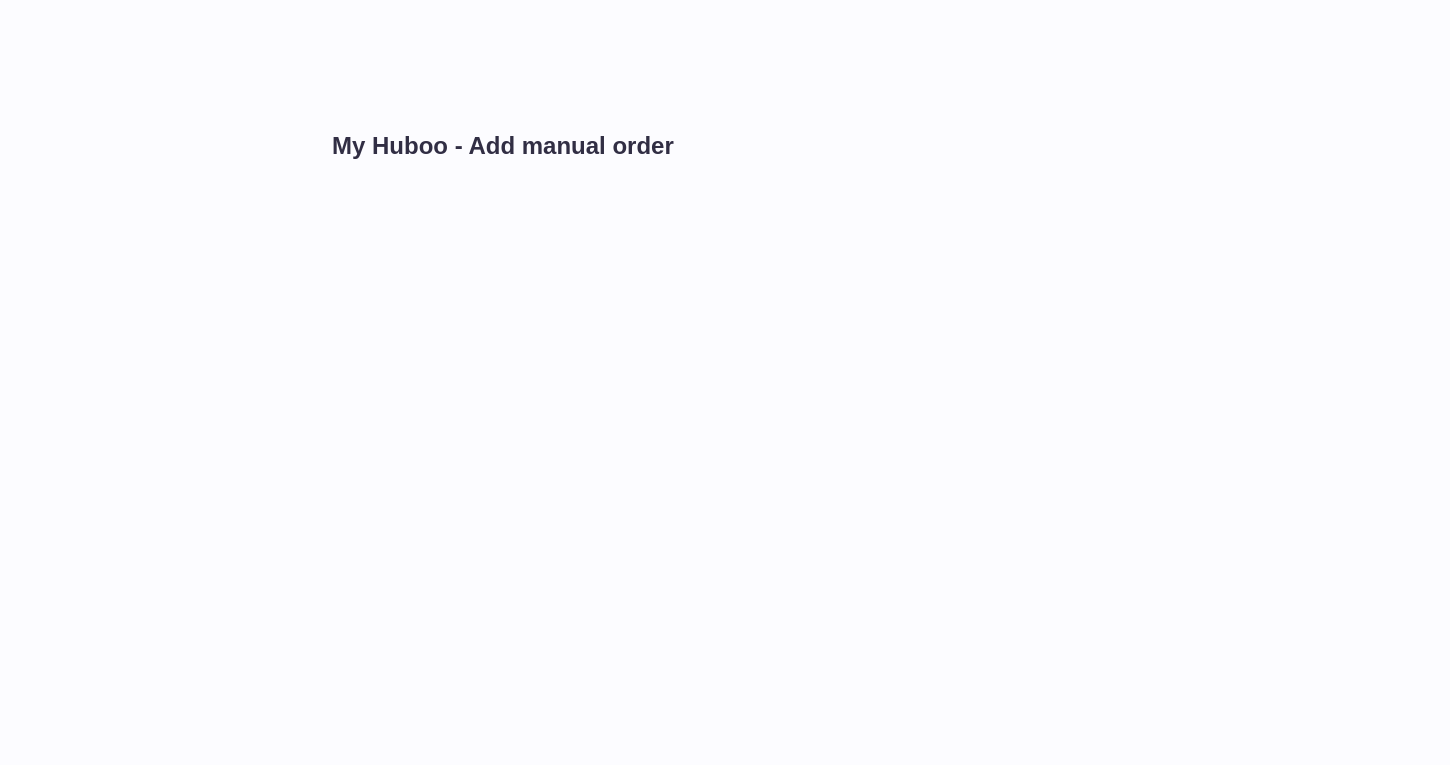 scroll, scrollTop: 0, scrollLeft: 0, axis: both 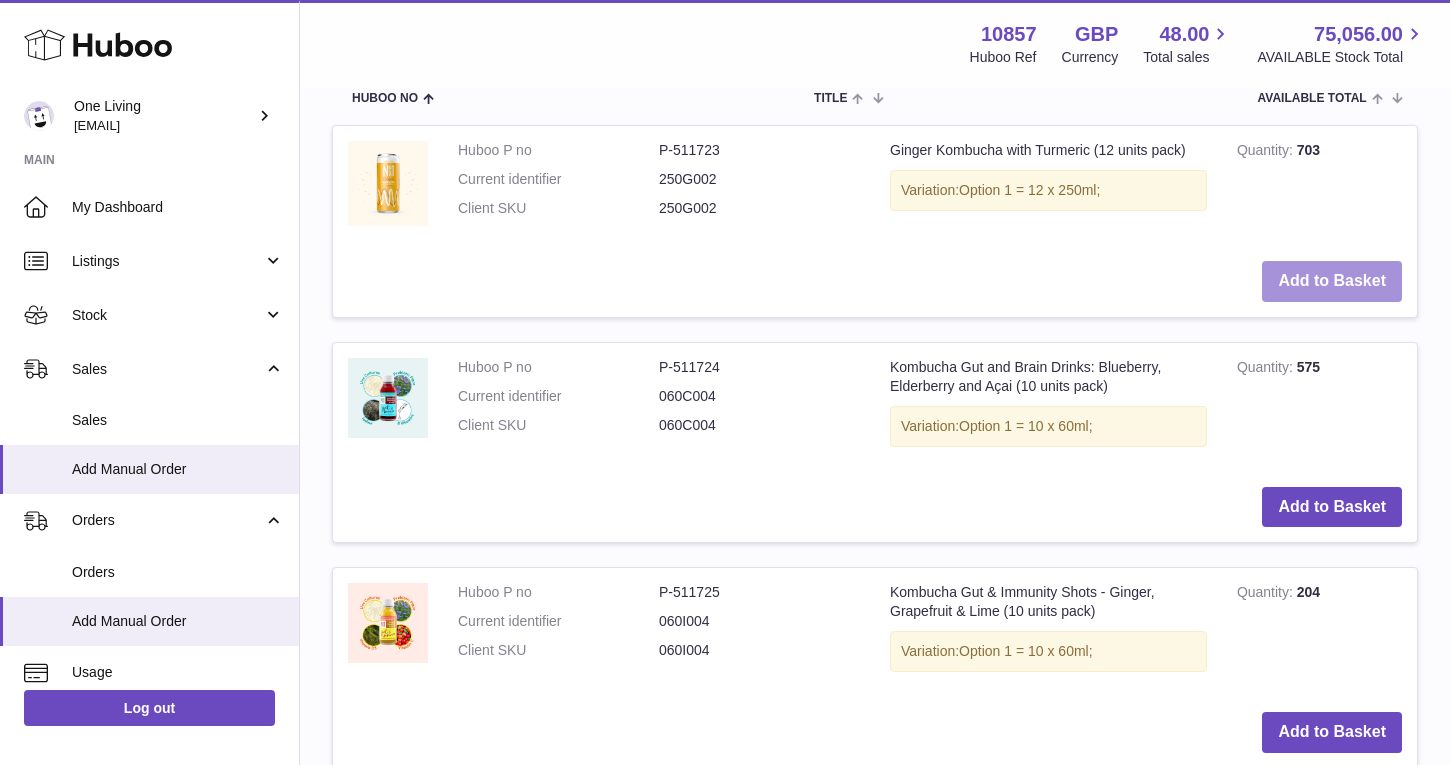 click on "Add to Basket" at bounding box center (1332, 281) 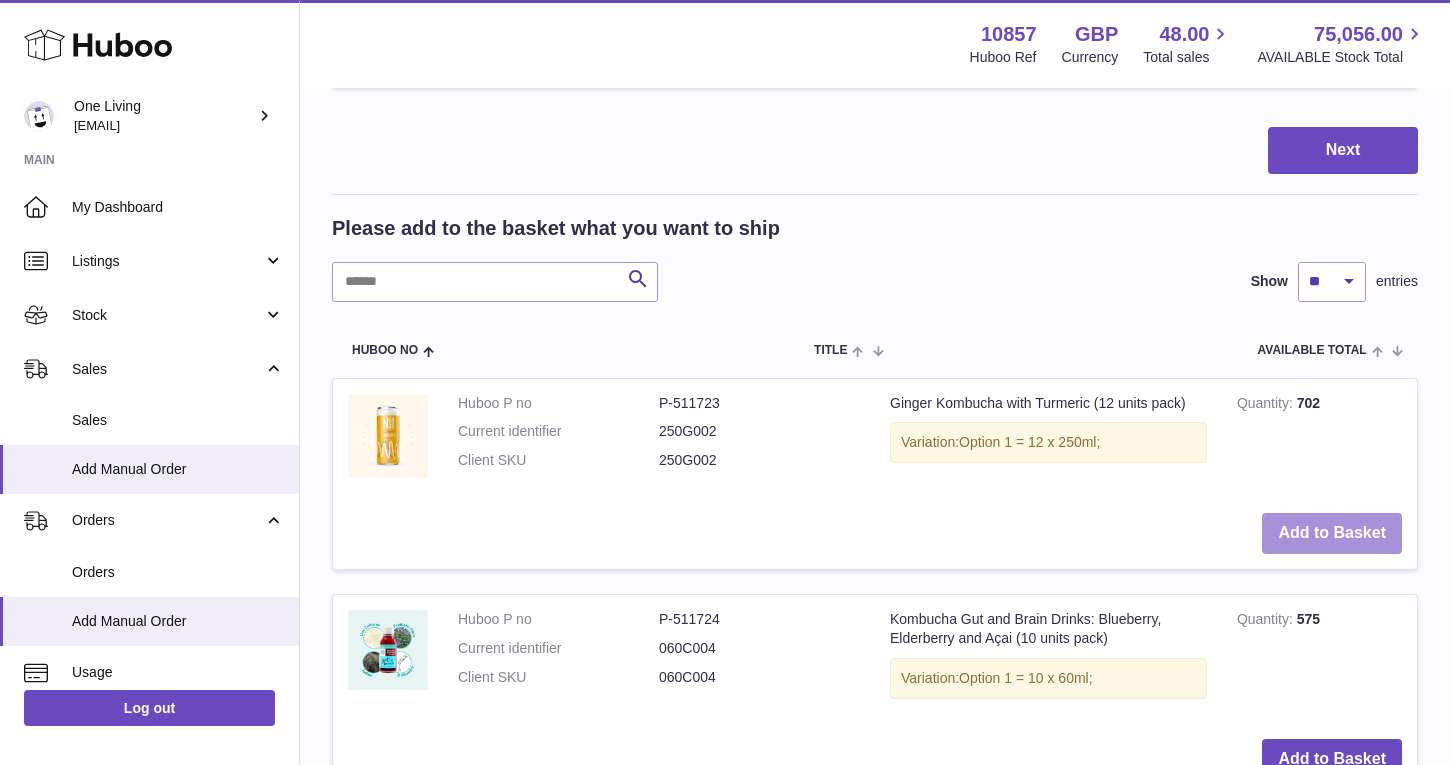scroll, scrollTop: 295, scrollLeft: 0, axis: vertical 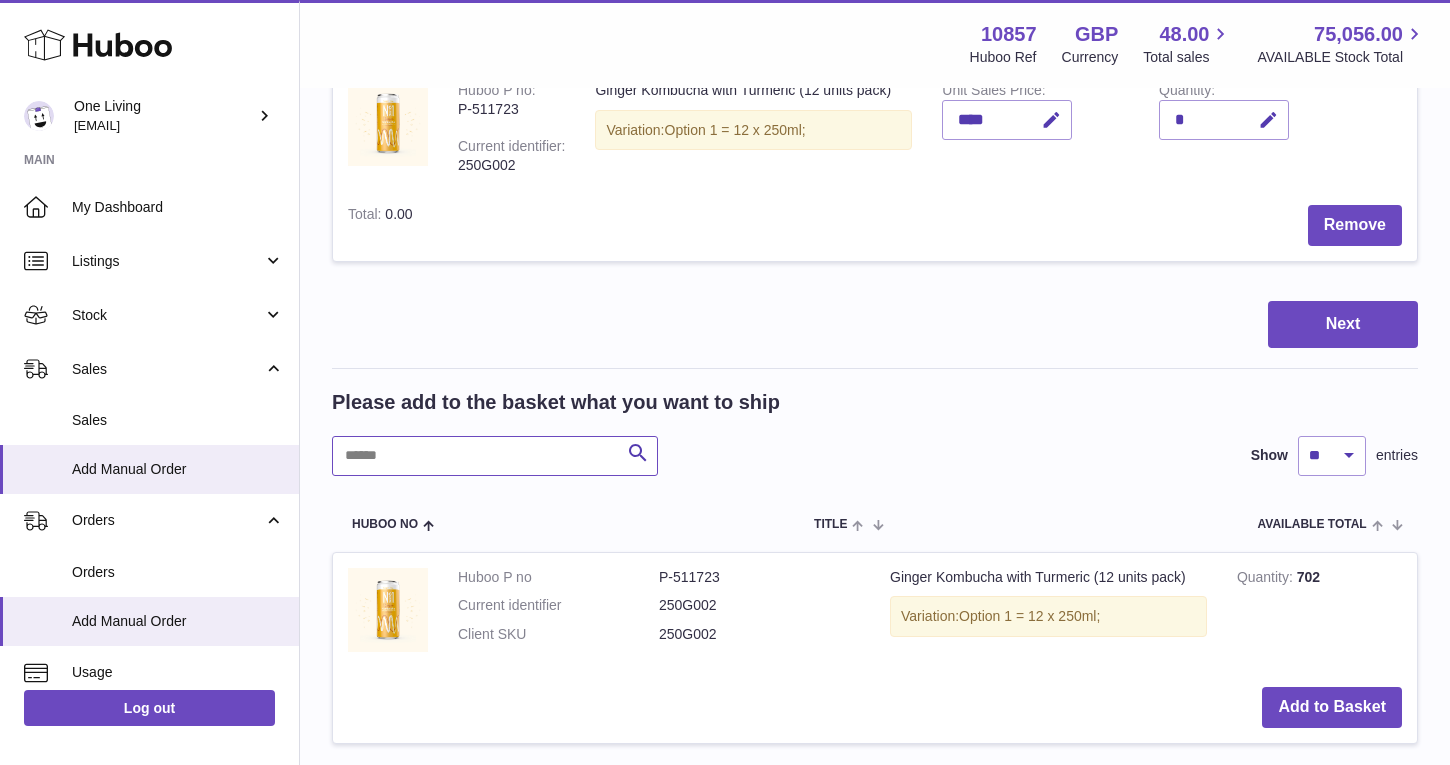 click at bounding box center [495, 456] 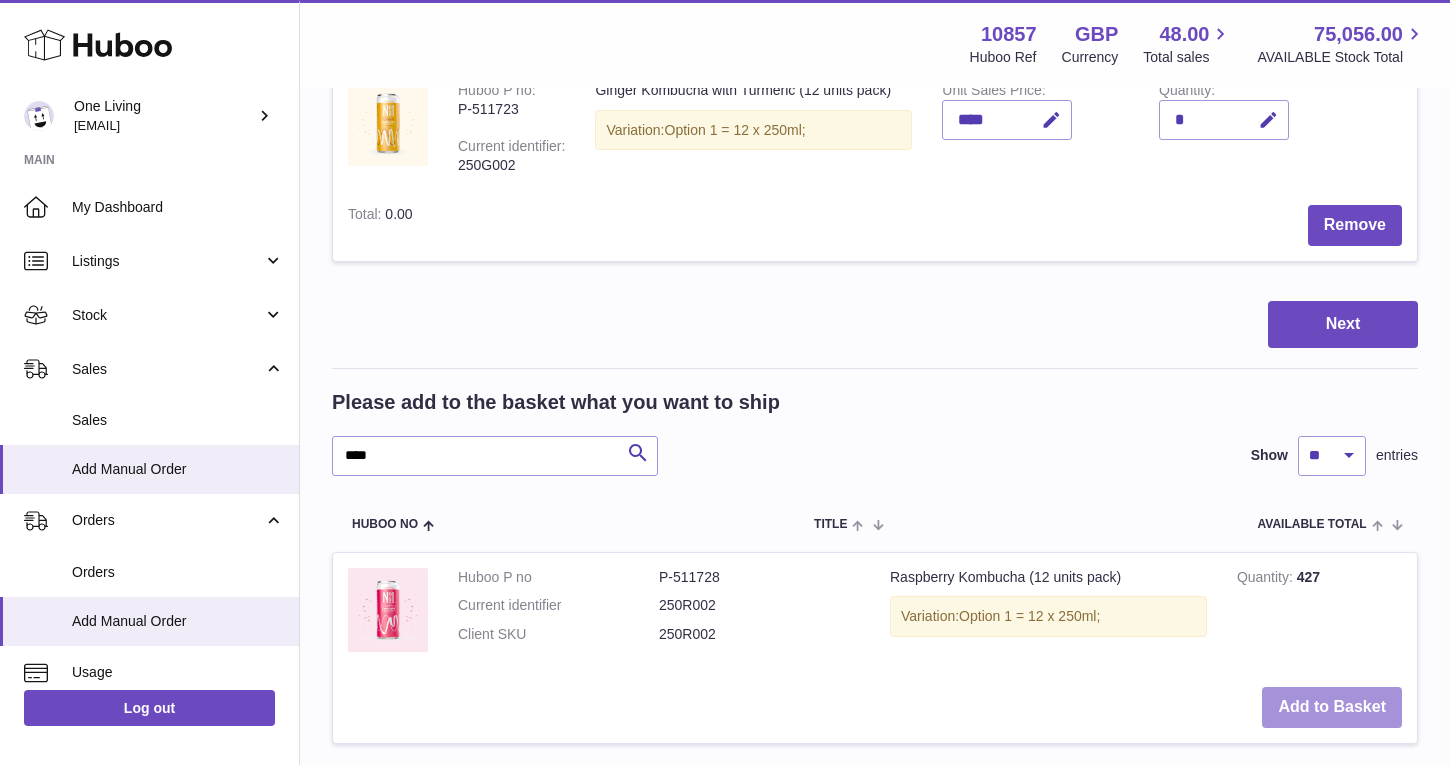 click on "Add to Basket" at bounding box center [1332, 707] 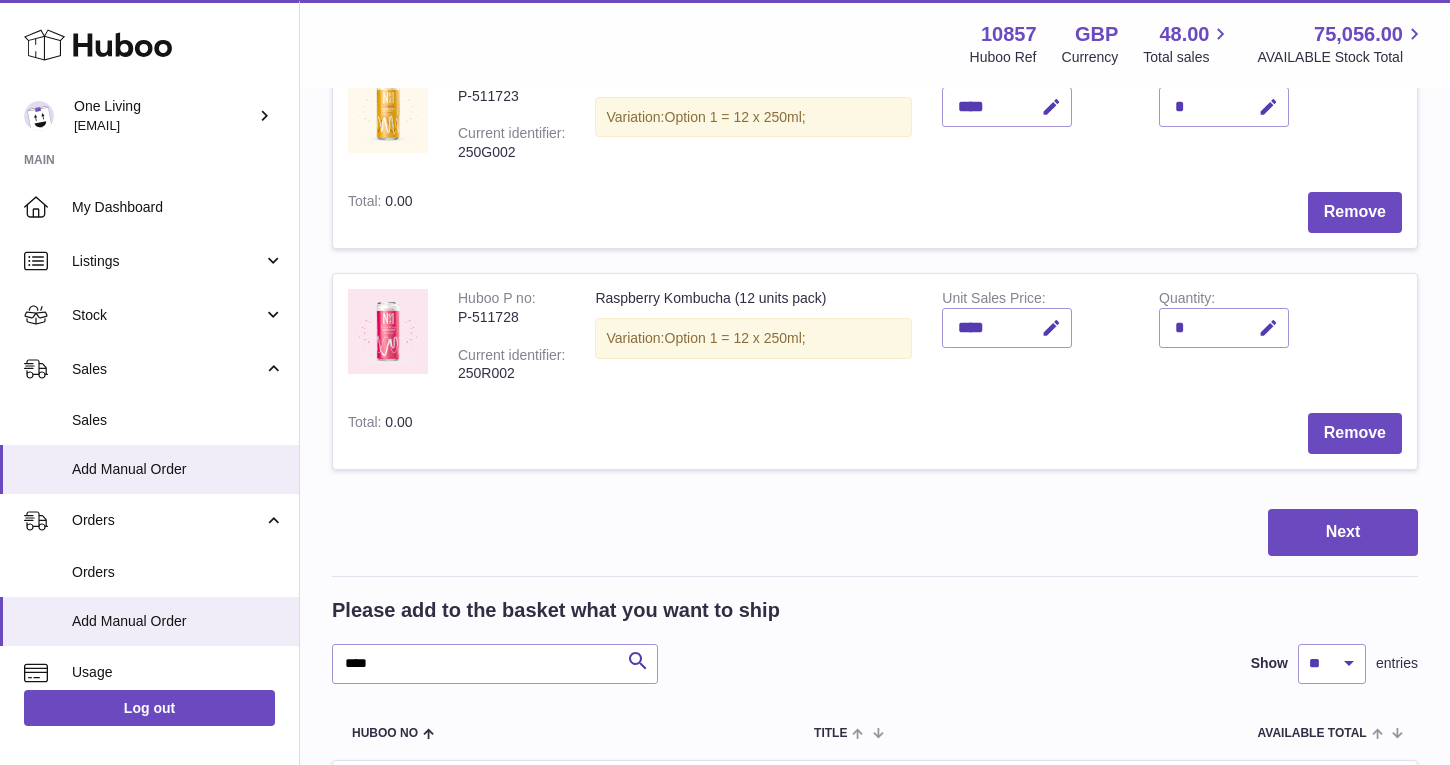 scroll, scrollTop: 339, scrollLeft: 0, axis: vertical 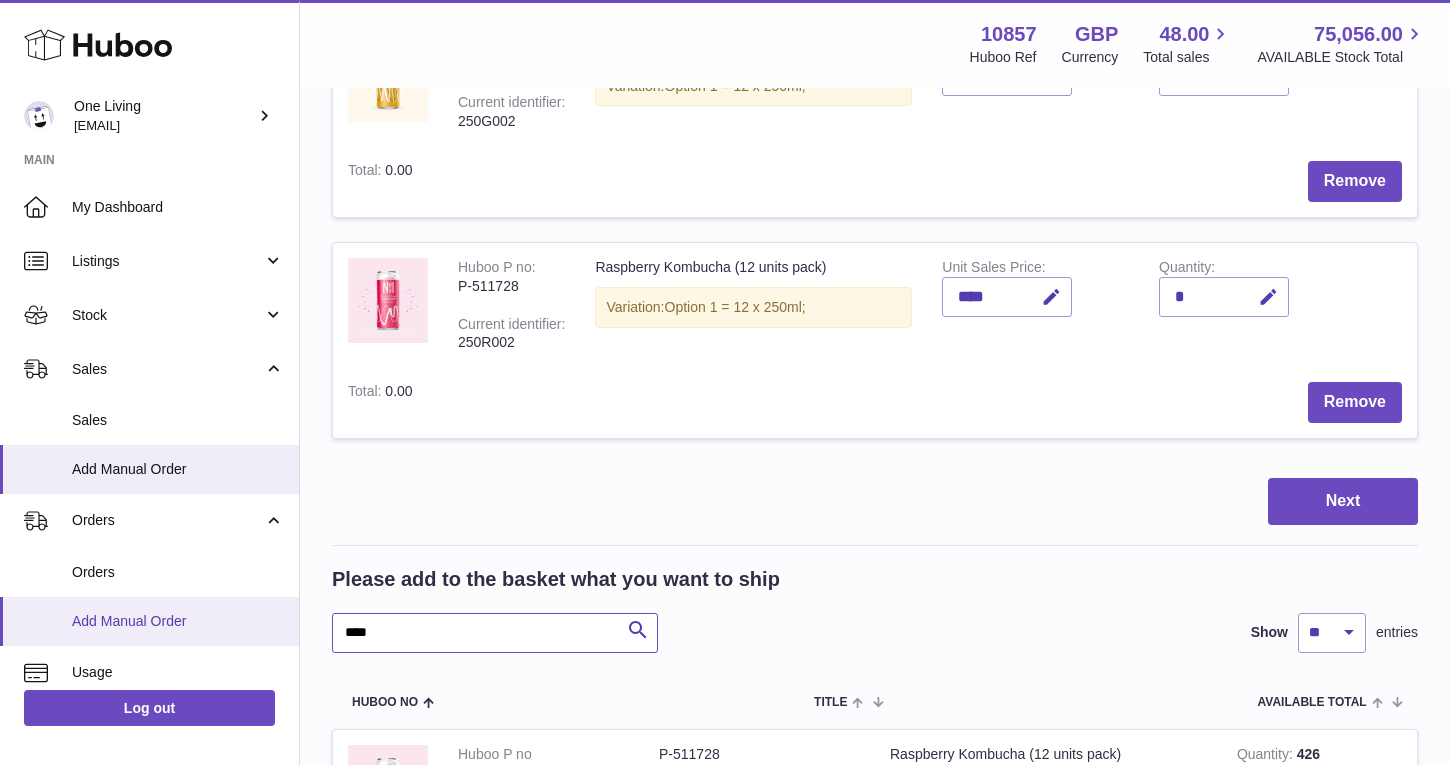 drag, startPoint x: 419, startPoint y: 631, endPoint x: 136, endPoint y: 622, distance: 283.14307 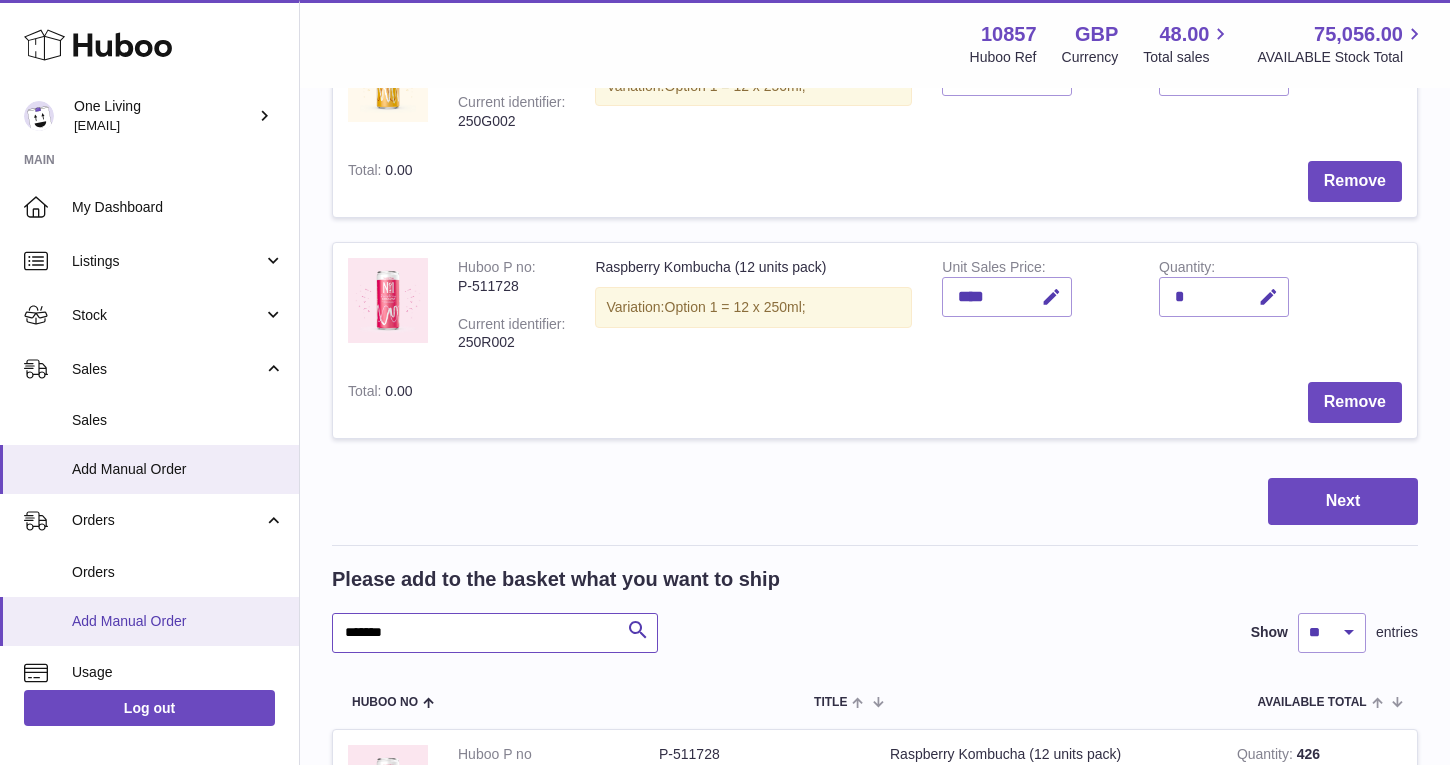 type on "*******" 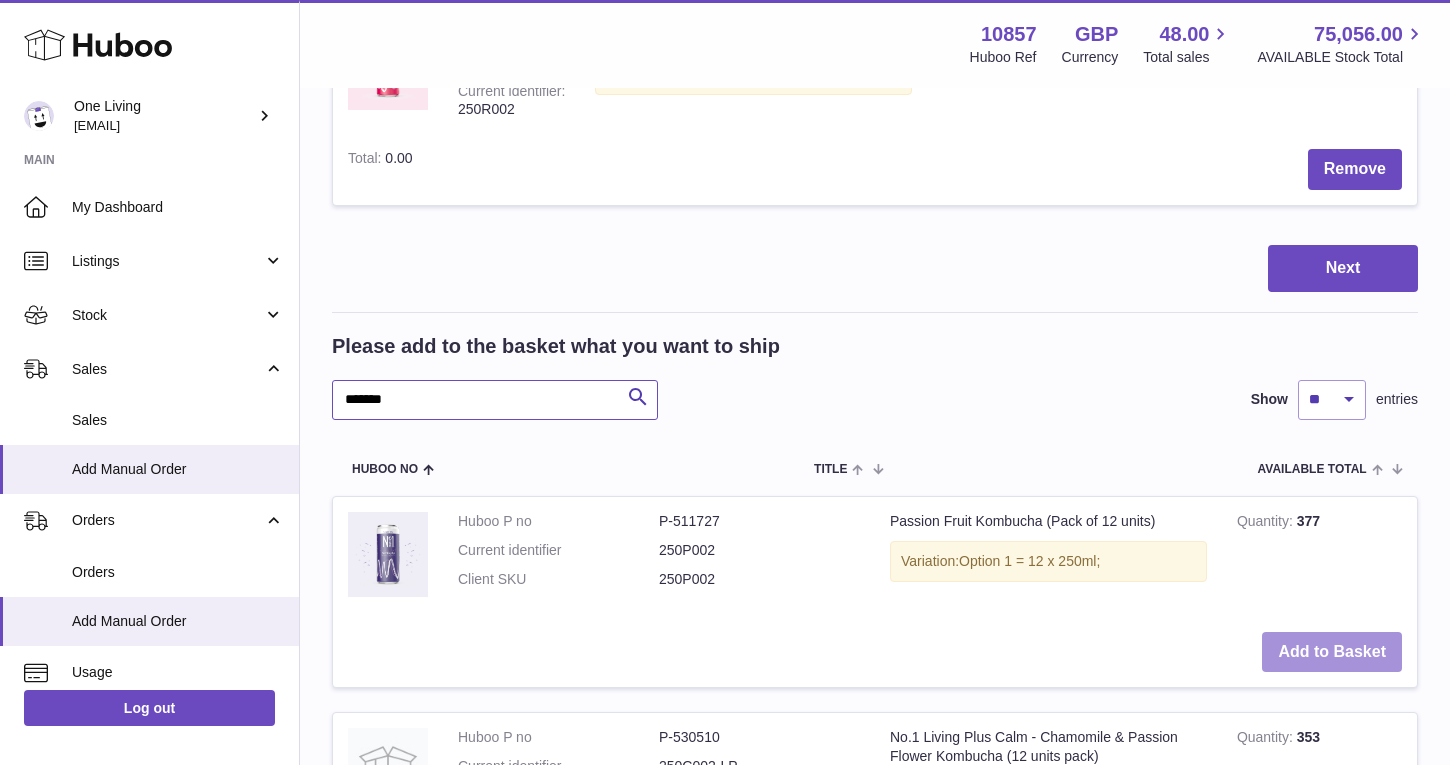 scroll, scrollTop: 574, scrollLeft: 0, axis: vertical 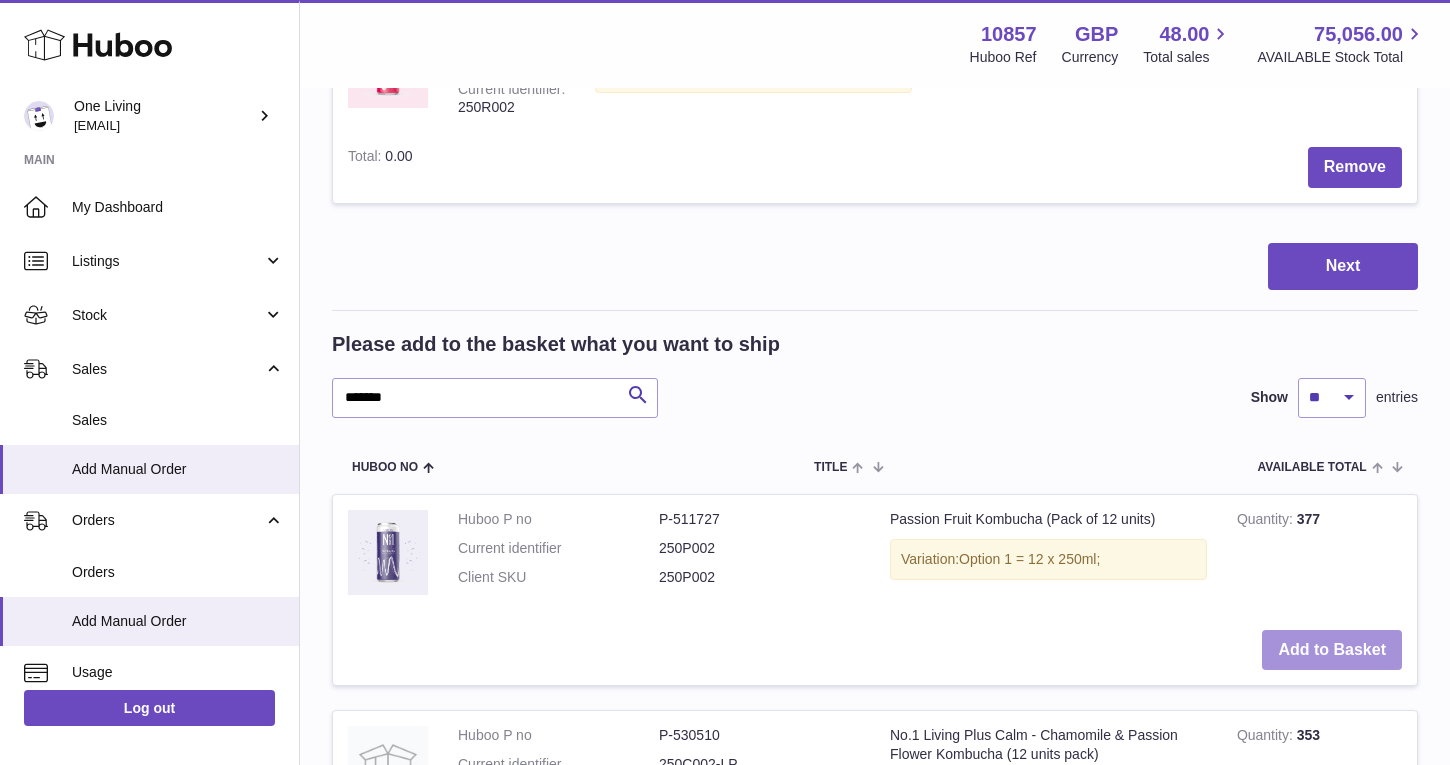 click on "Add to Basket" at bounding box center [1332, 650] 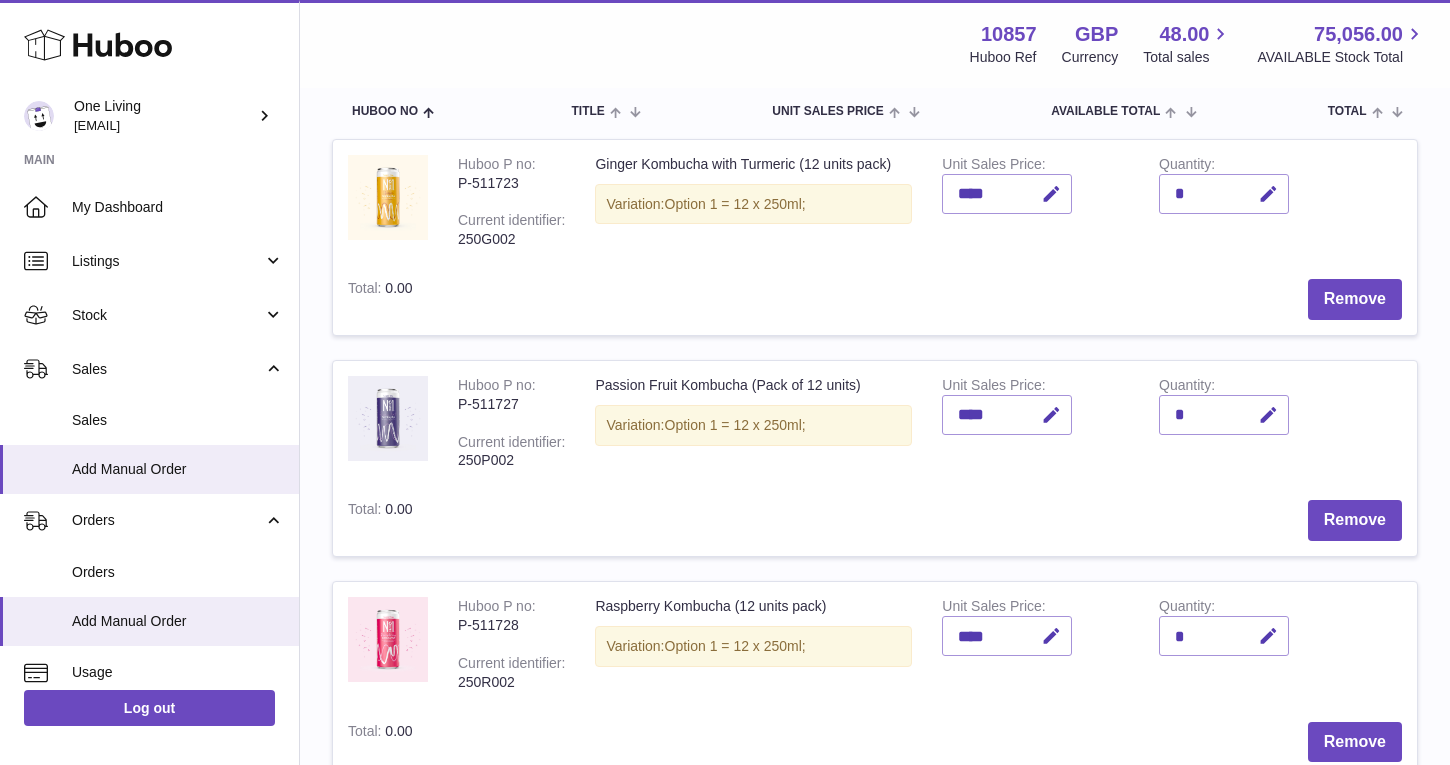 scroll, scrollTop: 217, scrollLeft: 0, axis: vertical 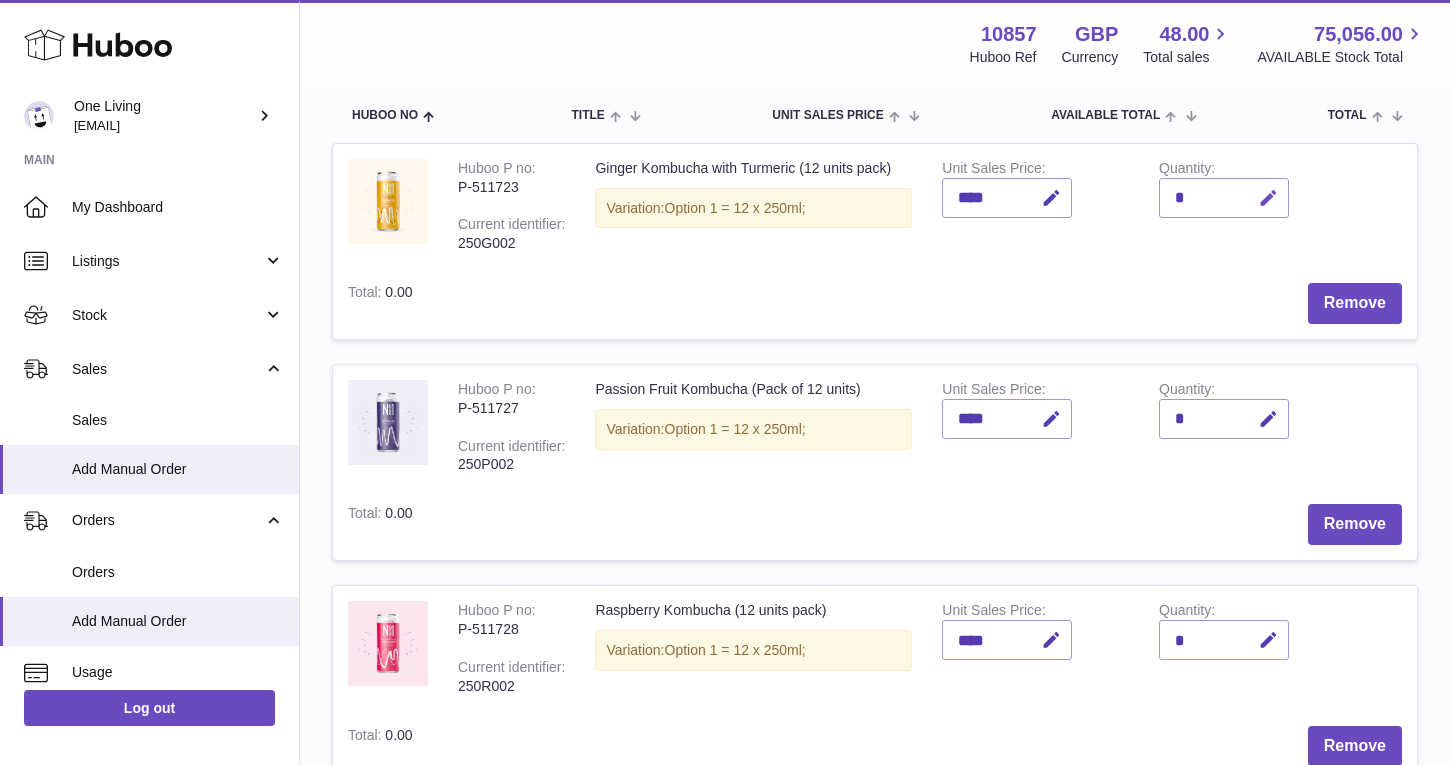 click at bounding box center [1268, 198] 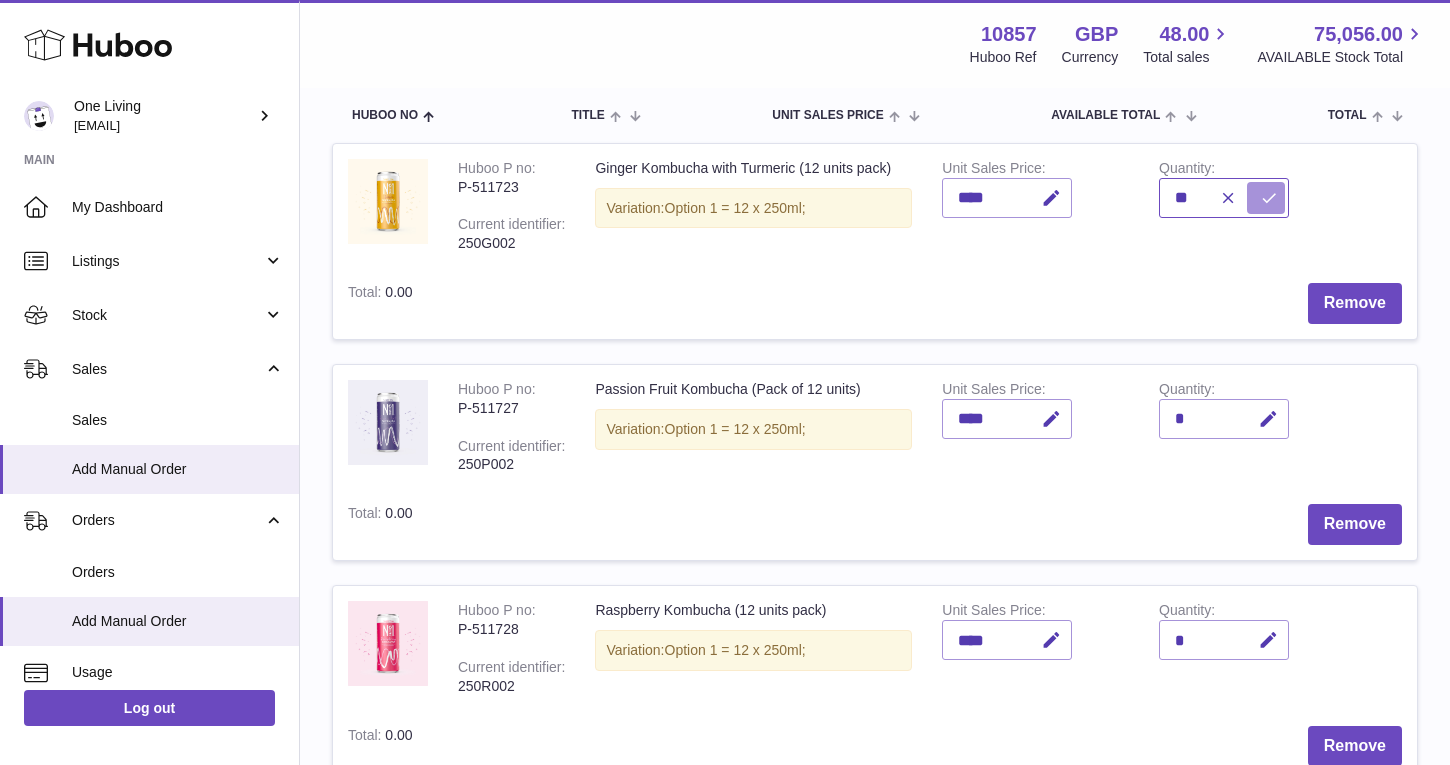 type on "**" 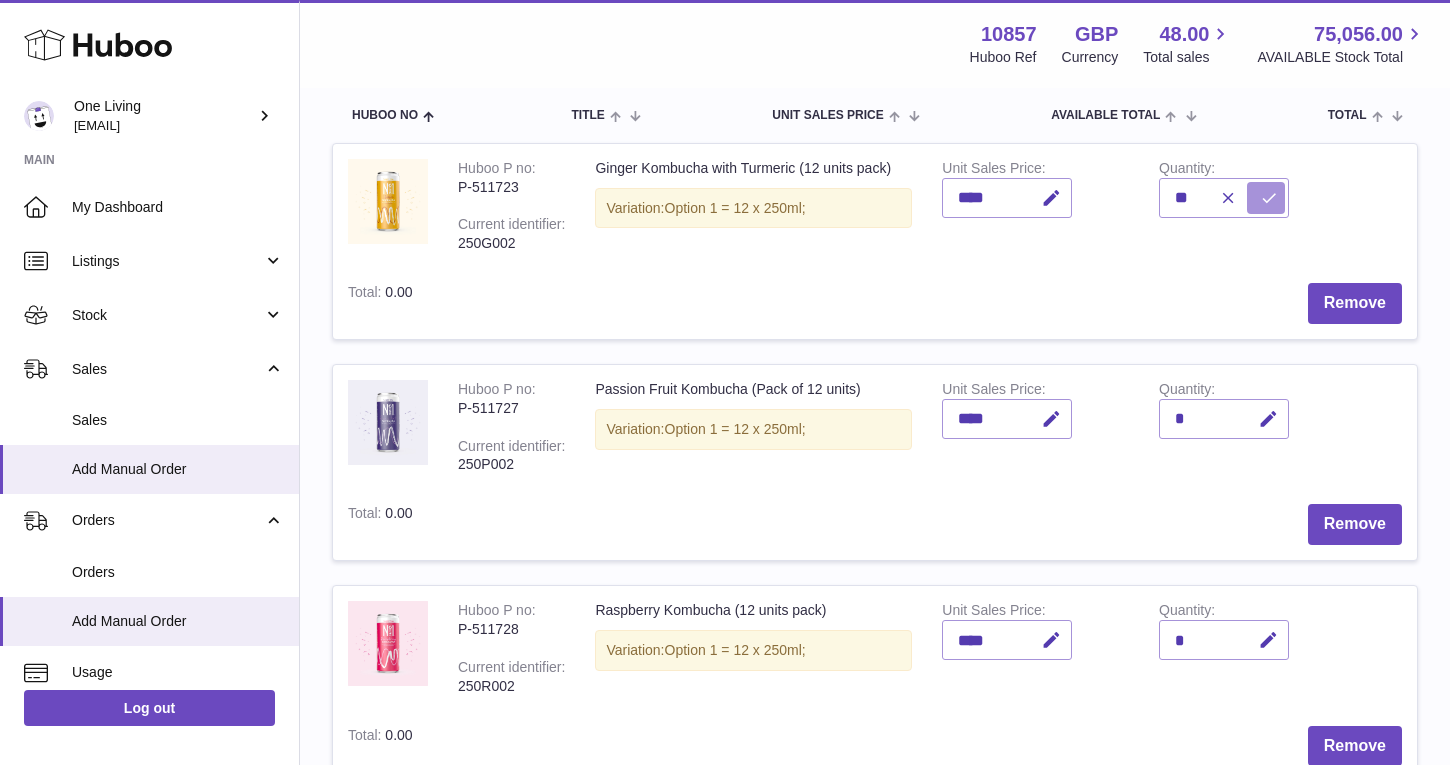 click at bounding box center (1269, 198) 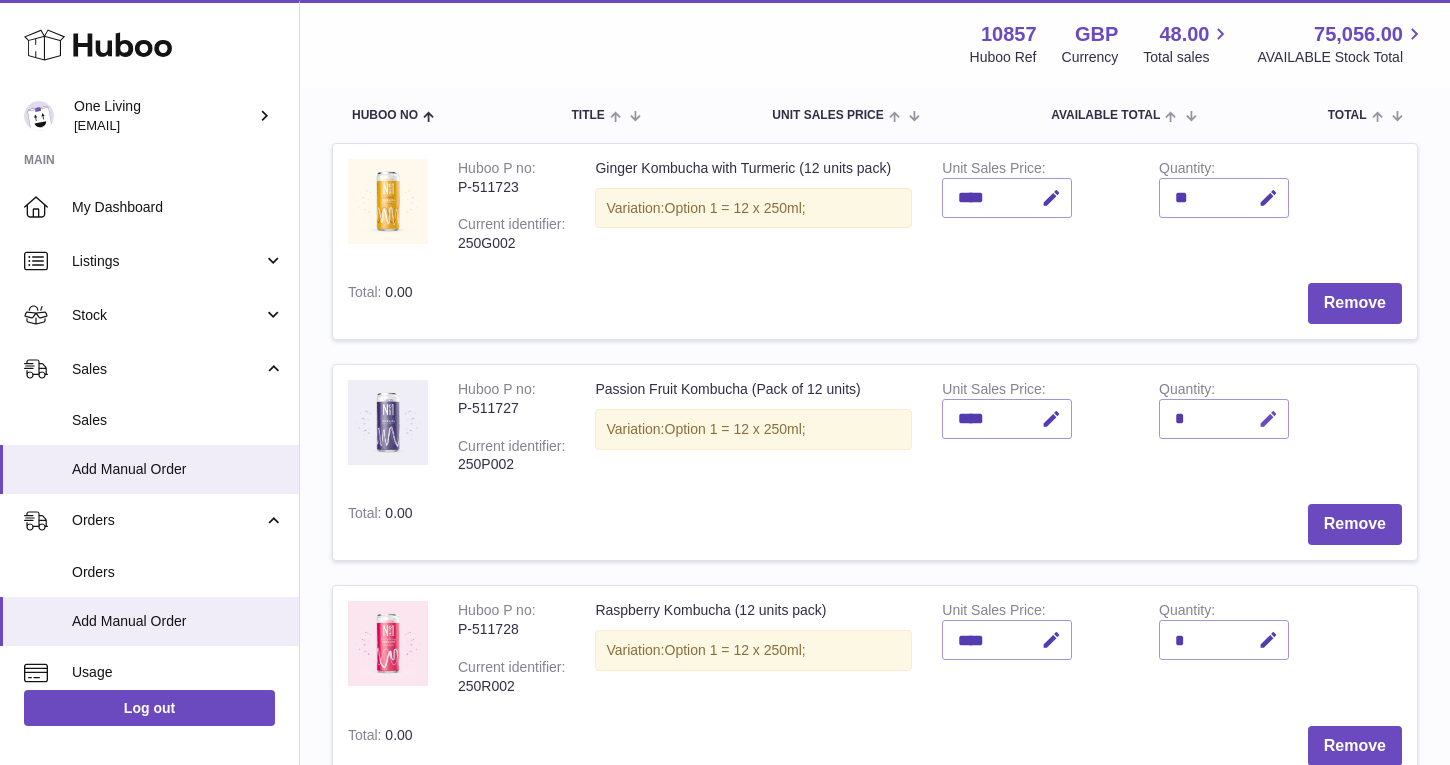 click at bounding box center (1268, 419) 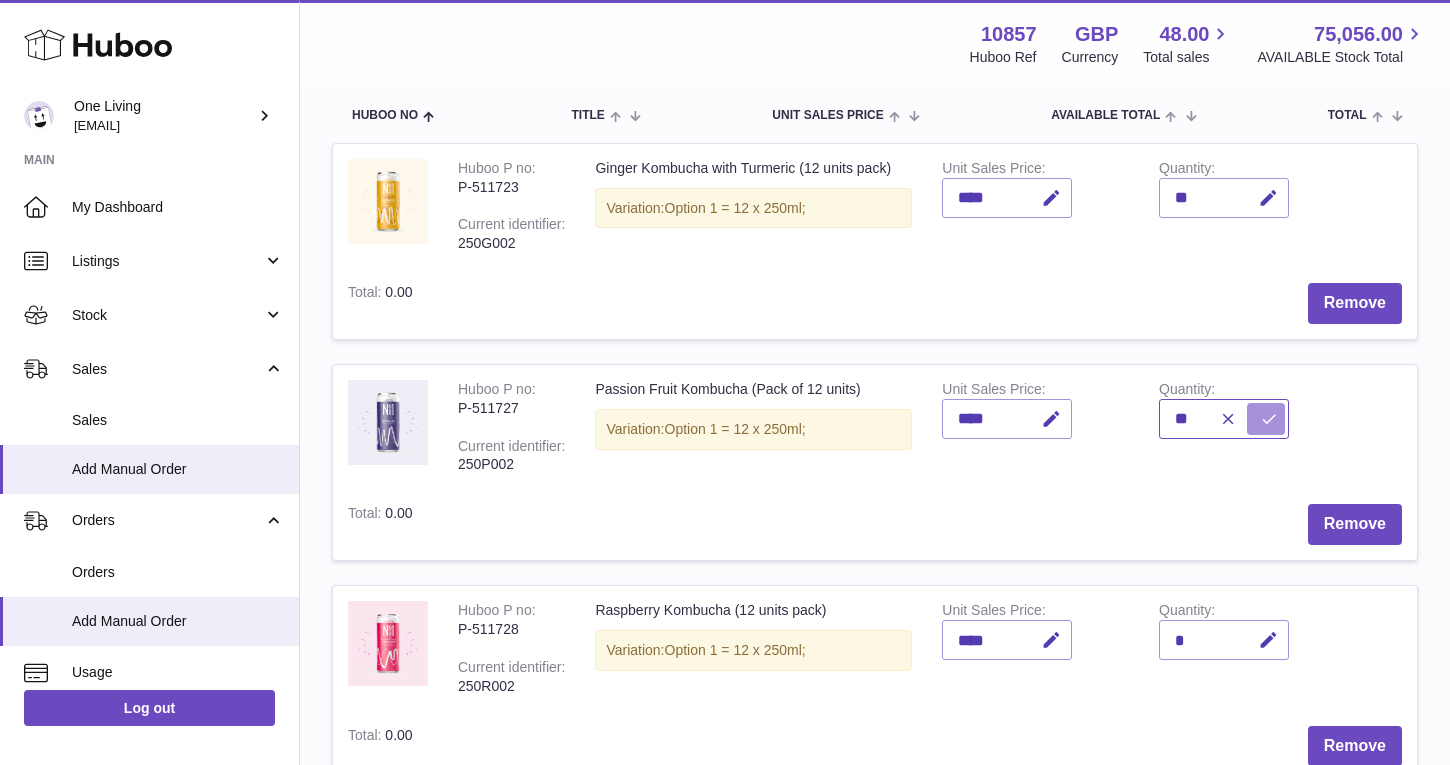 type on "**" 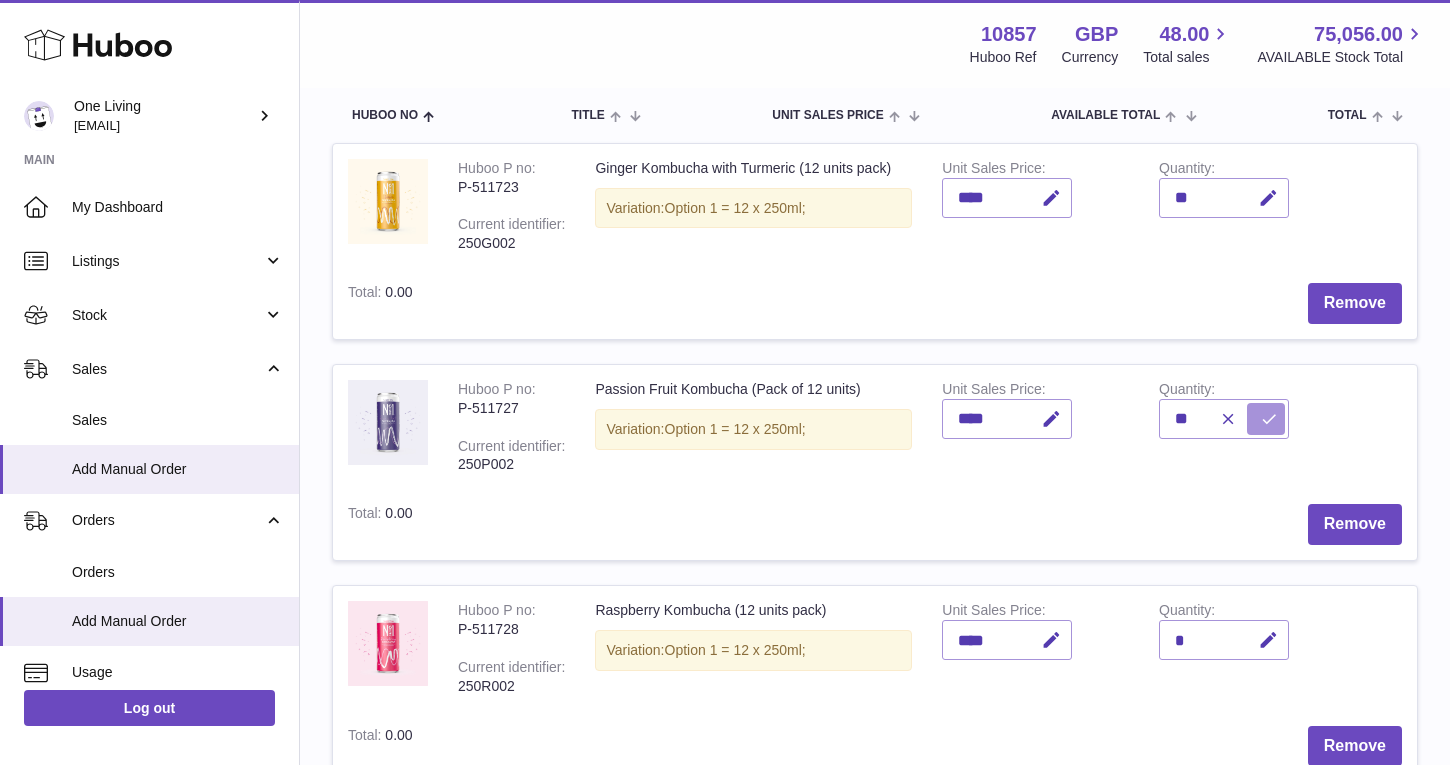 click at bounding box center [1269, 419] 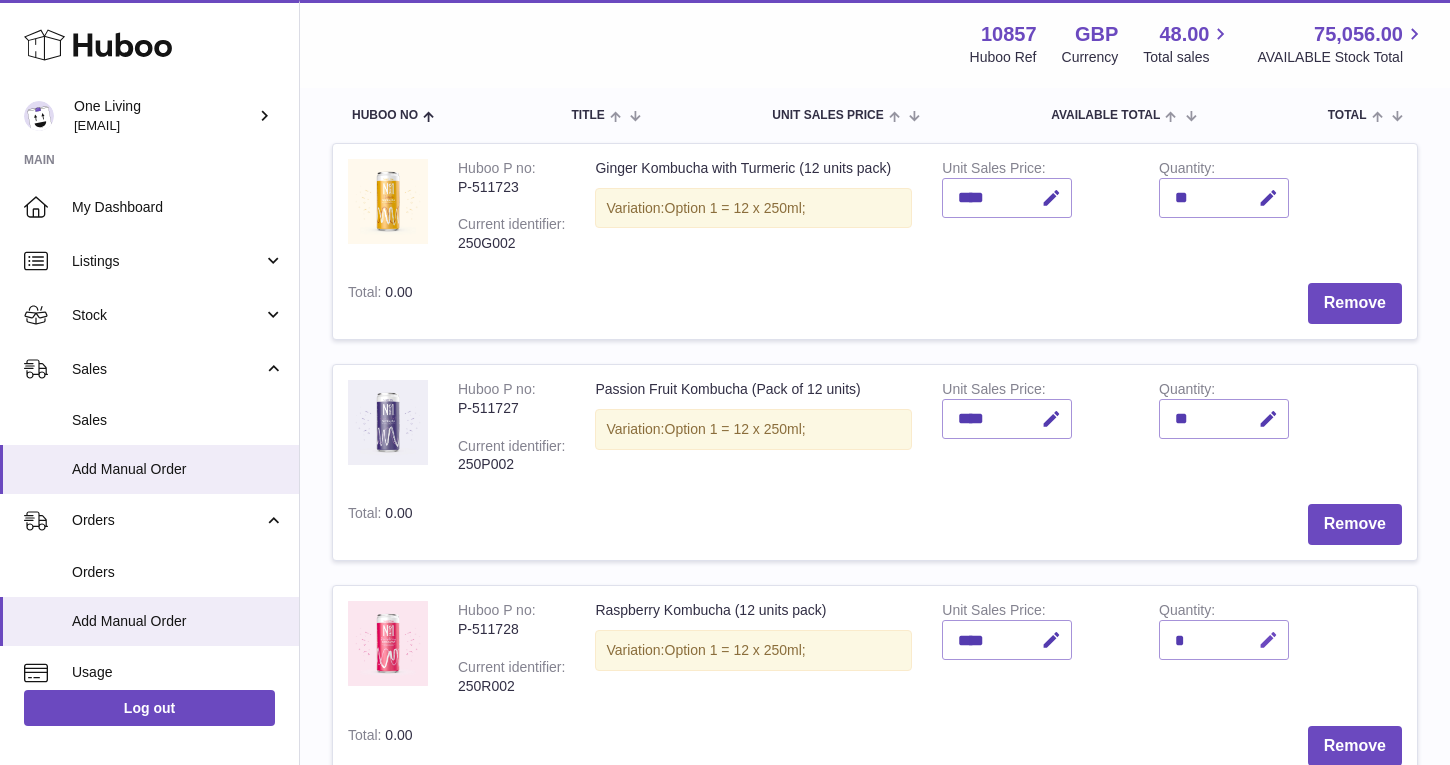 click at bounding box center [1268, 640] 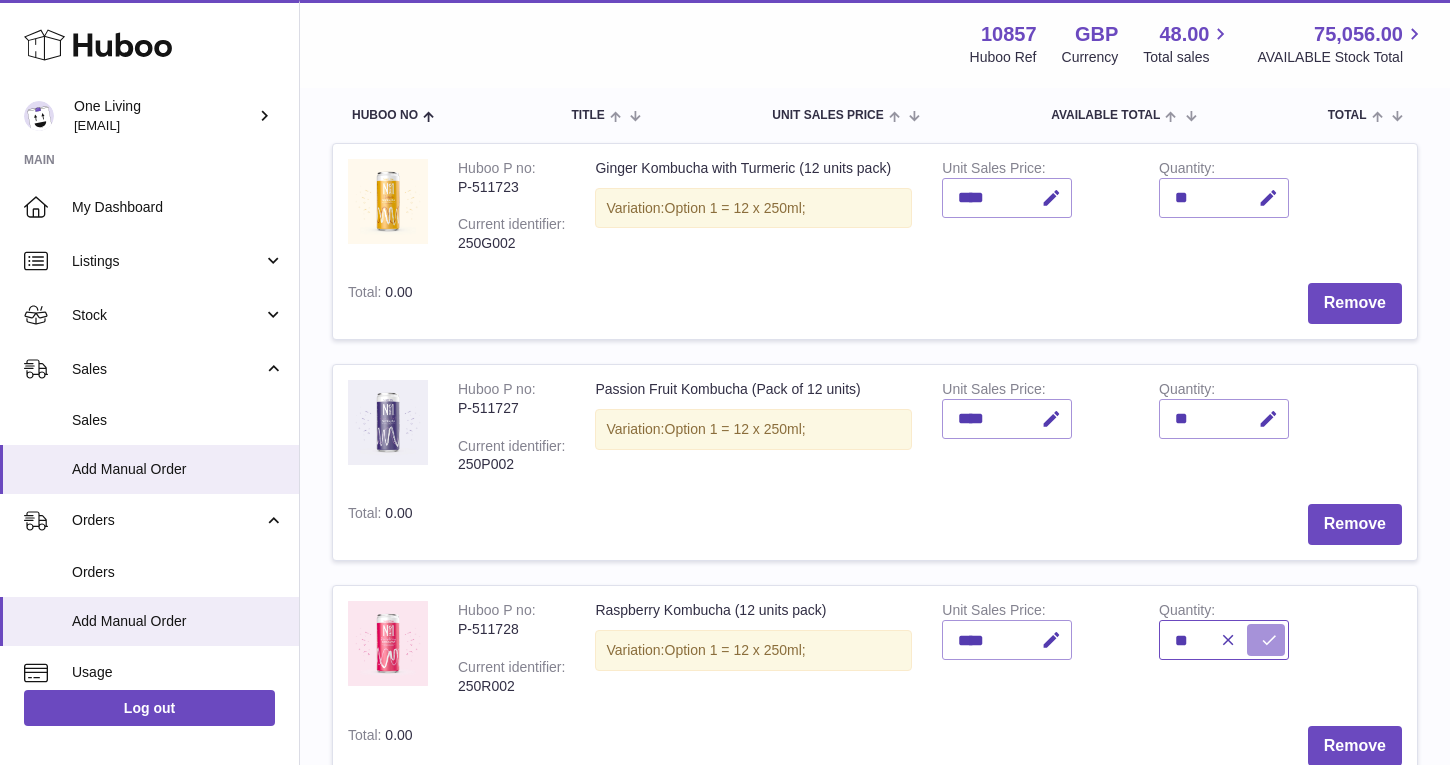 type on "**" 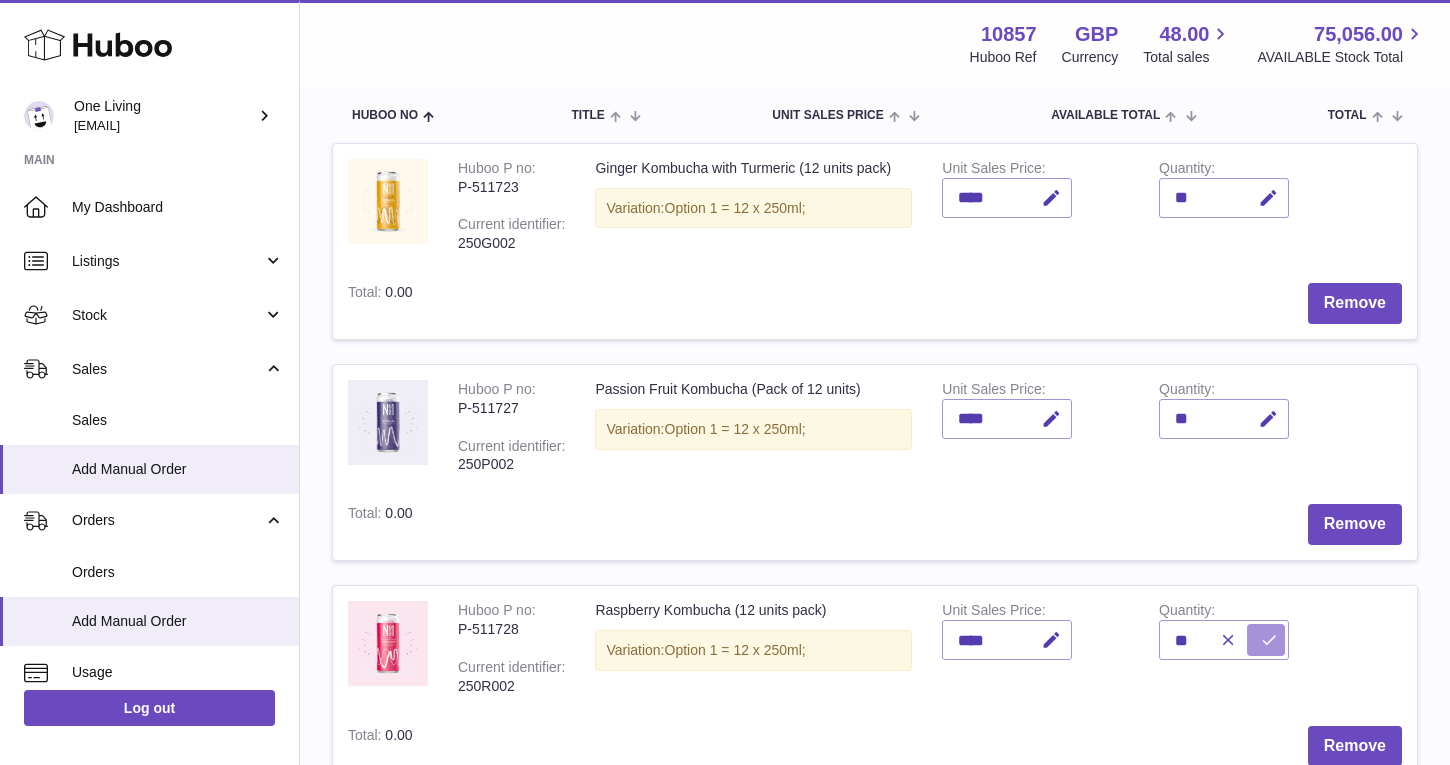 click at bounding box center [1269, 640] 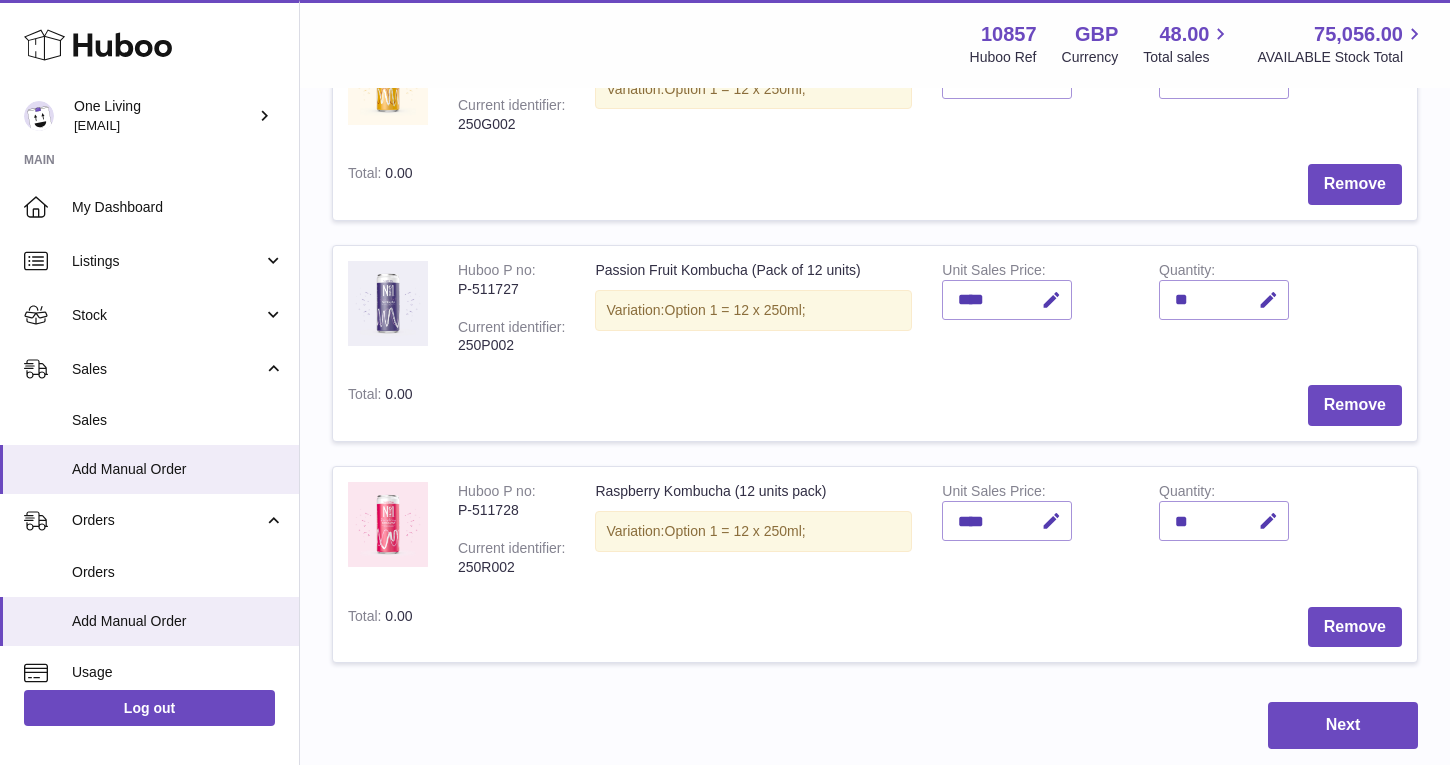 scroll, scrollTop: 341, scrollLeft: 0, axis: vertical 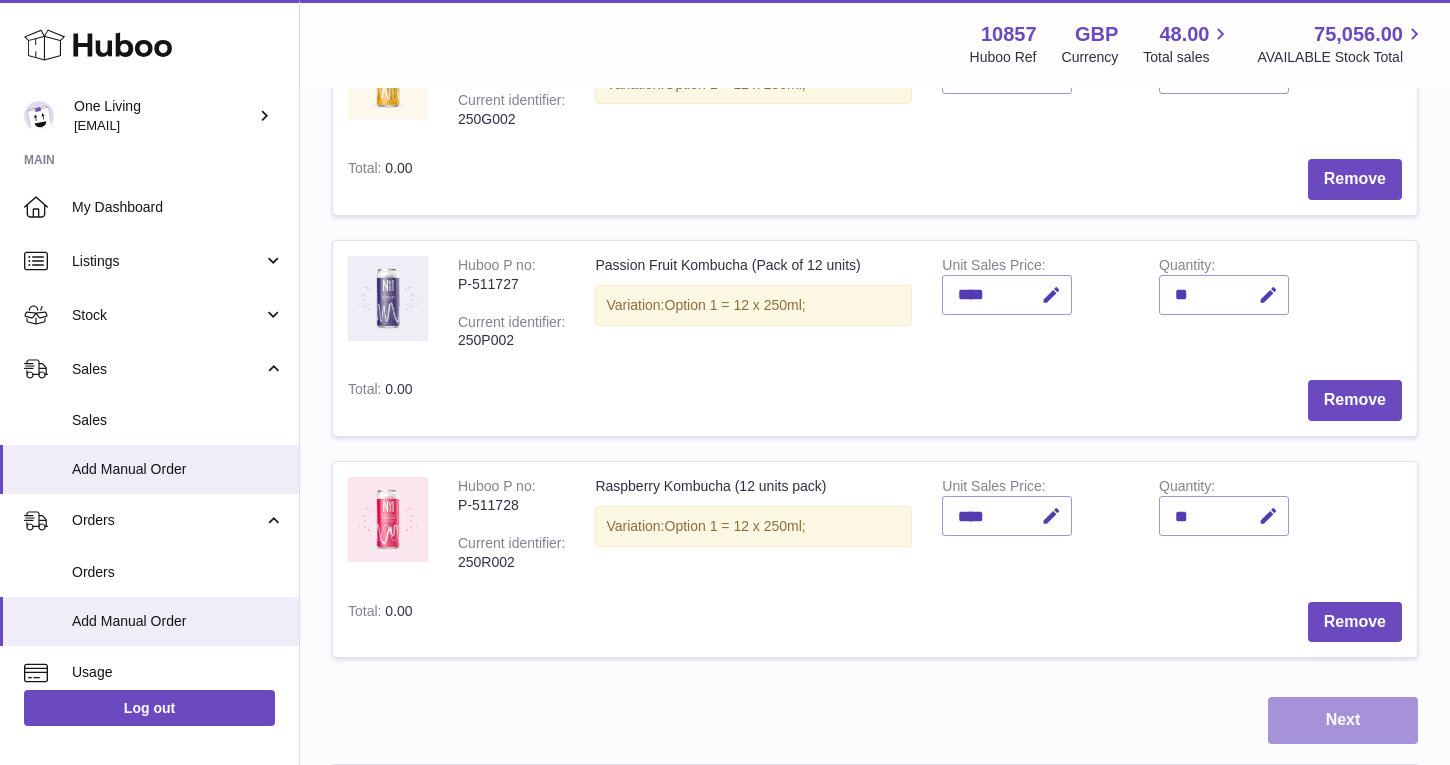 click on "Next" at bounding box center (1343, 720) 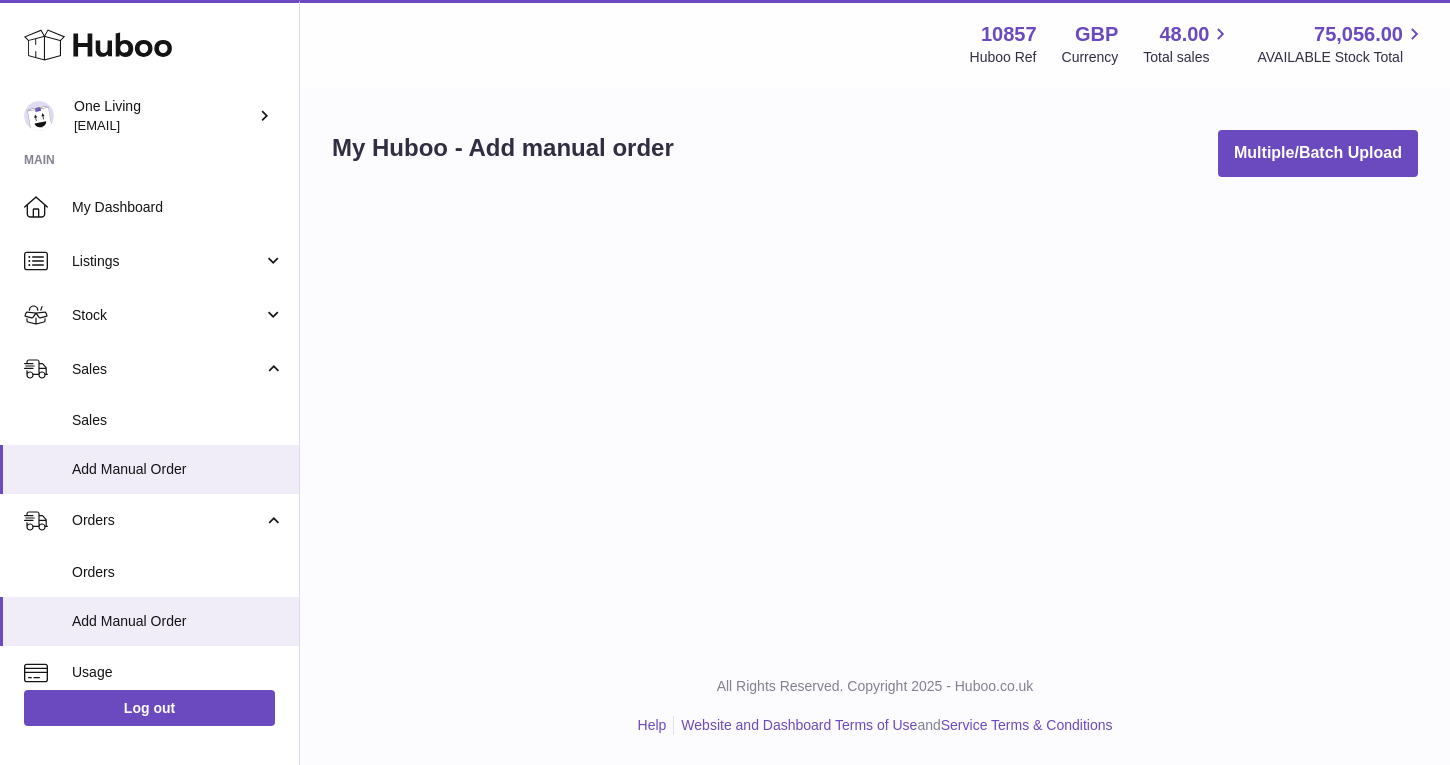 scroll, scrollTop: 0, scrollLeft: 0, axis: both 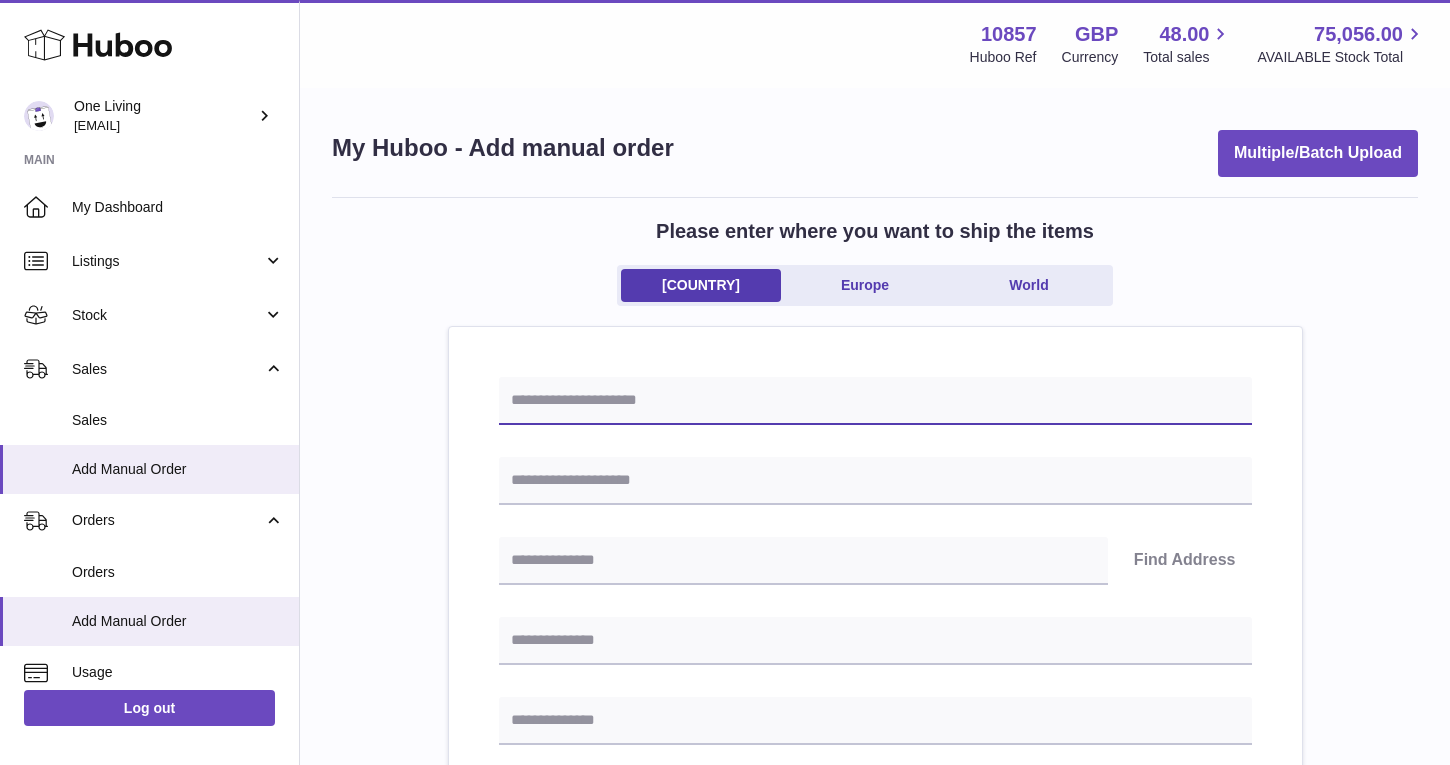 click at bounding box center [875, 401] 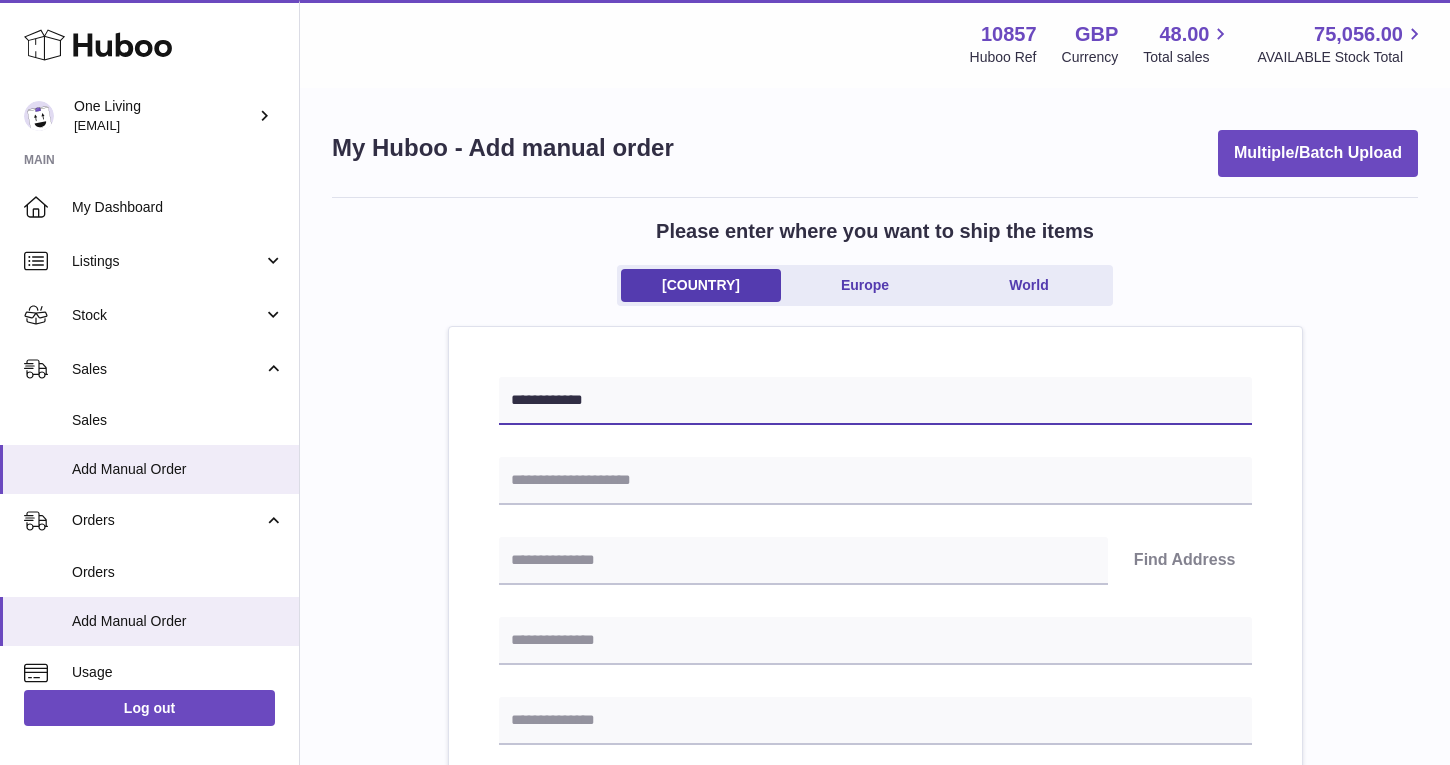 type on "**********" 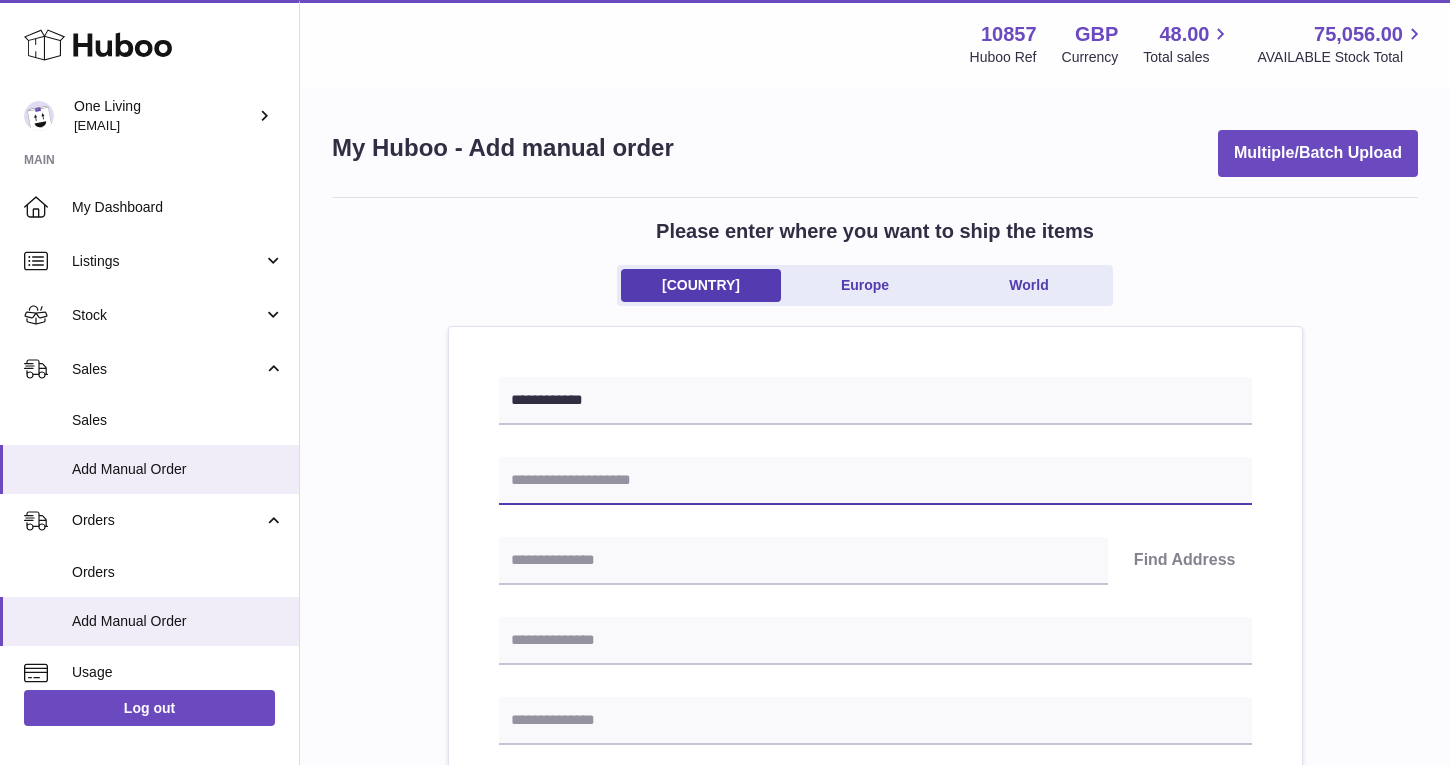 click at bounding box center (875, 481) 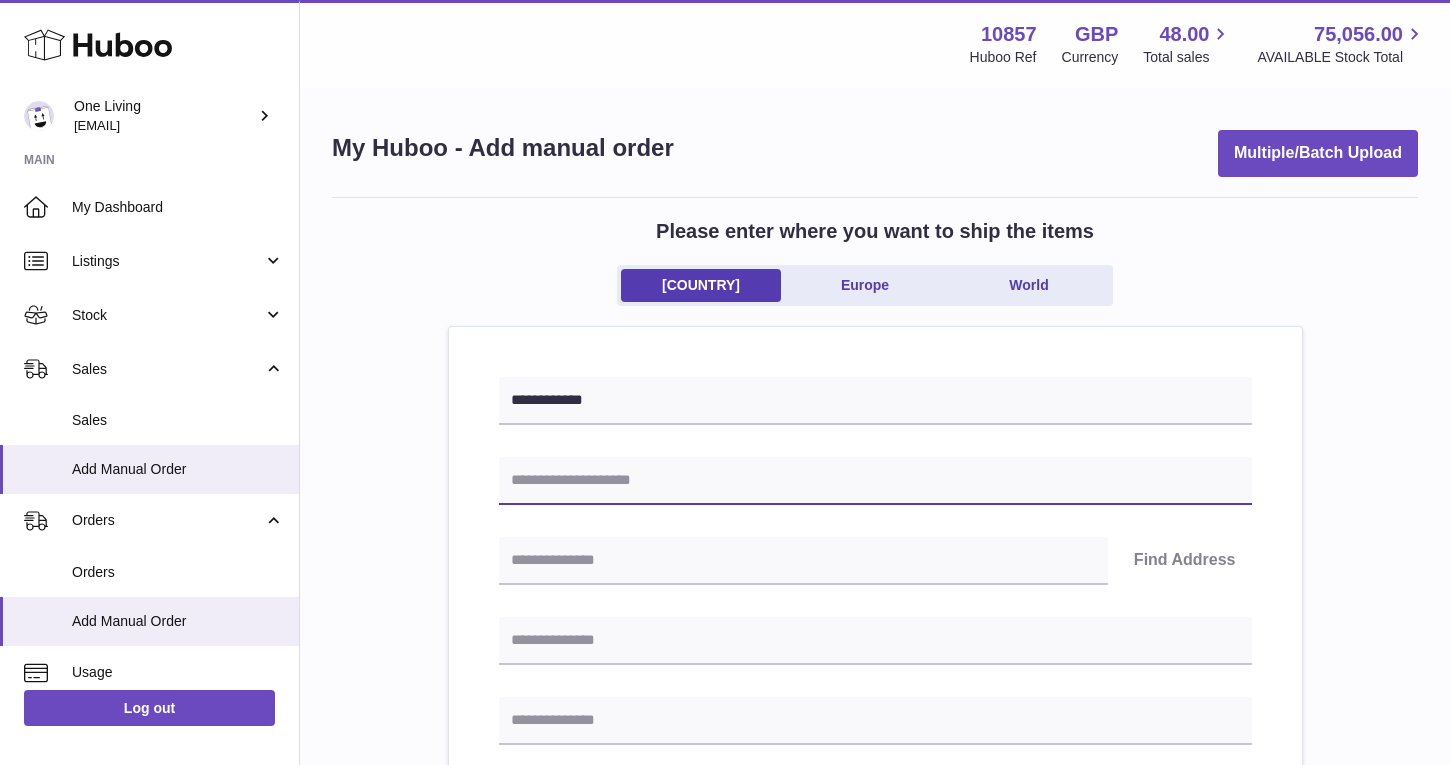 type on "**********" 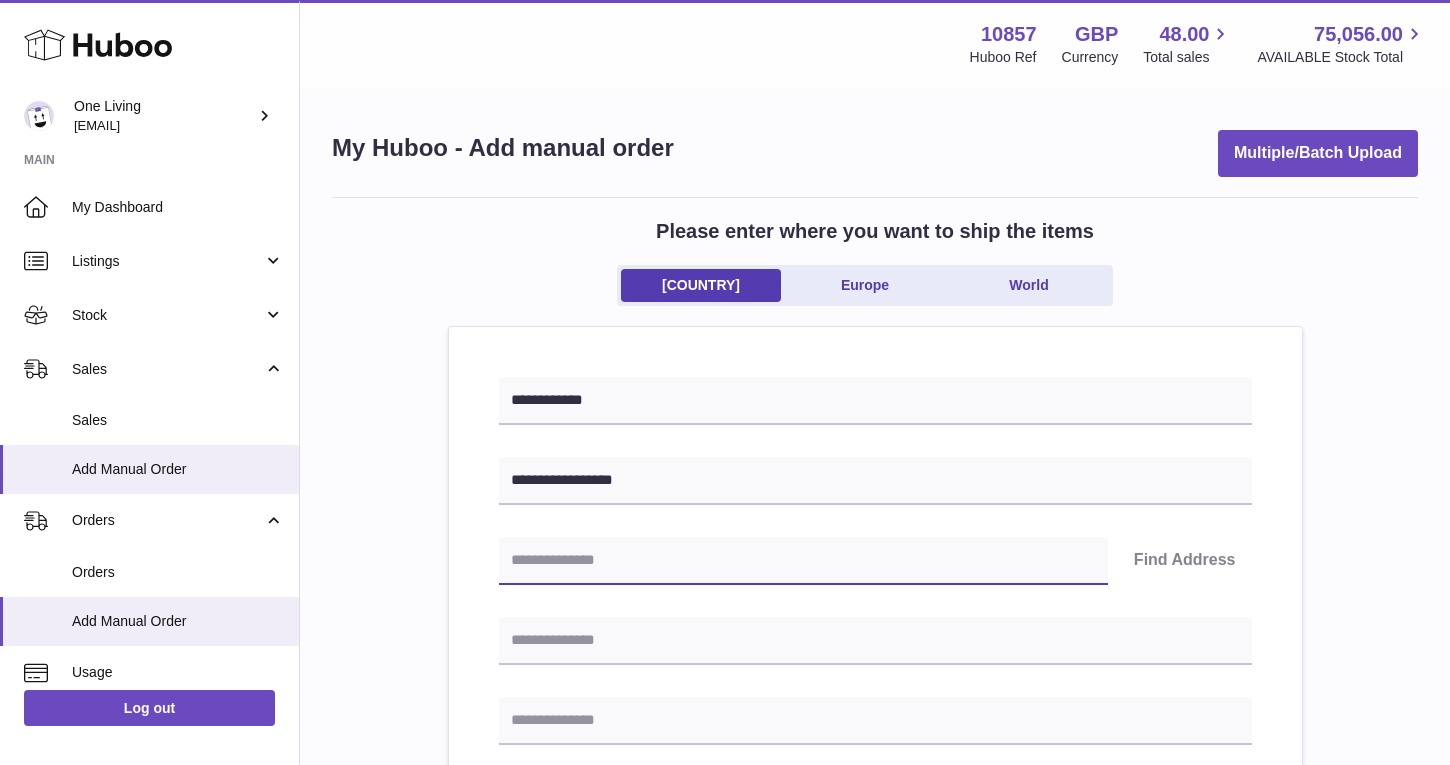 click at bounding box center [803, 561] 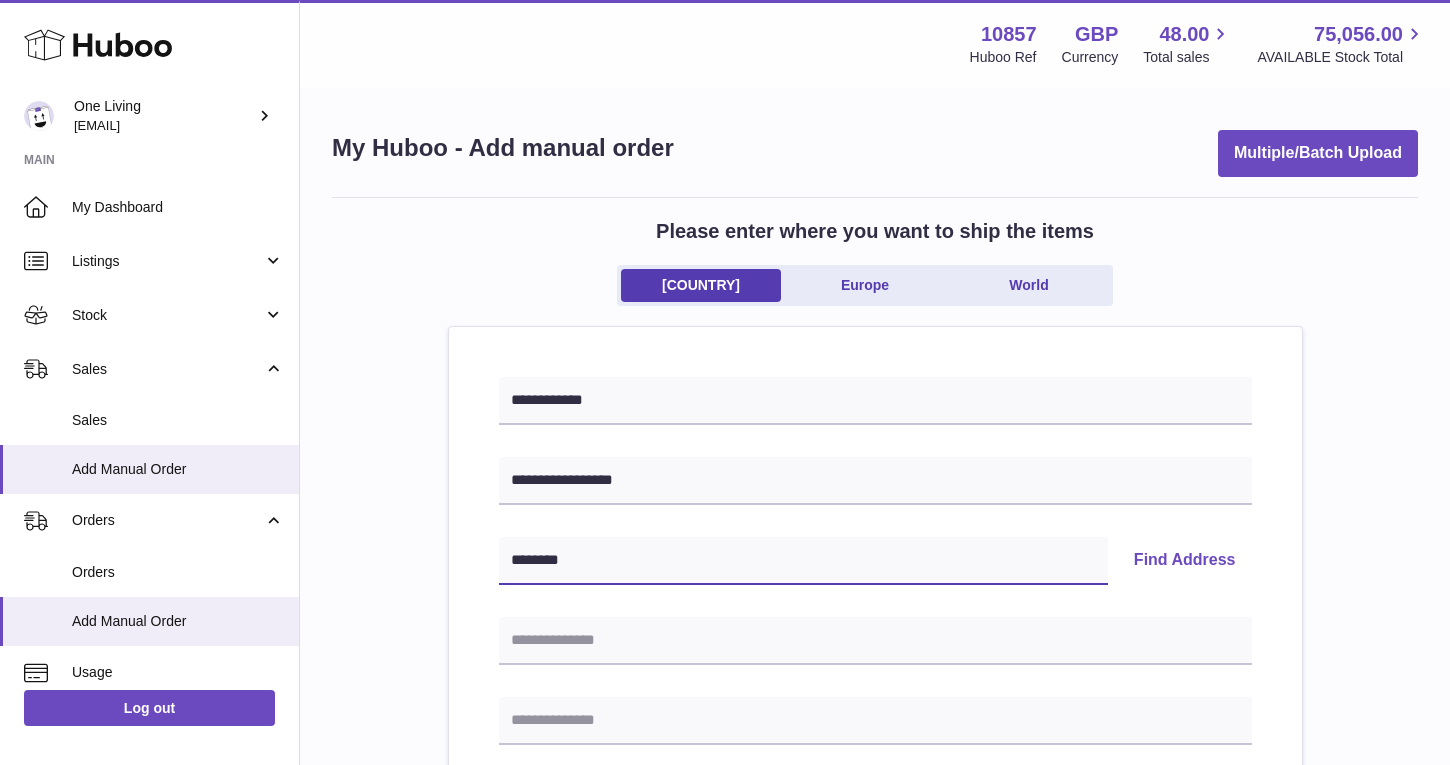 type on "********" 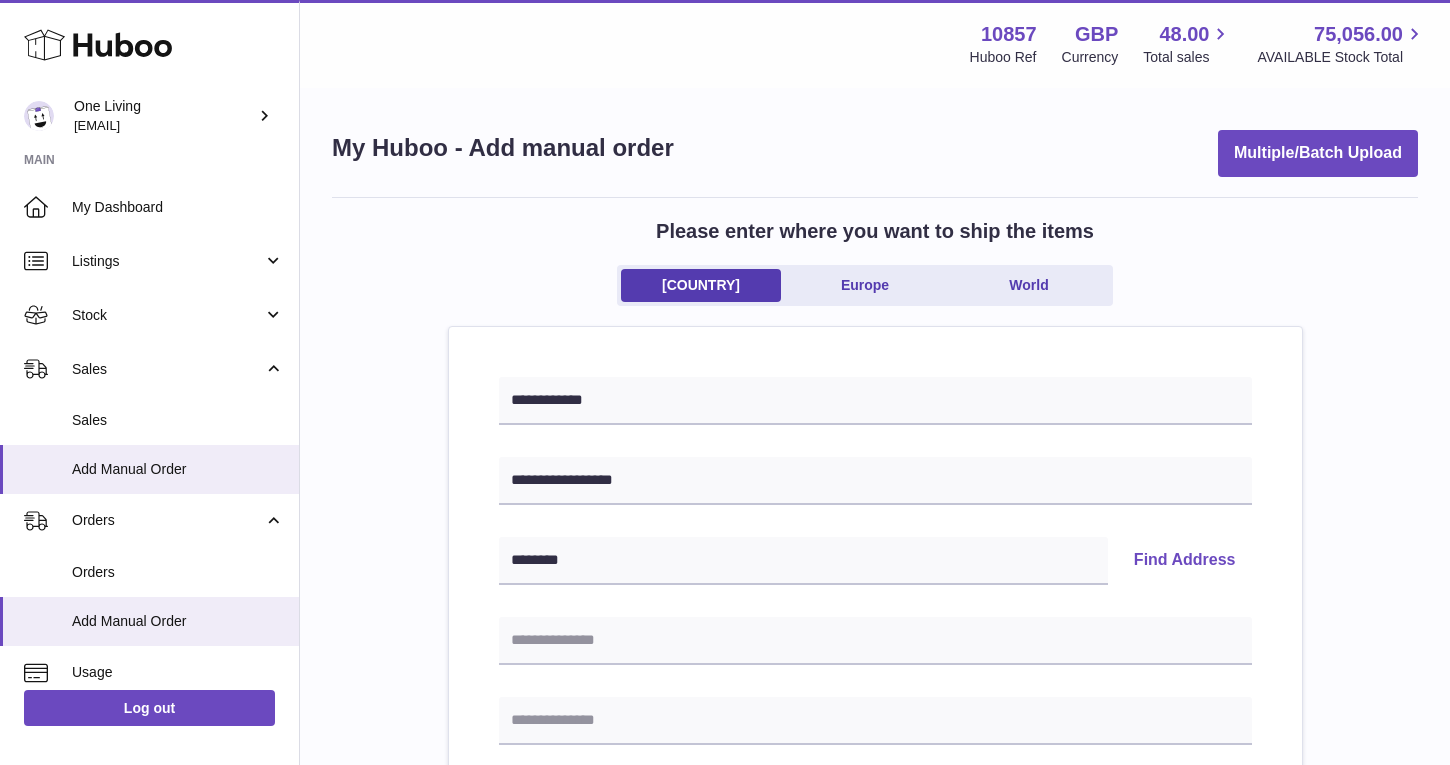 click on "Find Address" at bounding box center (1185, 561) 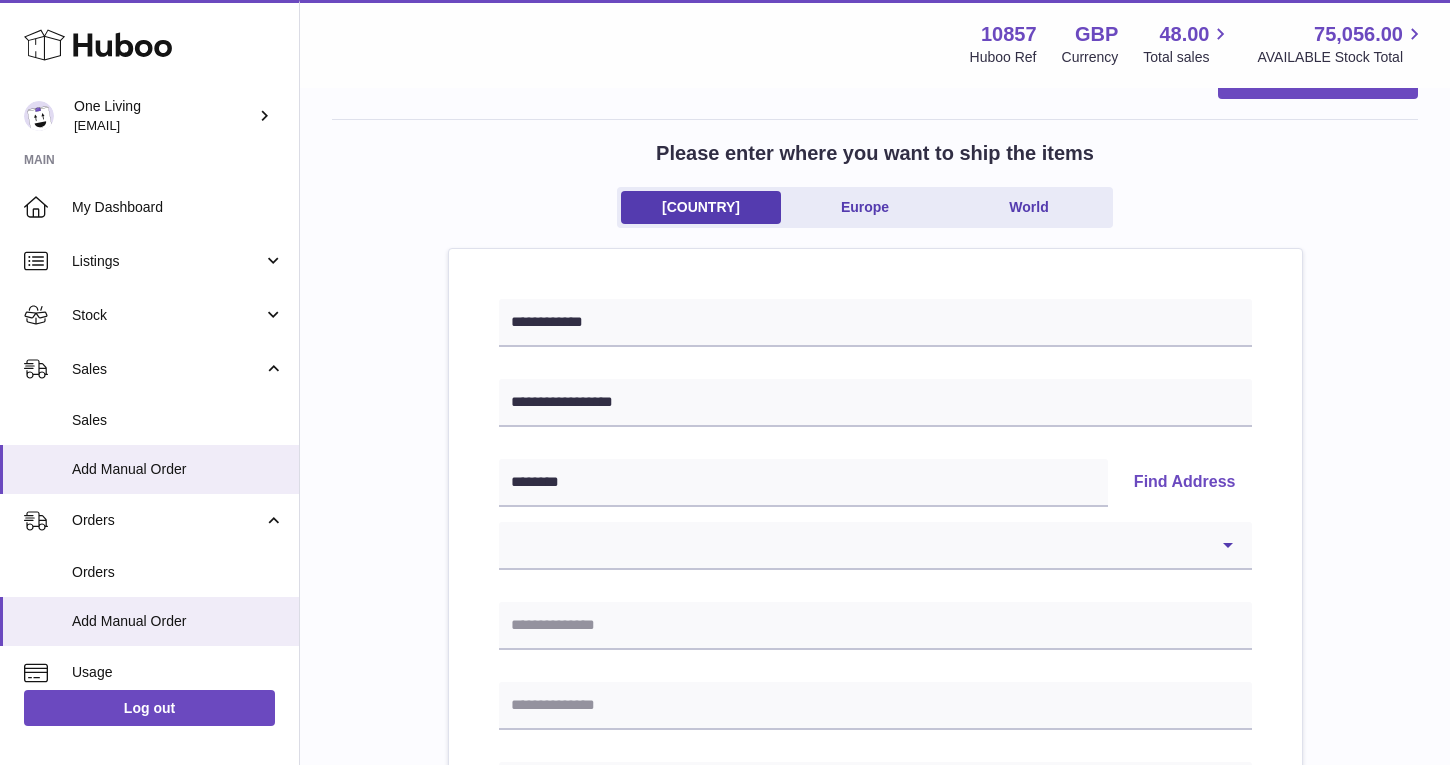 scroll, scrollTop: 80, scrollLeft: 0, axis: vertical 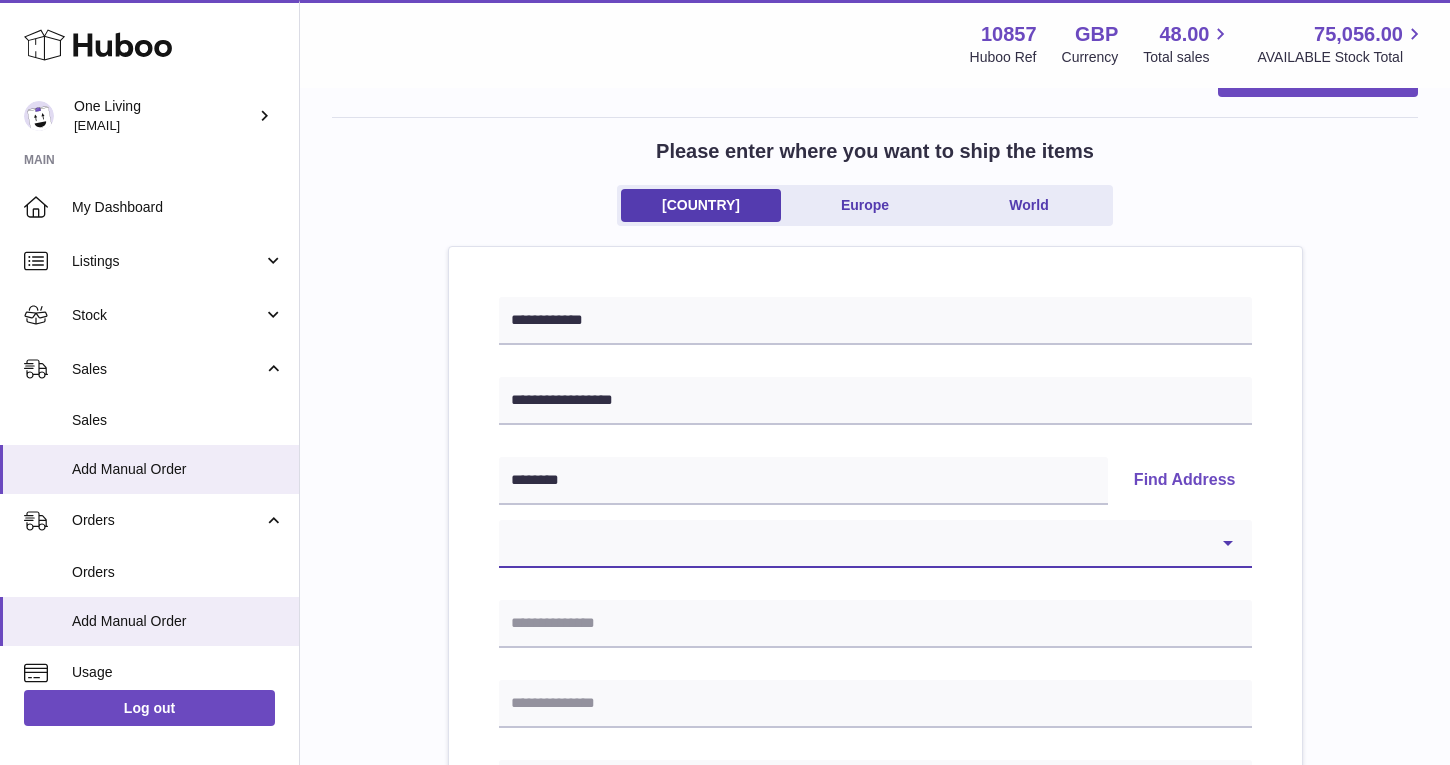 click on "**********" at bounding box center (875, 544) 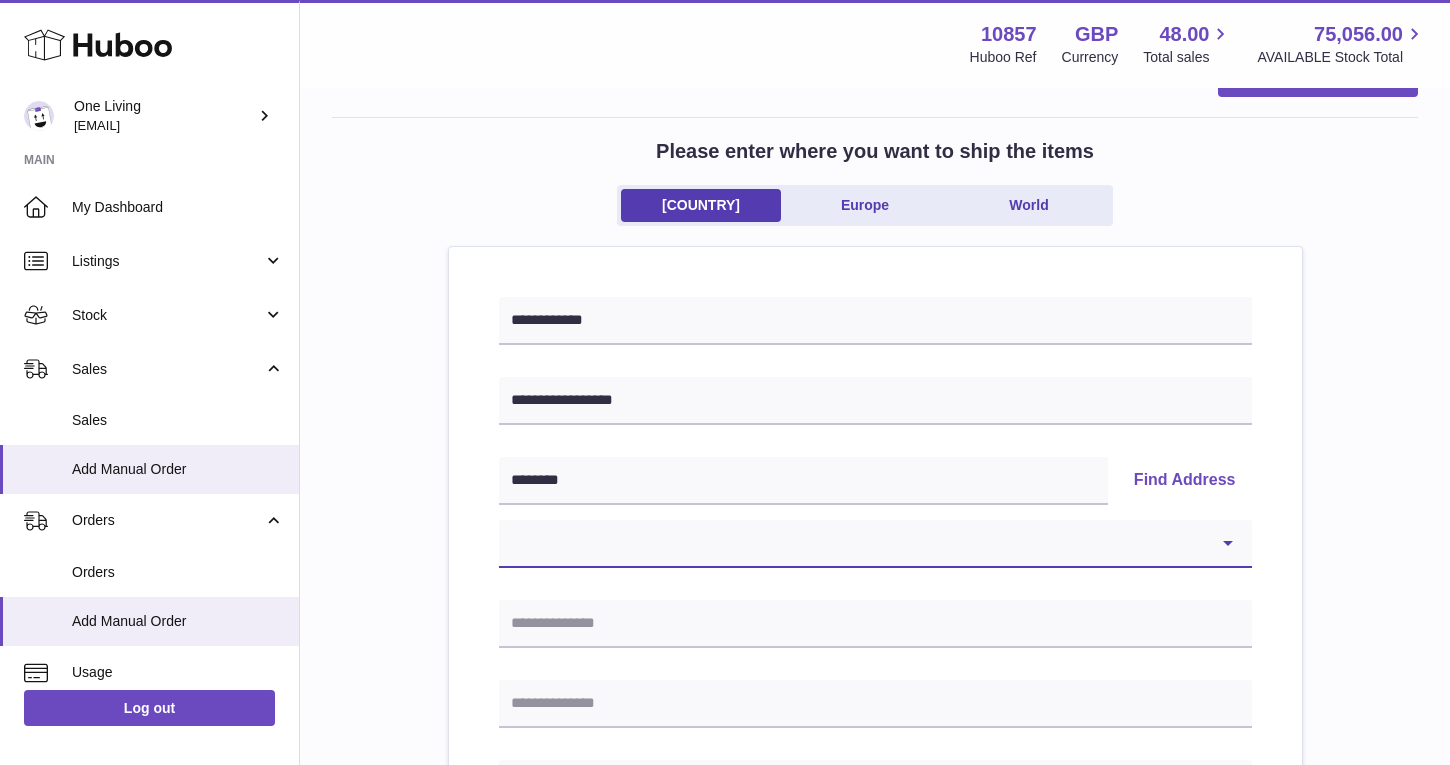 select on "***" 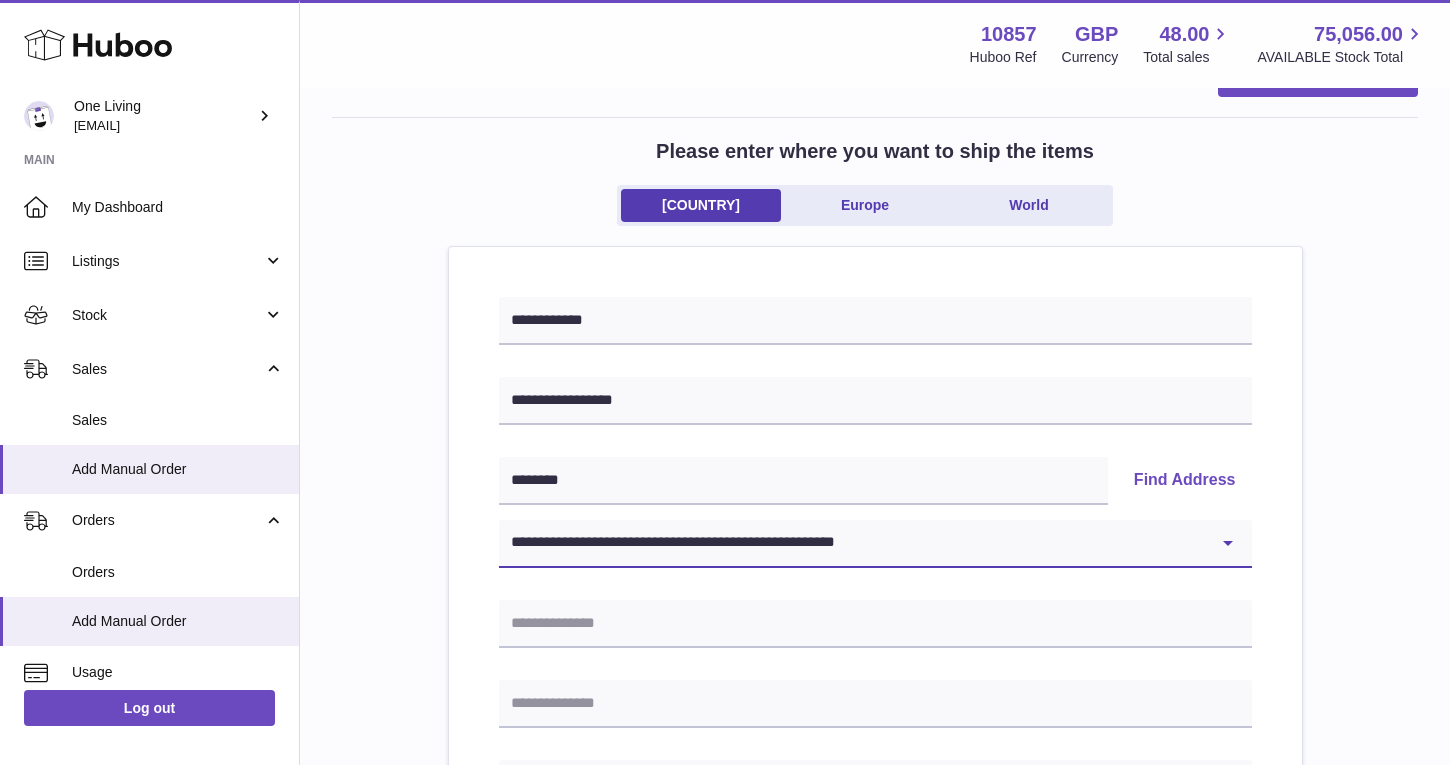 type on "**********" 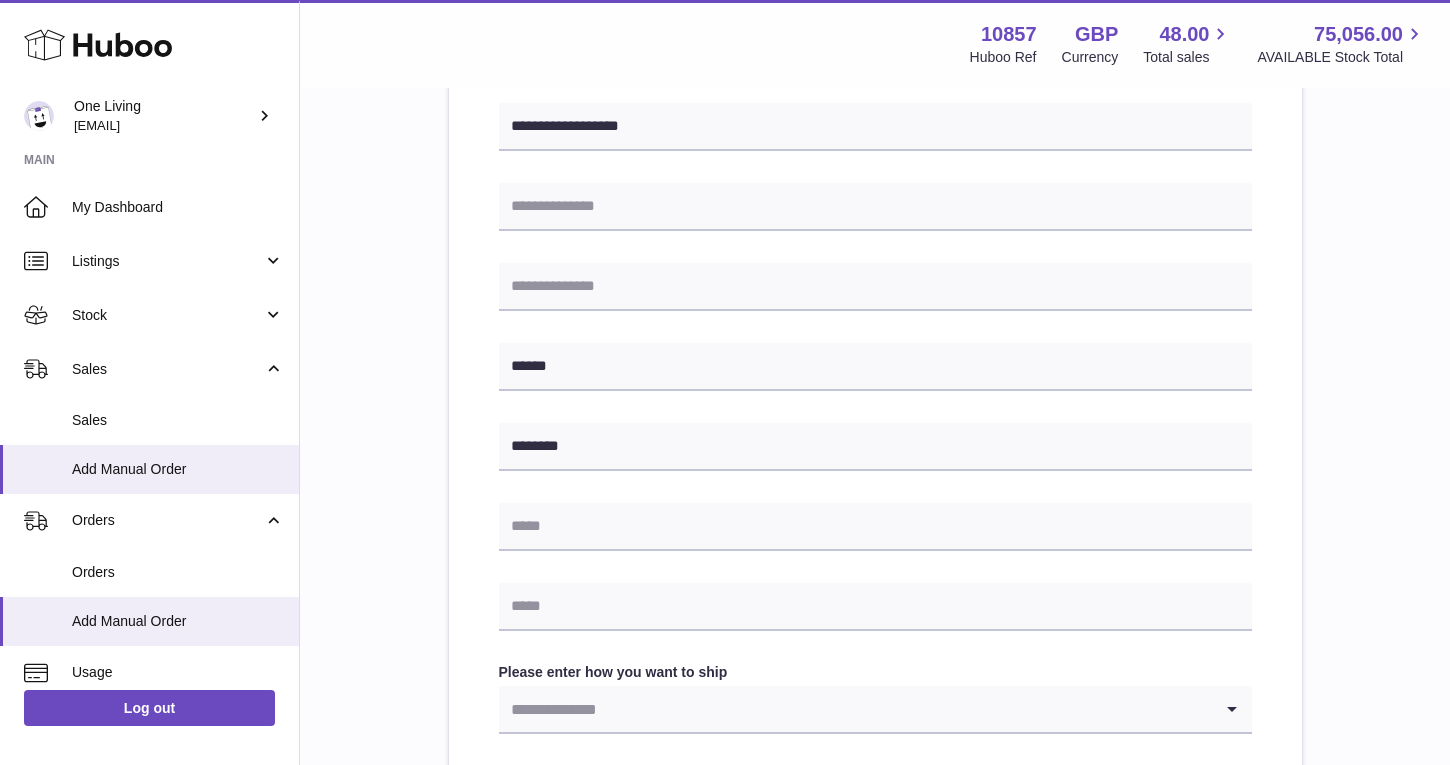 scroll, scrollTop: 585, scrollLeft: 0, axis: vertical 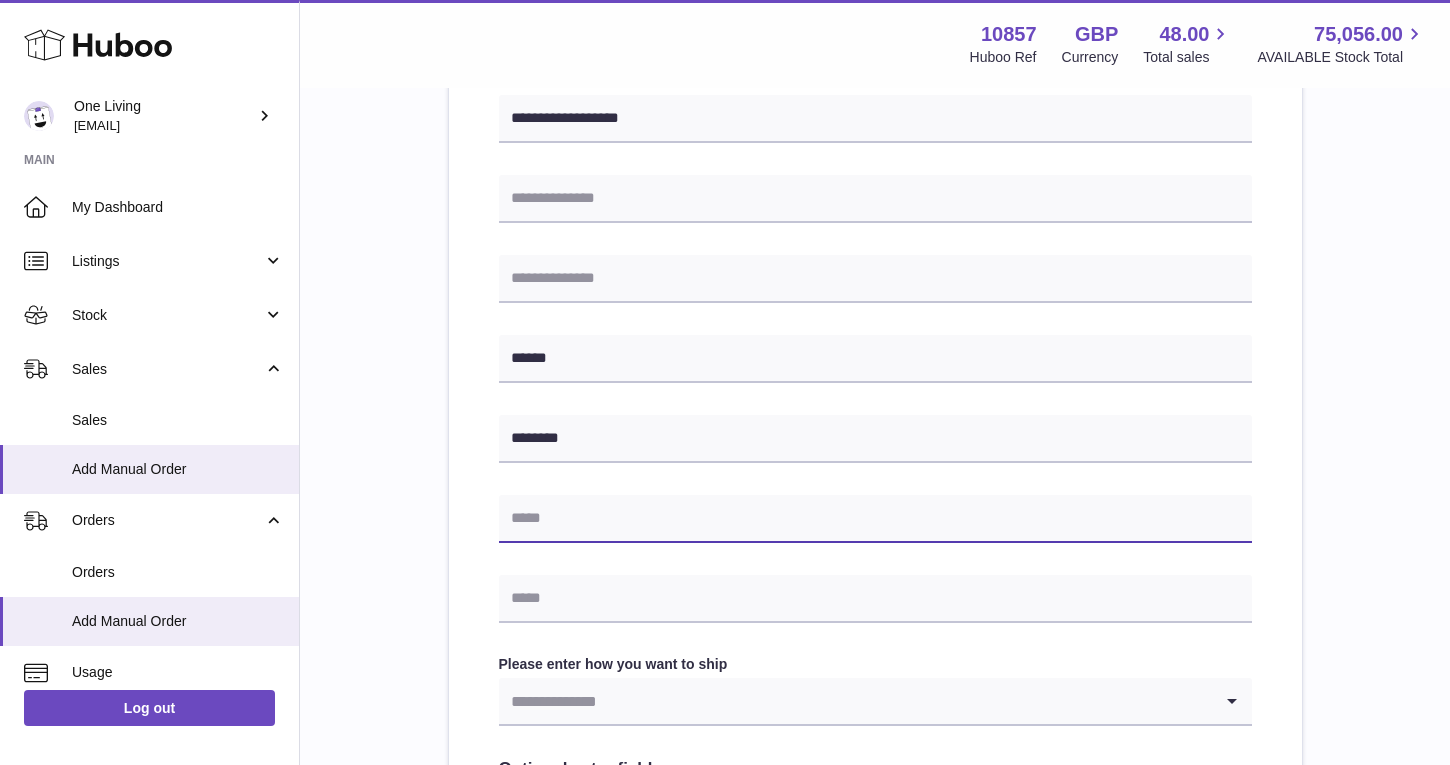click at bounding box center (875, 519) 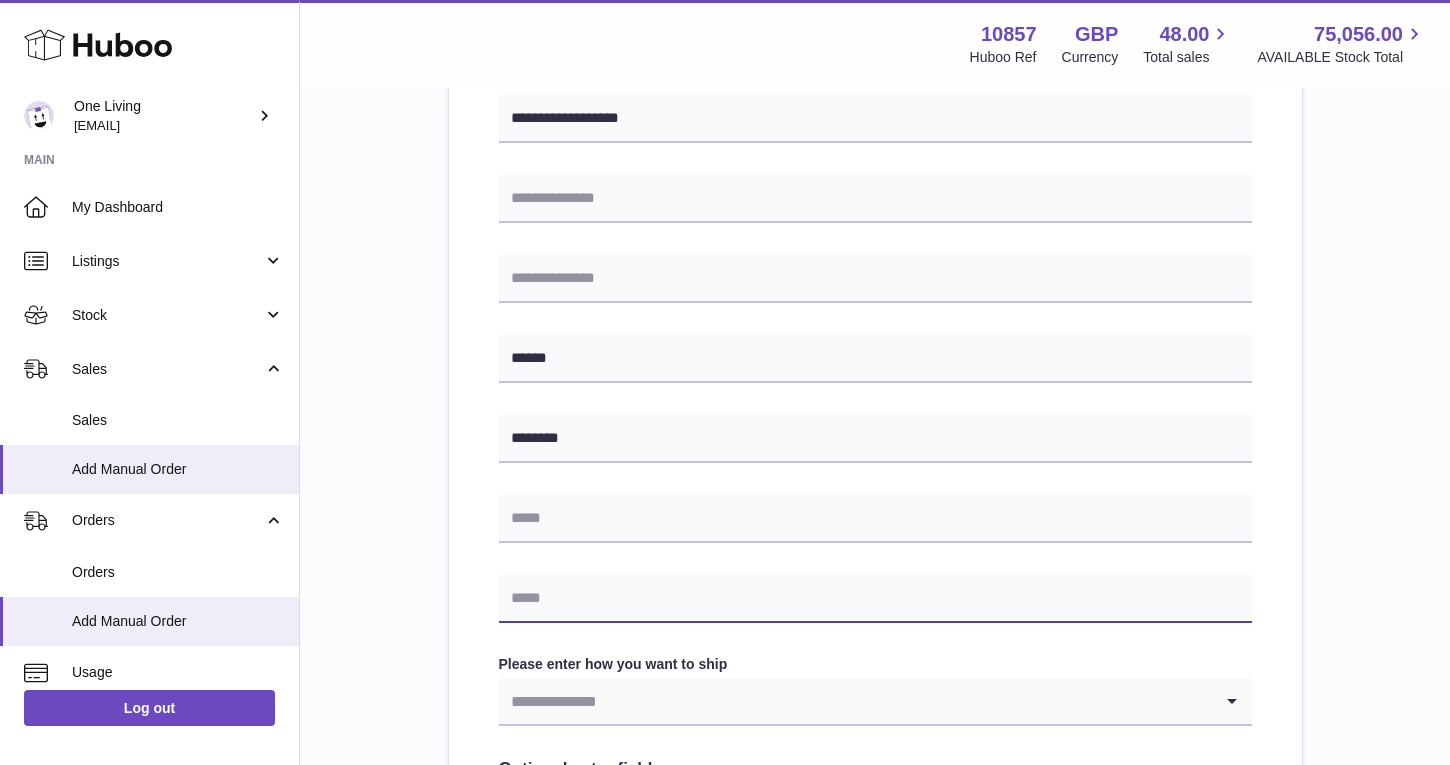 click at bounding box center (875, 599) 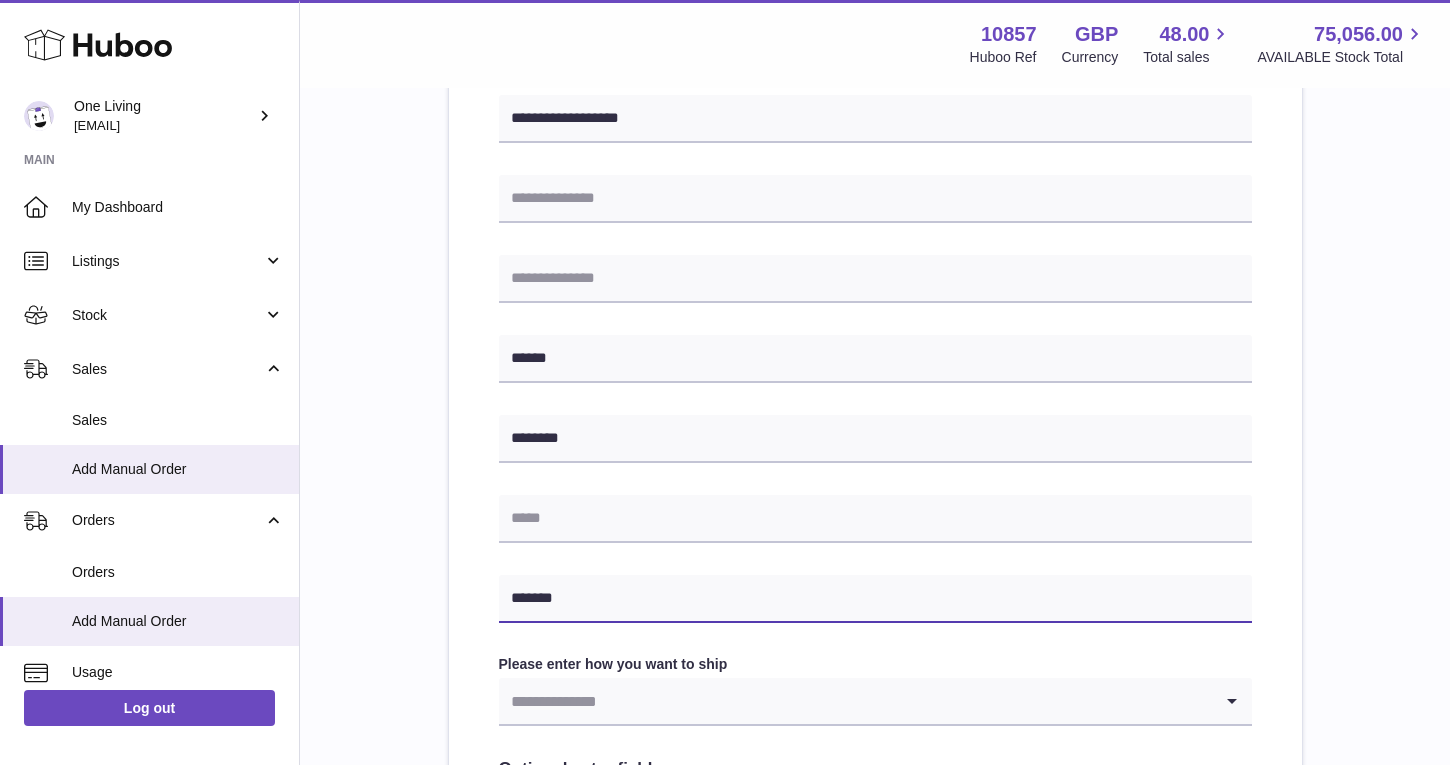type on "**********" 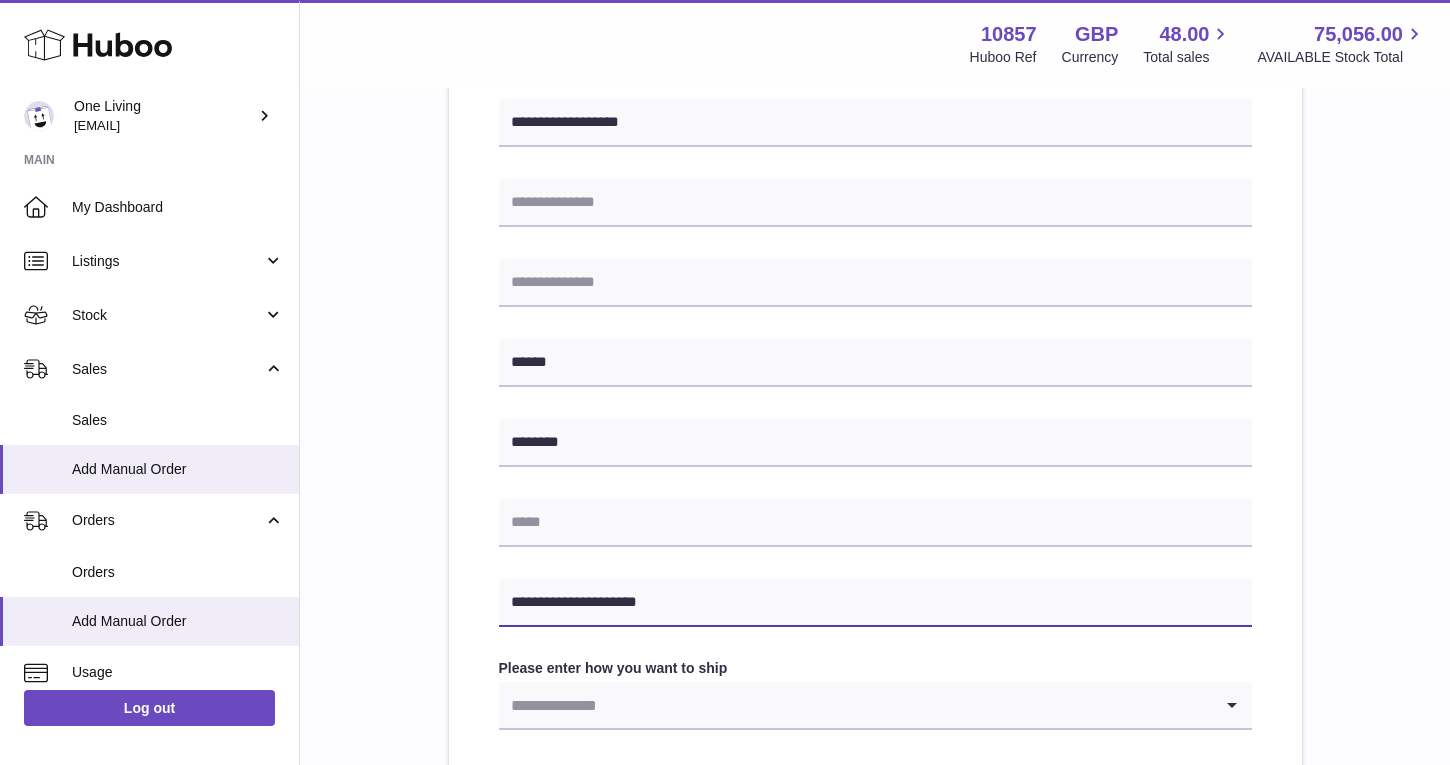 scroll, scrollTop: 602, scrollLeft: 0, axis: vertical 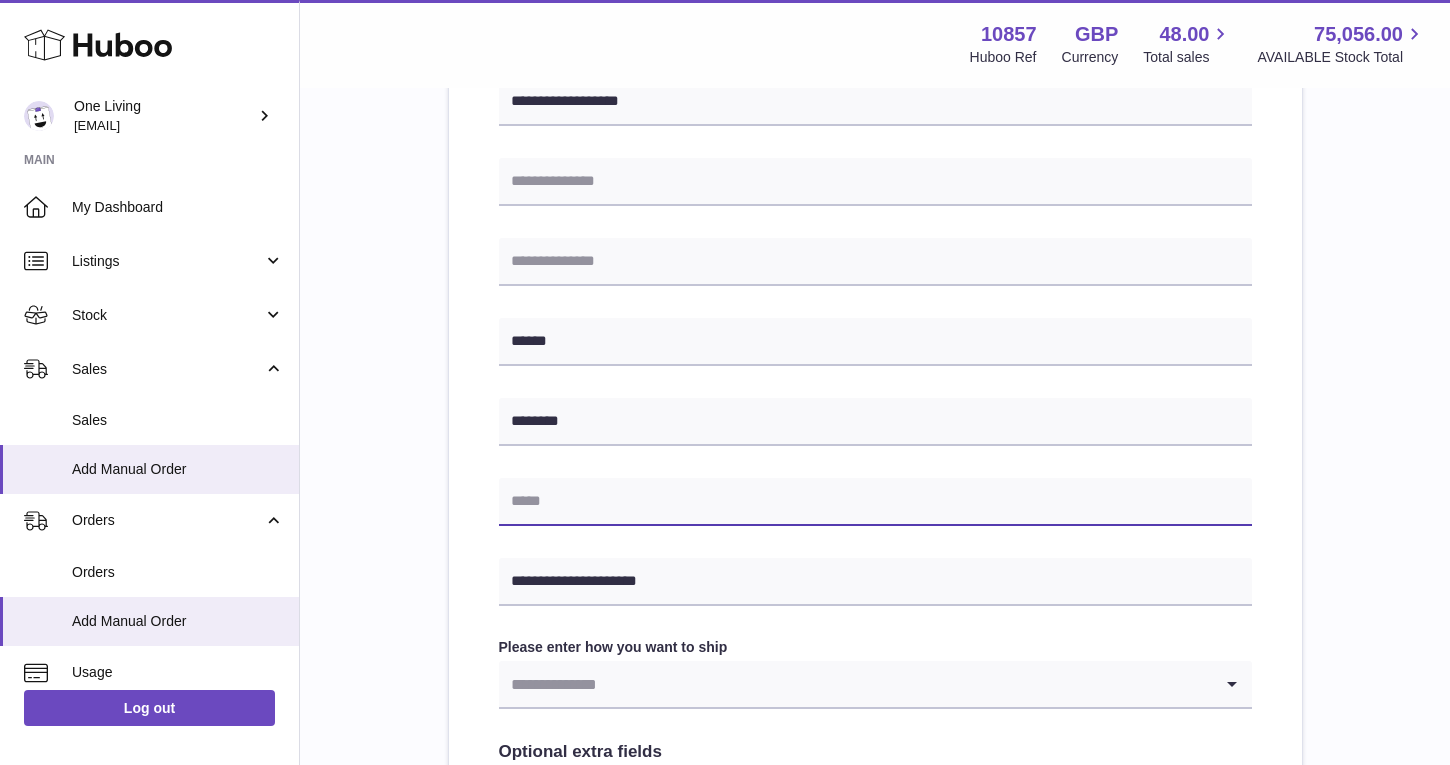 click at bounding box center [875, 502] 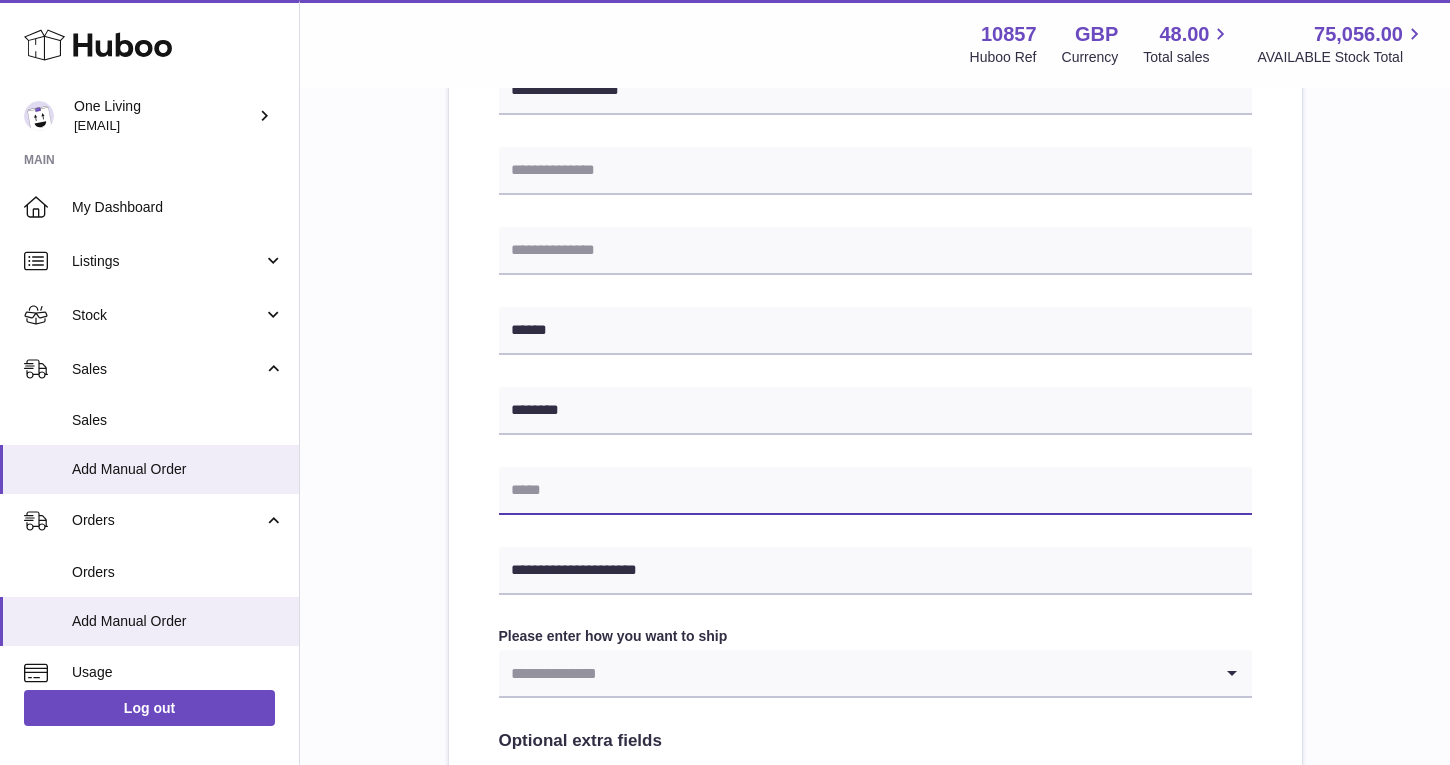 scroll, scrollTop: 627, scrollLeft: 0, axis: vertical 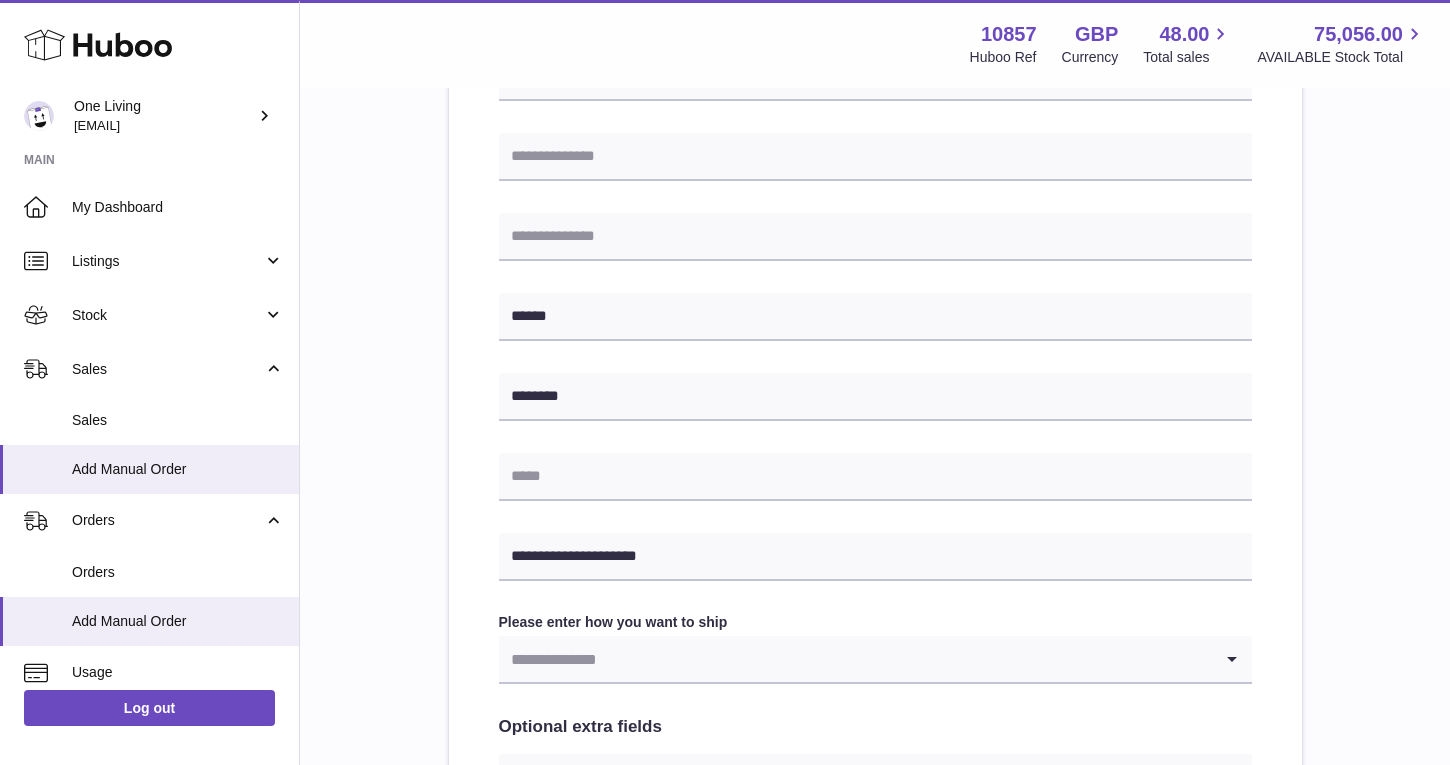 click at bounding box center (855, 659) 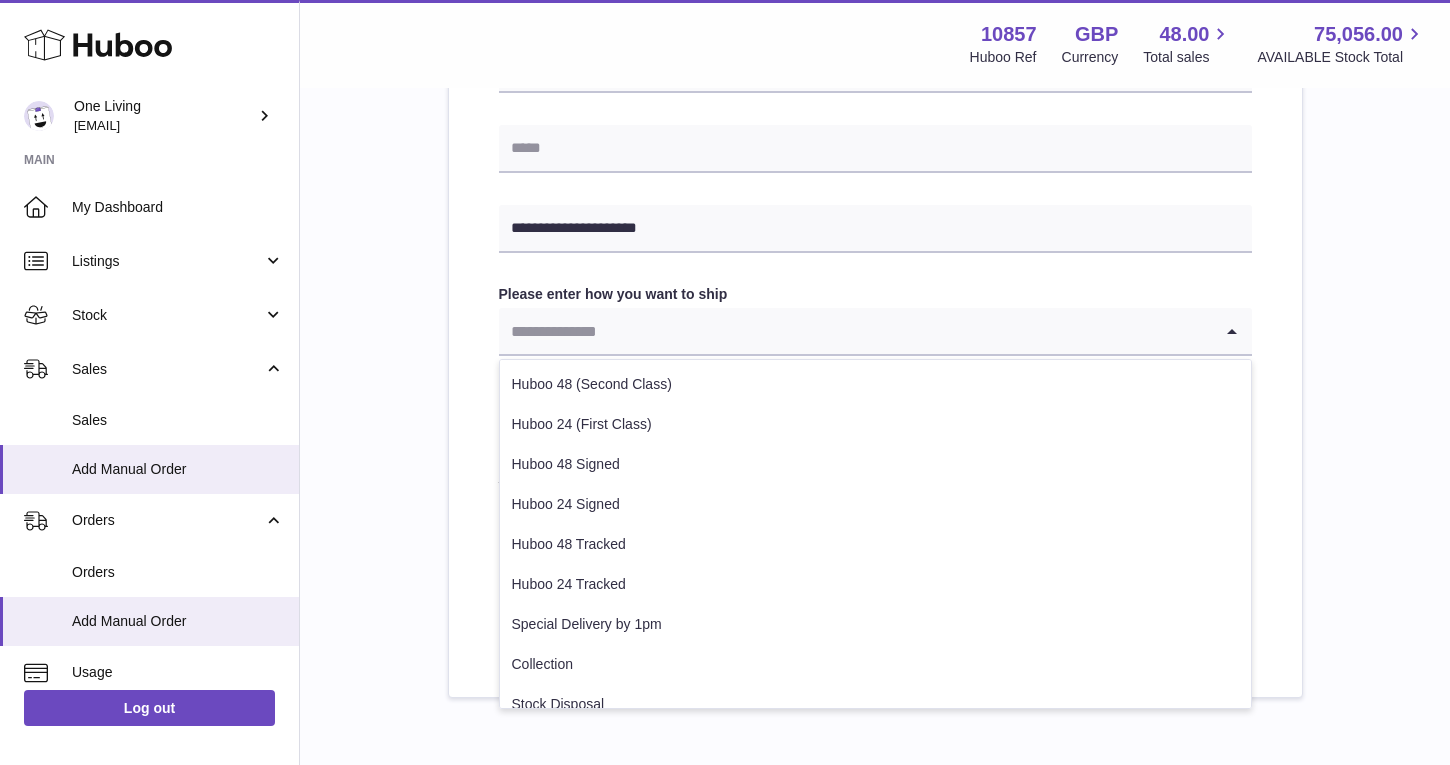 scroll, scrollTop: 1023, scrollLeft: 0, axis: vertical 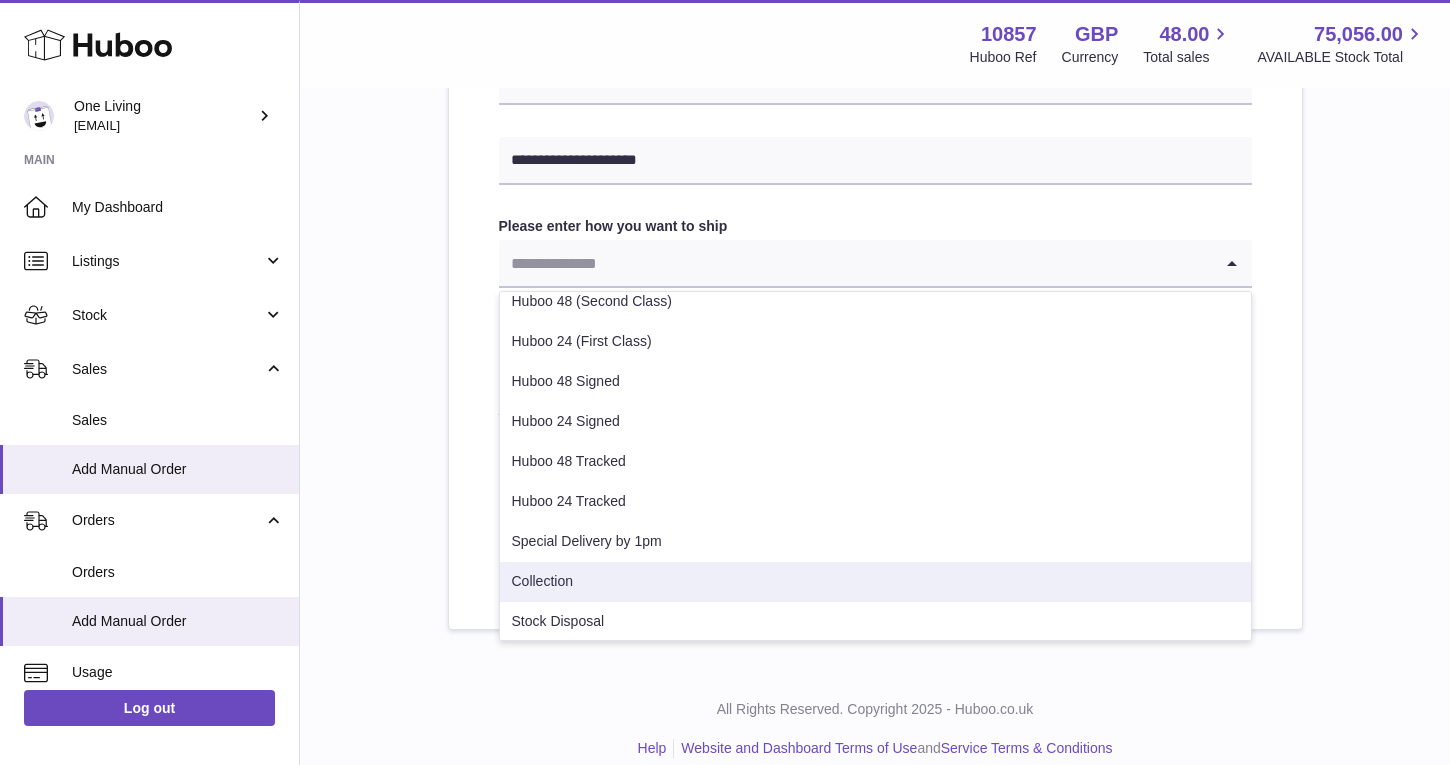 click on "Collection" at bounding box center (875, 582) 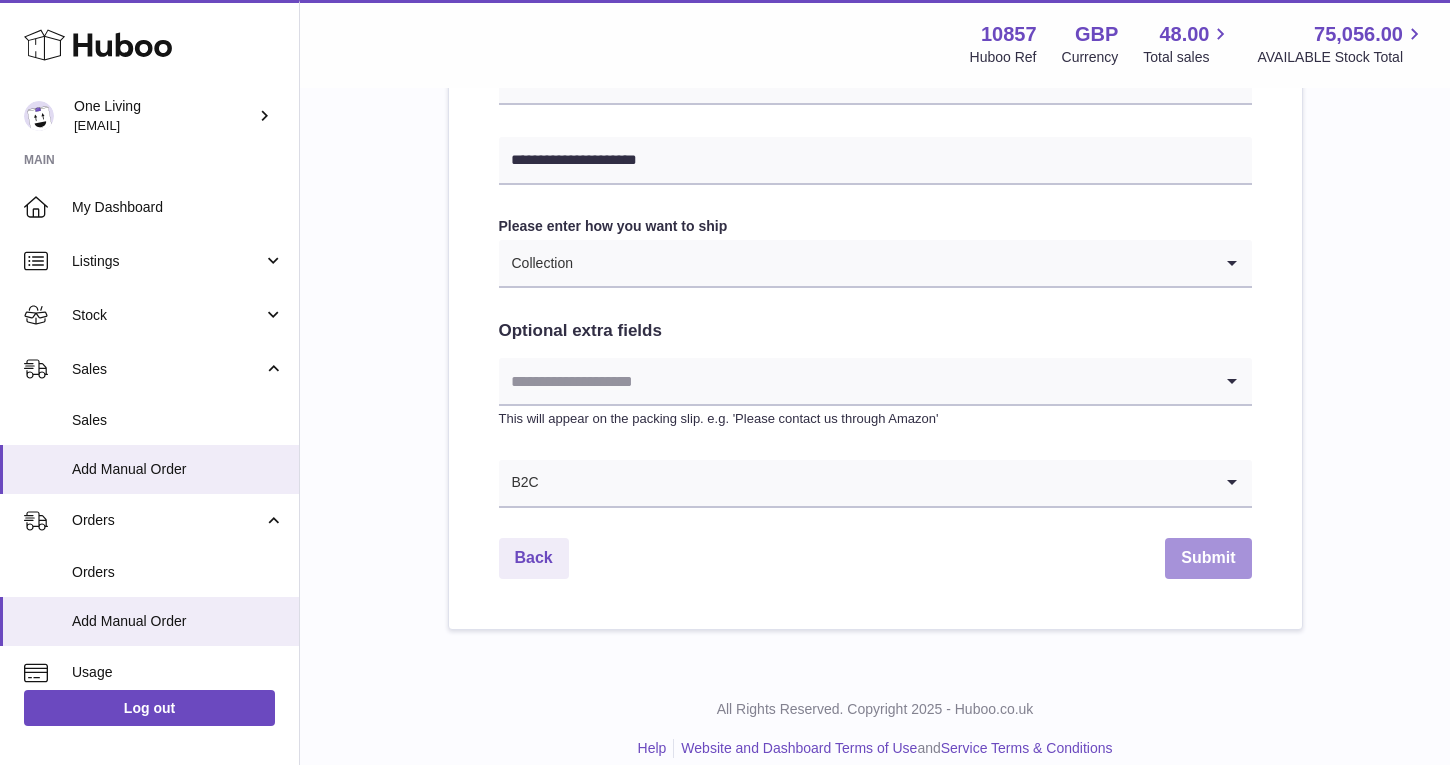 click on "Submit" at bounding box center [1208, 558] 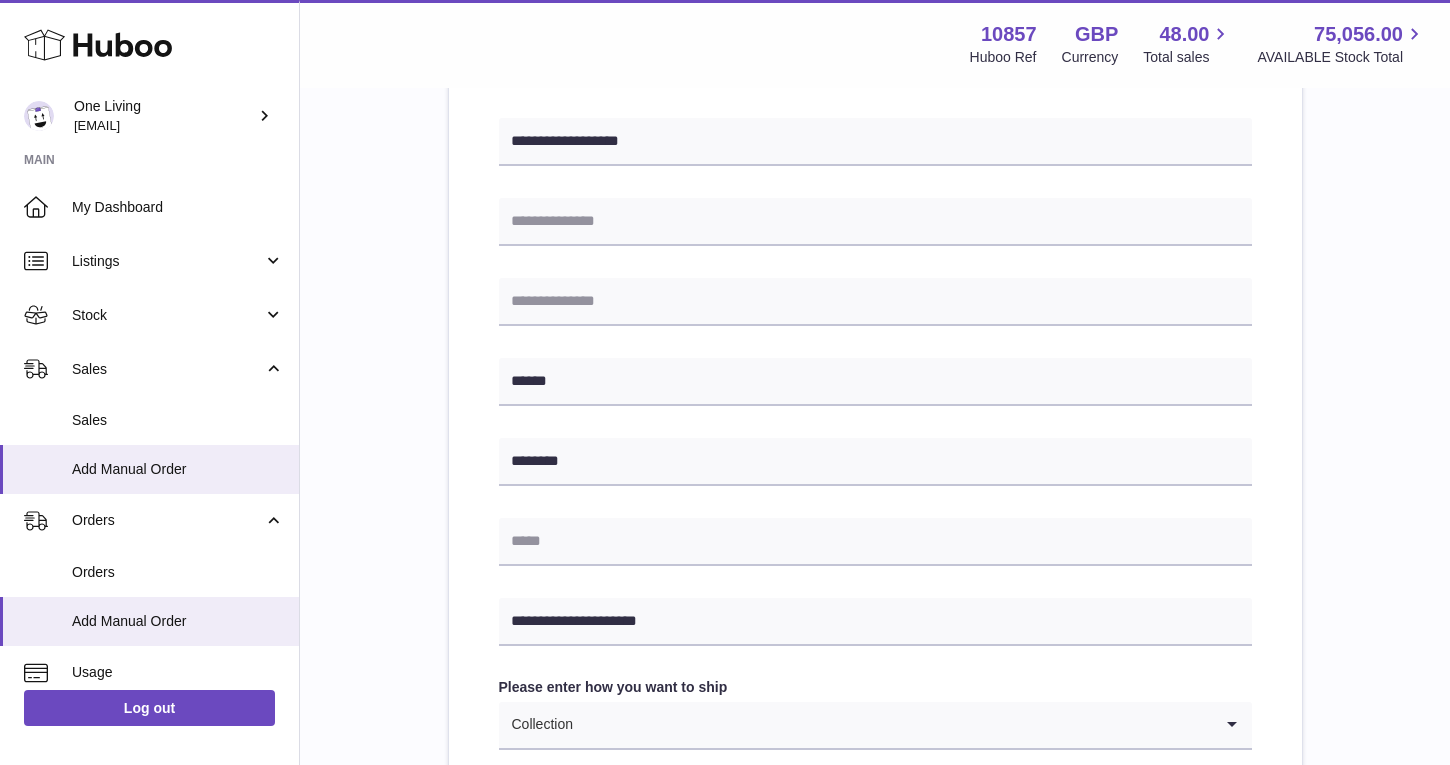 scroll, scrollTop: 0, scrollLeft: 0, axis: both 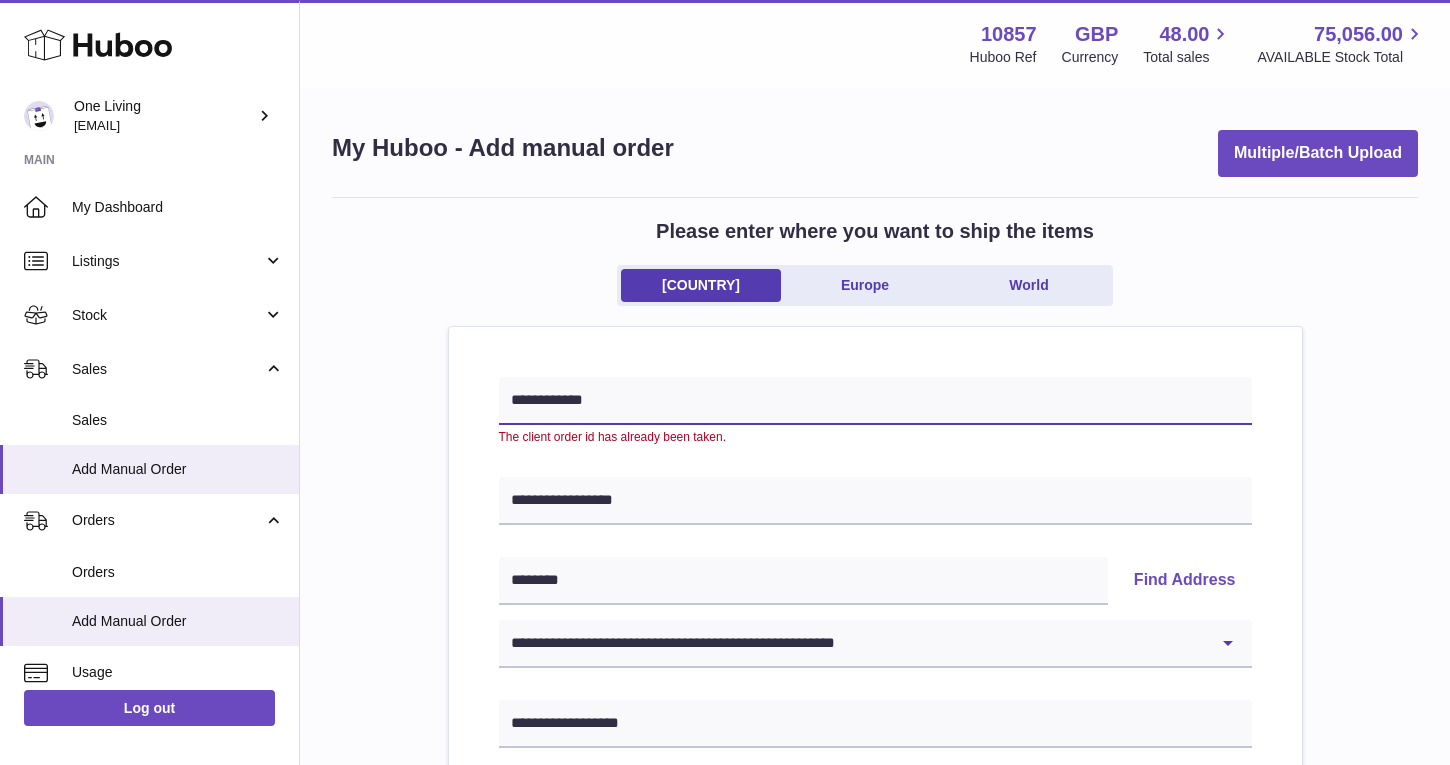 click on "**********" at bounding box center [875, 401] 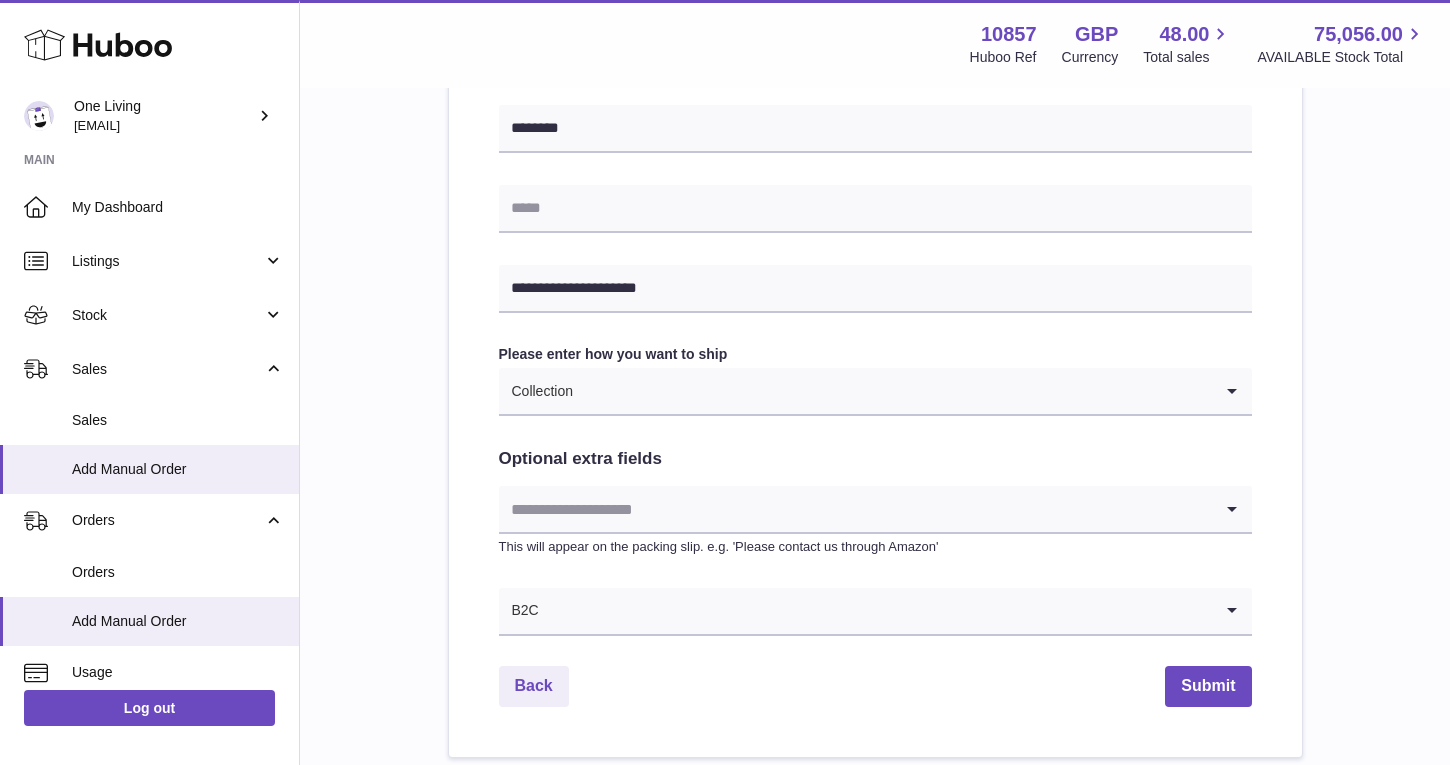 scroll, scrollTop: 1045, scrollLeft: 0, axis: vertical 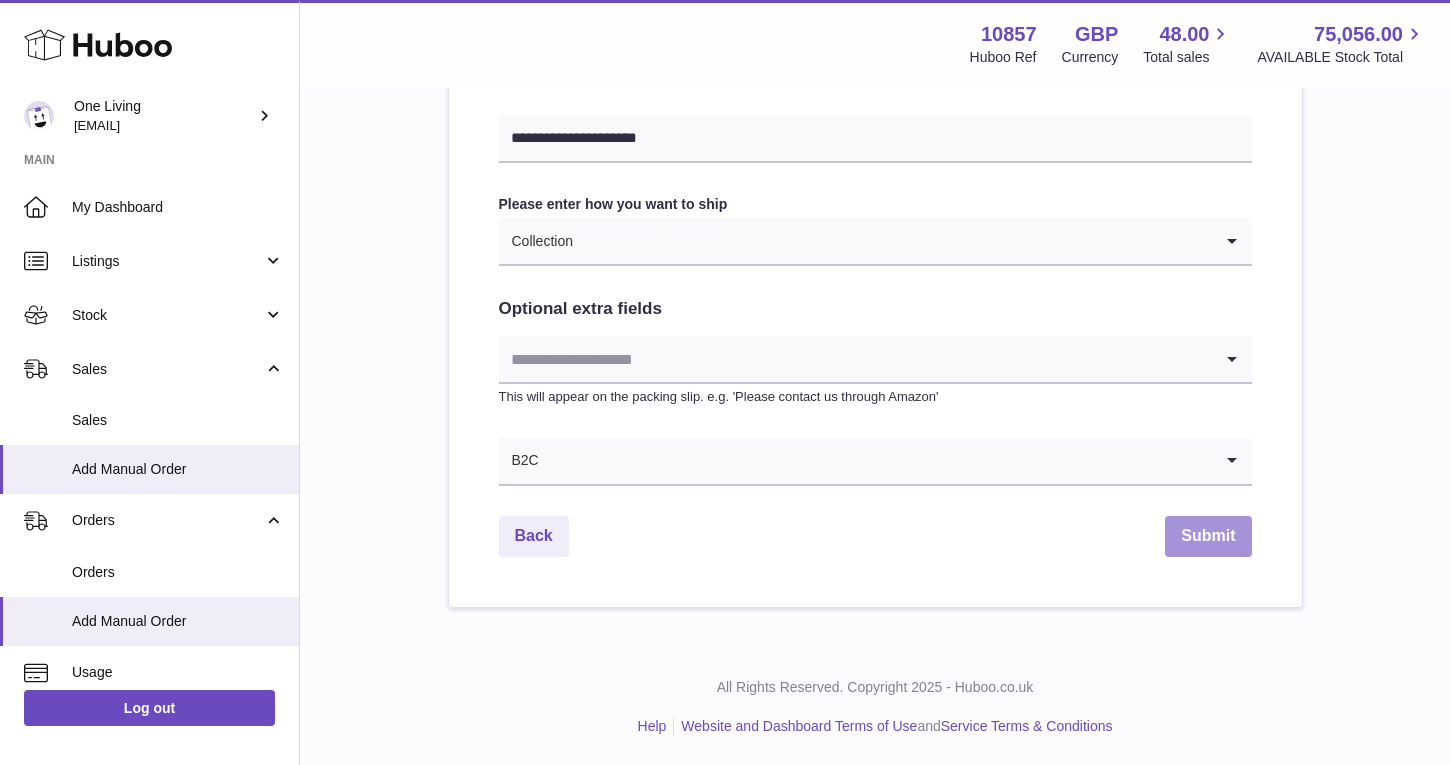 type on "**********" 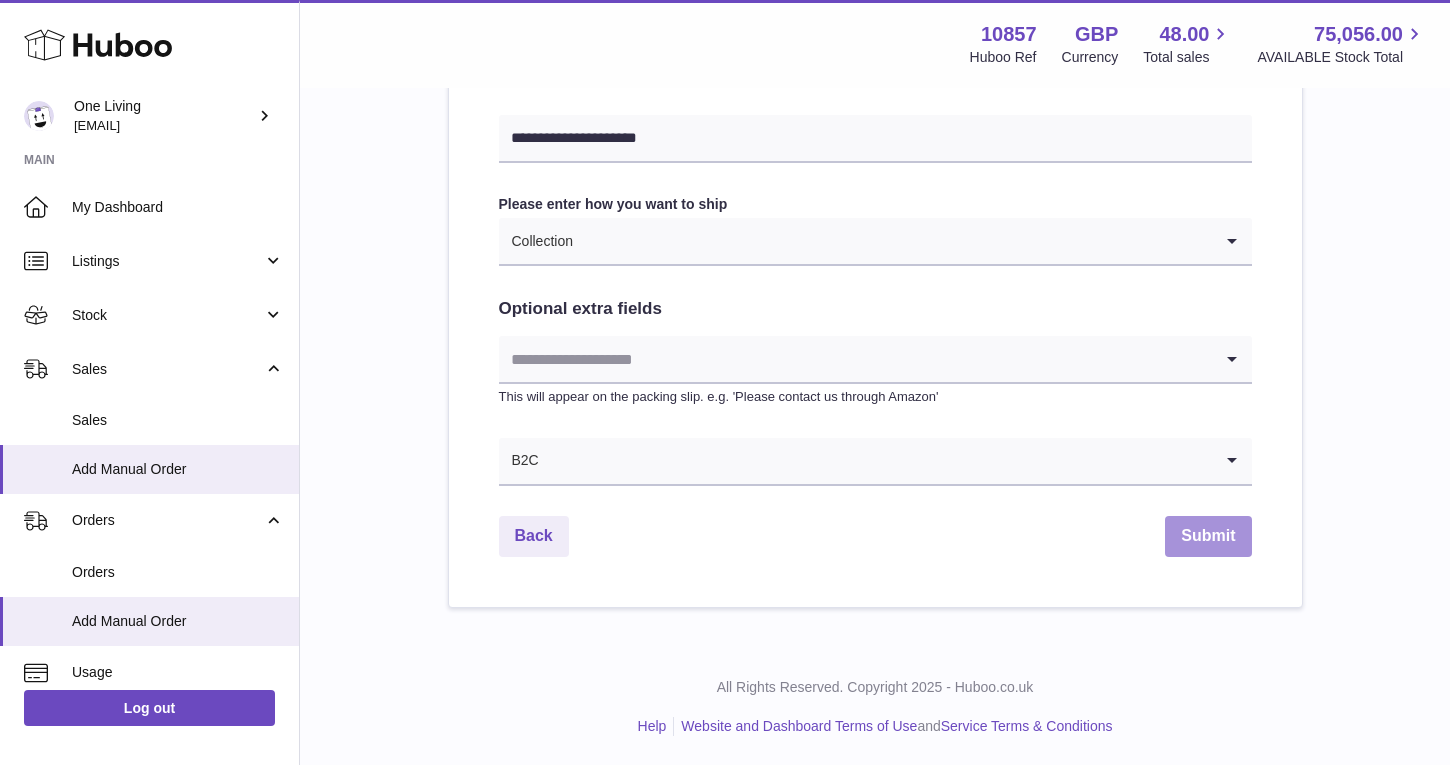 click on "Submit" at bounding box center (1208, 536) 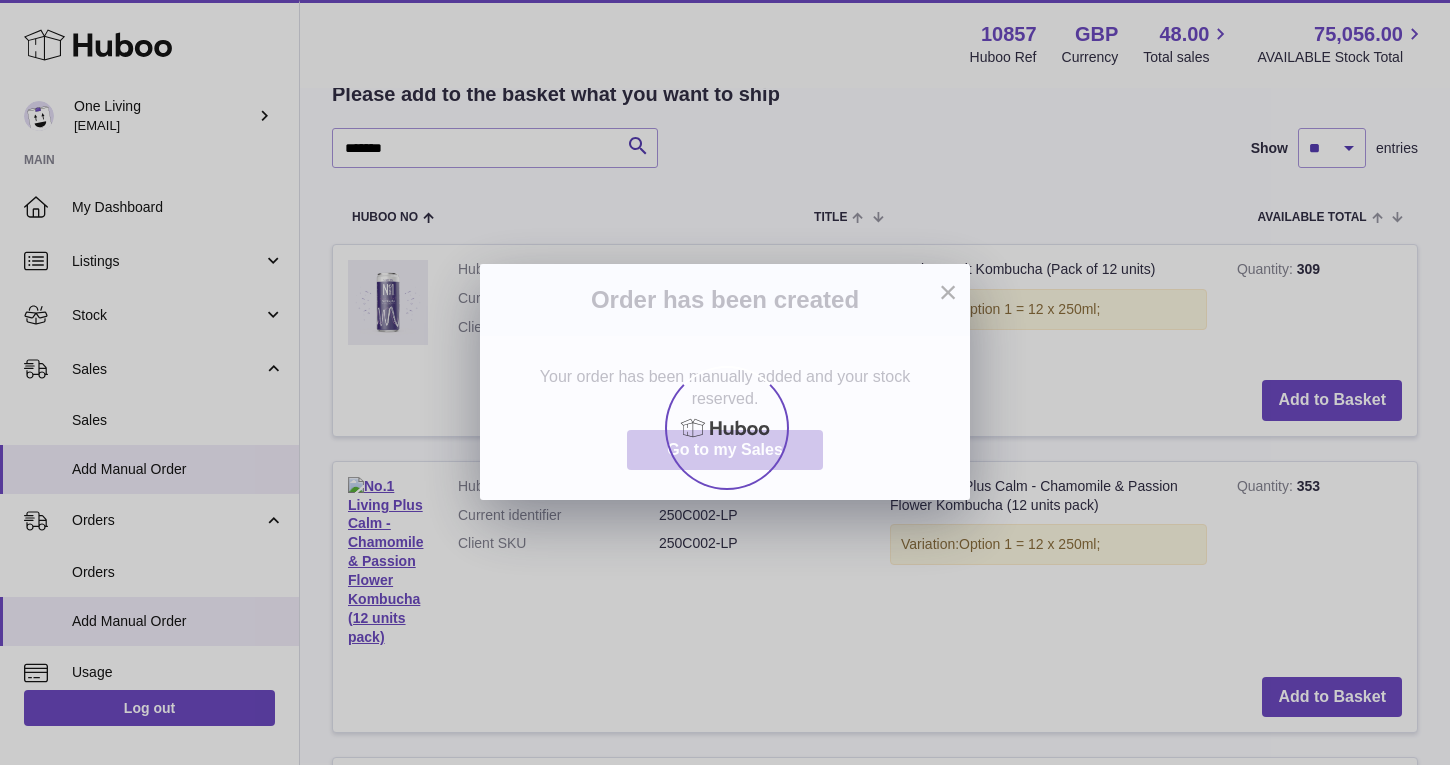 scroll, scrollTop: 0, scrollLeft: 0, axis: both 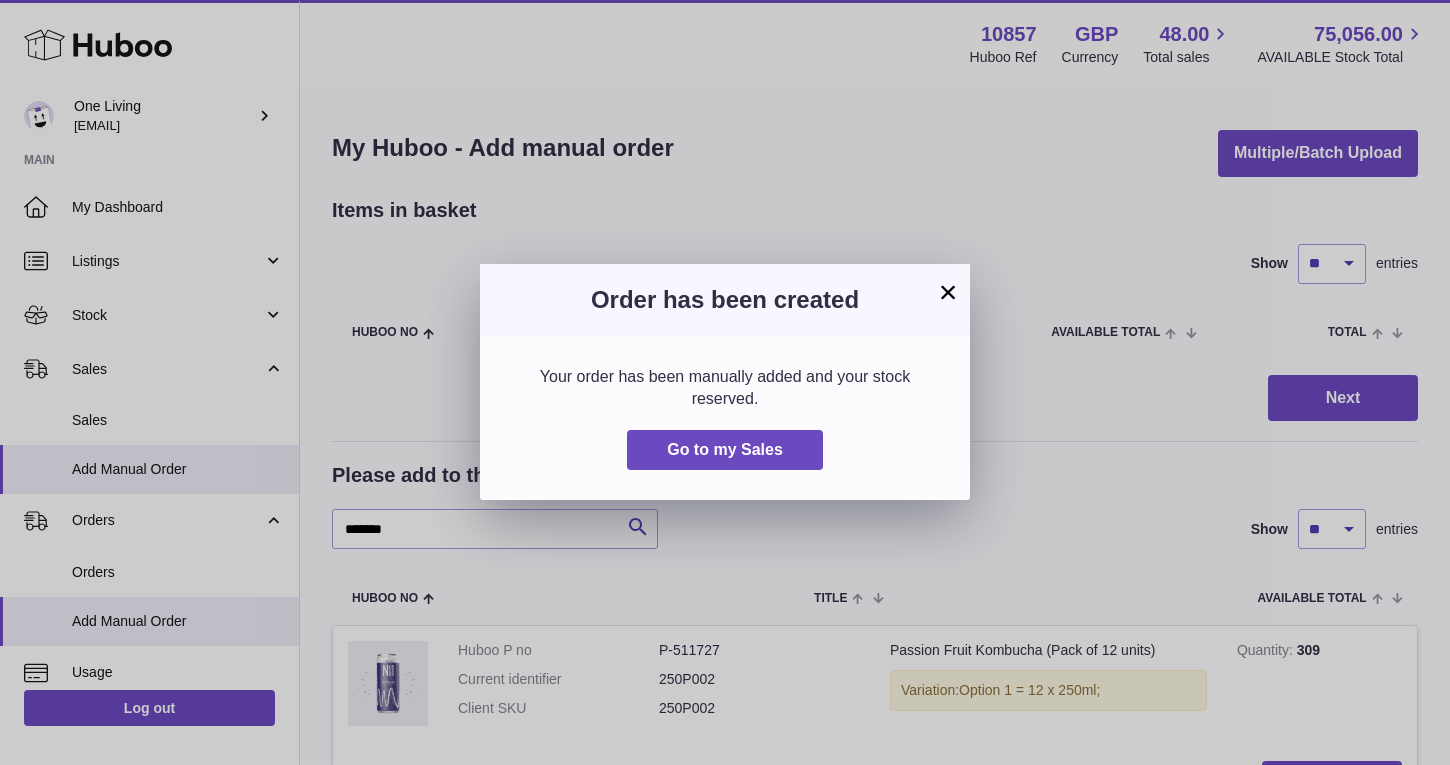click on "×" at bounding box center (948, 292) 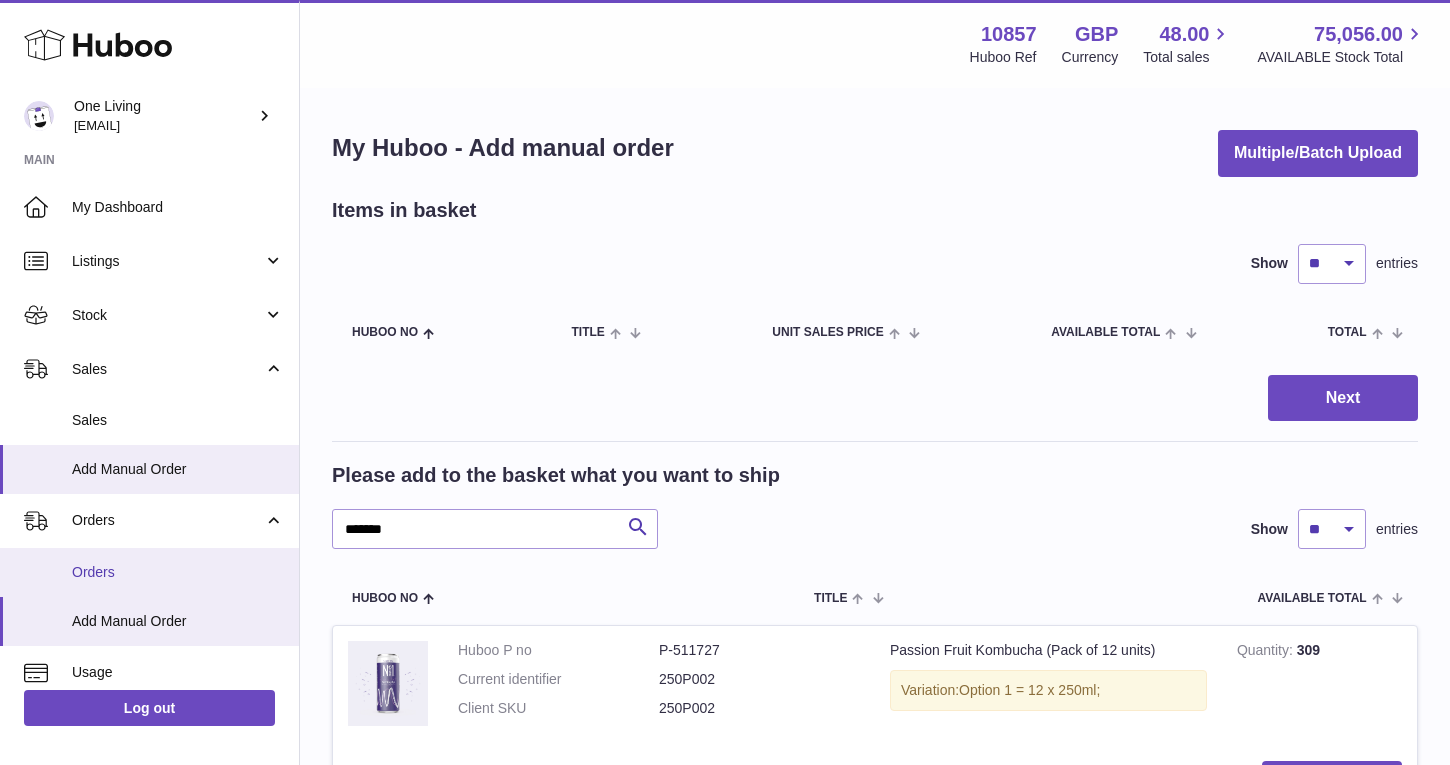 click on "Orders" at bounding box center (178, 572) 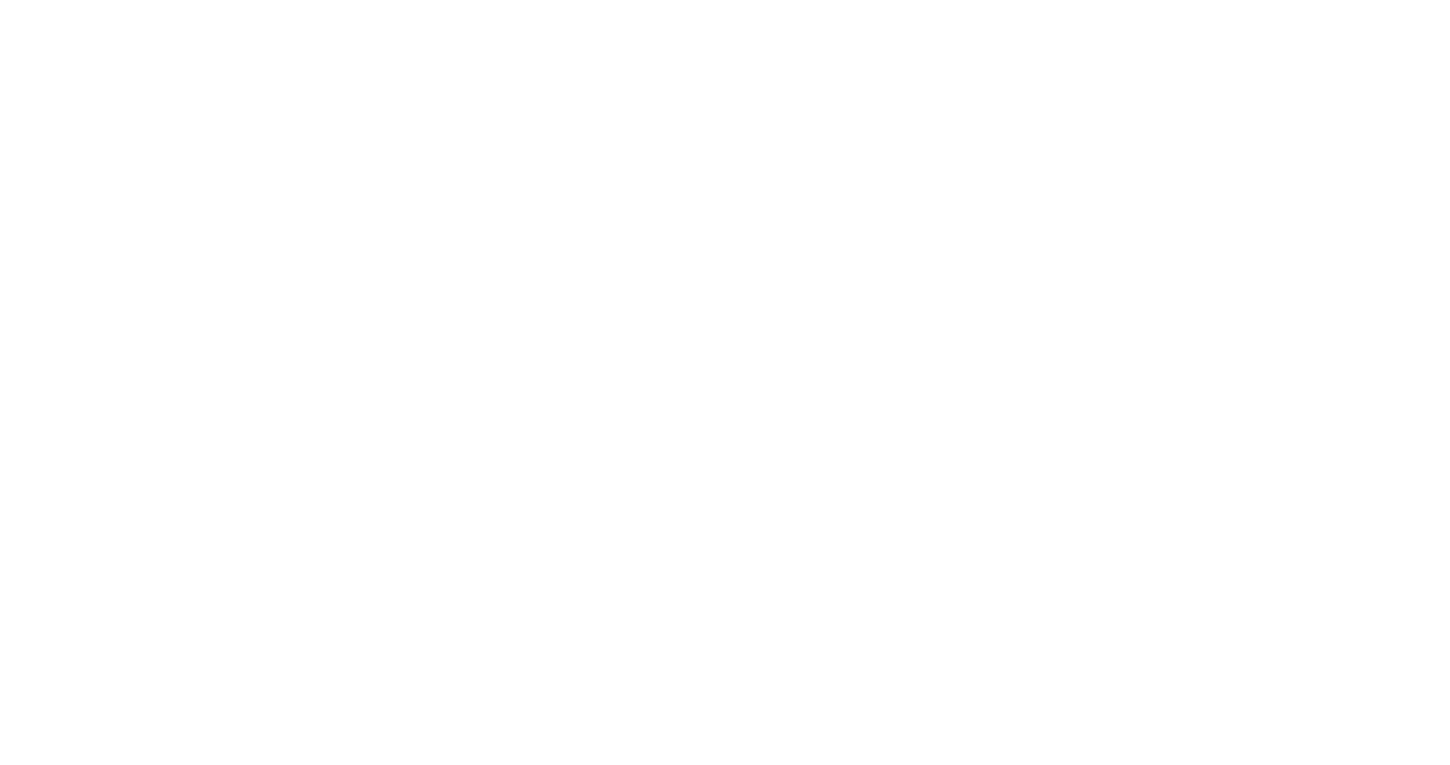 scroll, scrollTop: 0, scrollLeft: 0, axis: both 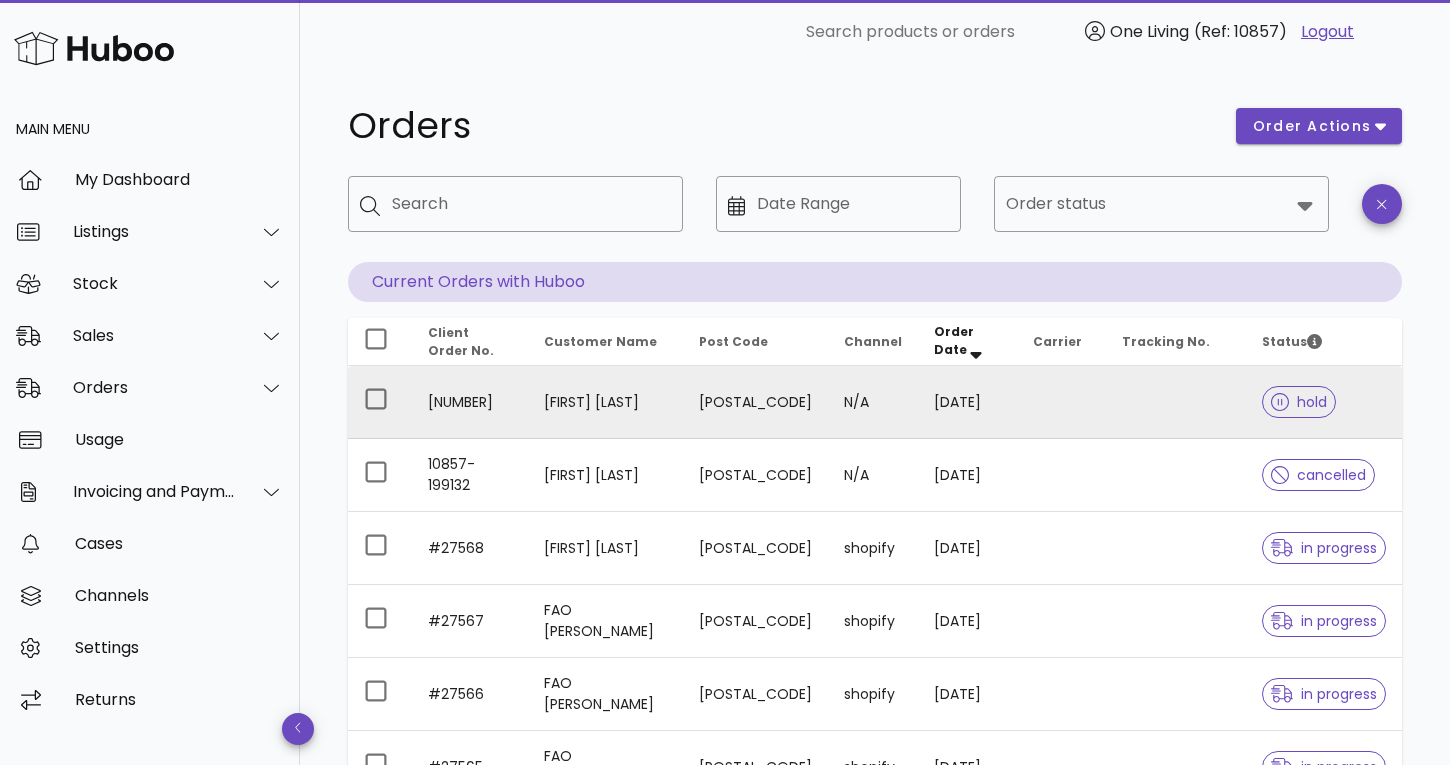 click on "[NUMBER]" at bounding box center [470, 402] 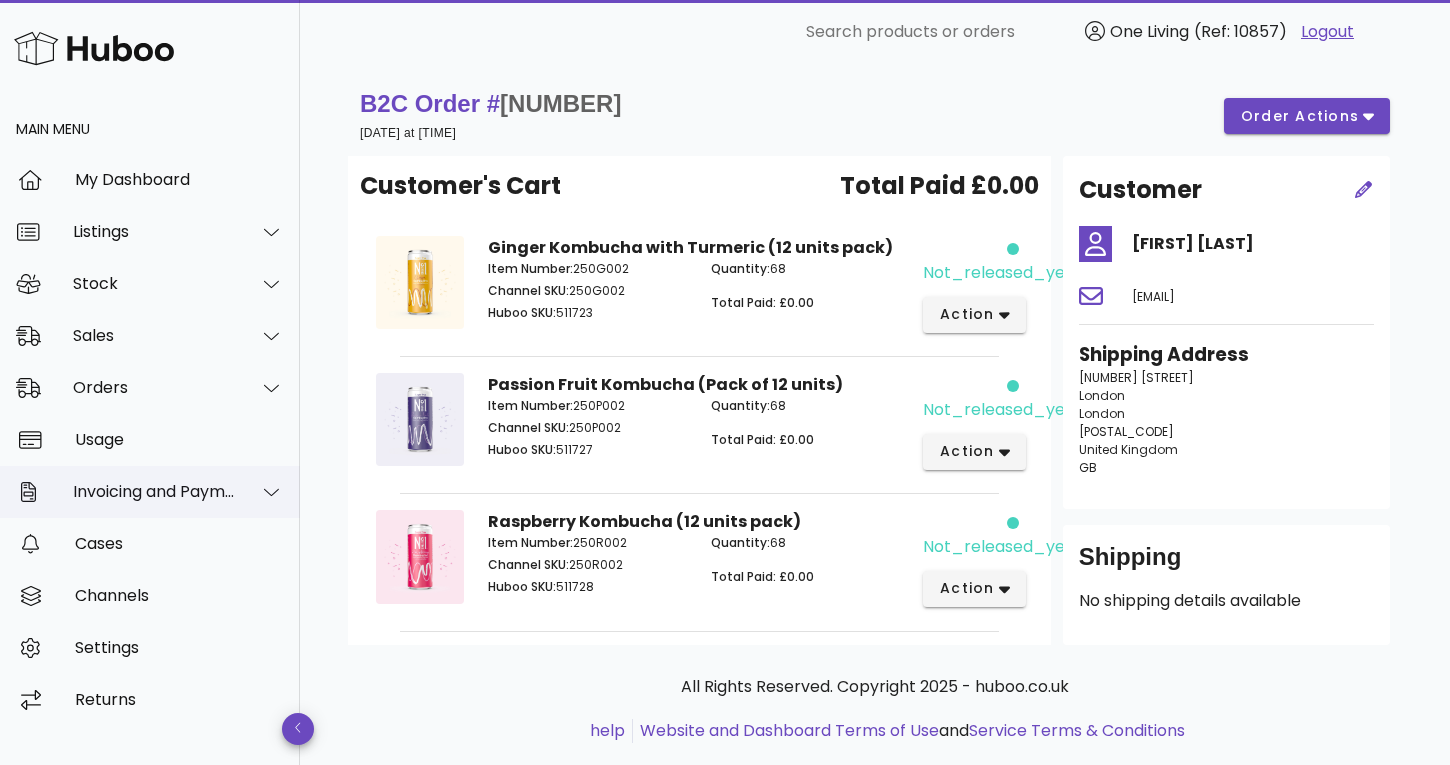 scroll, scrollTop: 42, scrollLeft: 0, axis: vertical 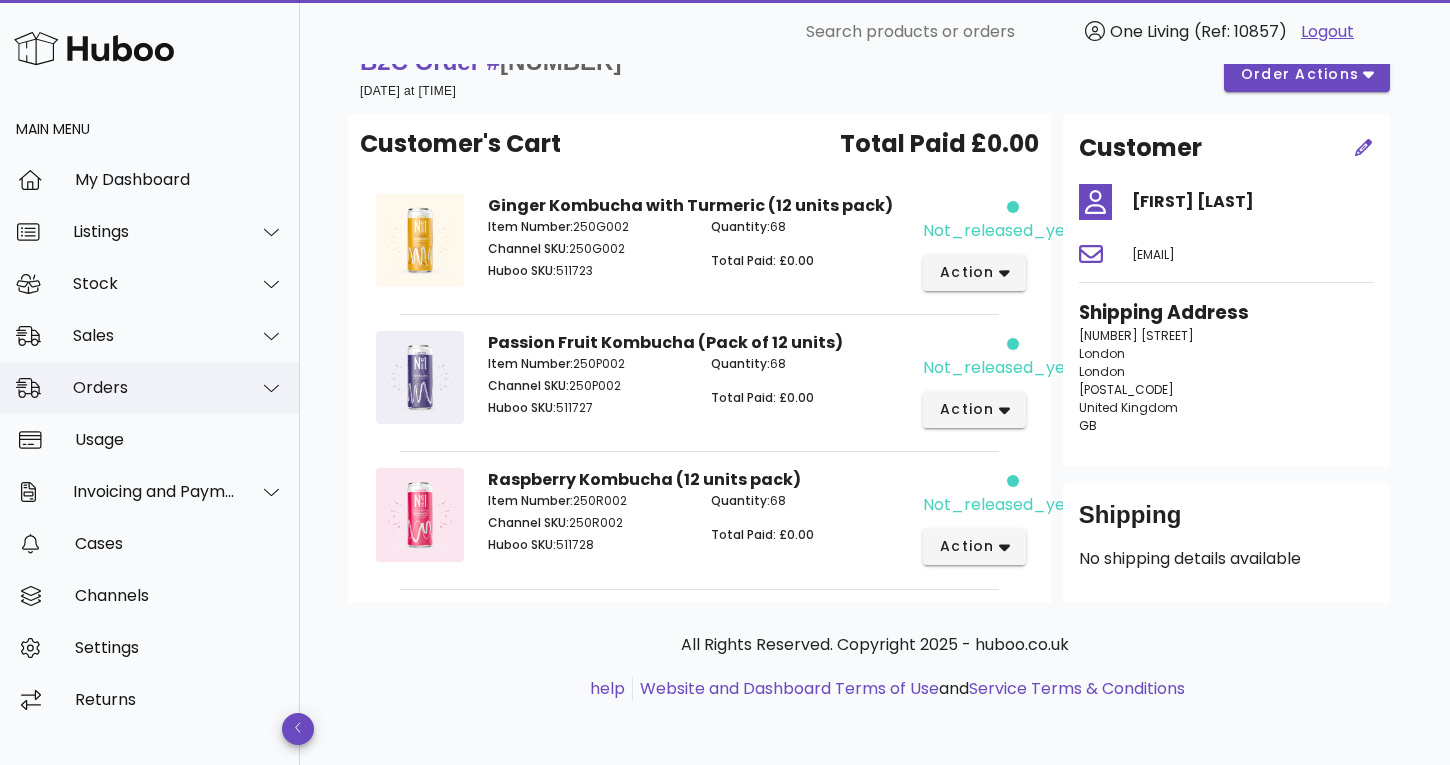click at bounding box center (271, 388) 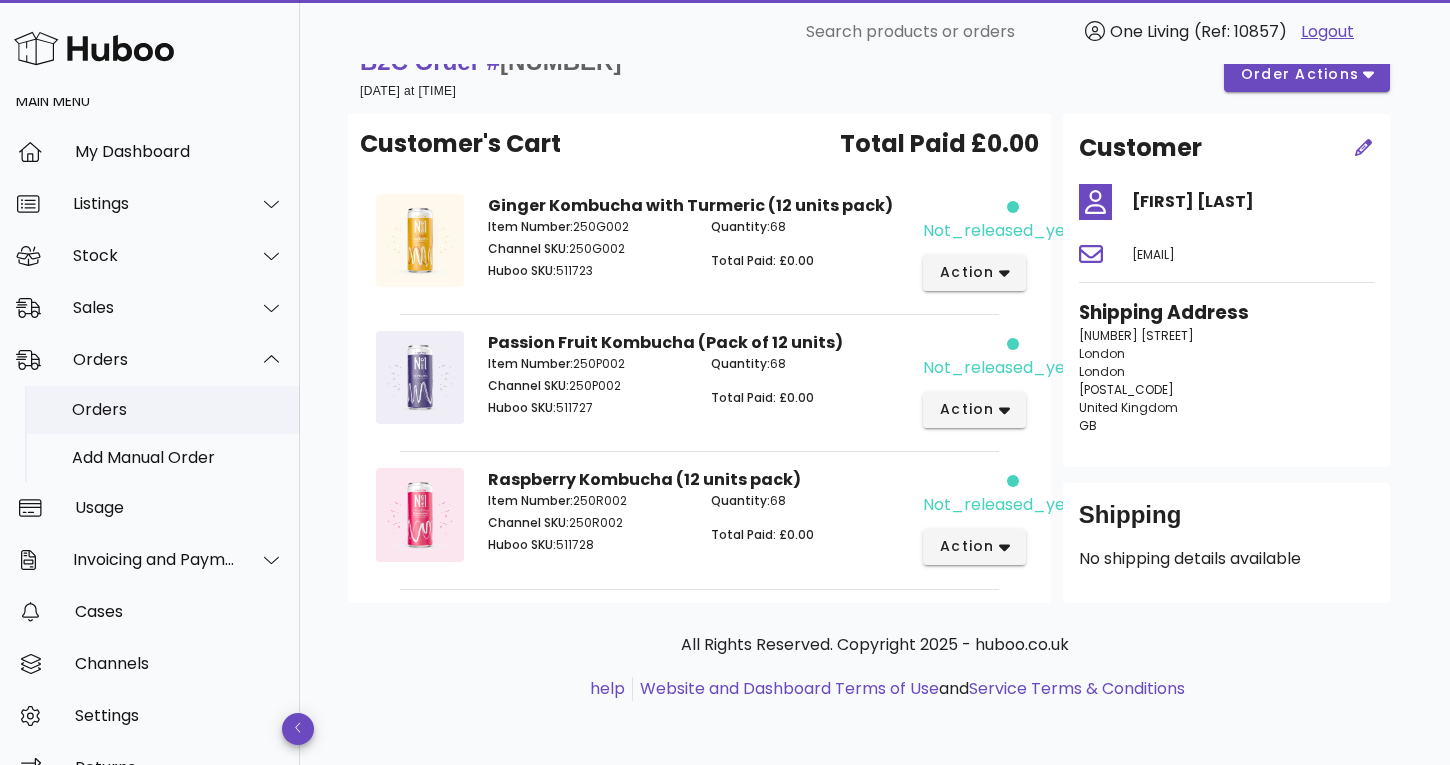 scroll, scrollTop: 64, scrollLeft: 0, axis: vertical 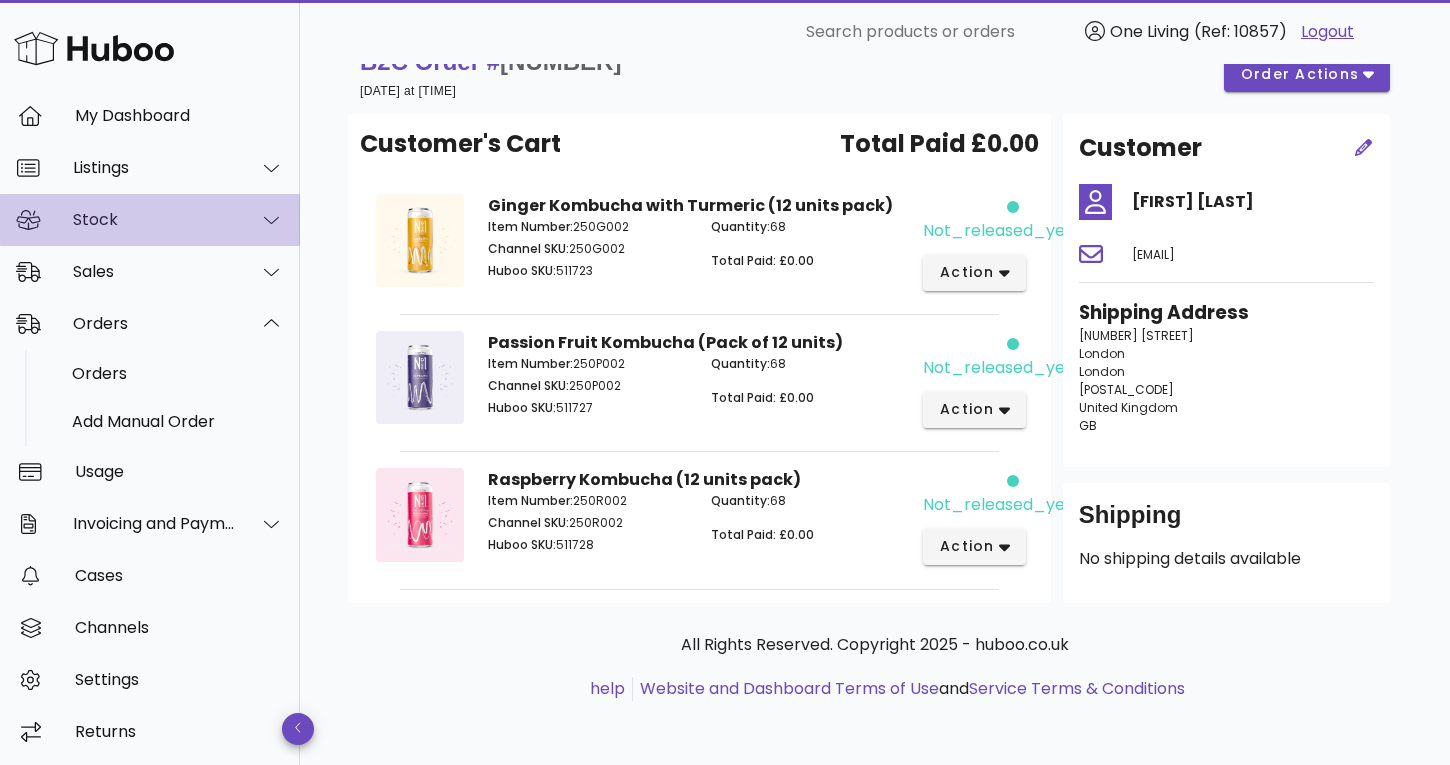 click 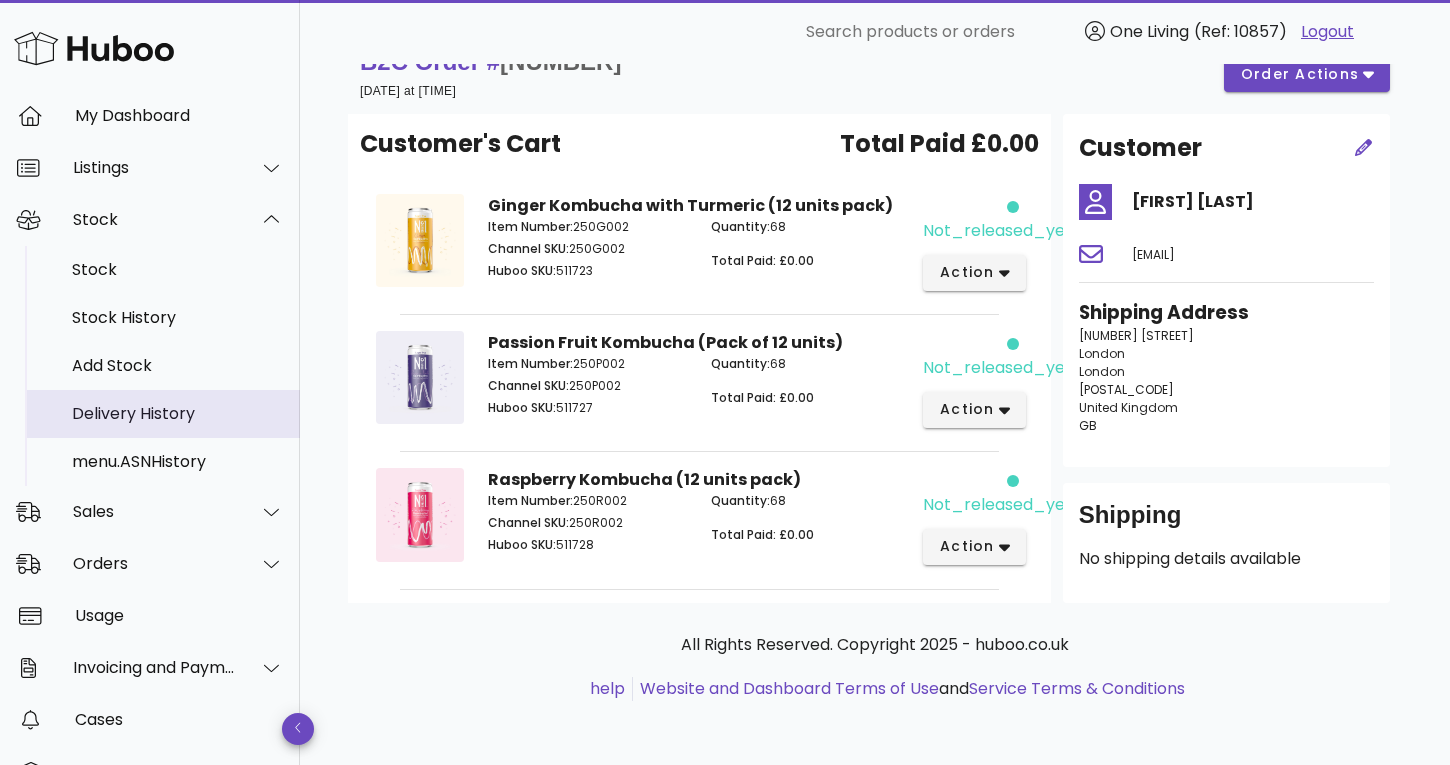 click on "Delivery History" at bounding box center (178, 413) 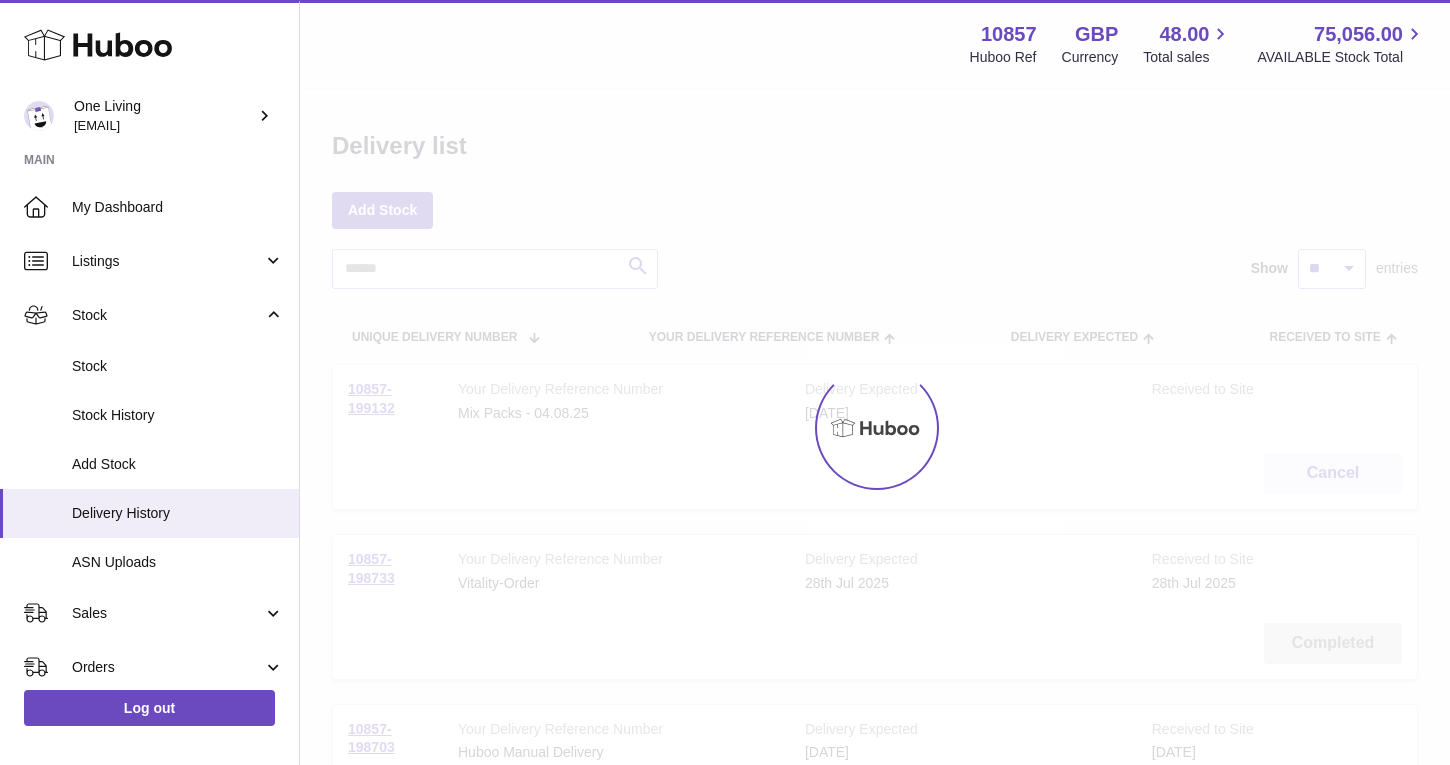 scroll, scrollTop: 0, scrollLeft: 0, axis: both 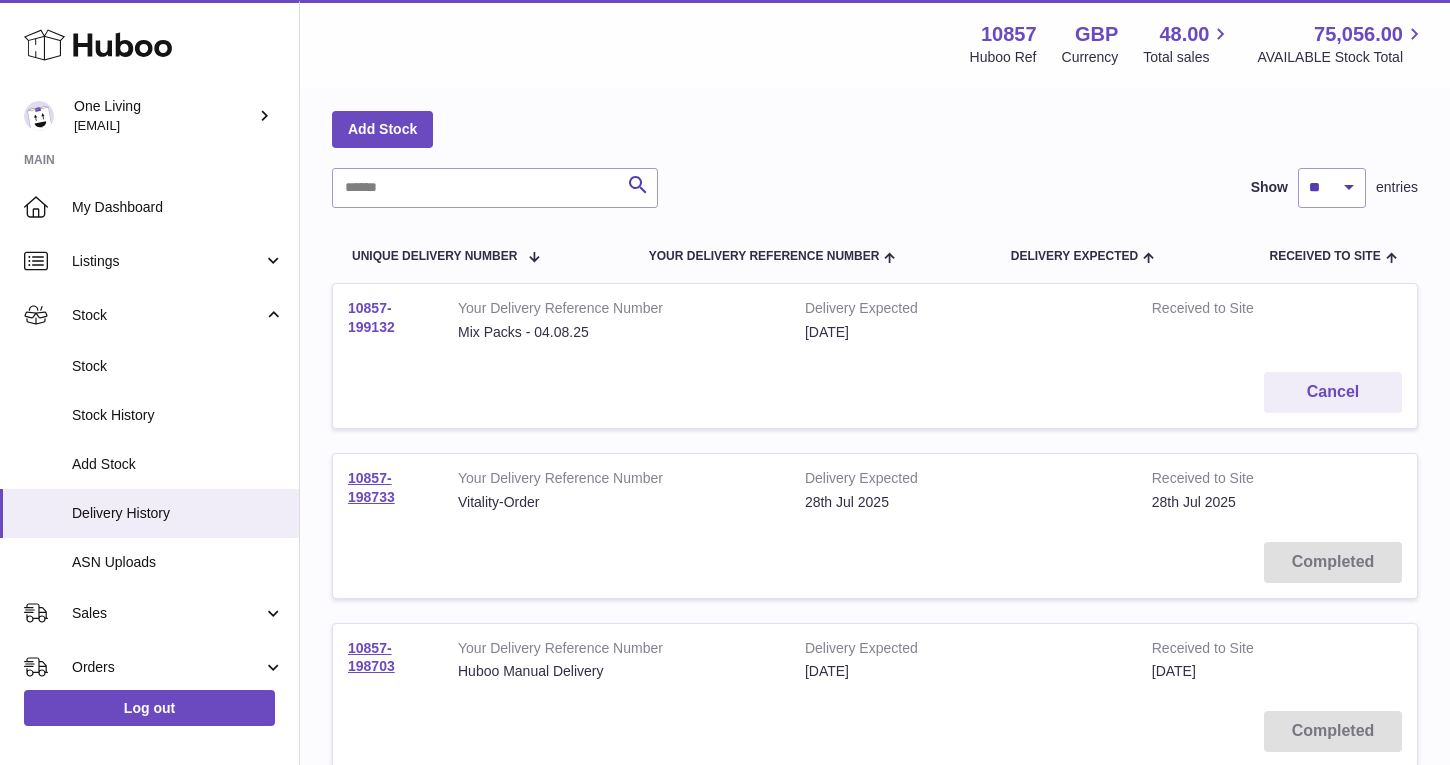 click on "10857-199132" at bounding box center (371, 317) 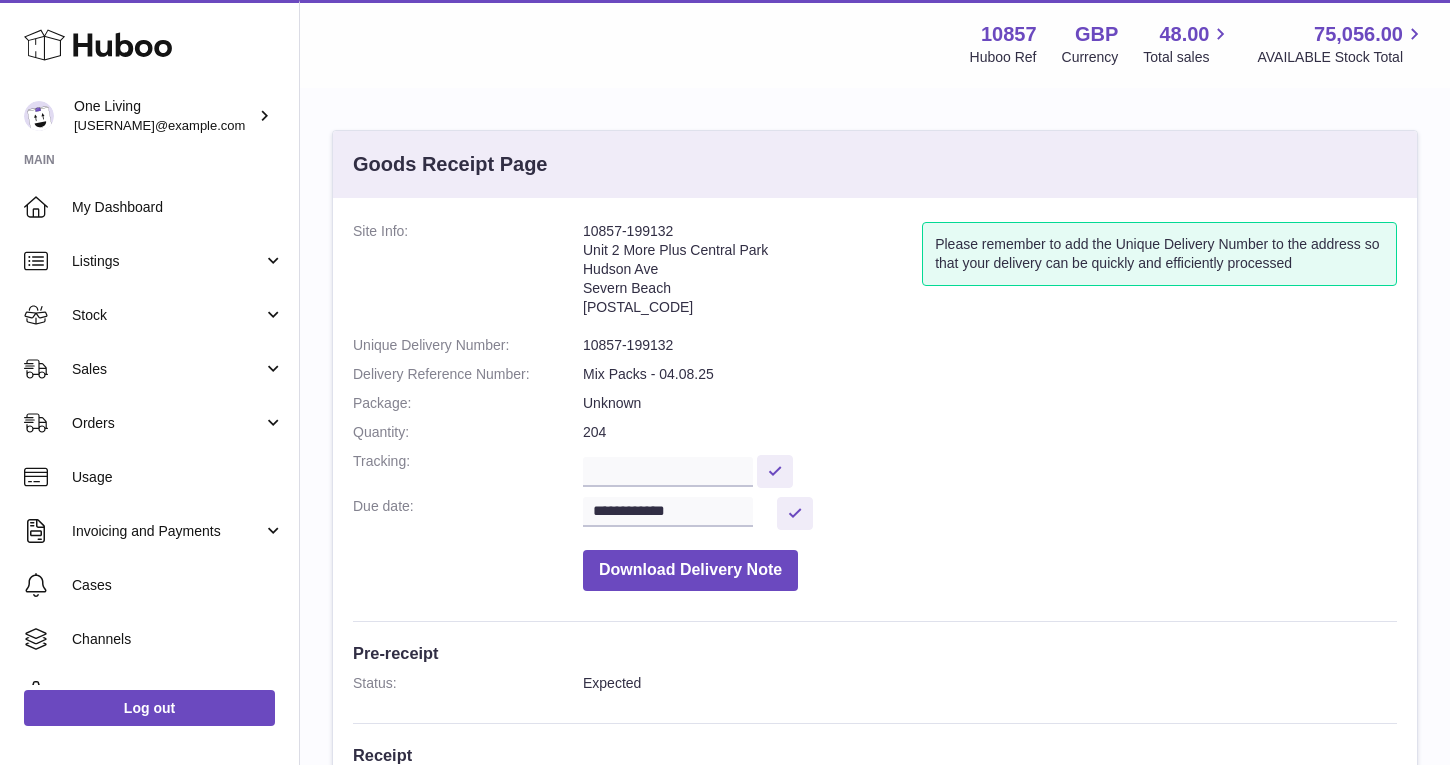 scroll, scrollTop: 0, scrollLeft: 0, axis: both 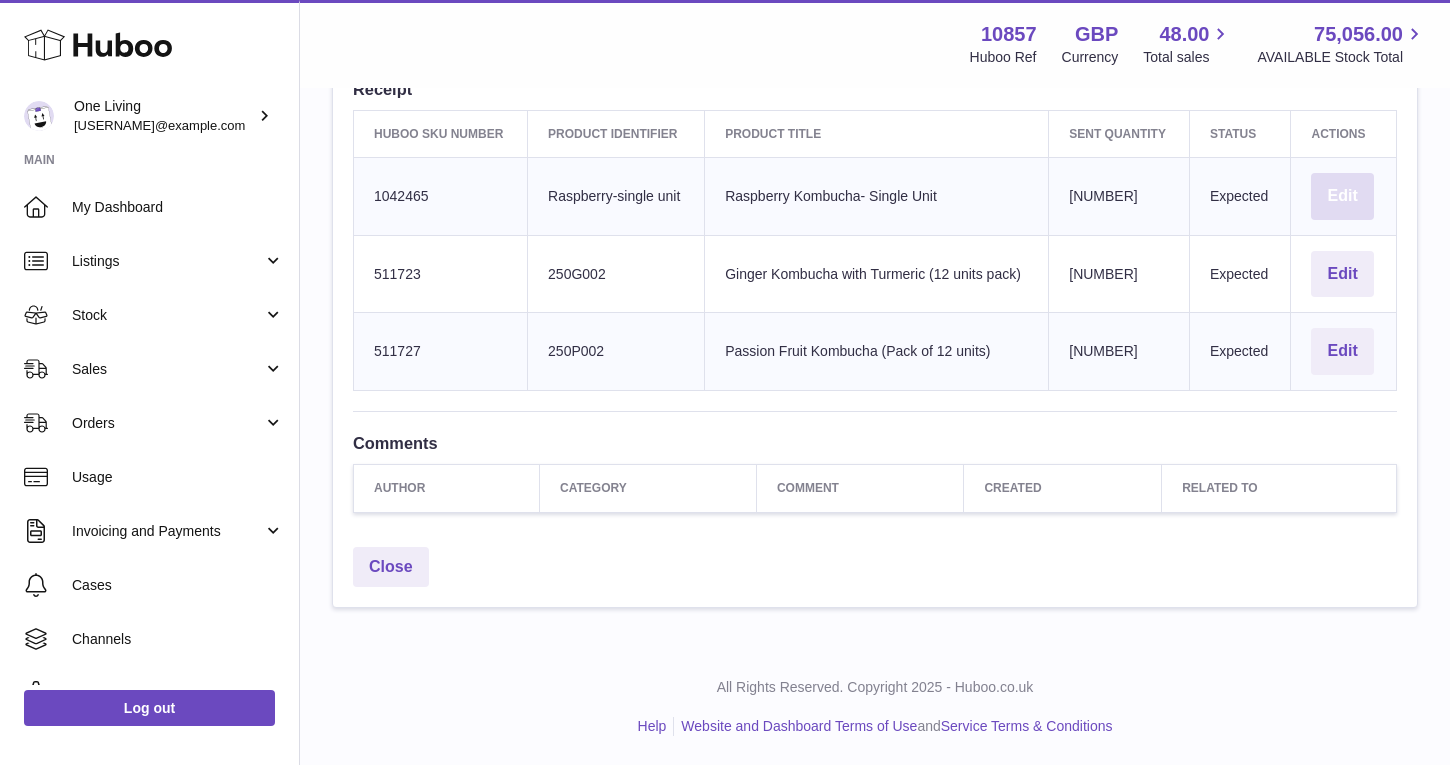 click on "Edit" at bounding box center (1342, 196) 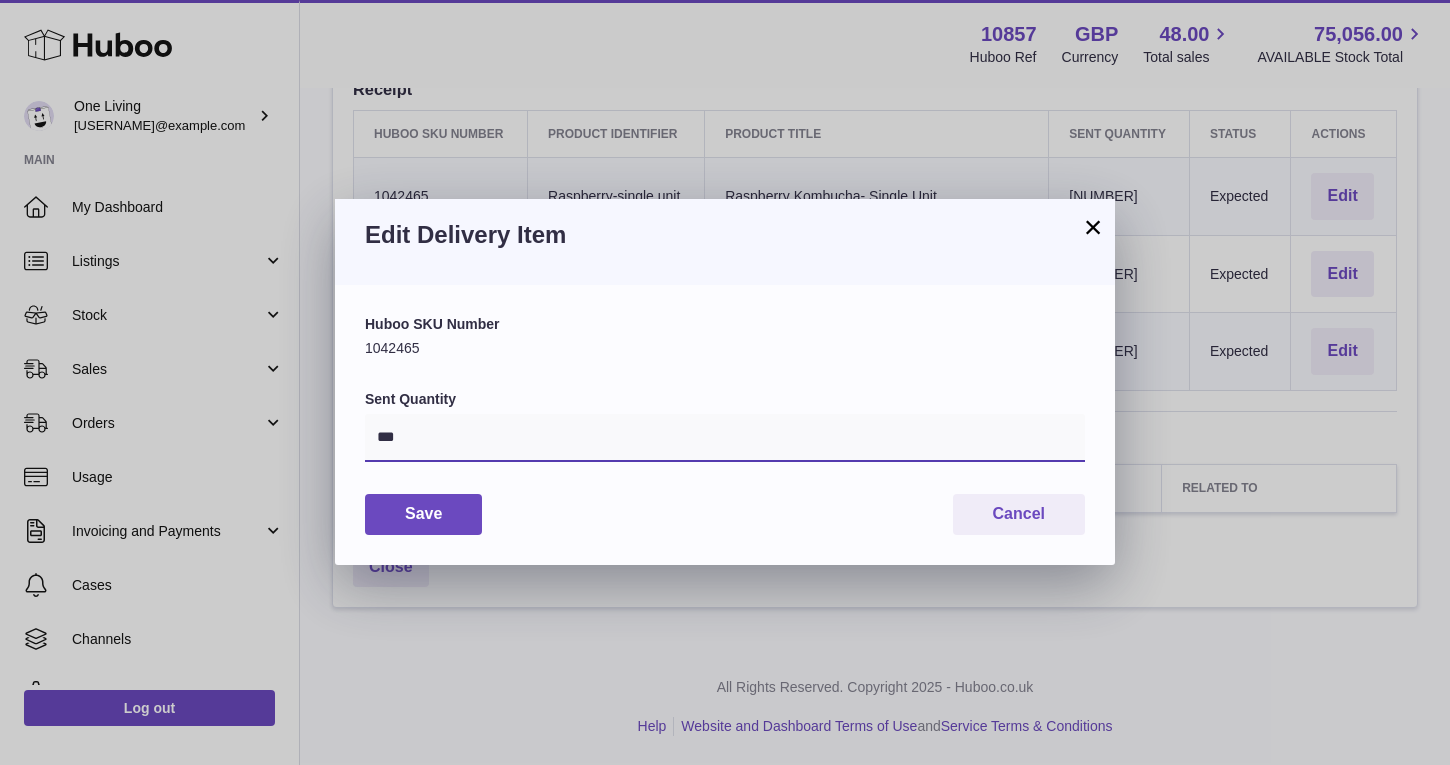 drag, startPoint x: 411, startPoint y: 436, endPoint x: 300, endPoint y: 426, distance: 111.44954 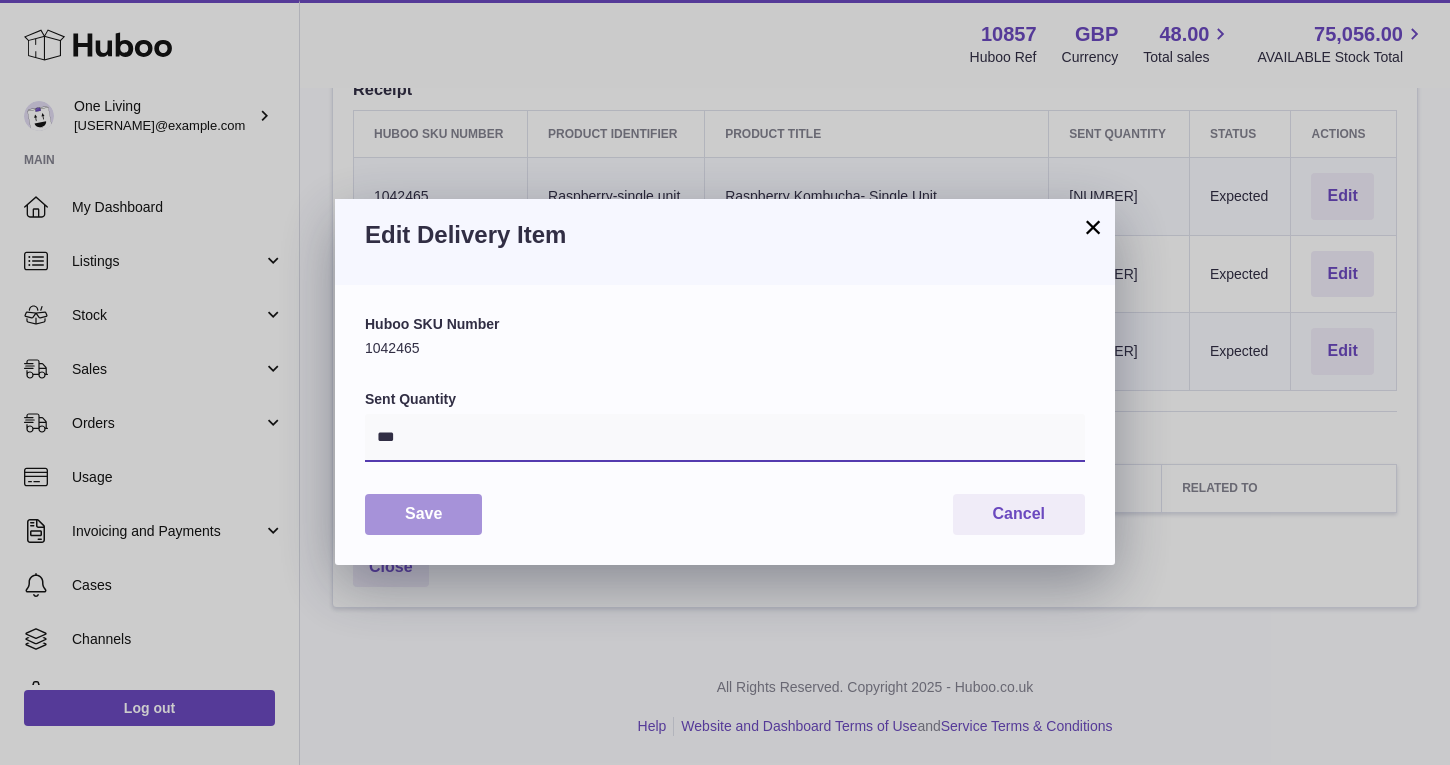 type on "***" 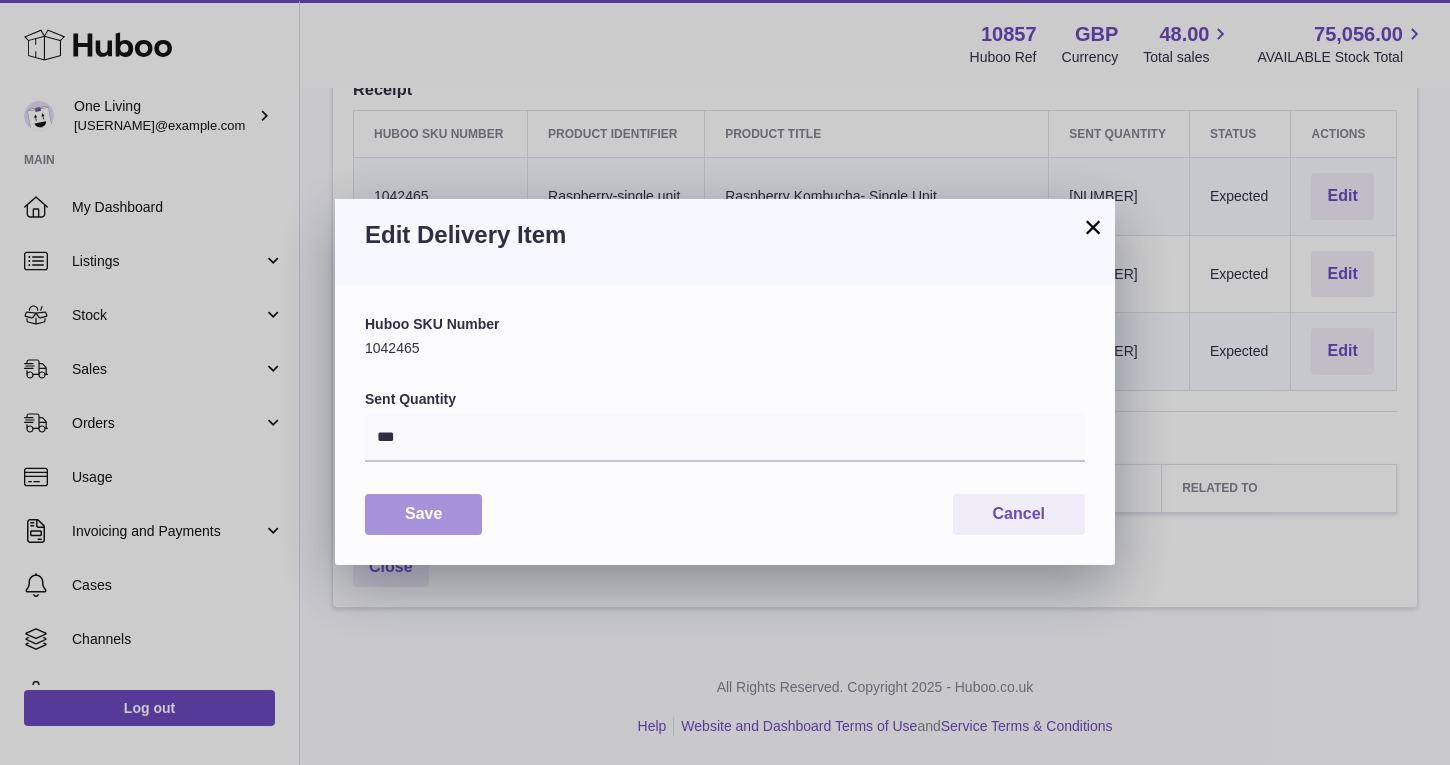 click on "Save" at bounding box center [423, 514] 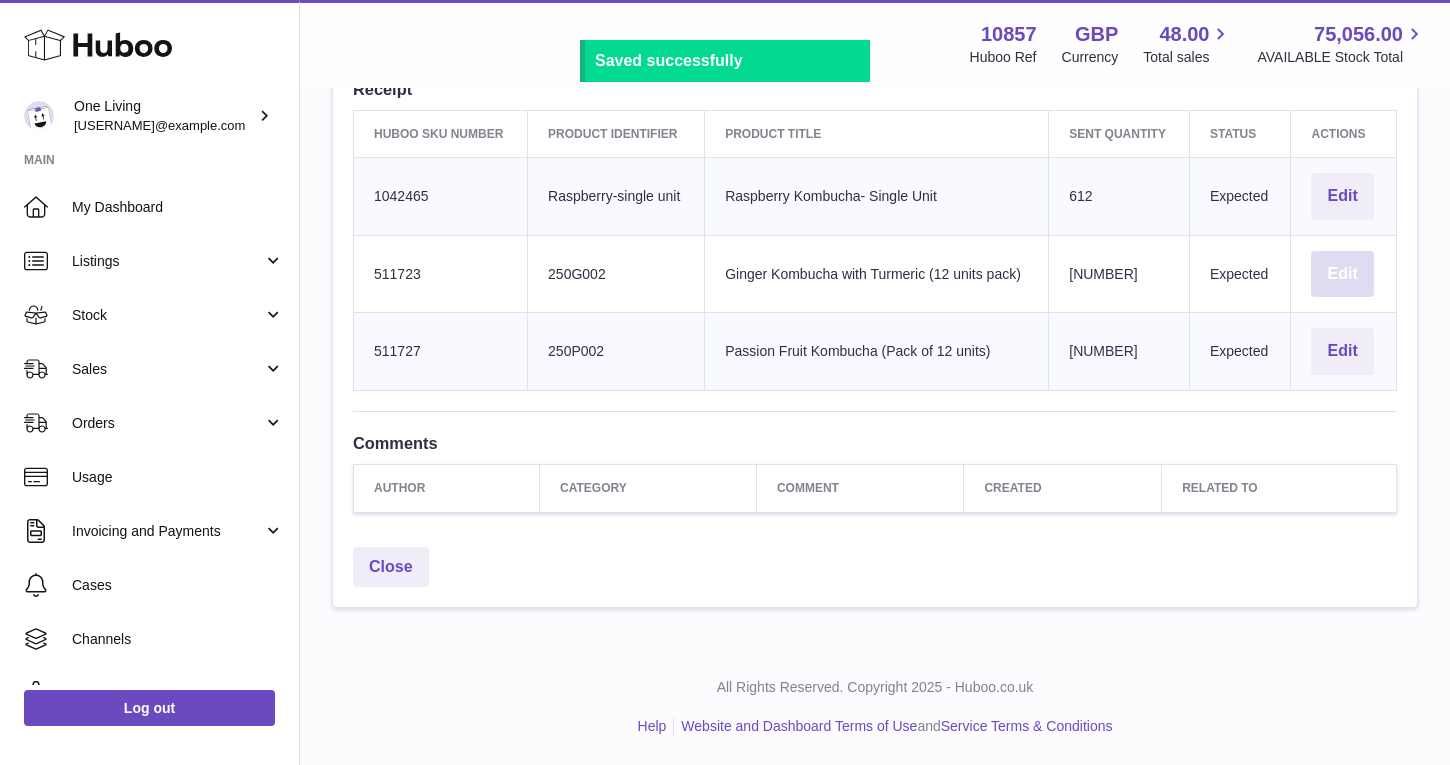 click on "Edit" at bounding box center (1342, 274) 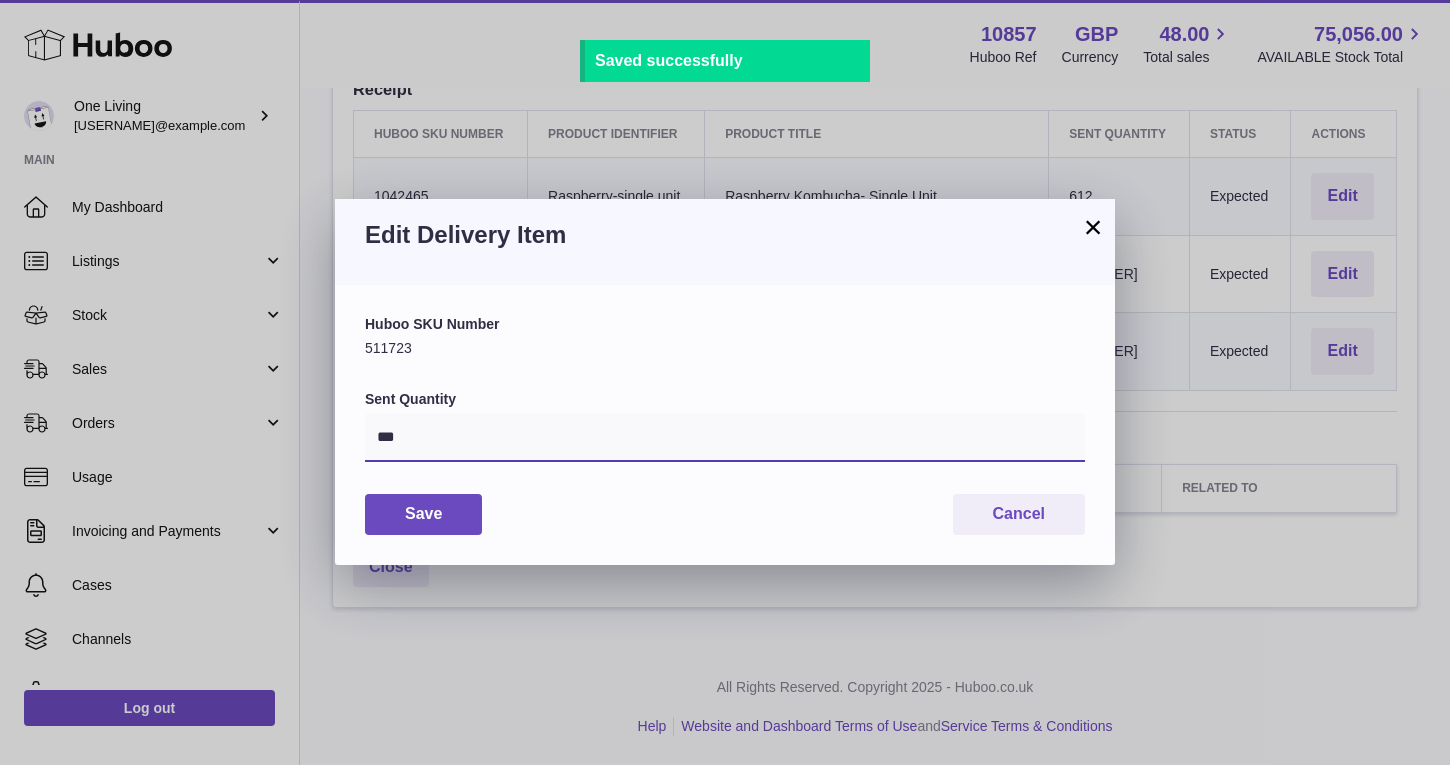 drag, startPoint x: 447, startPoint y: 445, endPoint x: 217, endPoint y: 436, distance: 230.17603 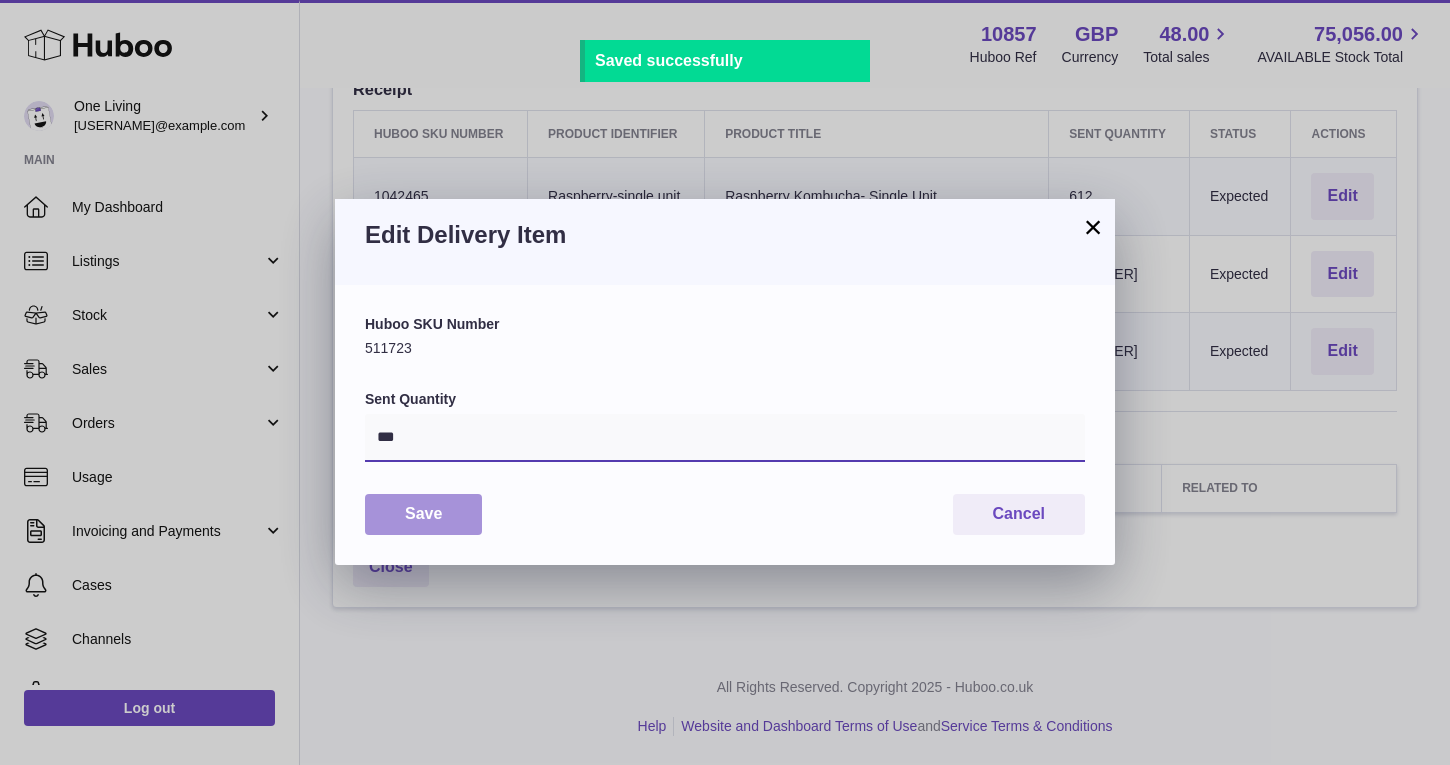 type on "***" 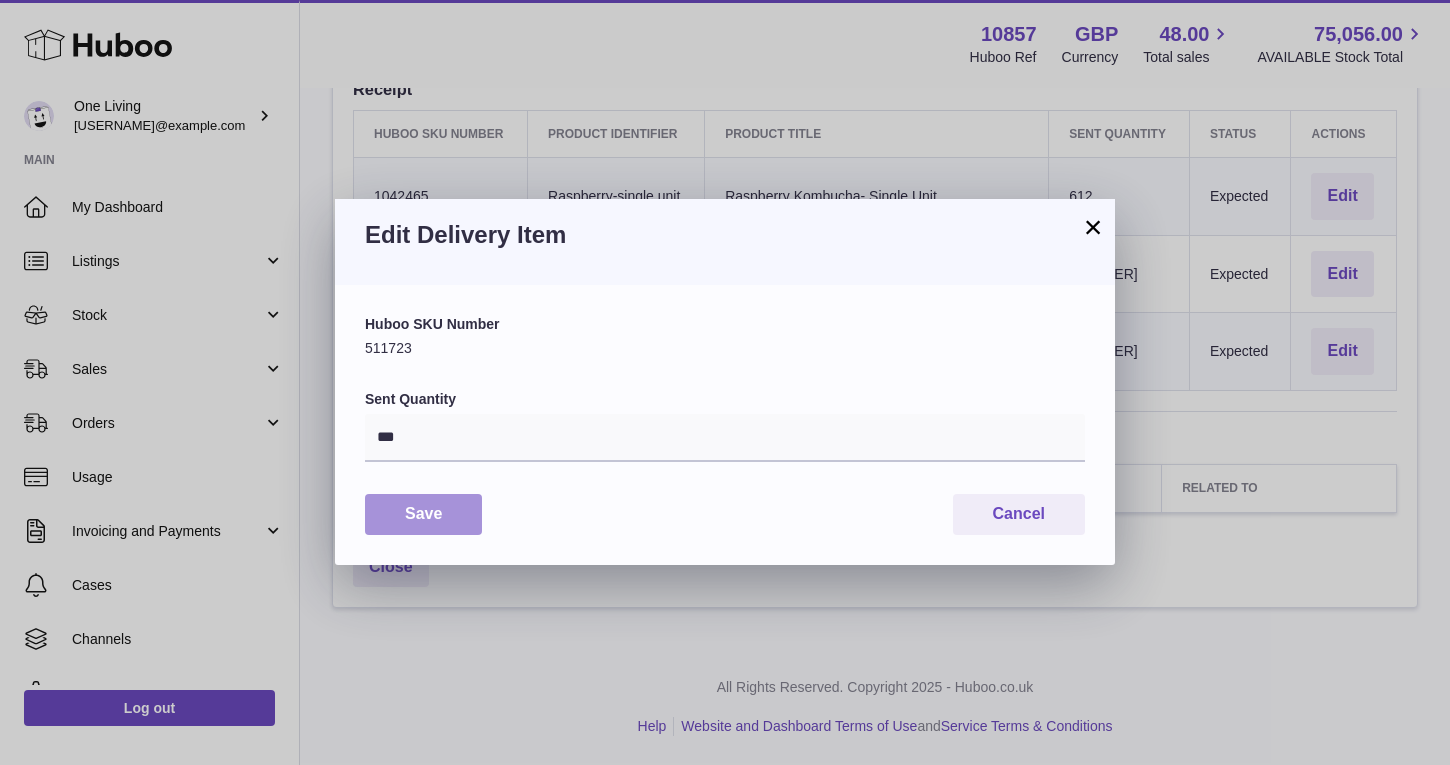 click on "Save" at bounding box center (423, 514) 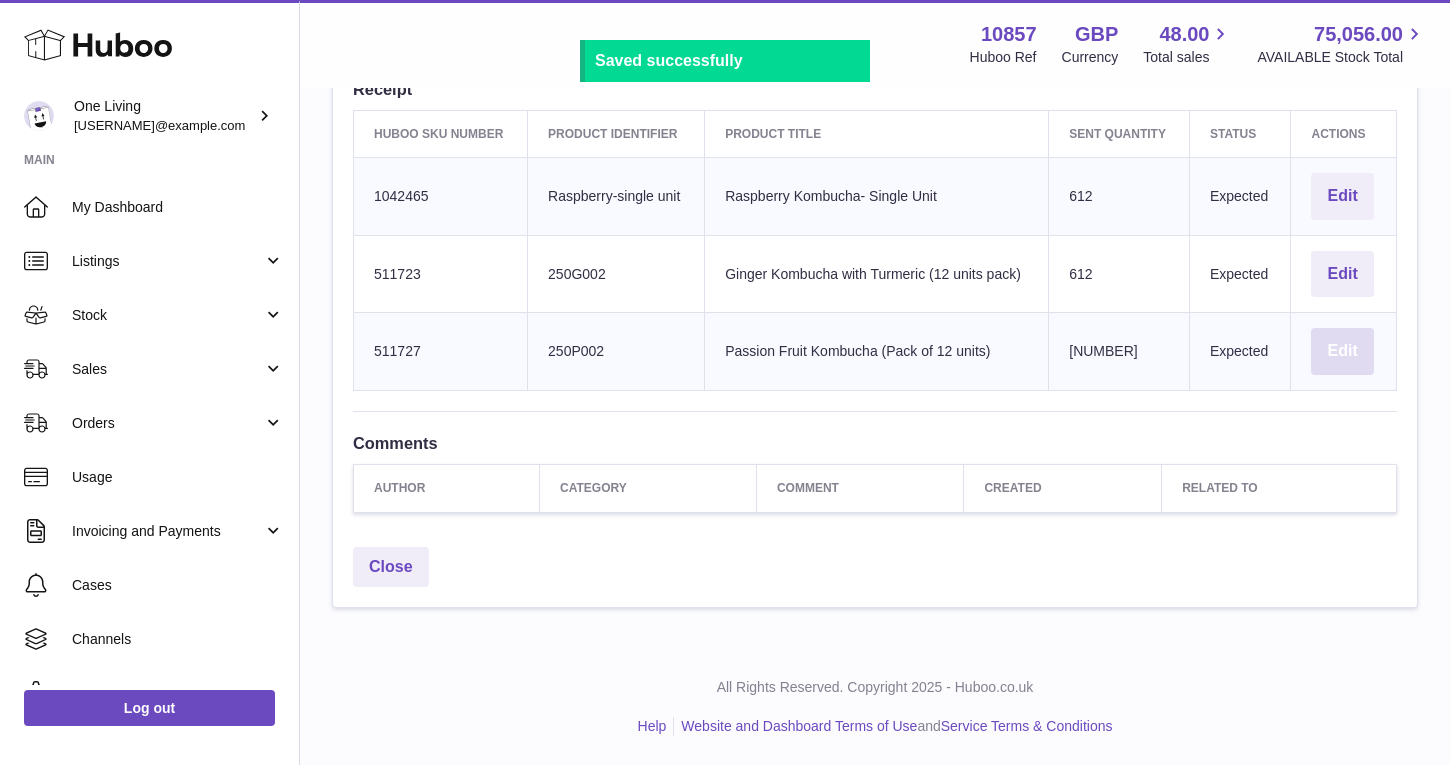 click on "Edit" at bounding box center (1342, 351) 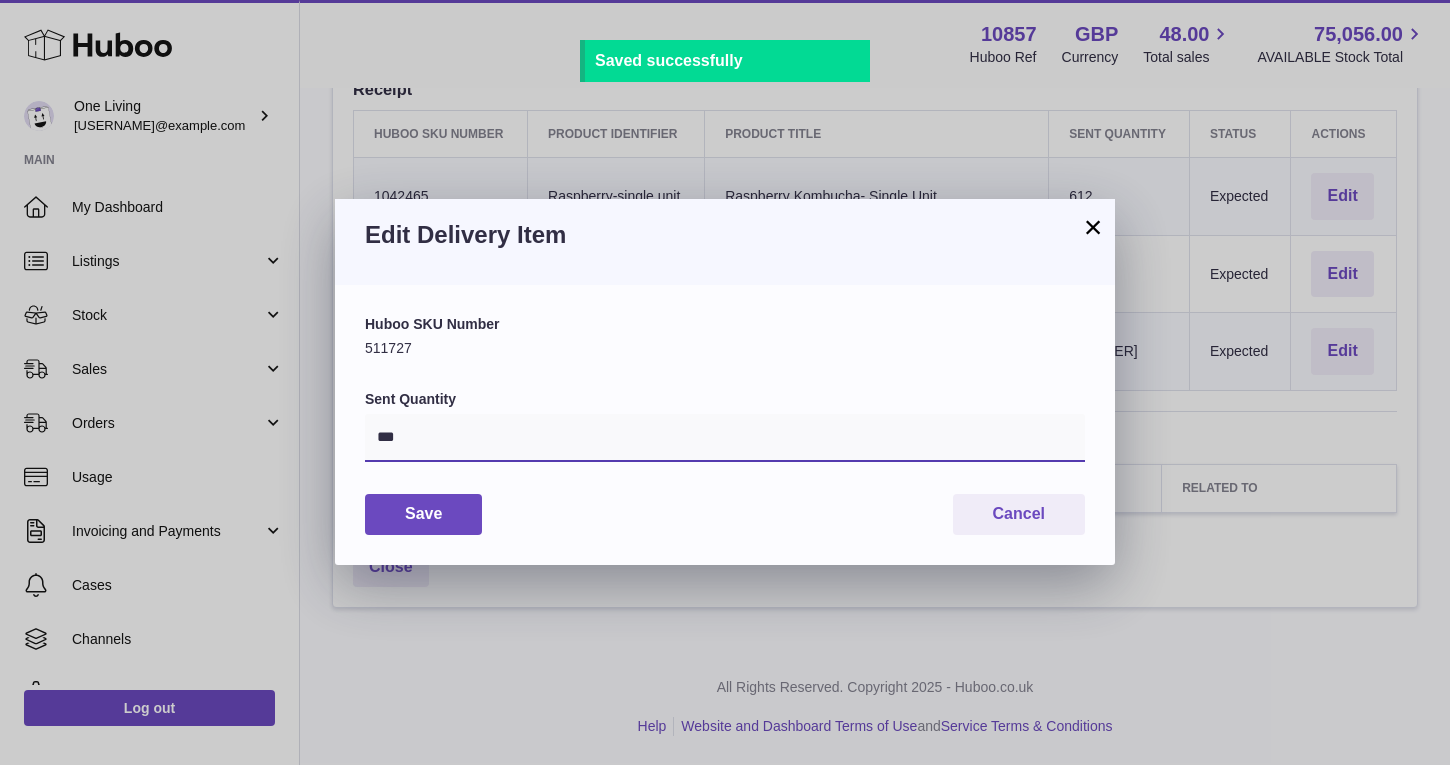drag, startPoint x: 420, startPoint y: 433, endPoint x: 289, endPoint y: 432, distance: 131.00381 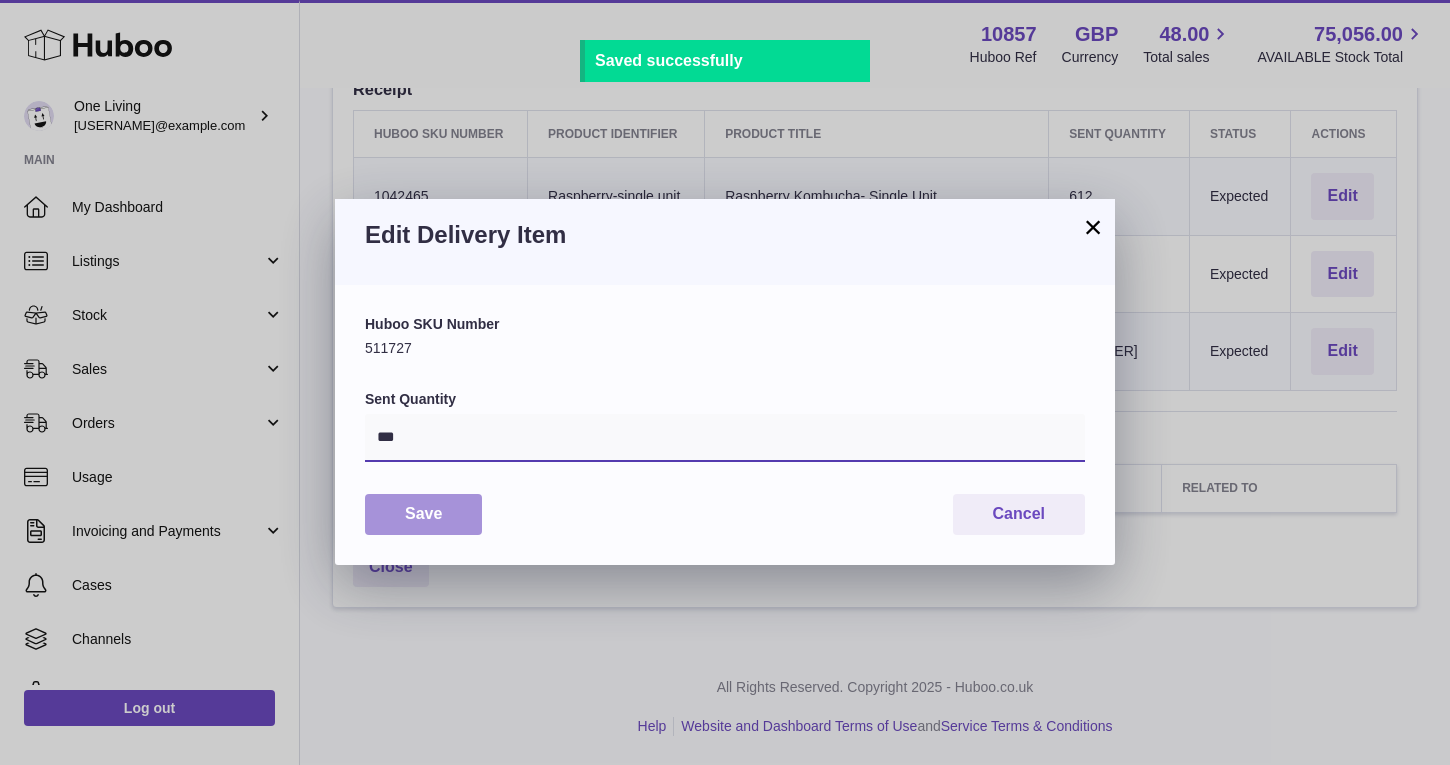 type on "***" 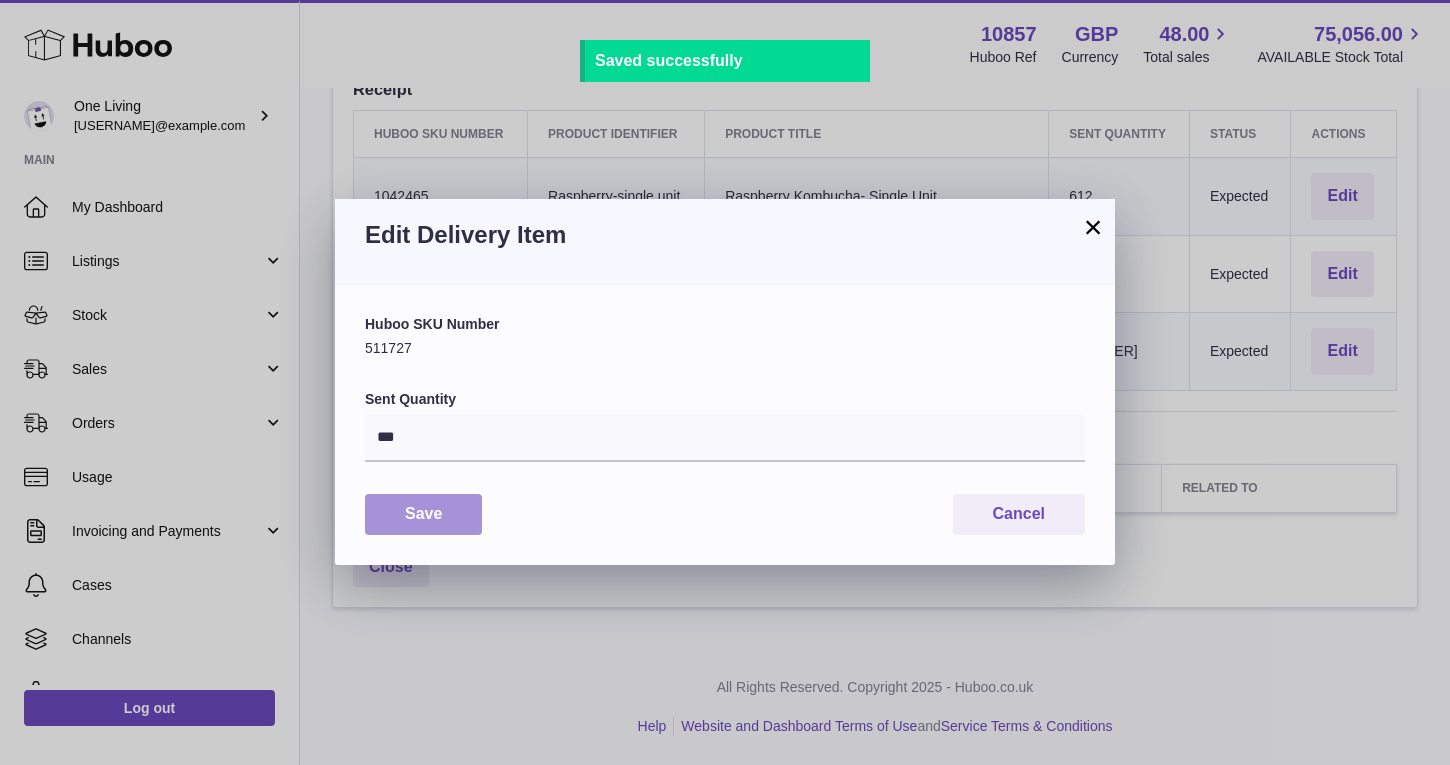 click on "Save" at bounding box center [423, 514] 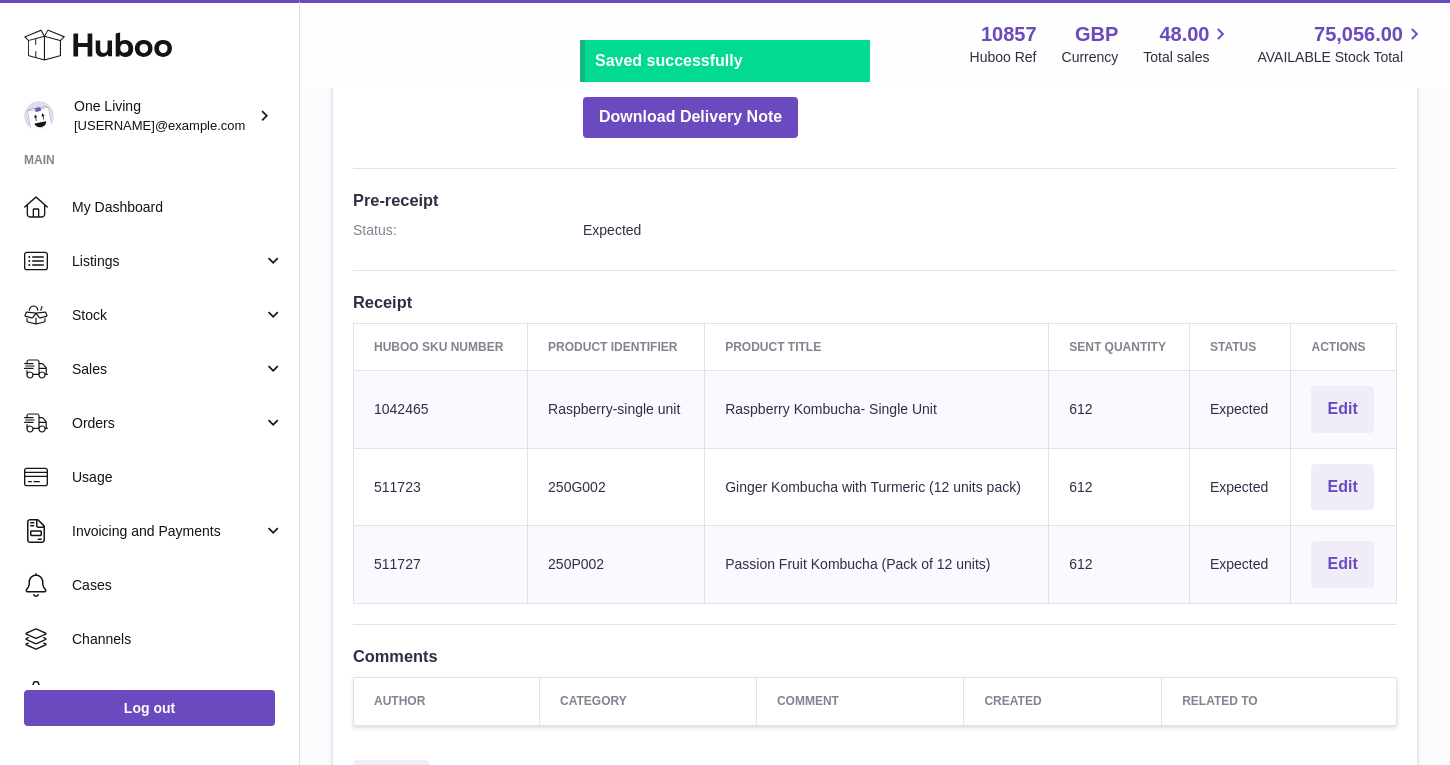 scroll, scrollTop: 454, scrollLeft: 0, axis: vertical 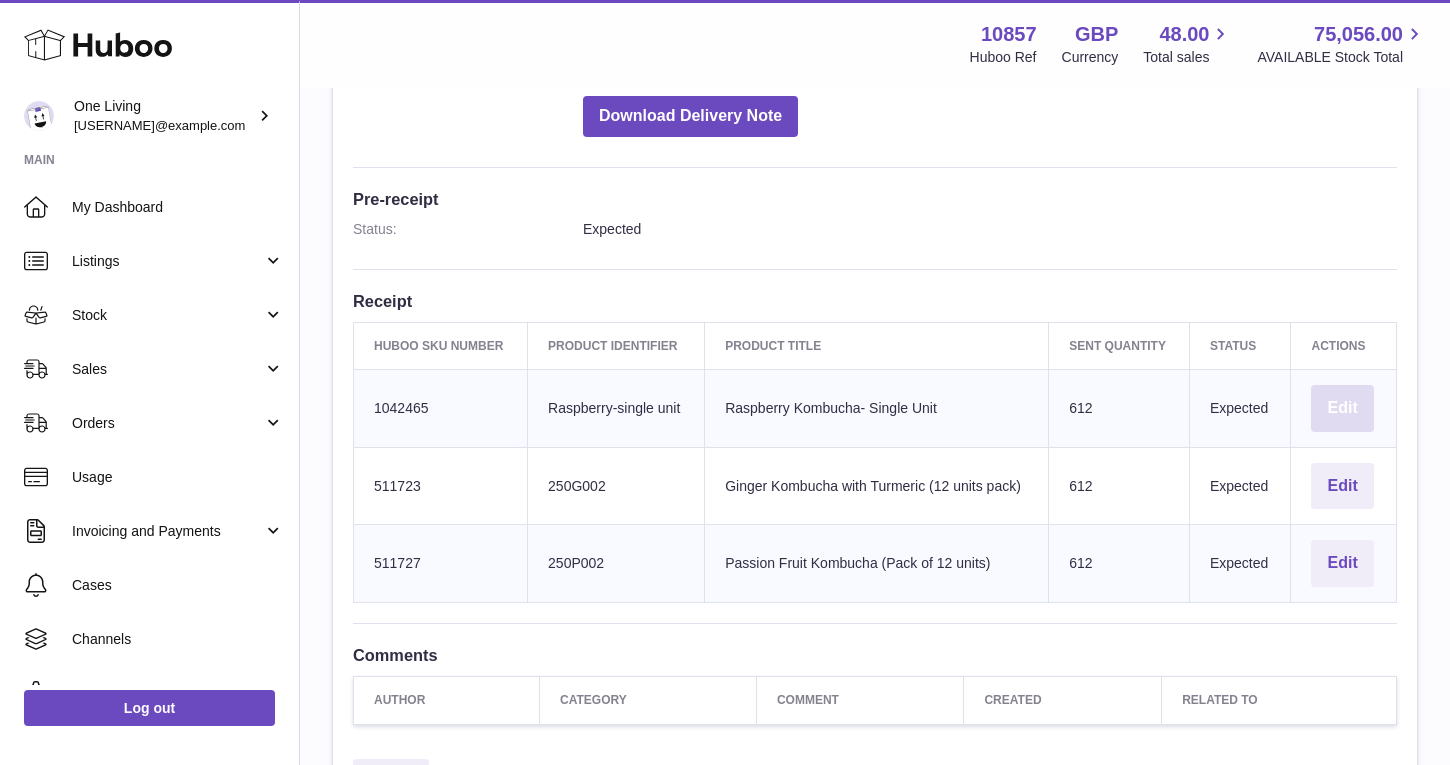 click on "Edit" at bounding box center (1342, 408) 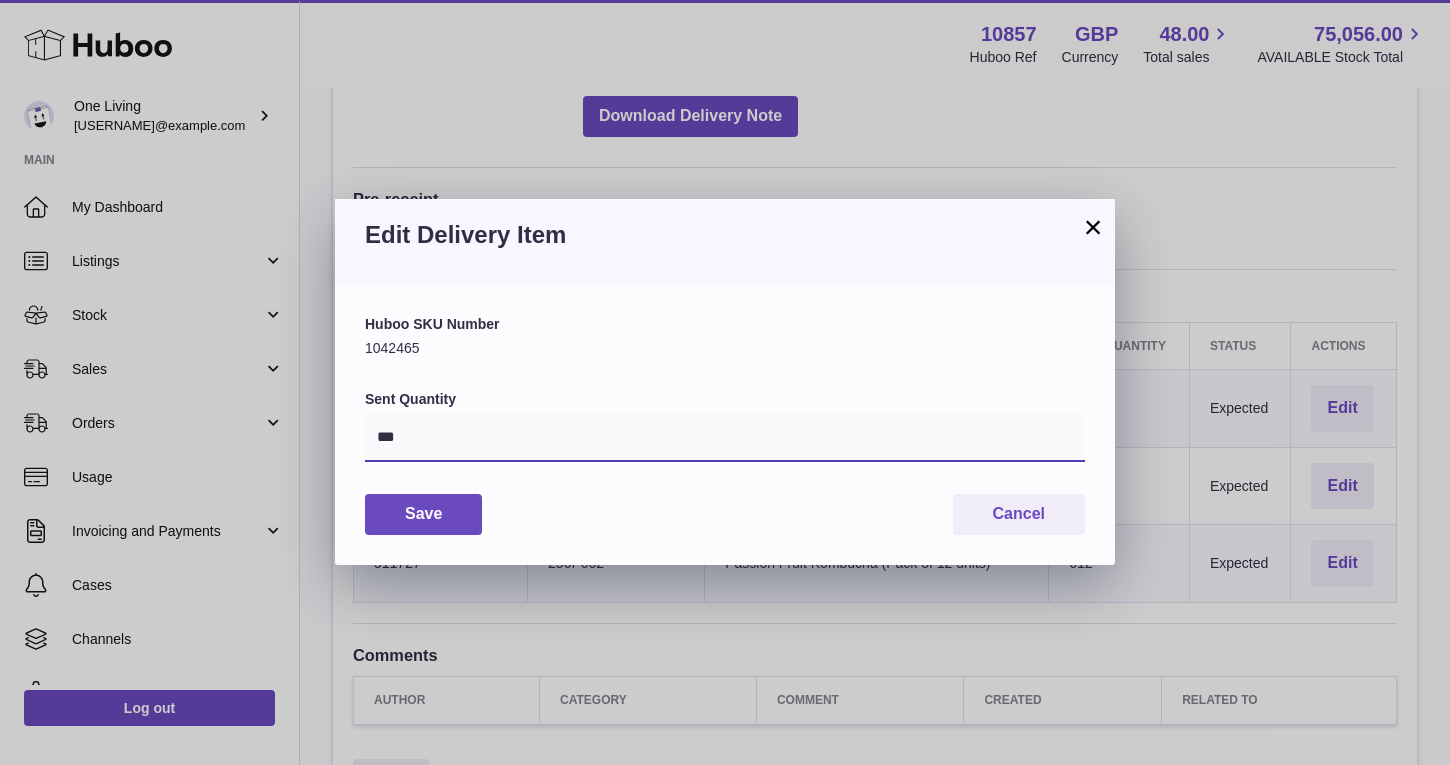 drag, startPoint x: 455, startPoint y: 428, endPoint x: 244, endPoint y: 434, distance: 211.0853 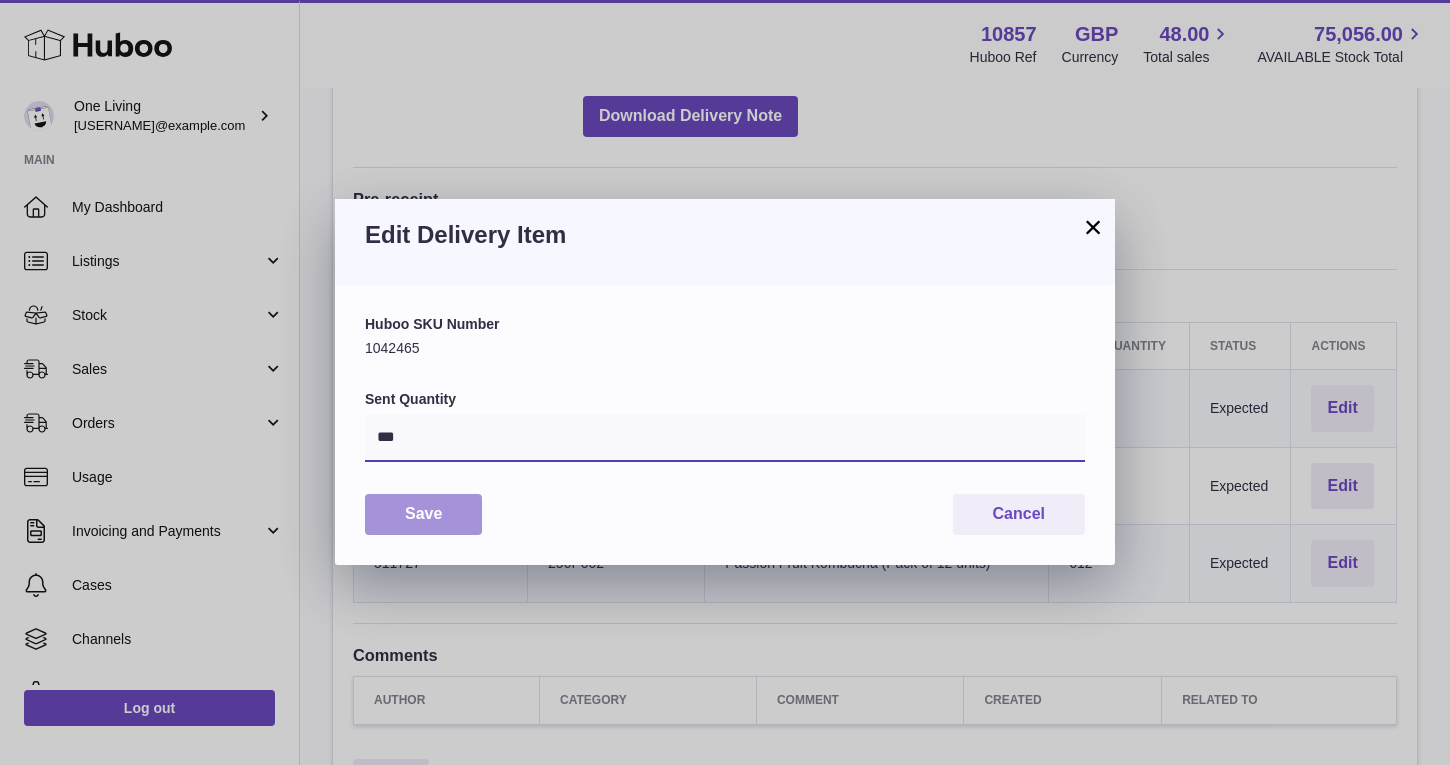 type on "***" 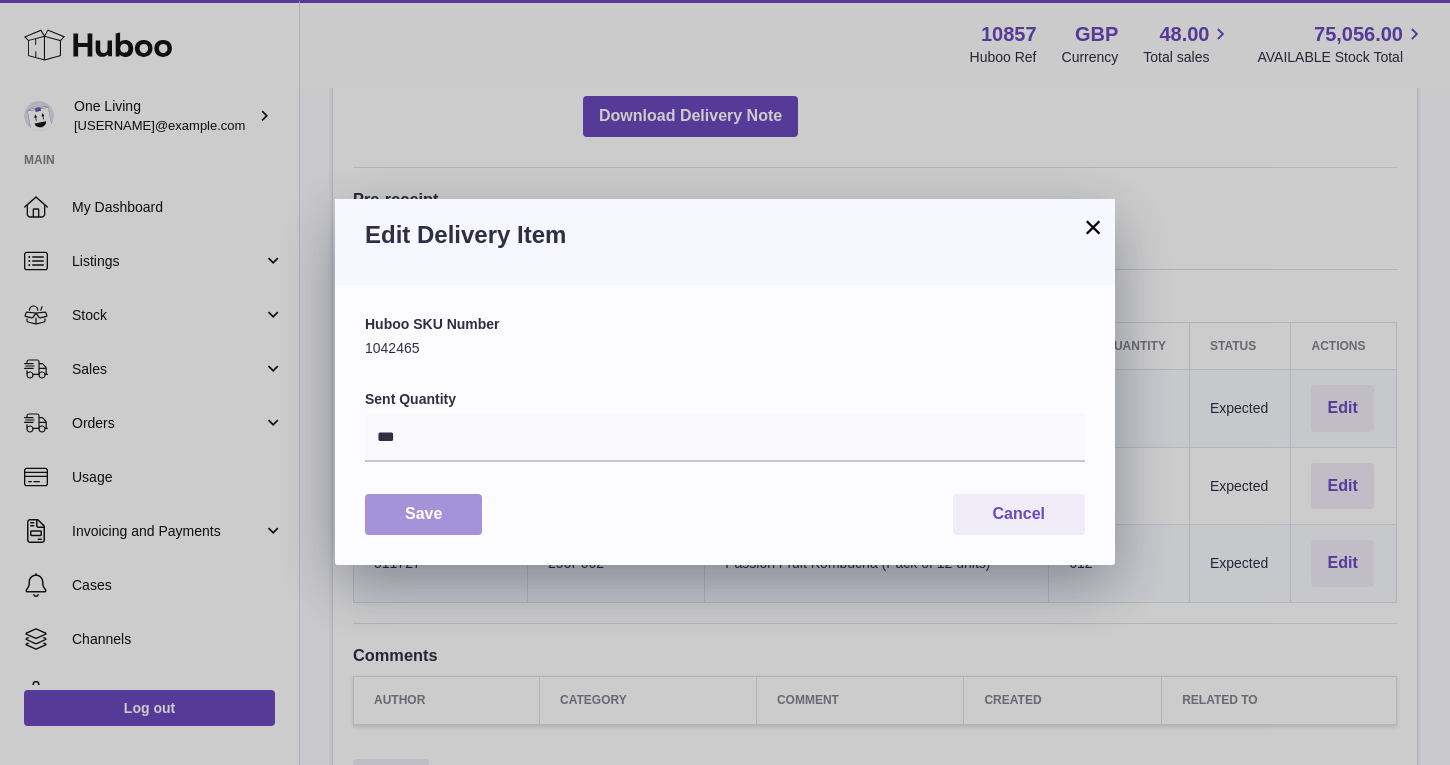 click on "Save" at bounding box center [423, 514] 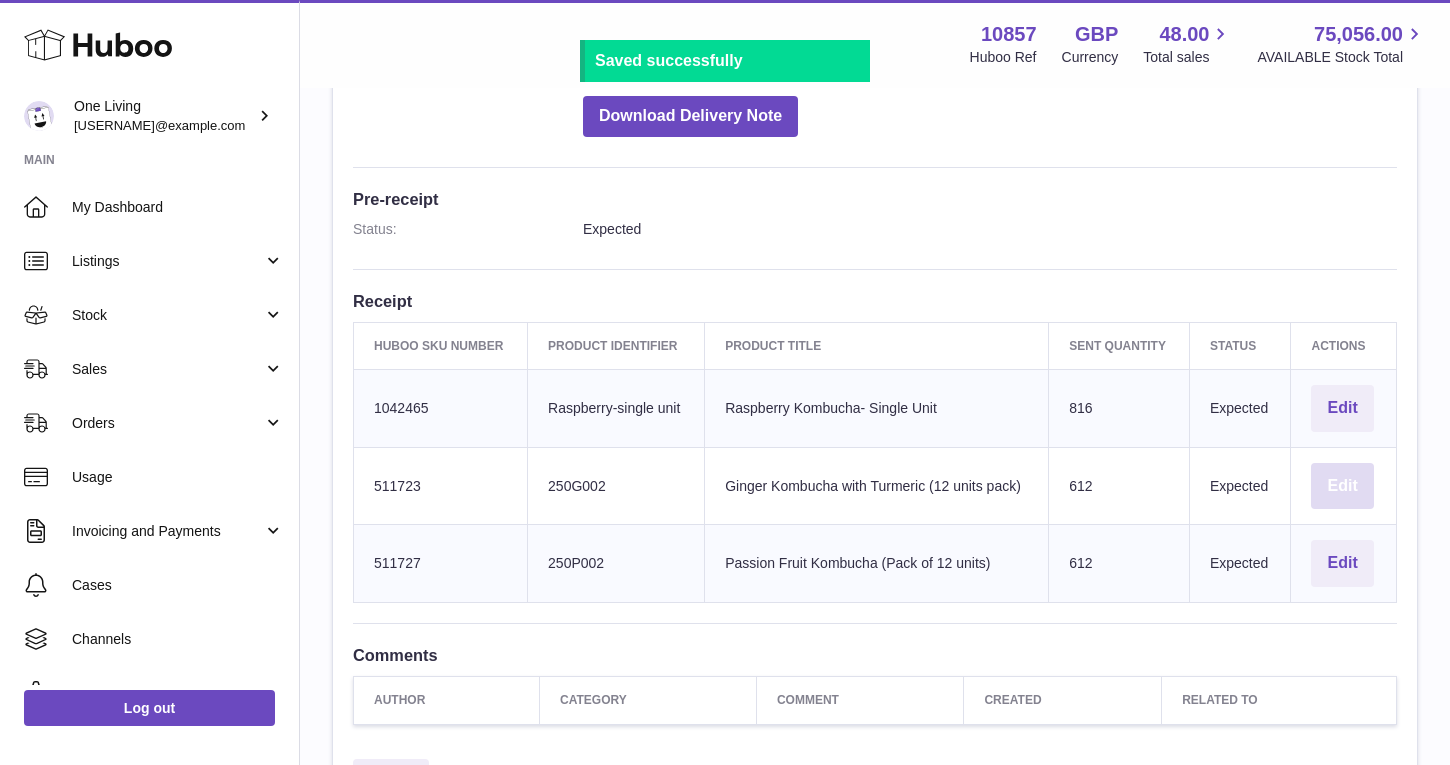 click on "Edit" at bounding box center (1342, 486) 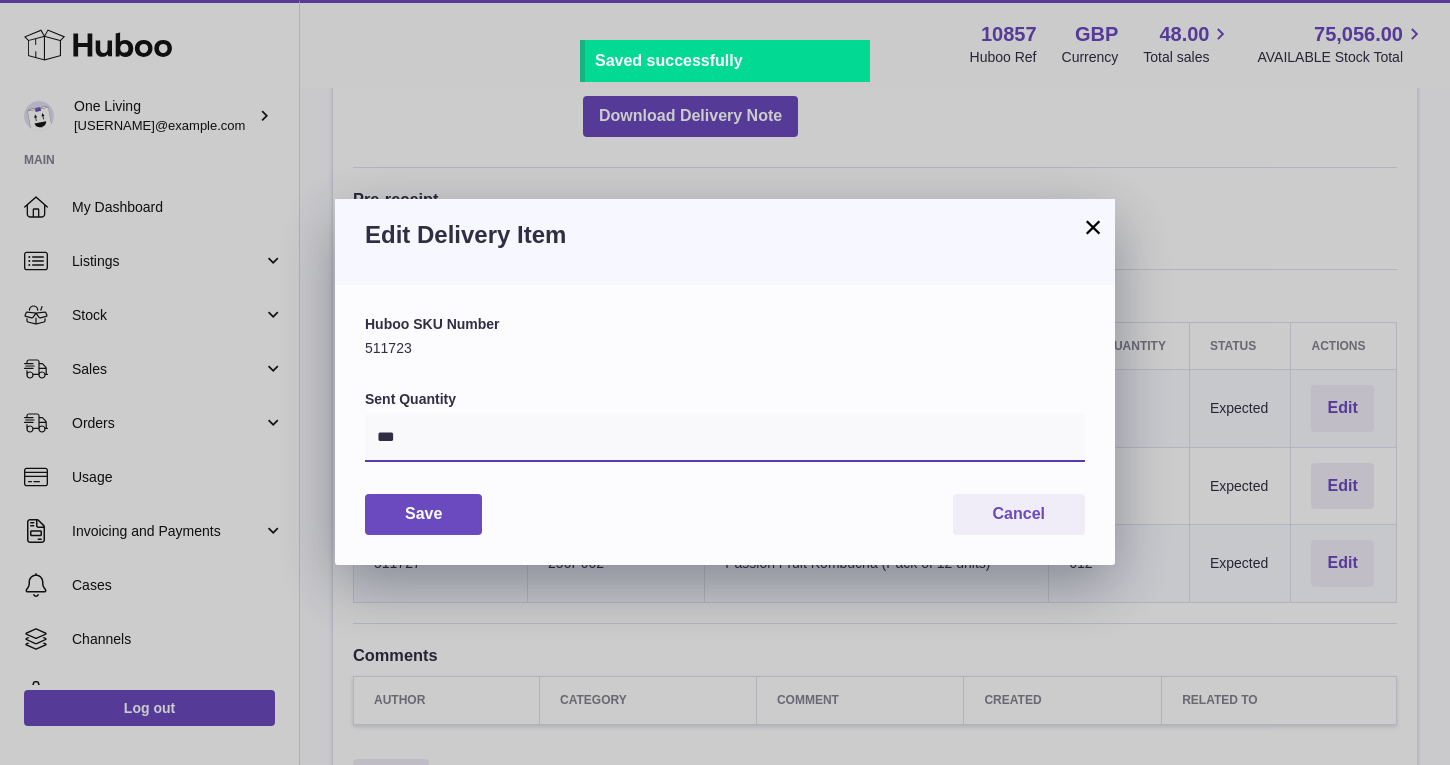 drag, startPoint x: 442, startPoint y: 442, endPoint x: 336, endPoint y: 445, distance: 106.04244 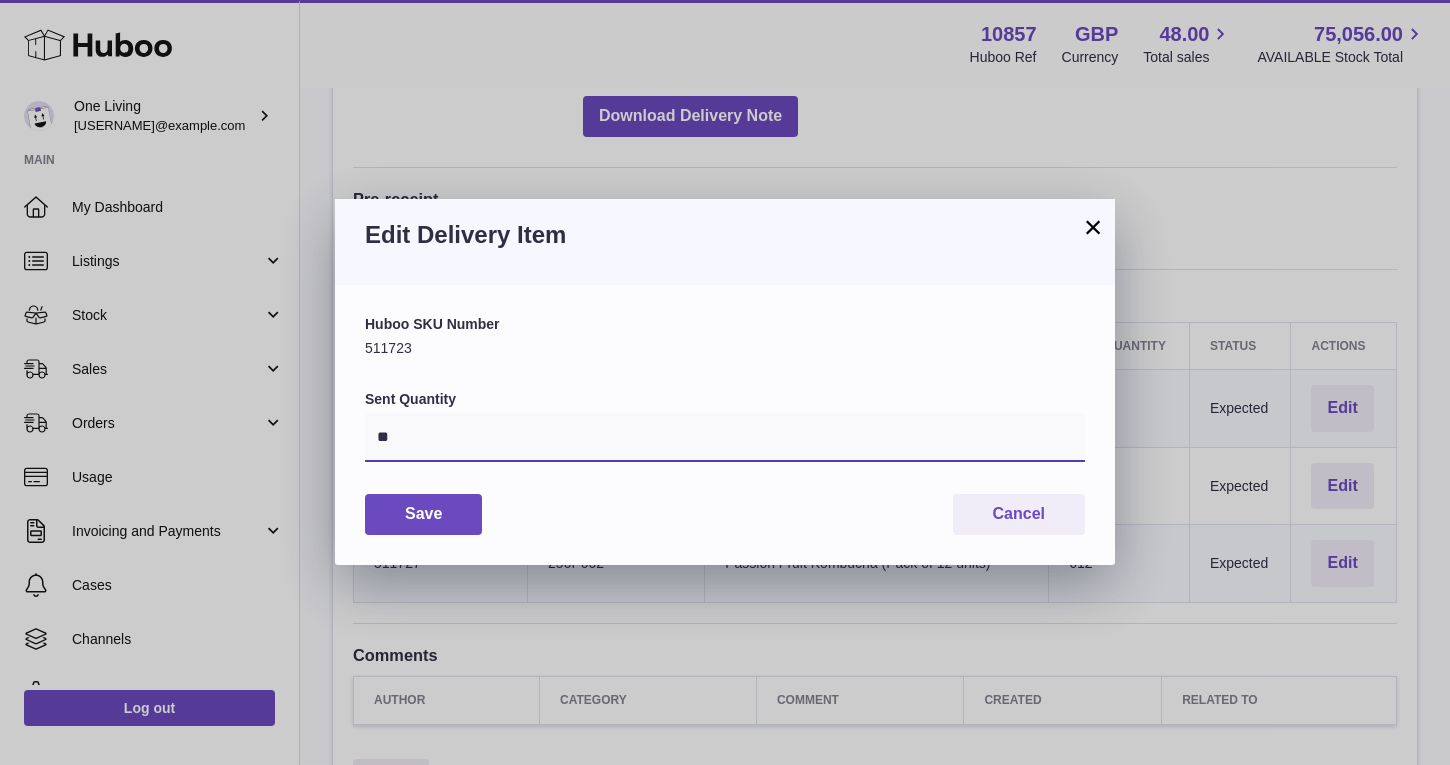 type on "*" 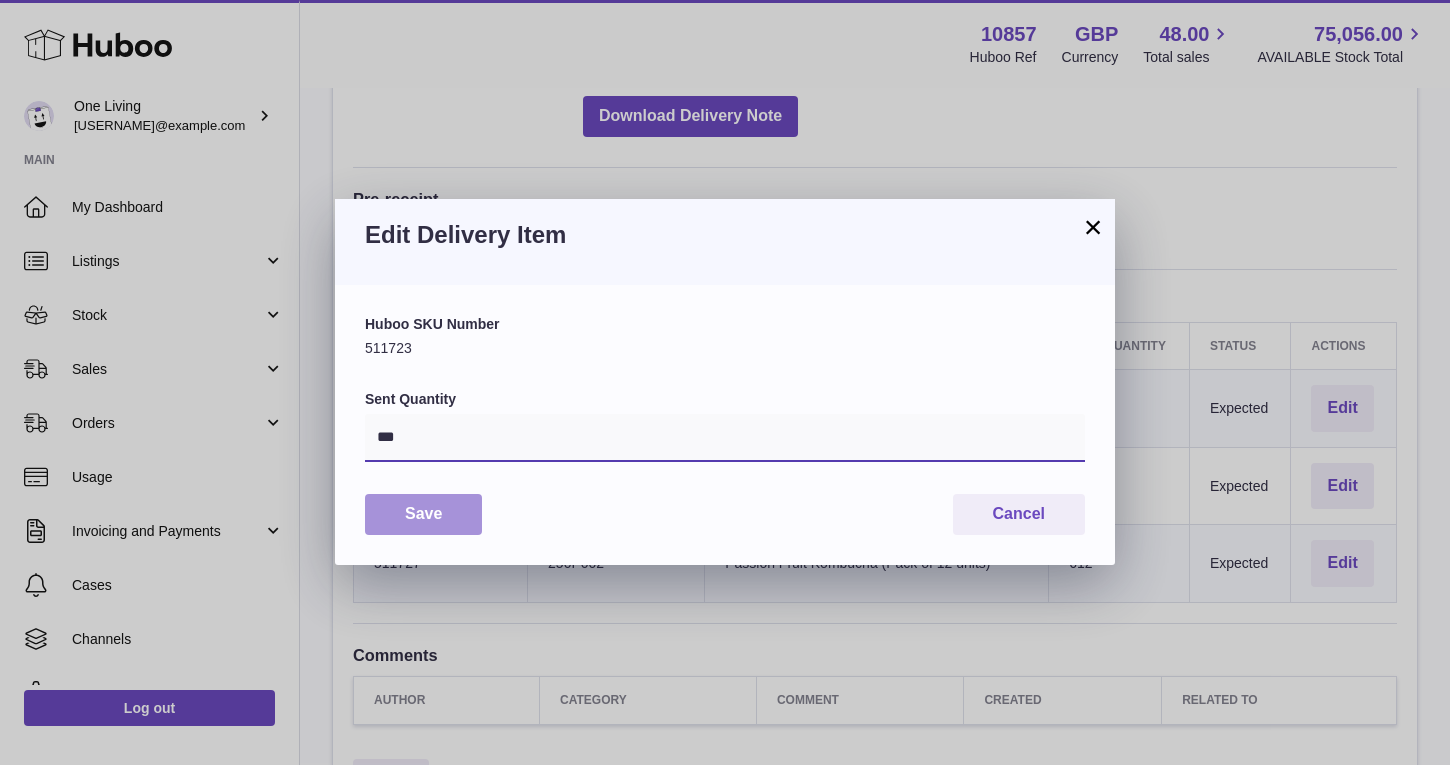 type on "***" 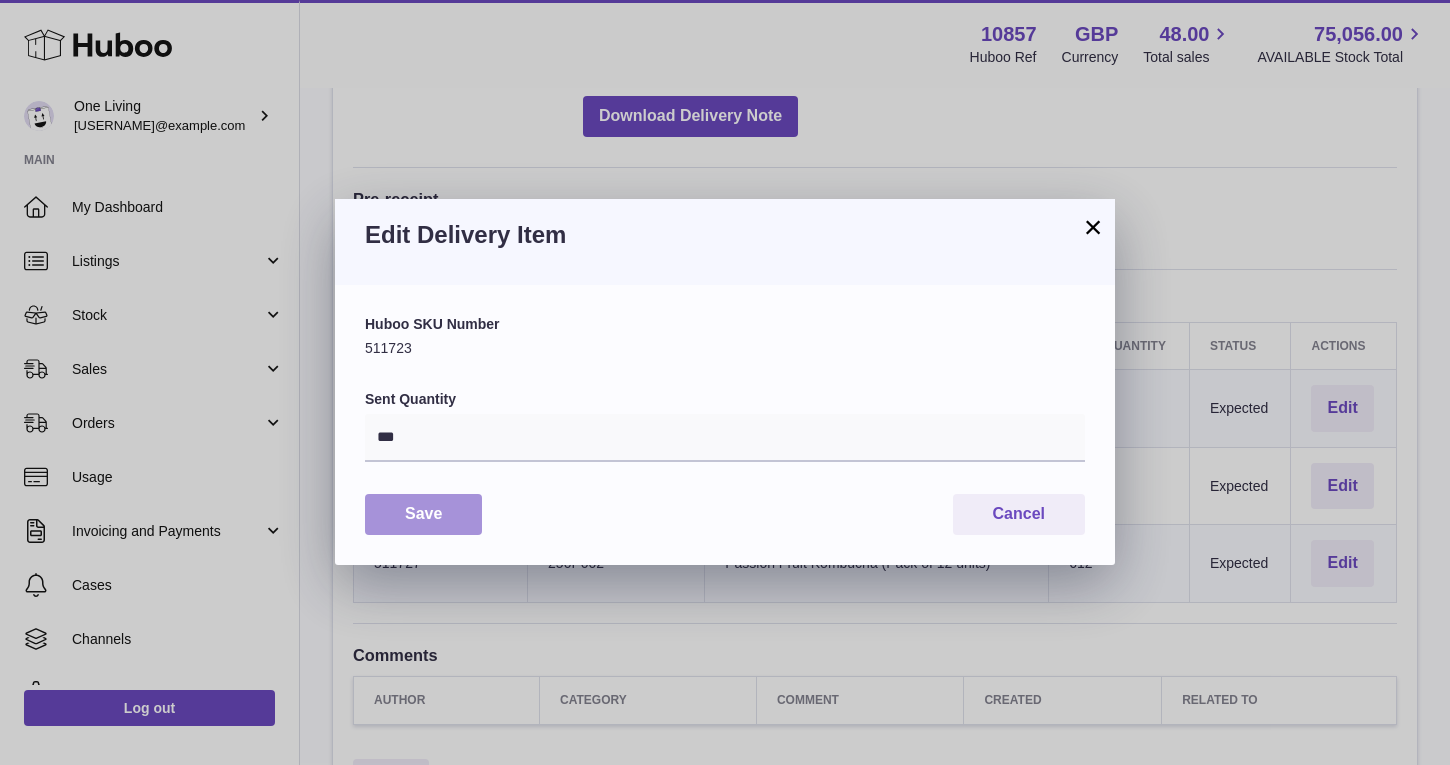 click on "Save" at bounding box center (423, 514) 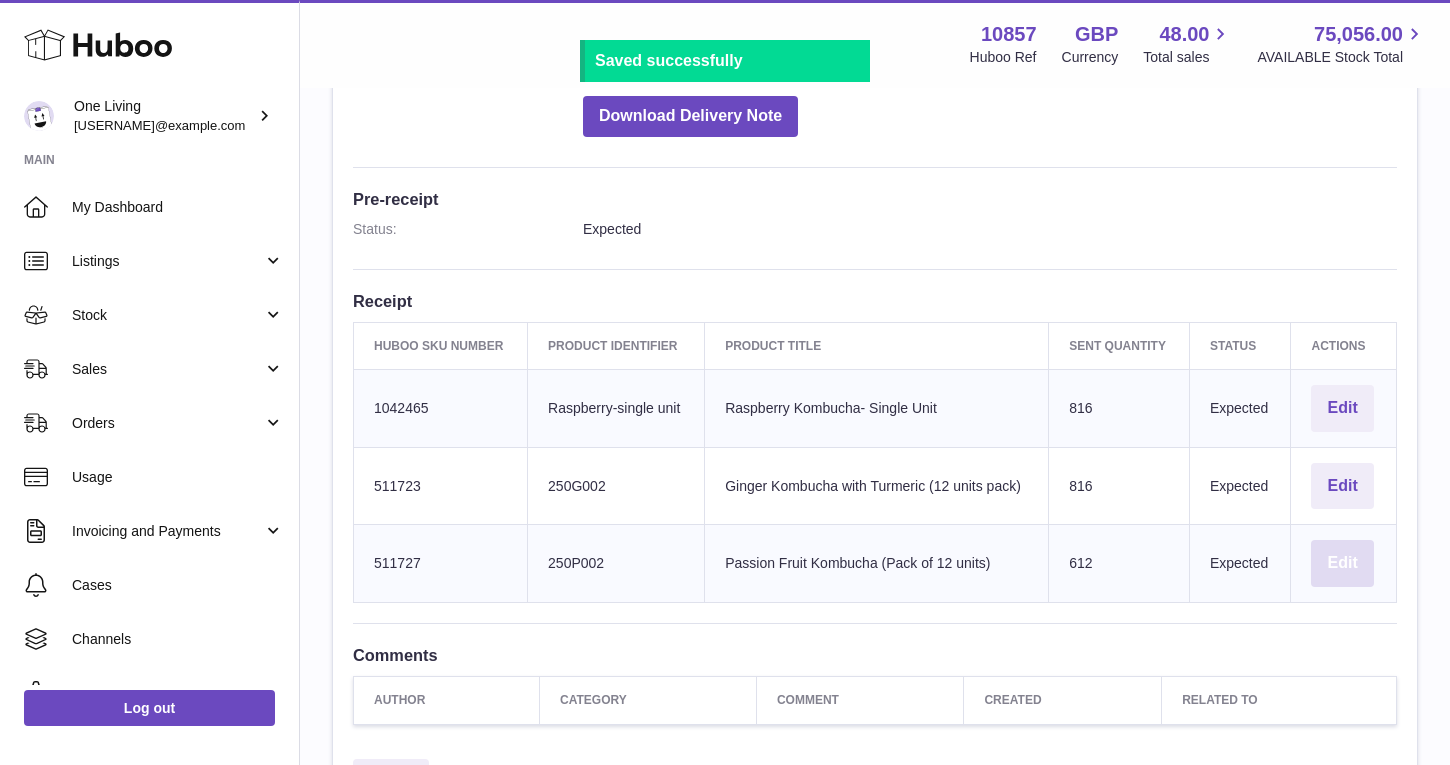 click on "Edit" at bounding box center [1342, 563] 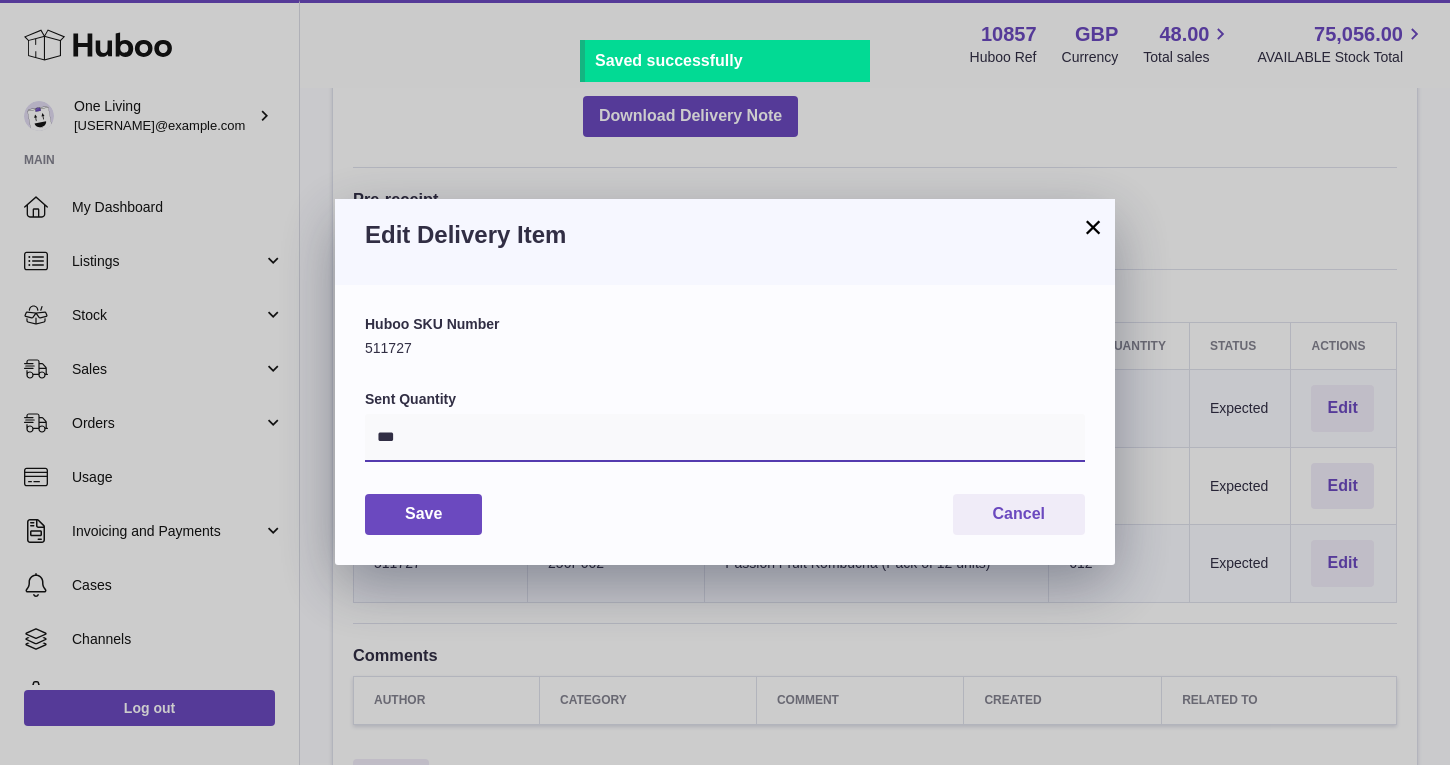 drag, startPoint x: 433, startPoint y: 440, endPoint x: 179, endPoint y: 450, distance: 254.19678 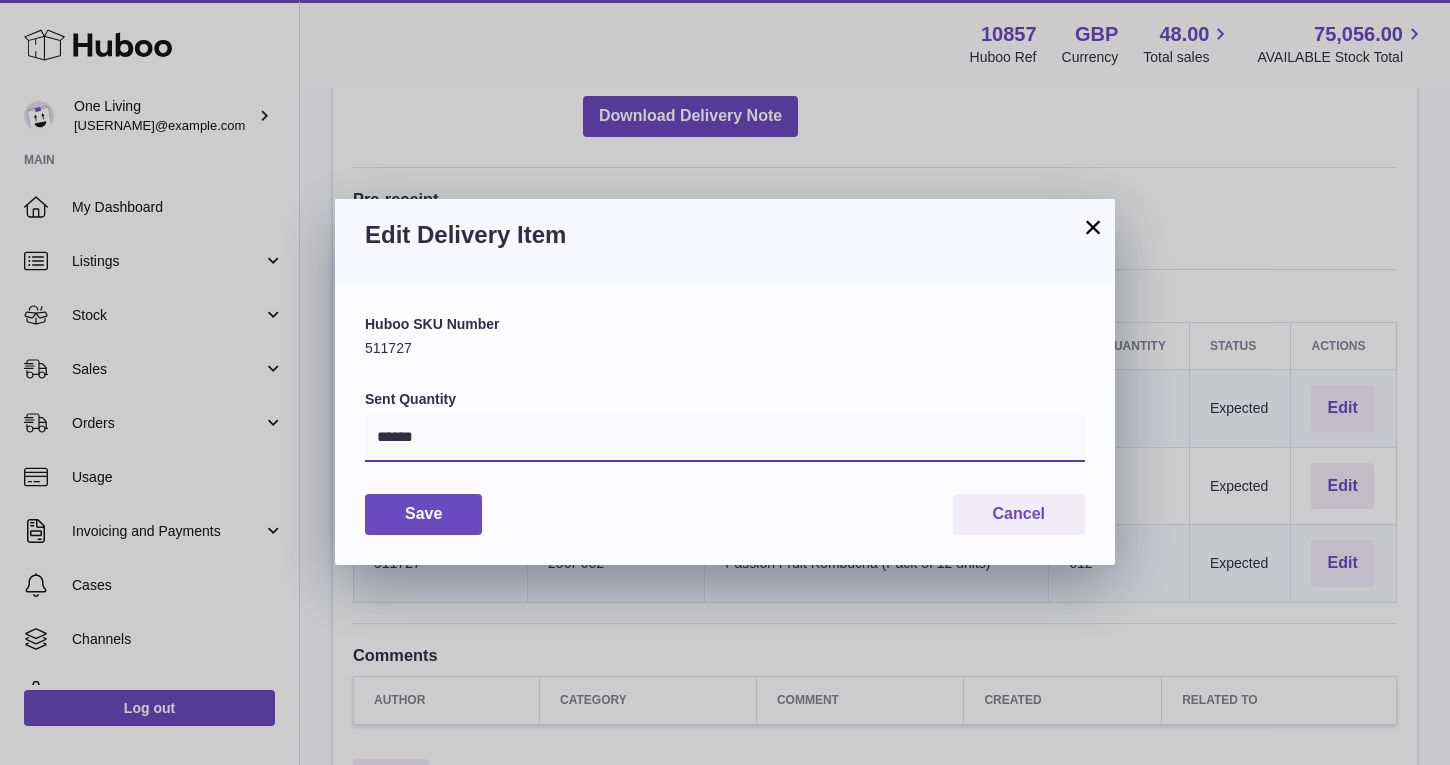click on "******" at bounding box center (725, 438) 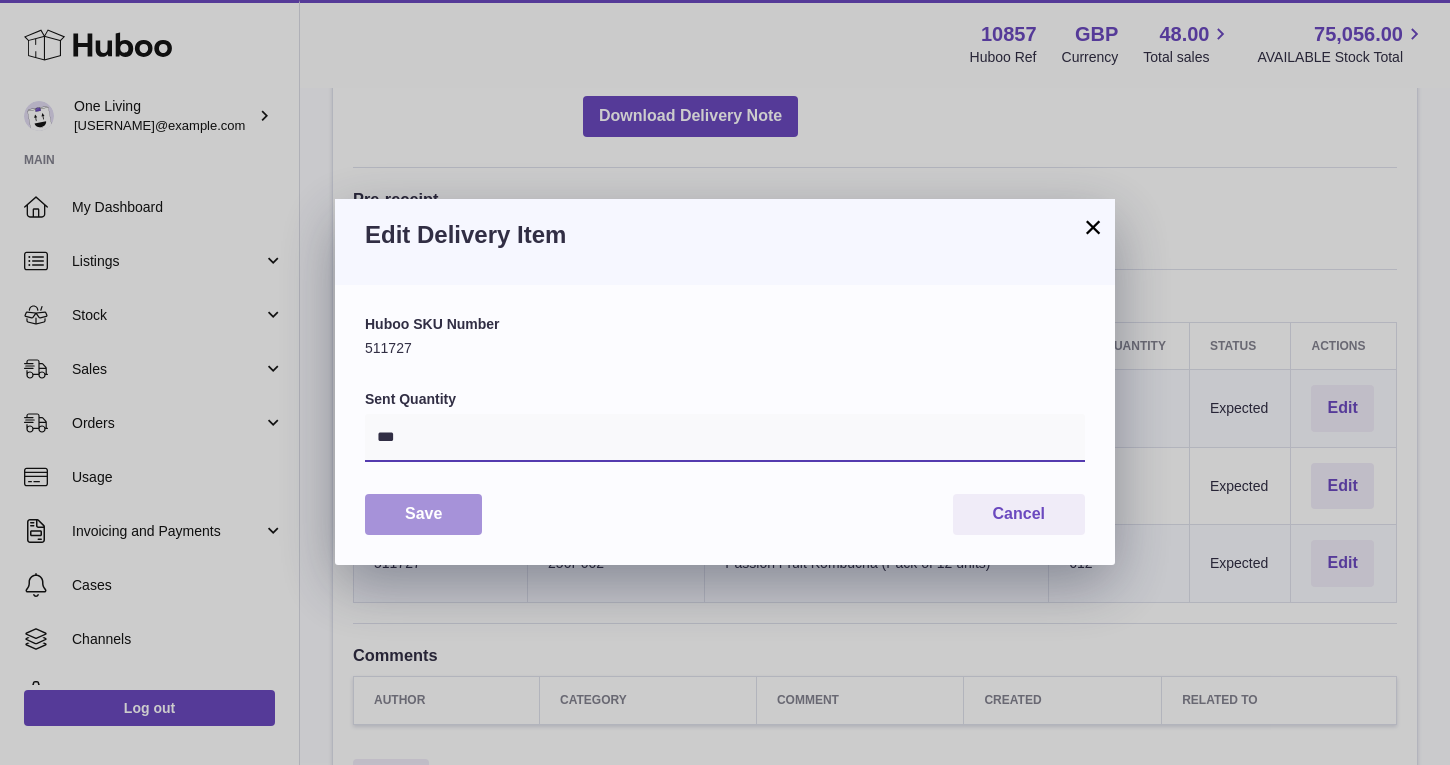 type on "***" 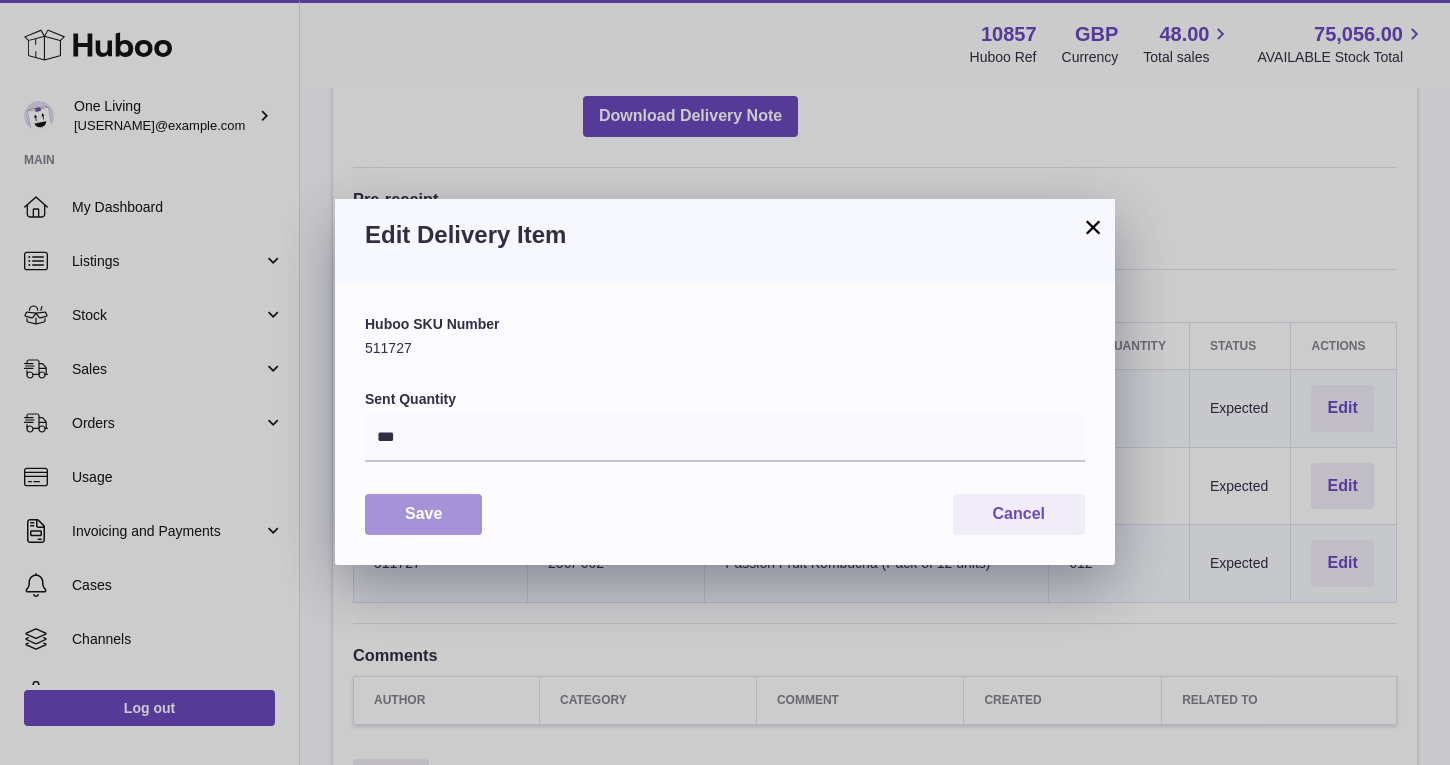 click on "Save" at bounding box center (423, 514) 